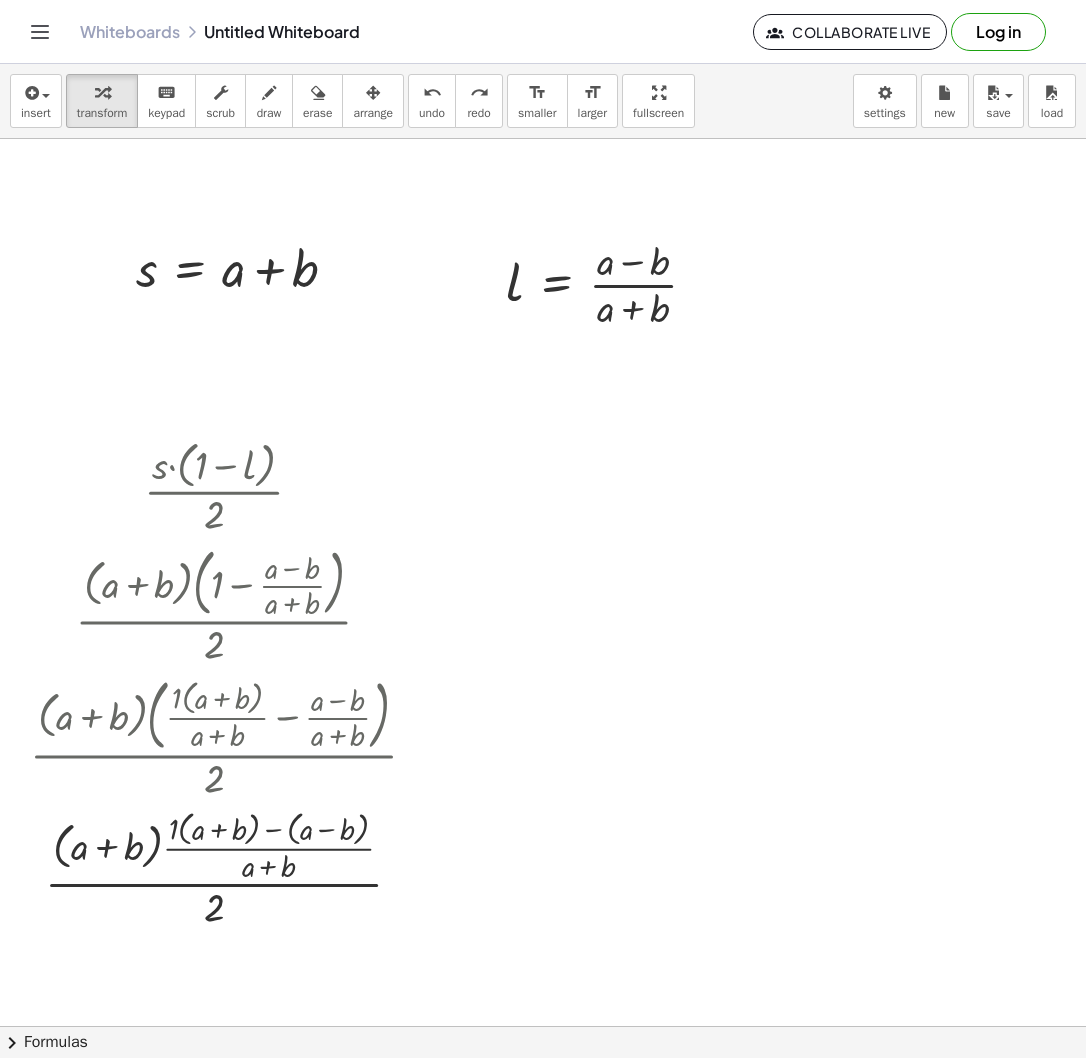 scroll, scrollTop: 0, scrollLeft: 0, axis: both 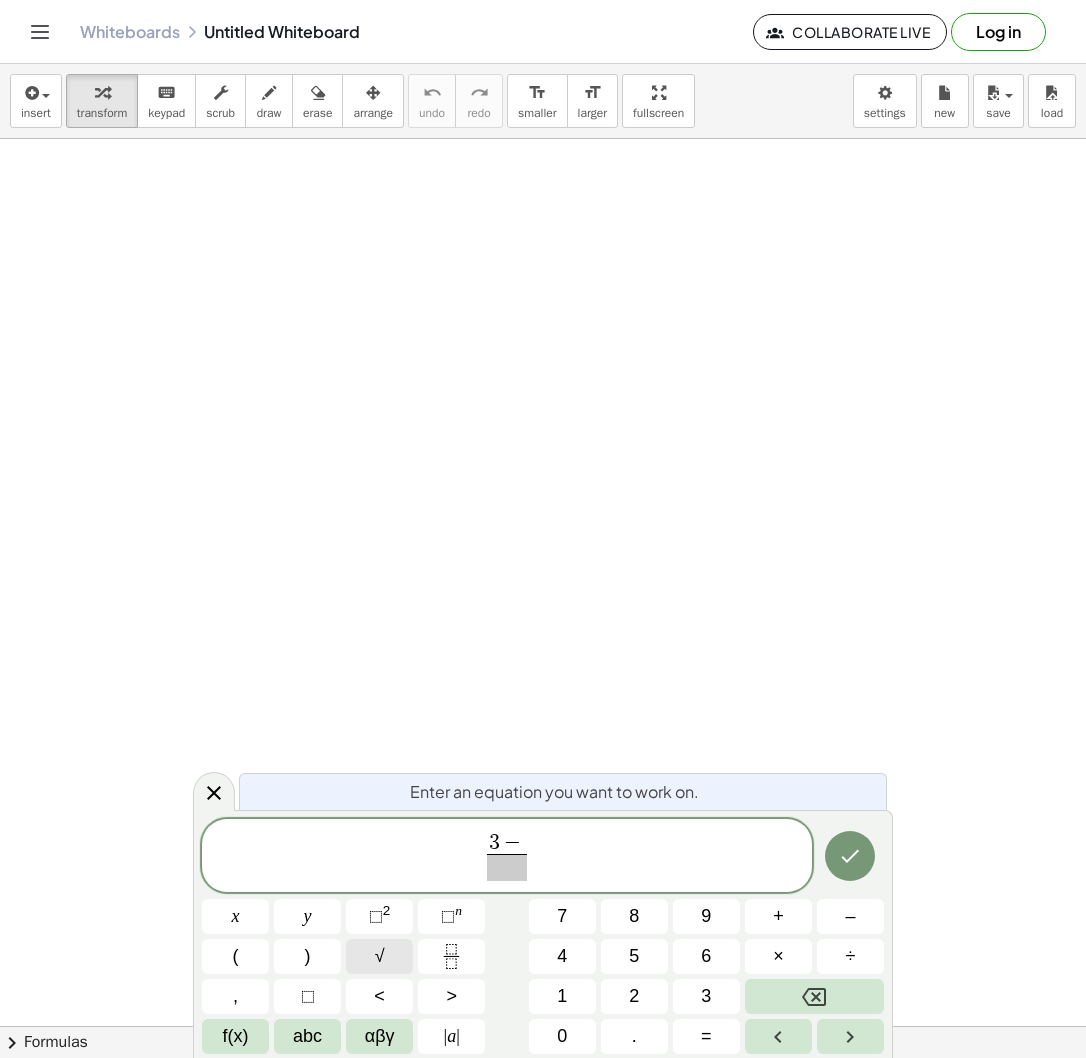 click on "√" at bounding box center [379, 956] 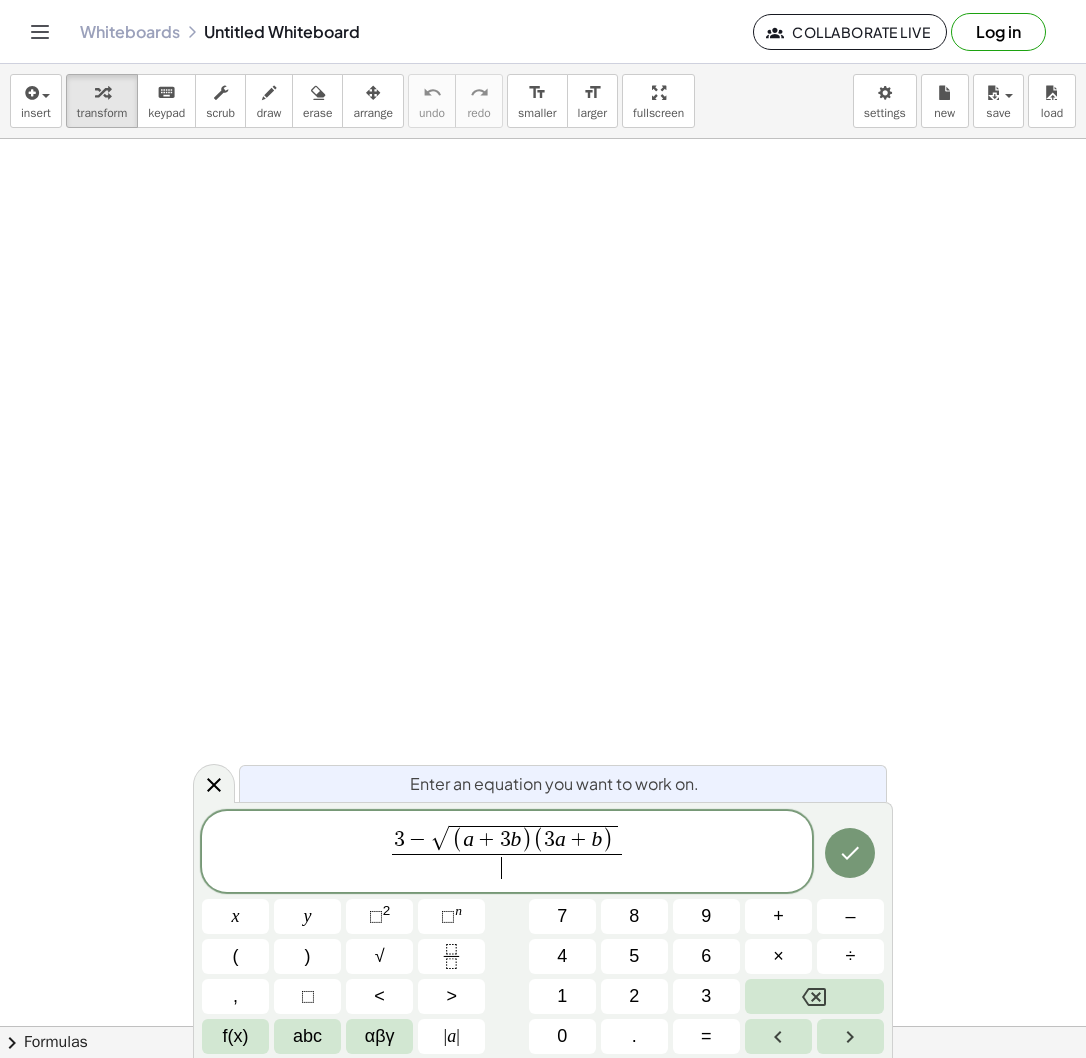 click on "​" at bounding box center [507, 867] 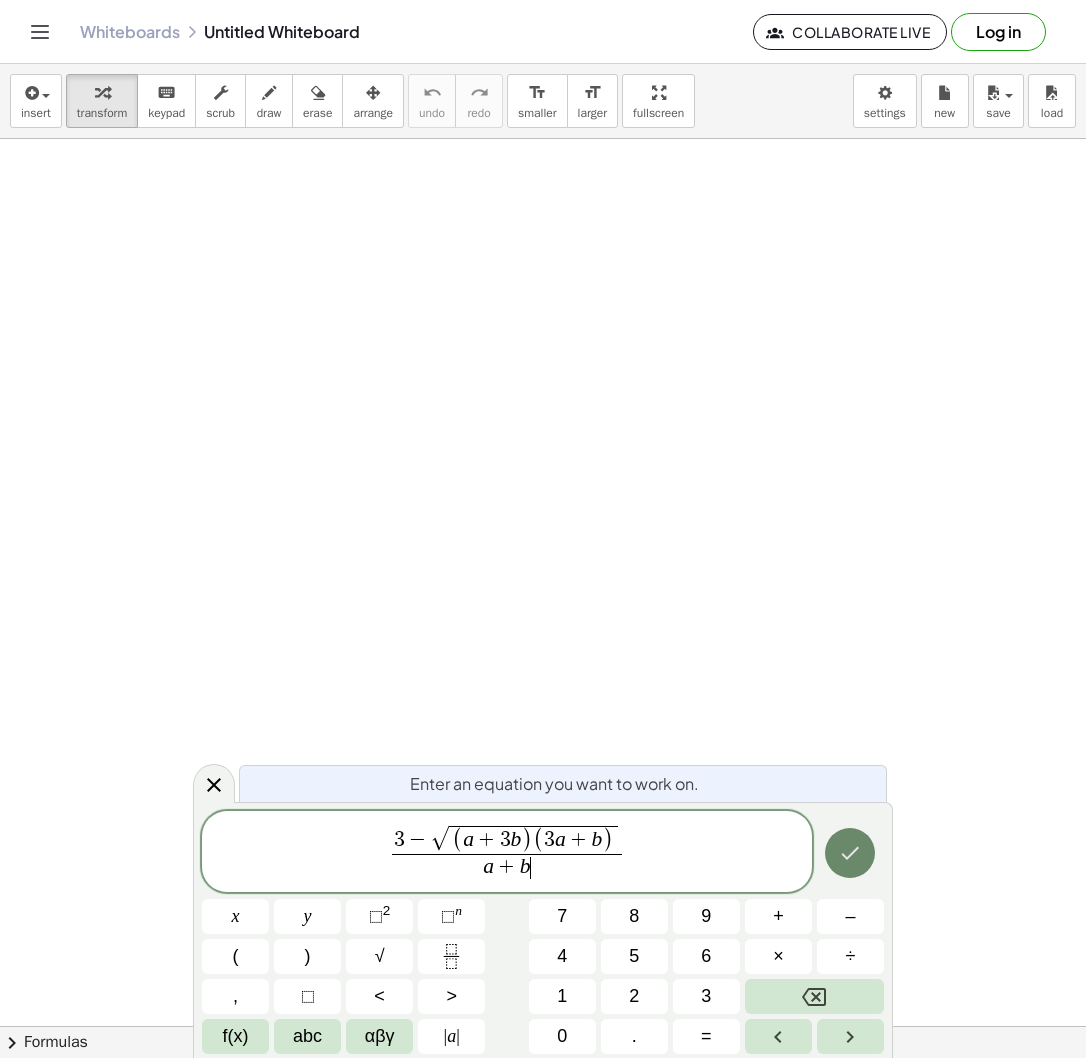 click 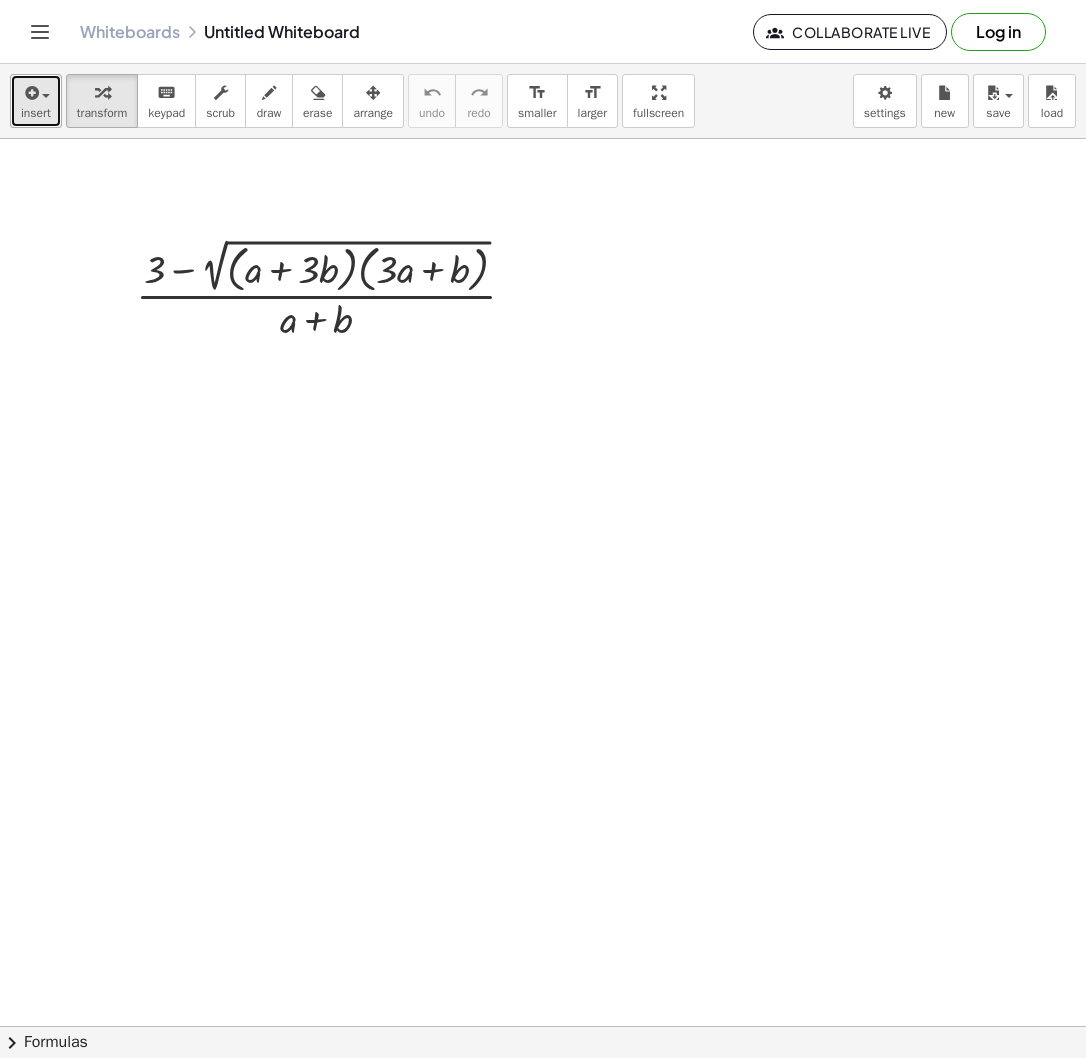 click at bounding box center [30, 93] 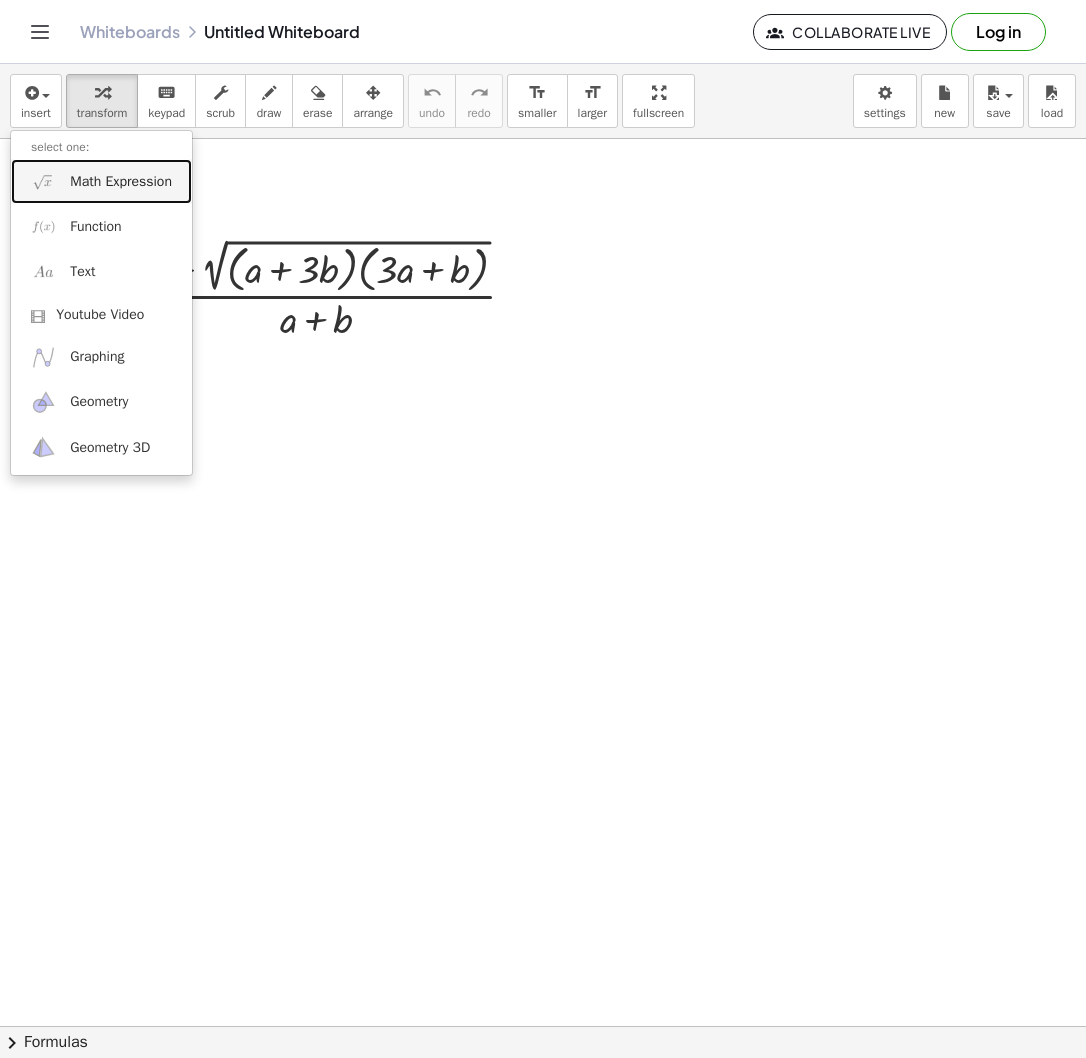 click on "Math Expression" at bounding box center [121, 182] 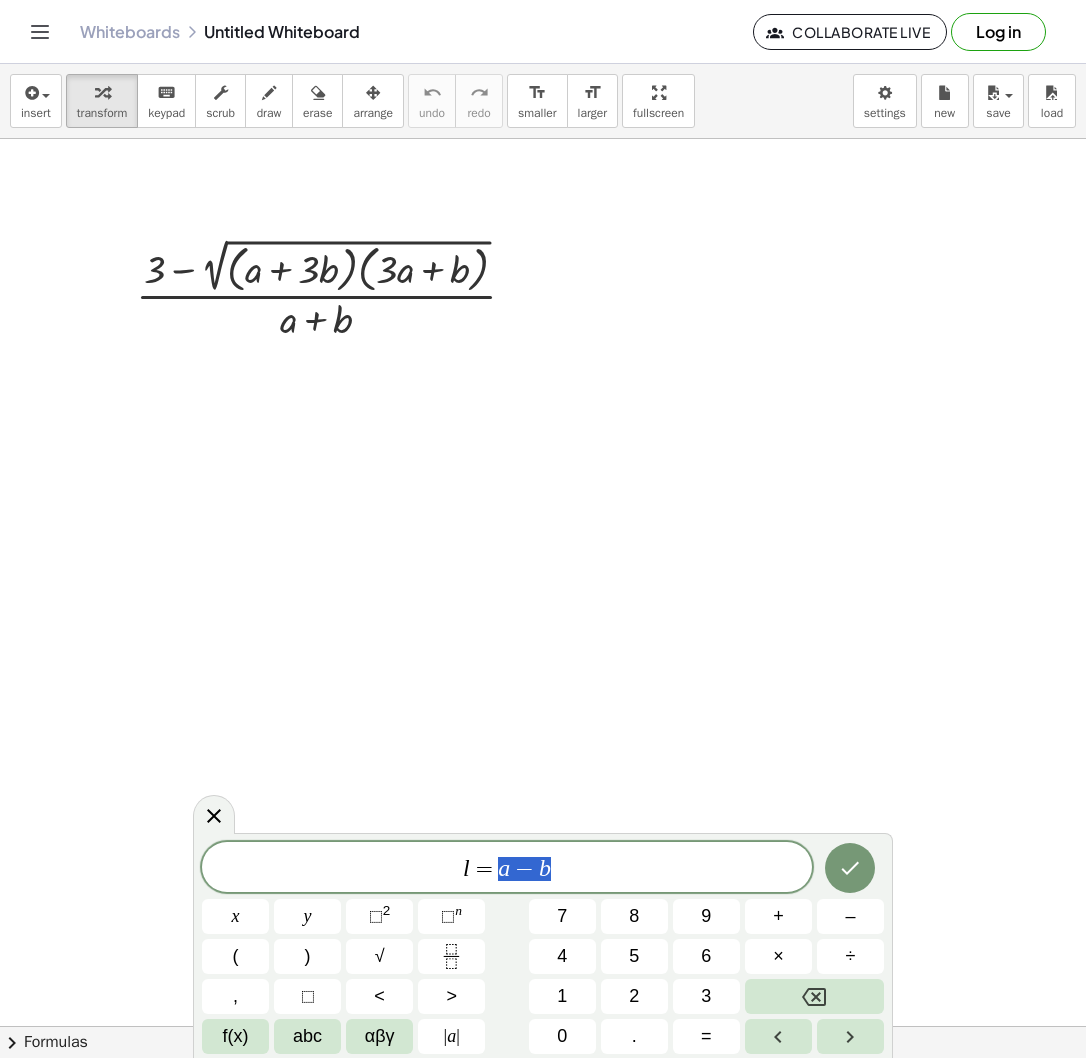 drag, startPoint x: 585, startPoint y: 867, endPoint x: 496, endPoint y: 885, distance: 90.80198 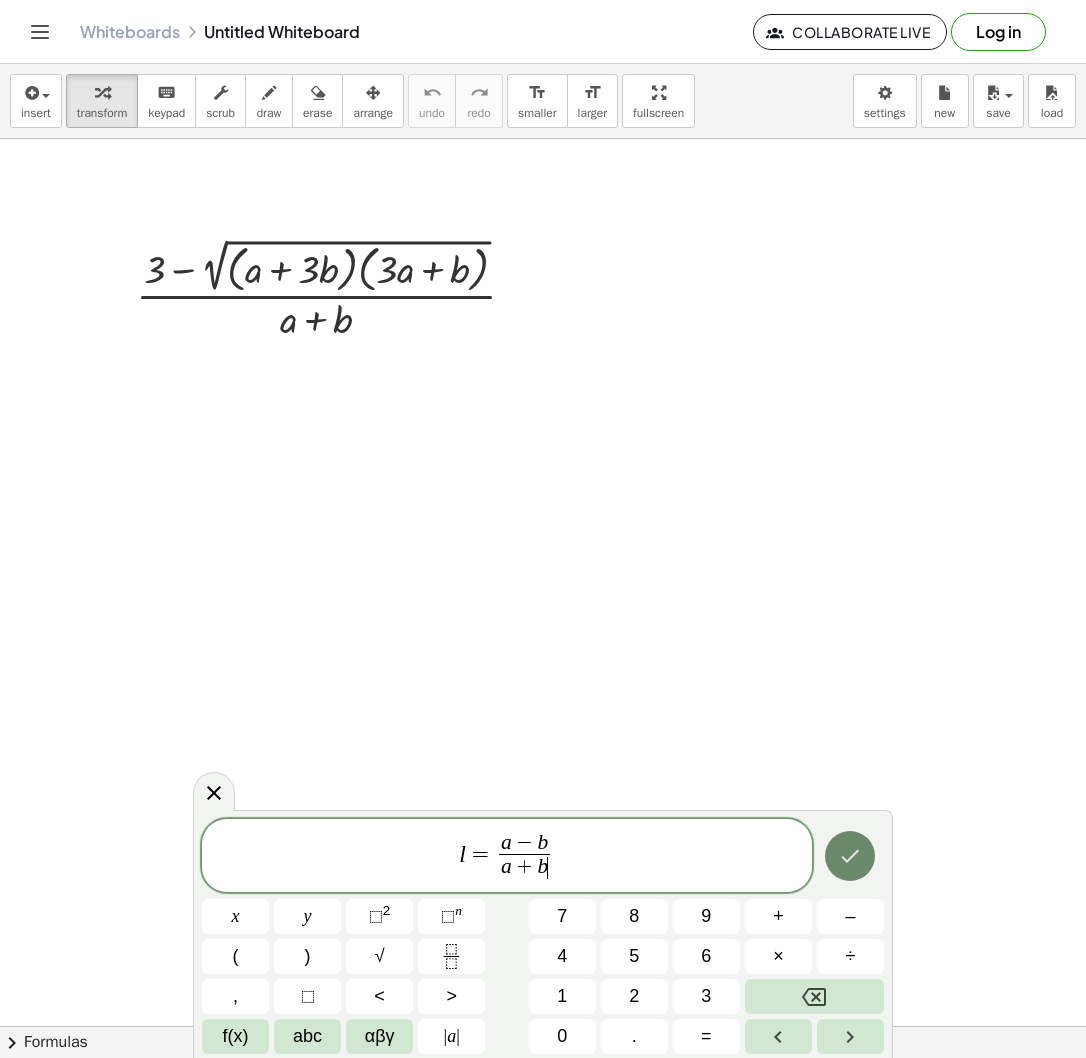 click at bounding box center [850, 856] 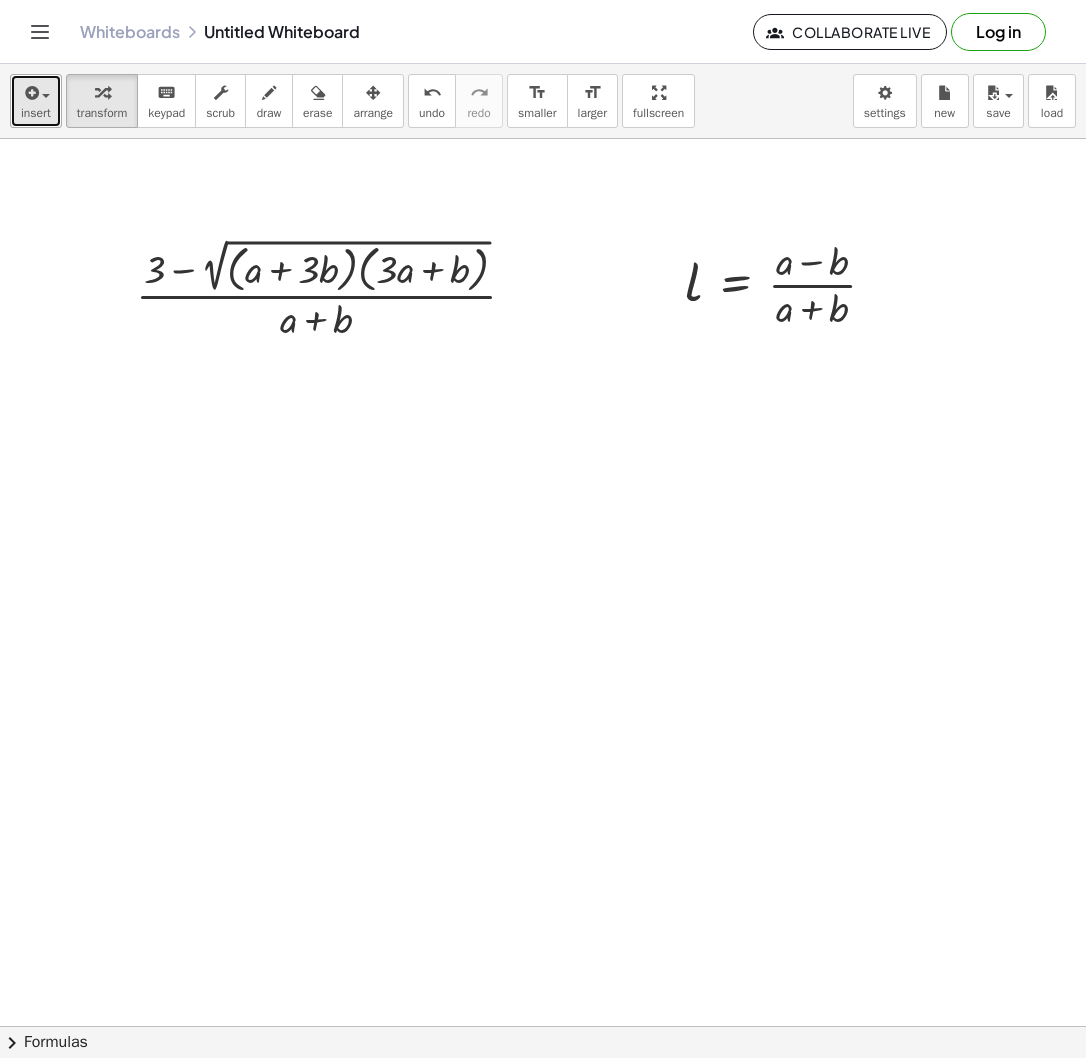 click at bounding box center (30, 93) 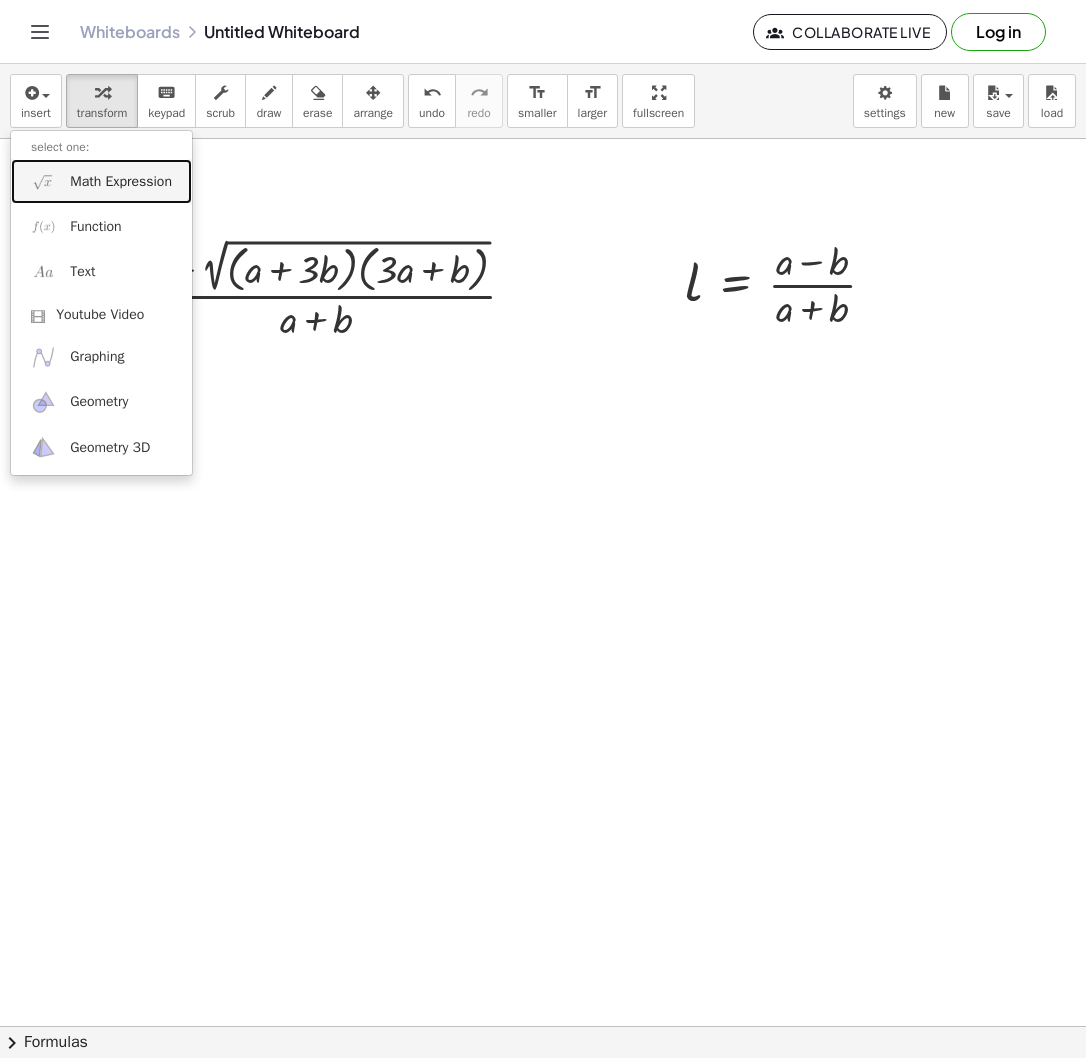 click on "Math Expression" at bounding box center (121, 182) 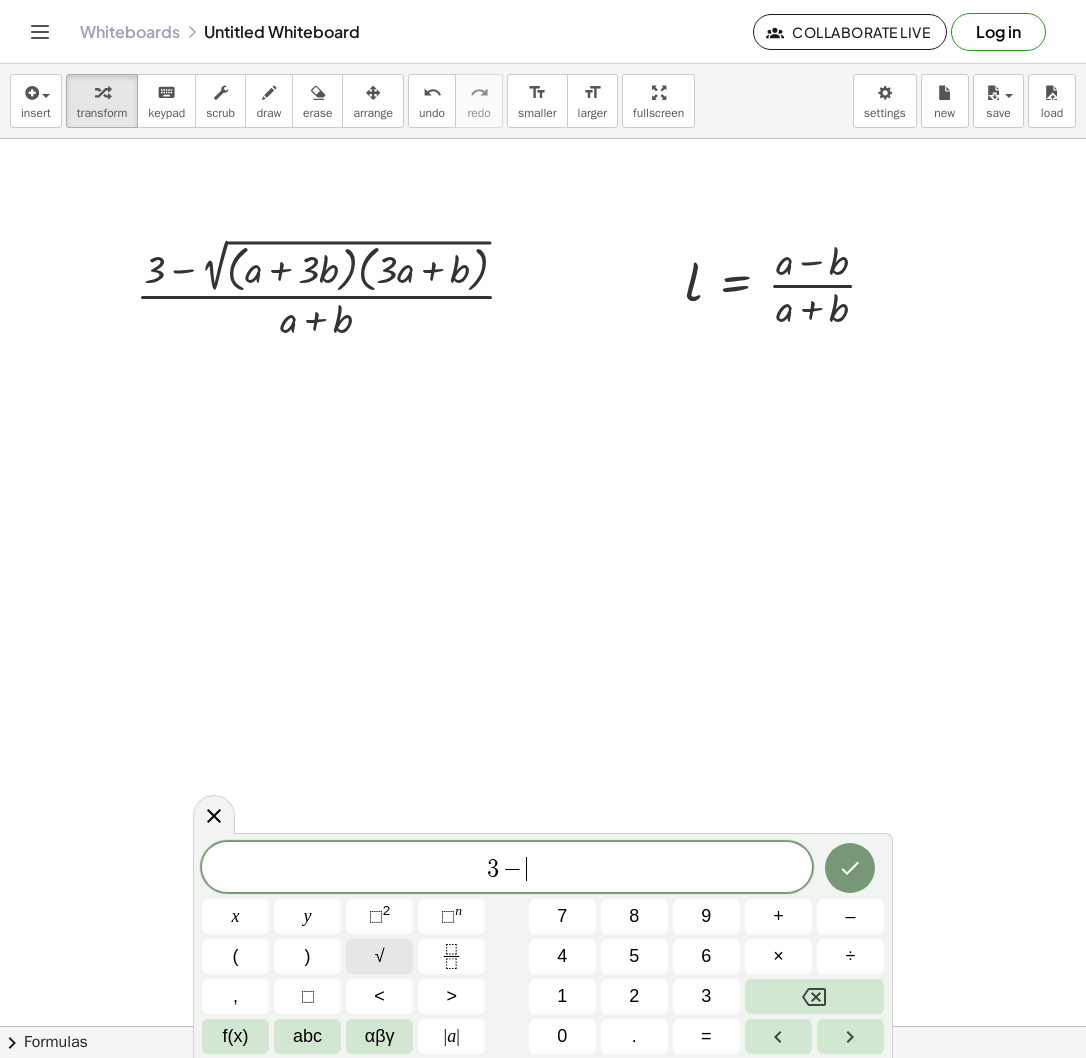 click on "√" at bounding box center [380, 956] 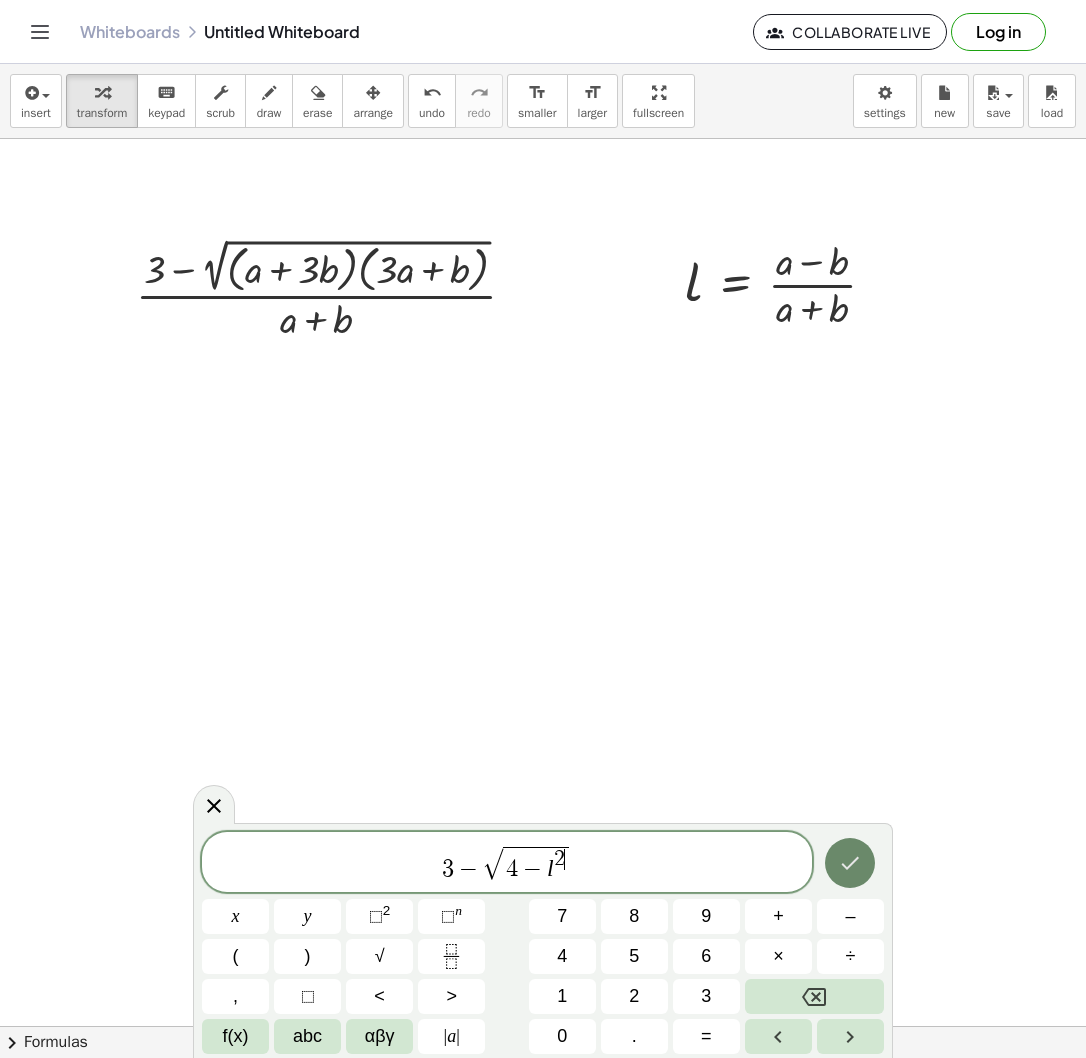 click 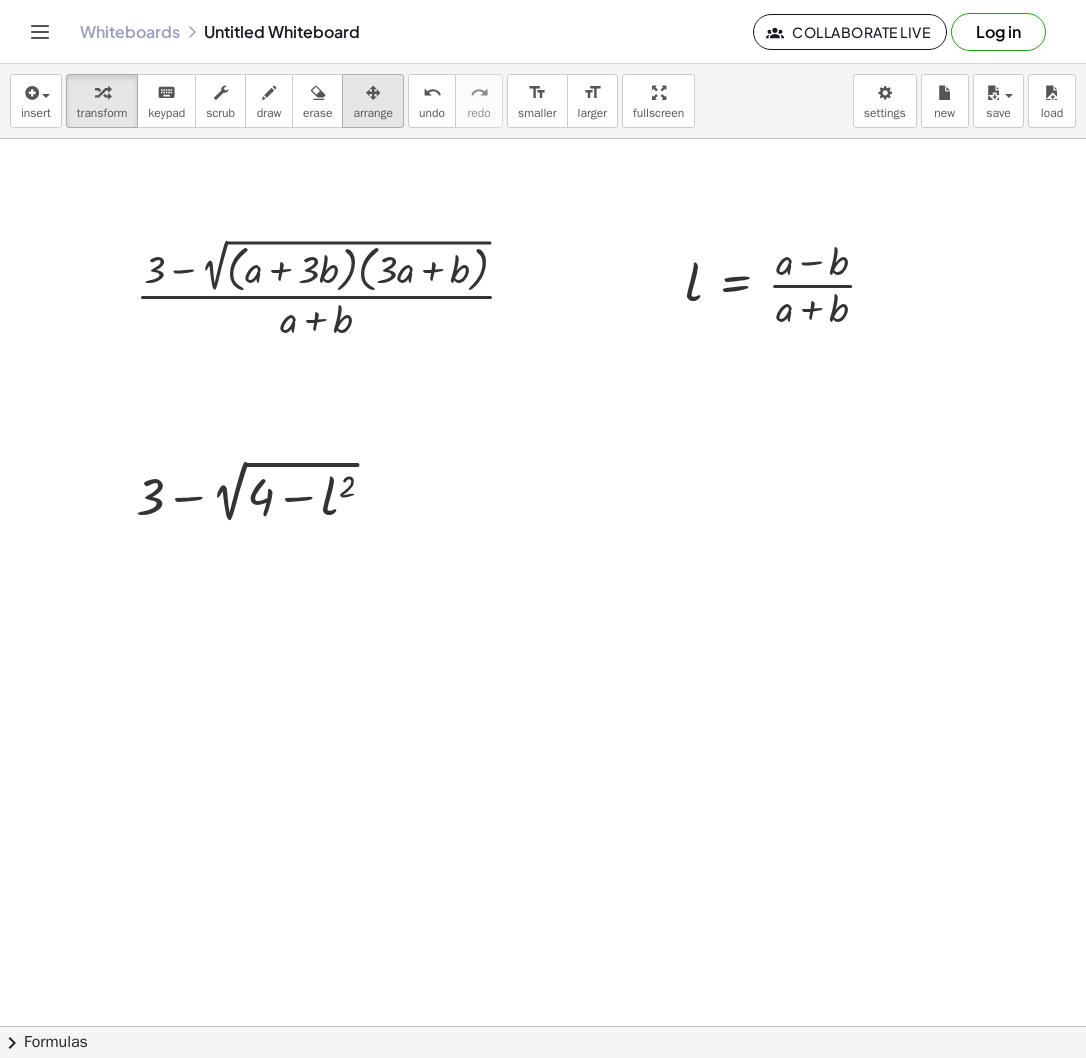 click at bounding box center (373, 93) 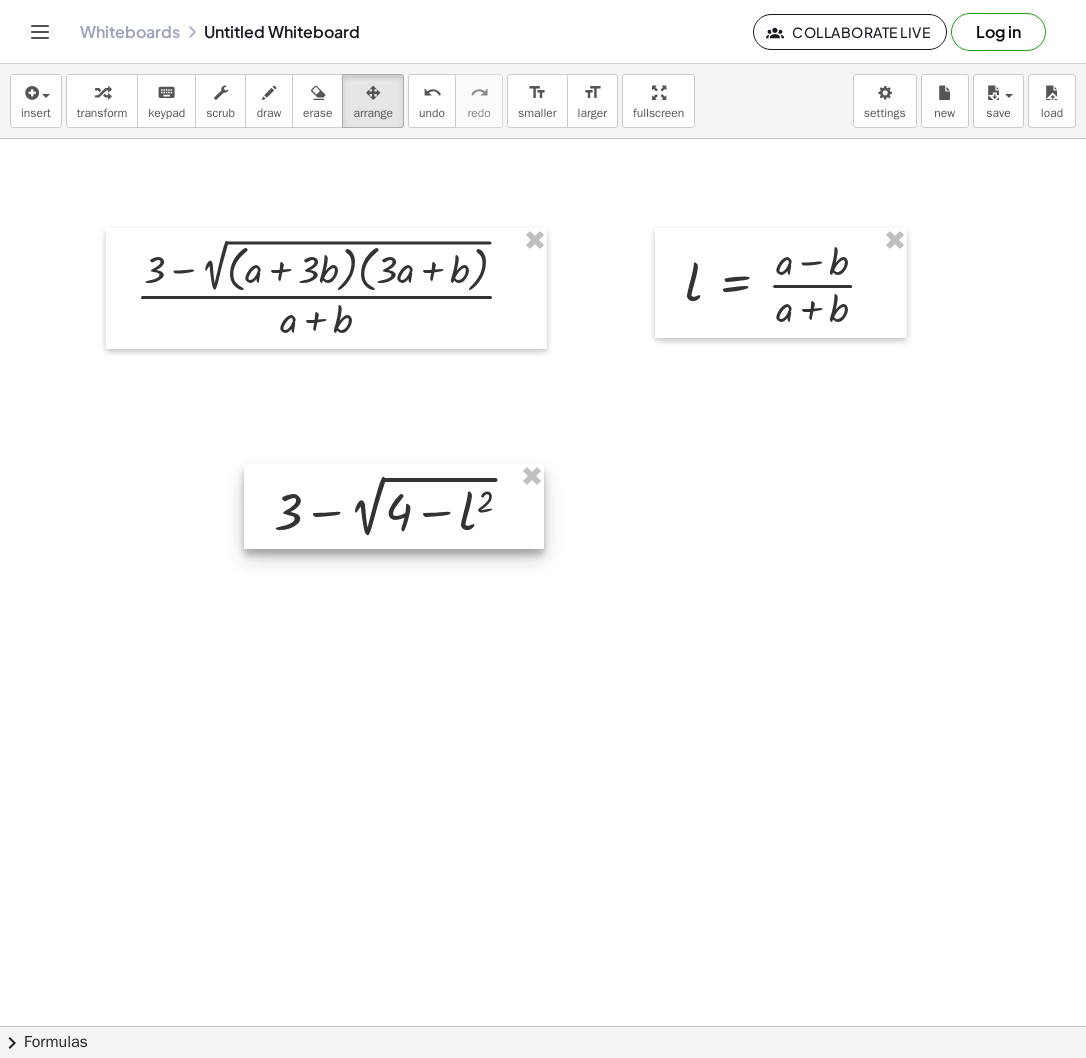 drag, startPoint x: 269, startPoint y: 517, endPoint x: 461, endPoint y: 515, distance: 192.01042 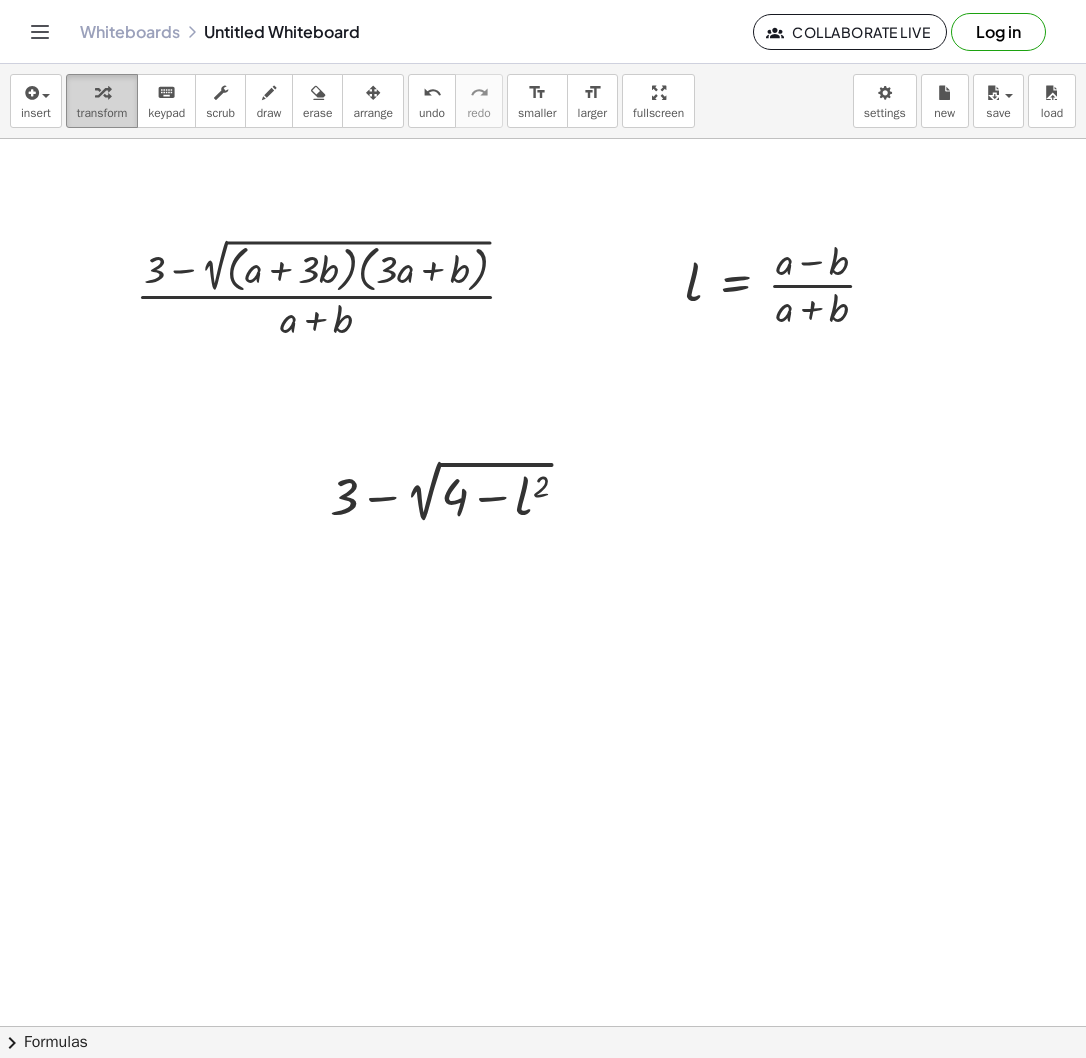 click on "transform" at bounding box center [102, 113] 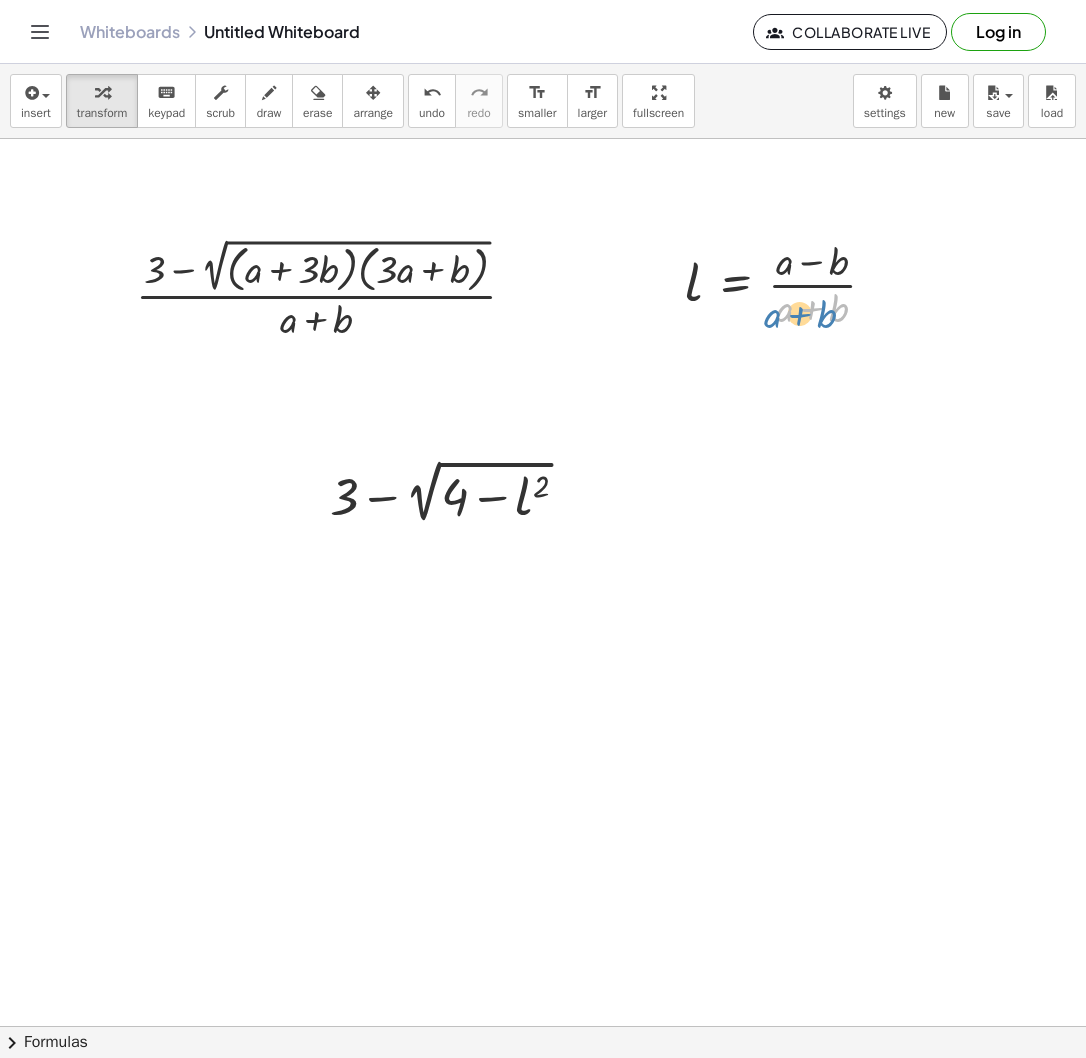 drag, startPoint x: 783, startPoint y: 295, endPoint x: 770, endPoint y: 299, distance: 13.601471 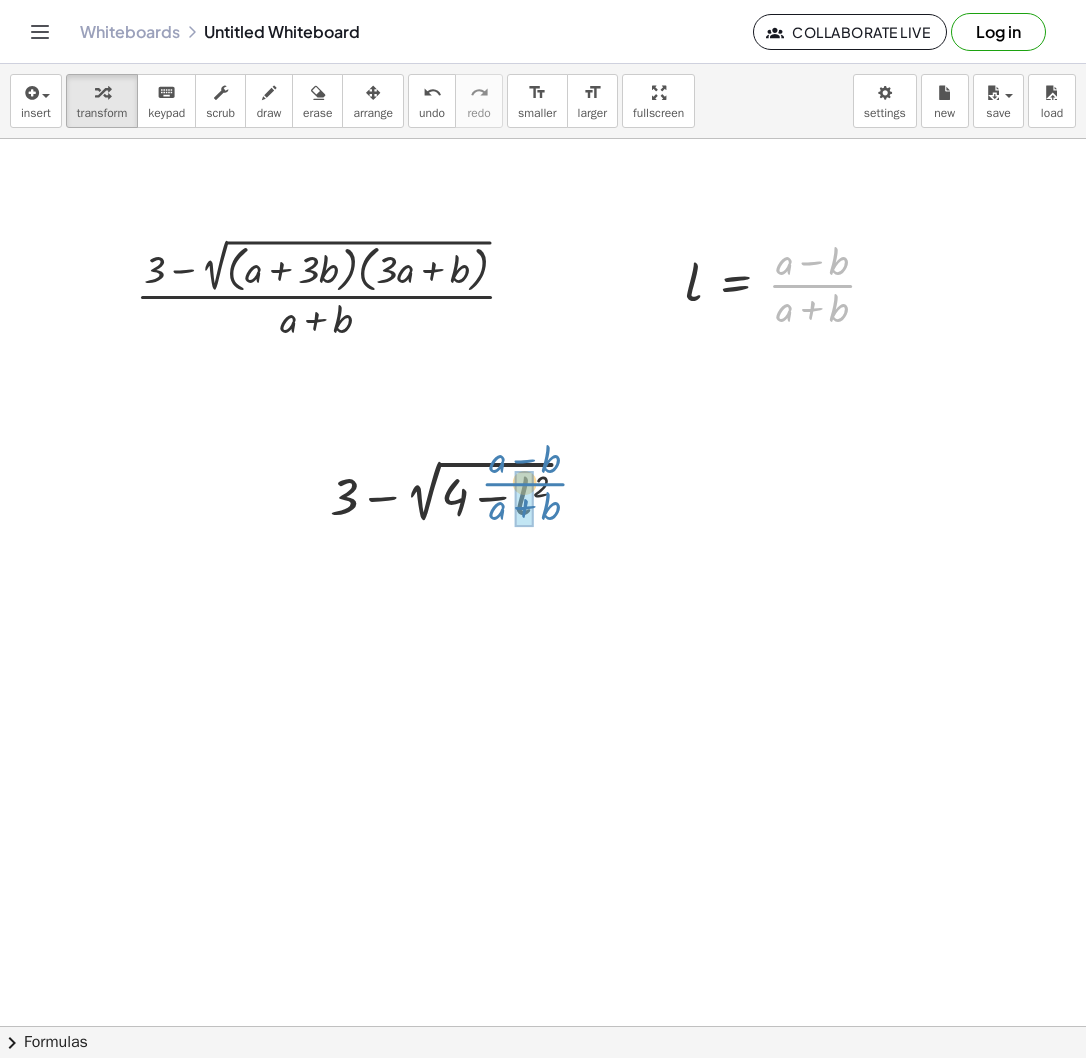 drag, startPoint x: 774, startPoint y: 285, endPoint x: 486, endPoint y: 483, distance: 349.4968 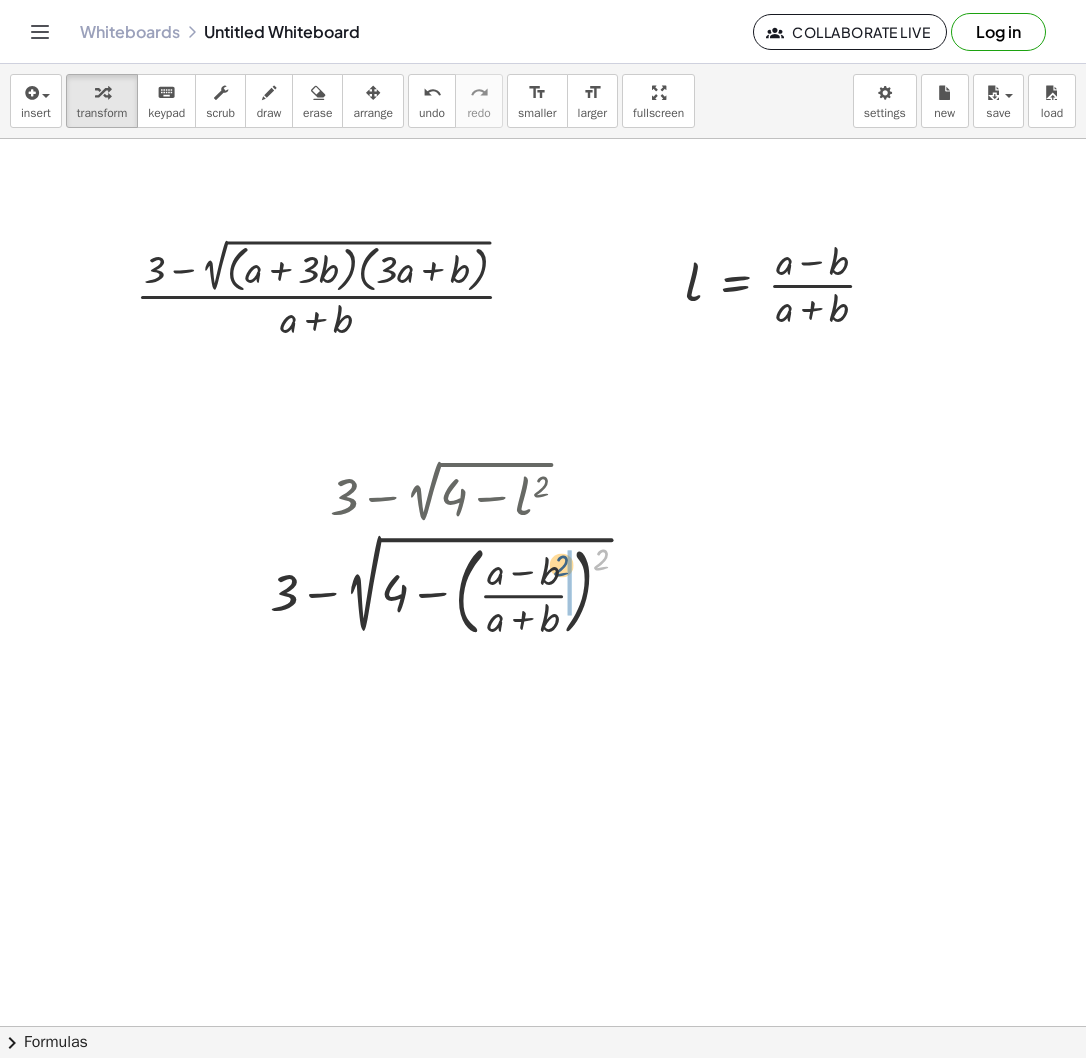 drag, startPoint x: 598, startPoint y: 554, endPoint x: 558, endPoint y: 560, distance: 40.4475 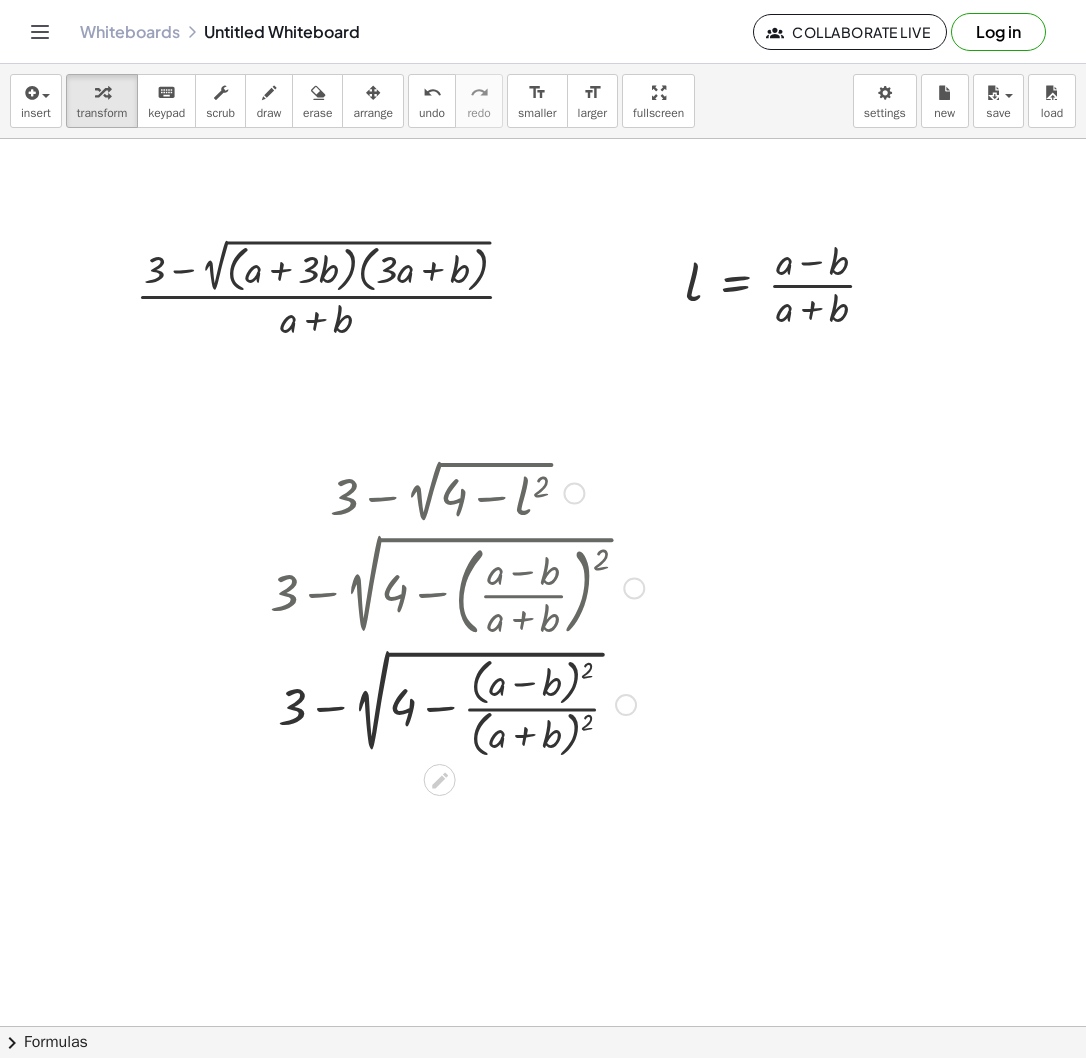 click at bounding box center [457, 703] 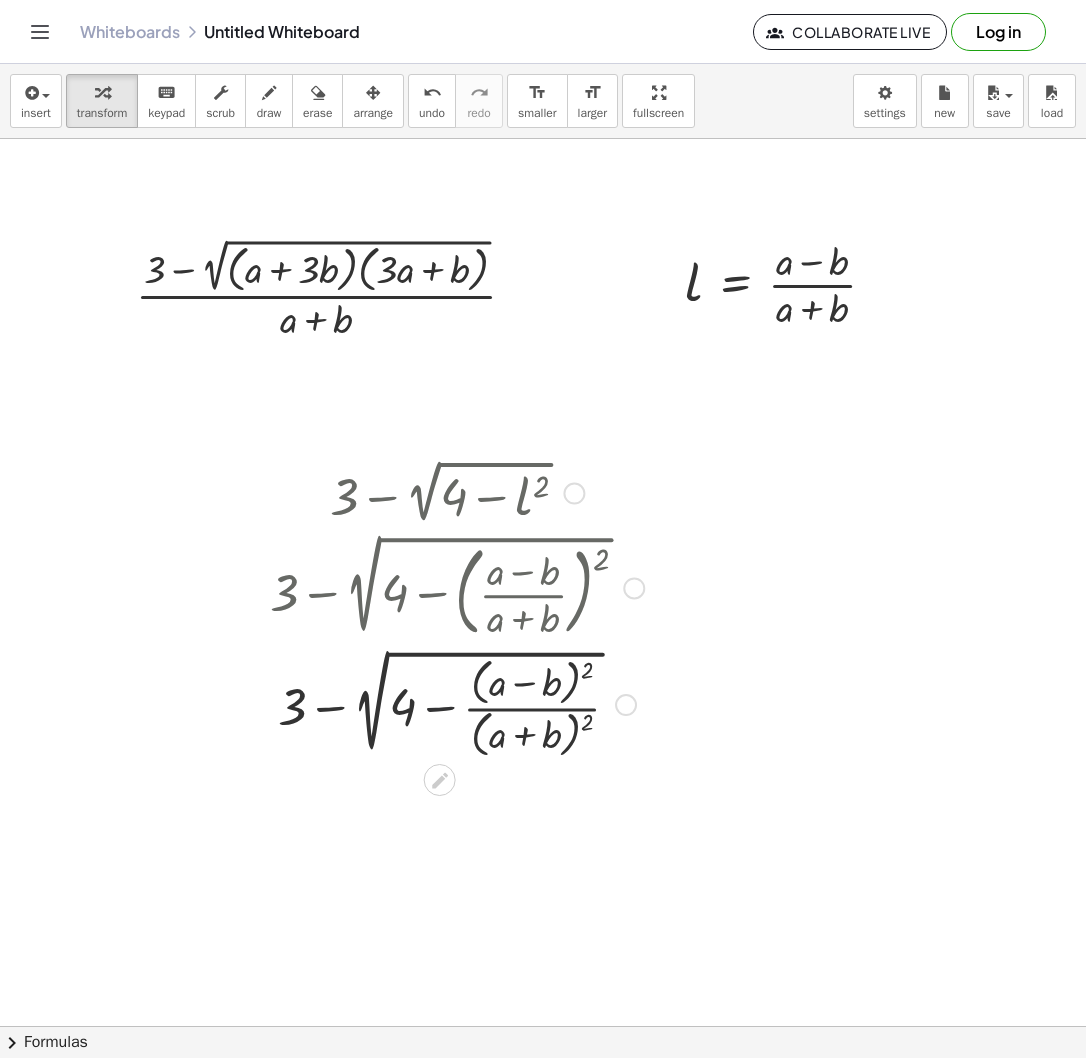 click at bounding box center [457, 703] 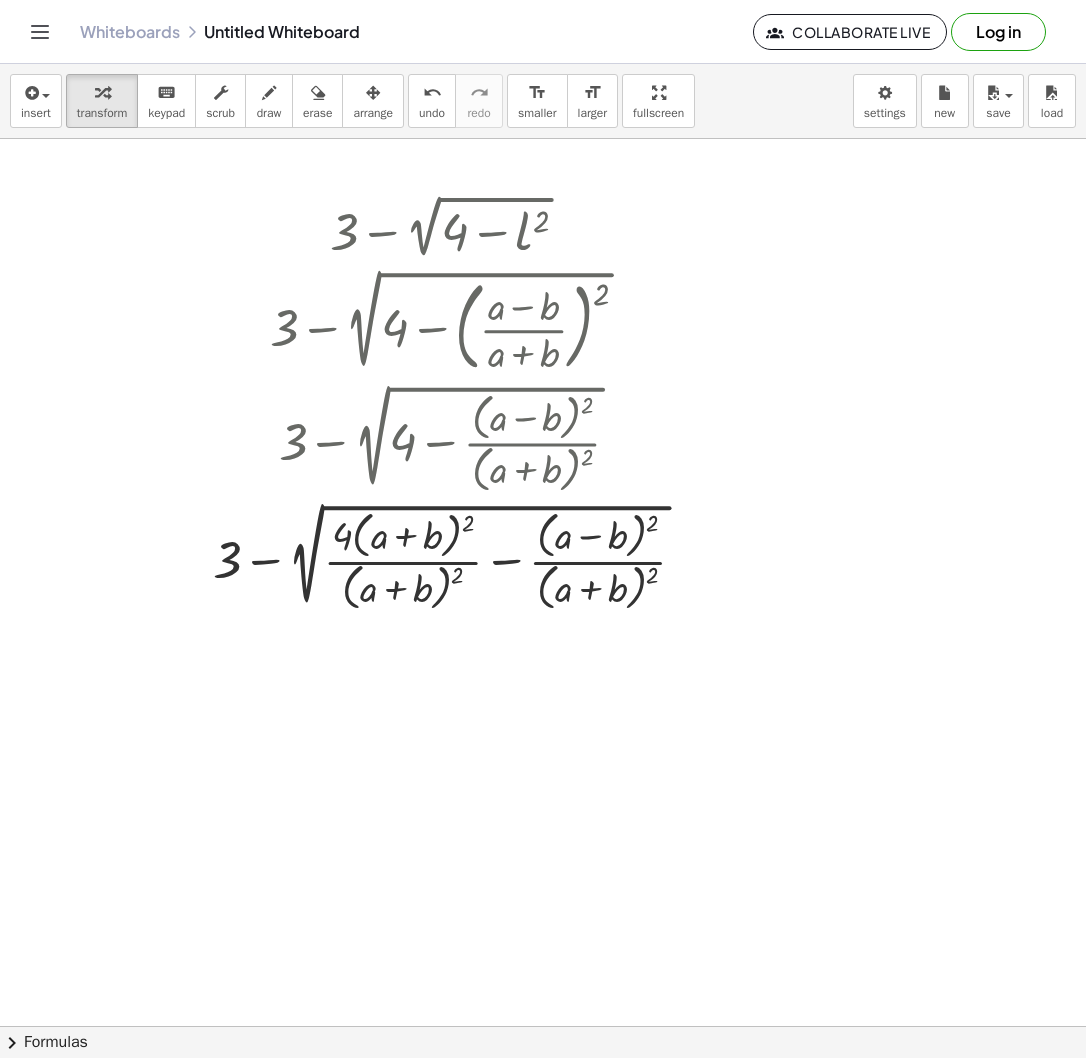 scroll, scrollTop: 356, scrollLeft: 0, axis: vertical 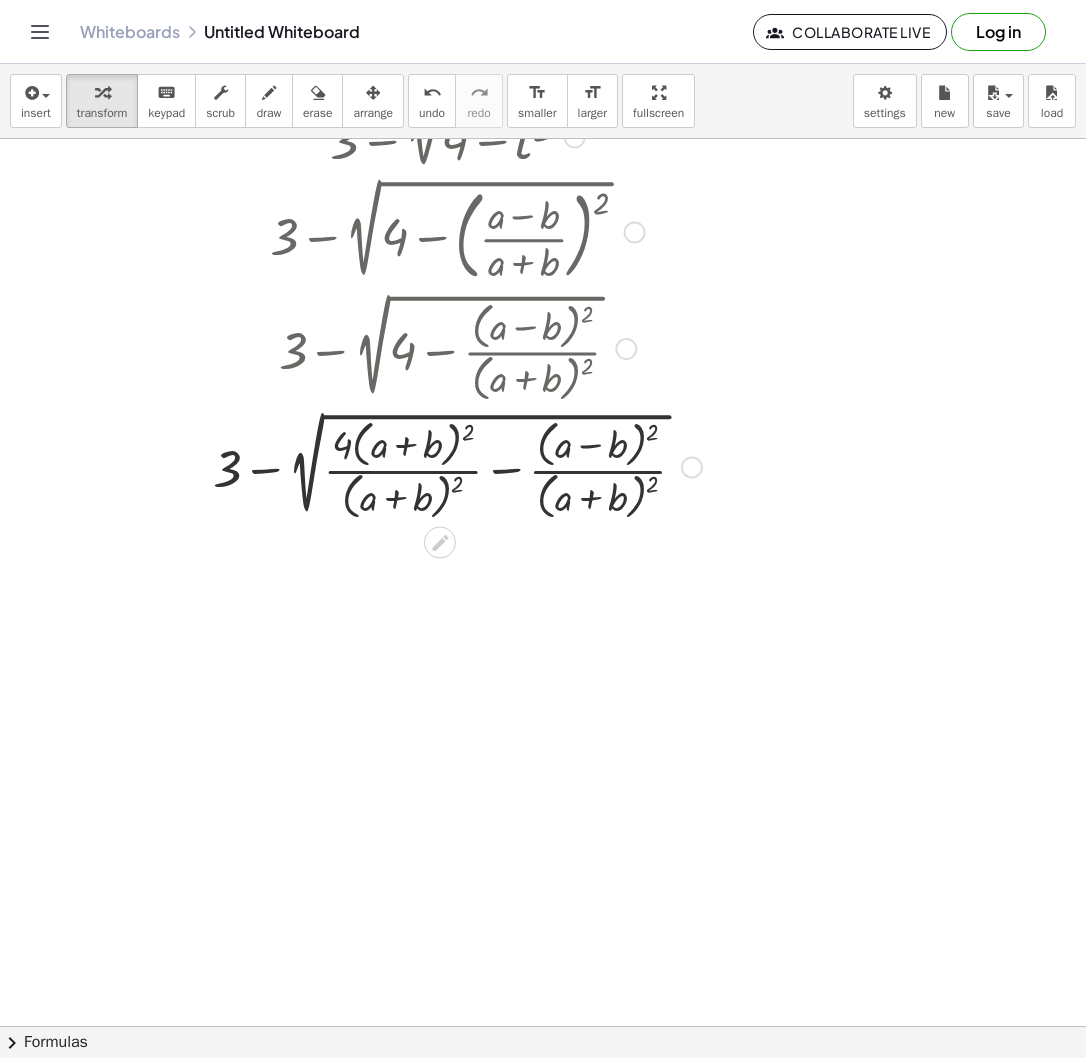 click at bounding box center [457, 465] 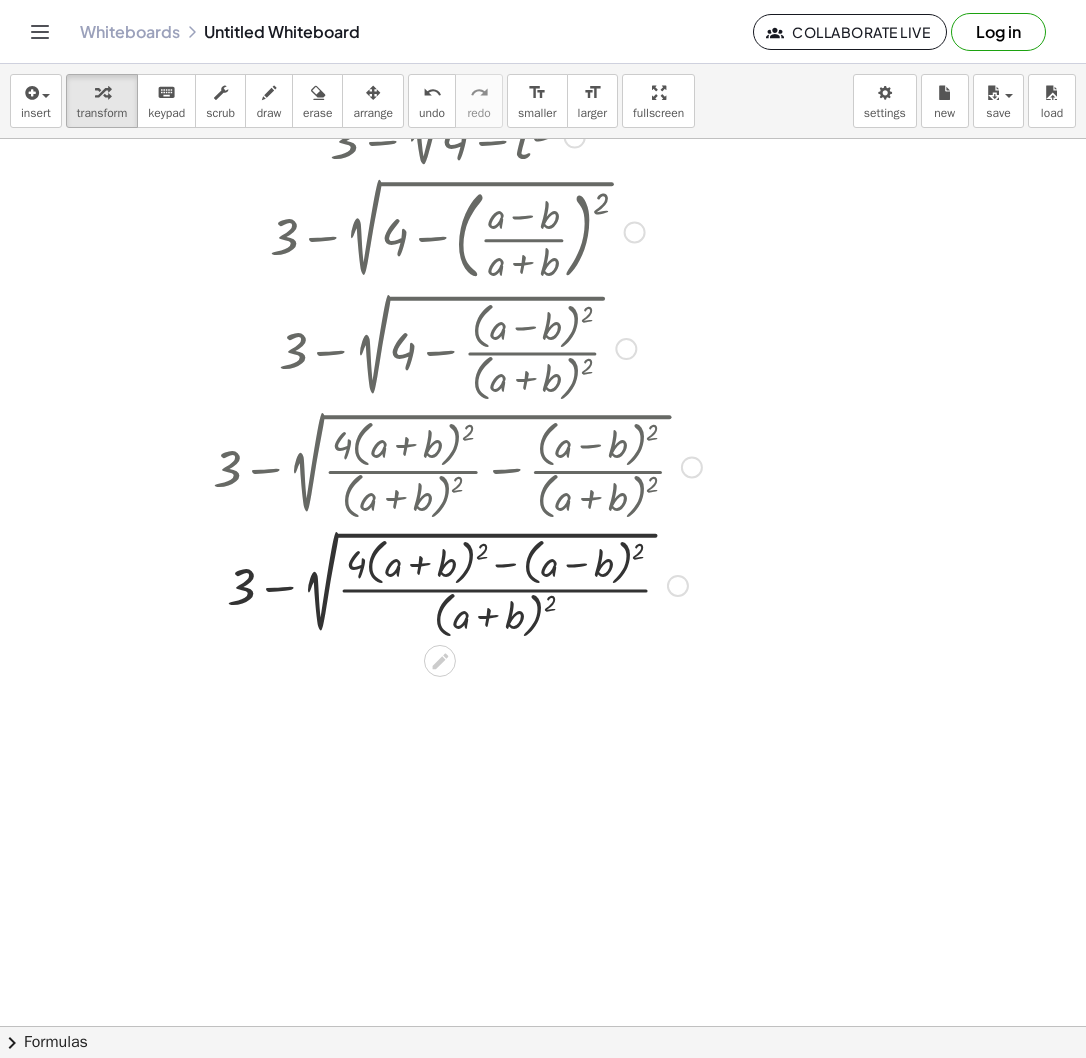 click at bounding box center [678, 586] 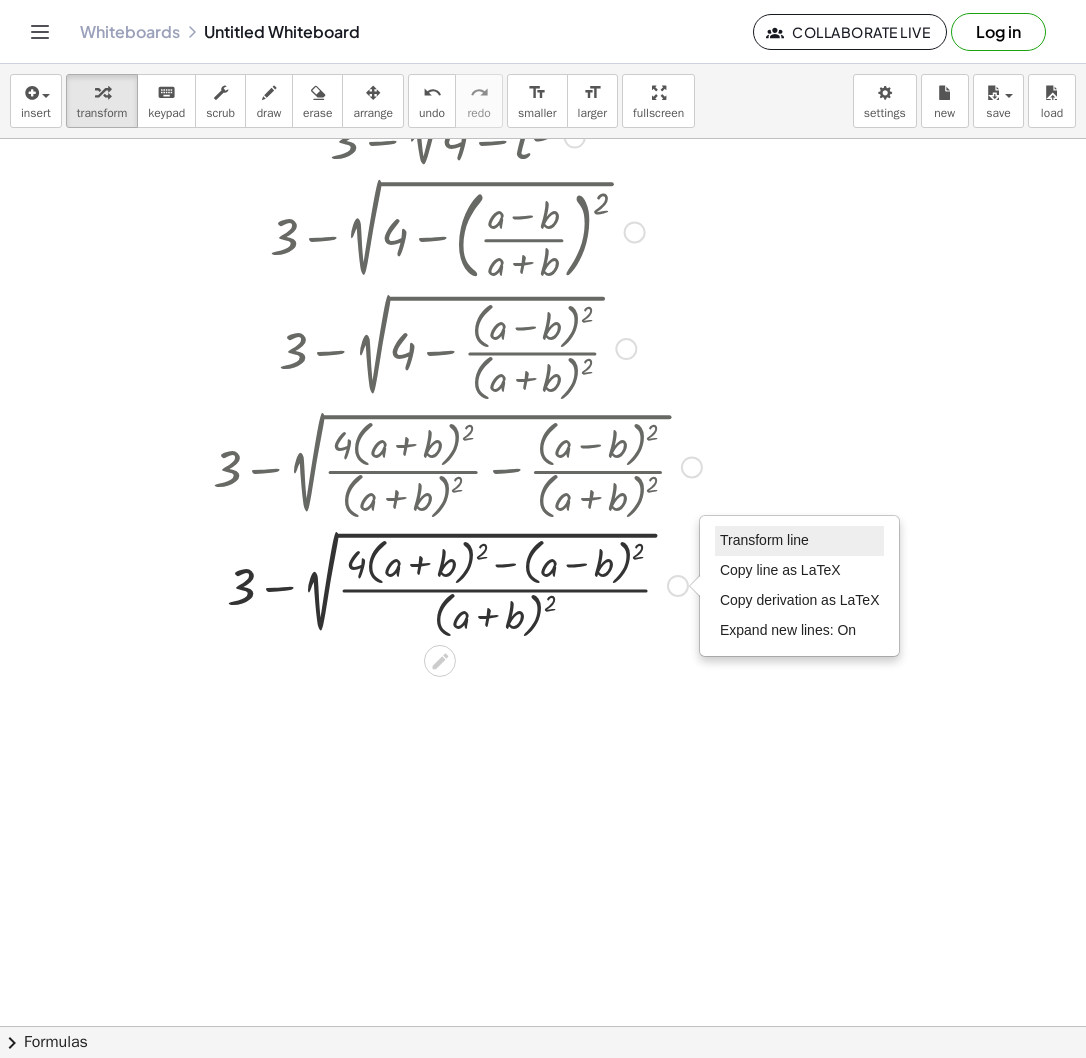 click on "Transform line Copy line as LaTeX Copy derivation as LaTeX Expand new lines: On" at bounding box center [800, 586] 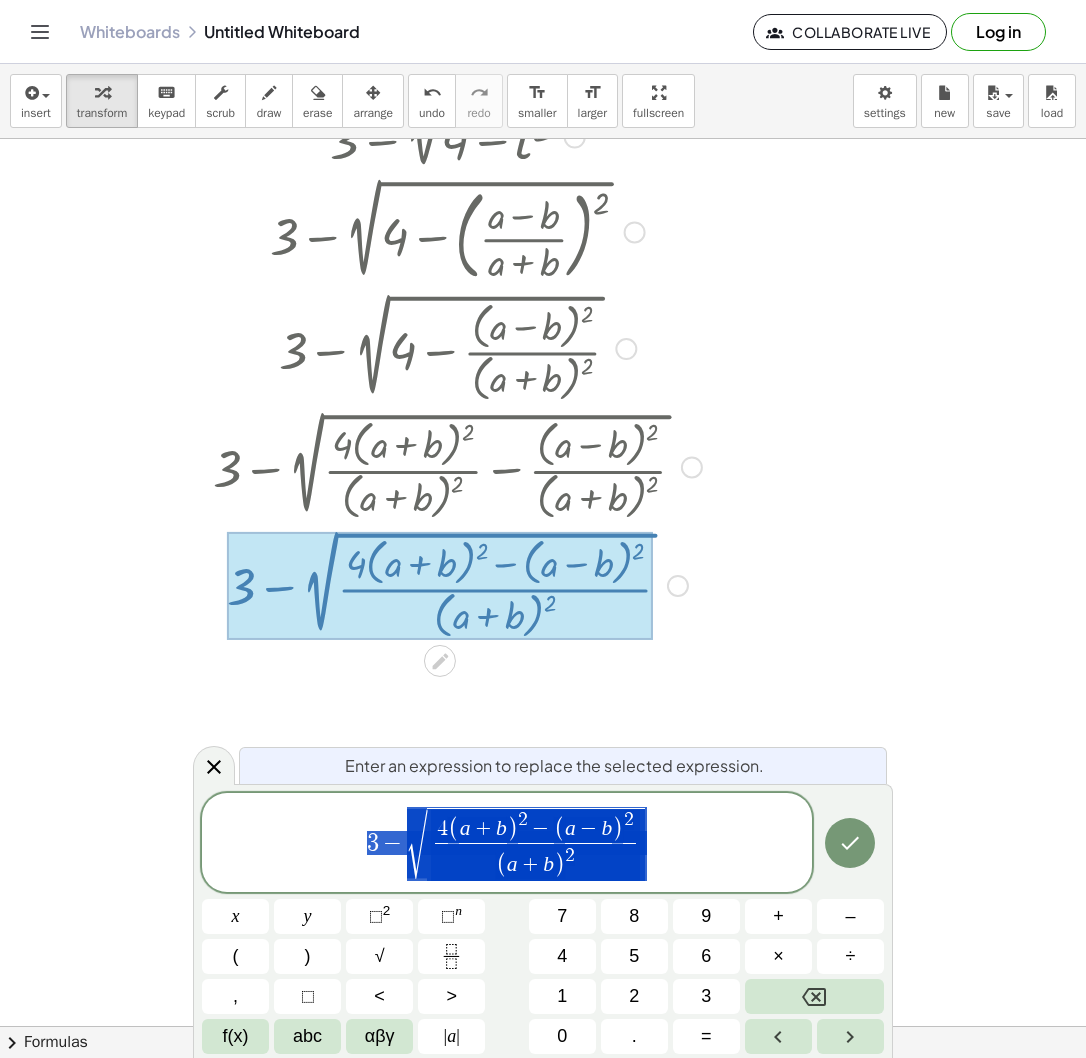 click at bounding box center (440, 586) 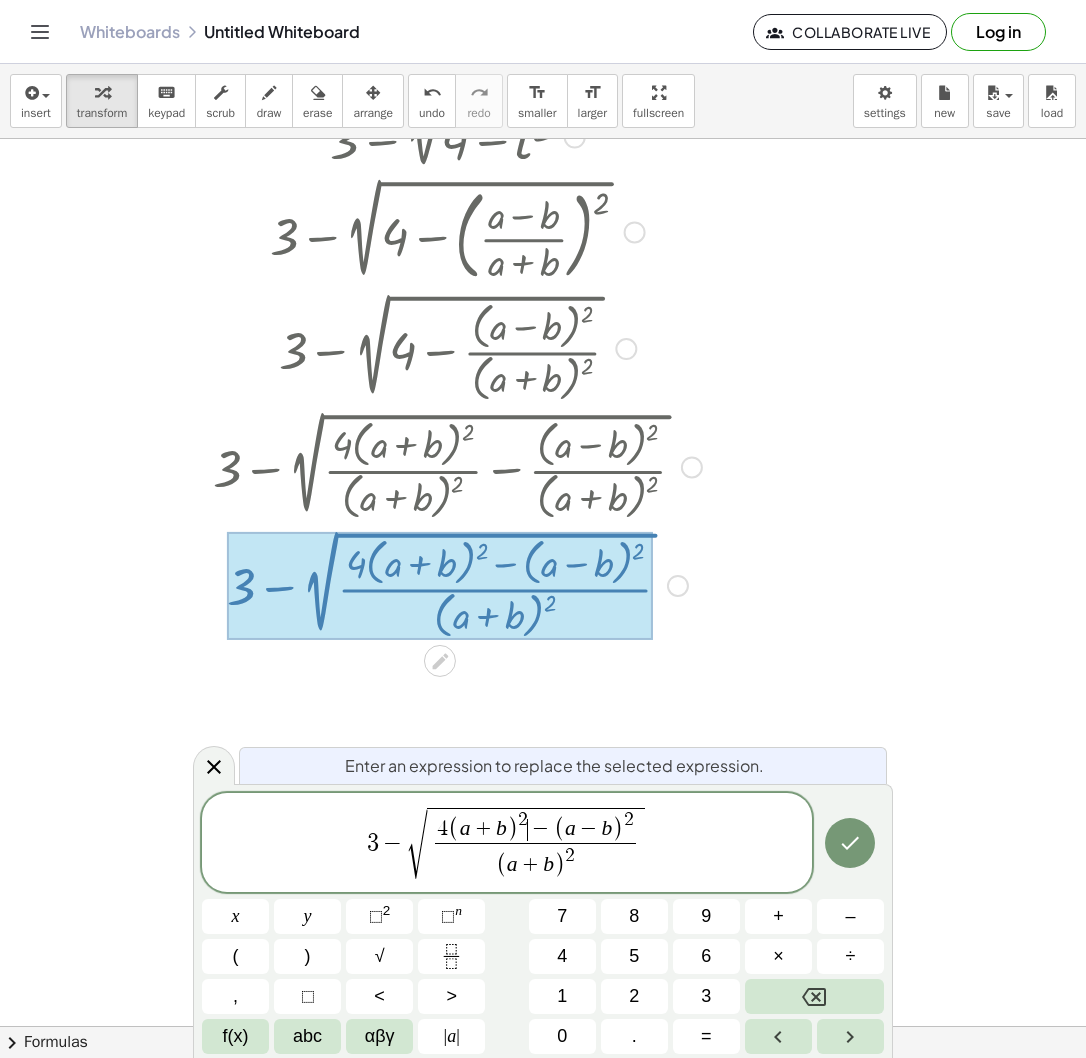 click on "−" at bounding box center [541, 830] 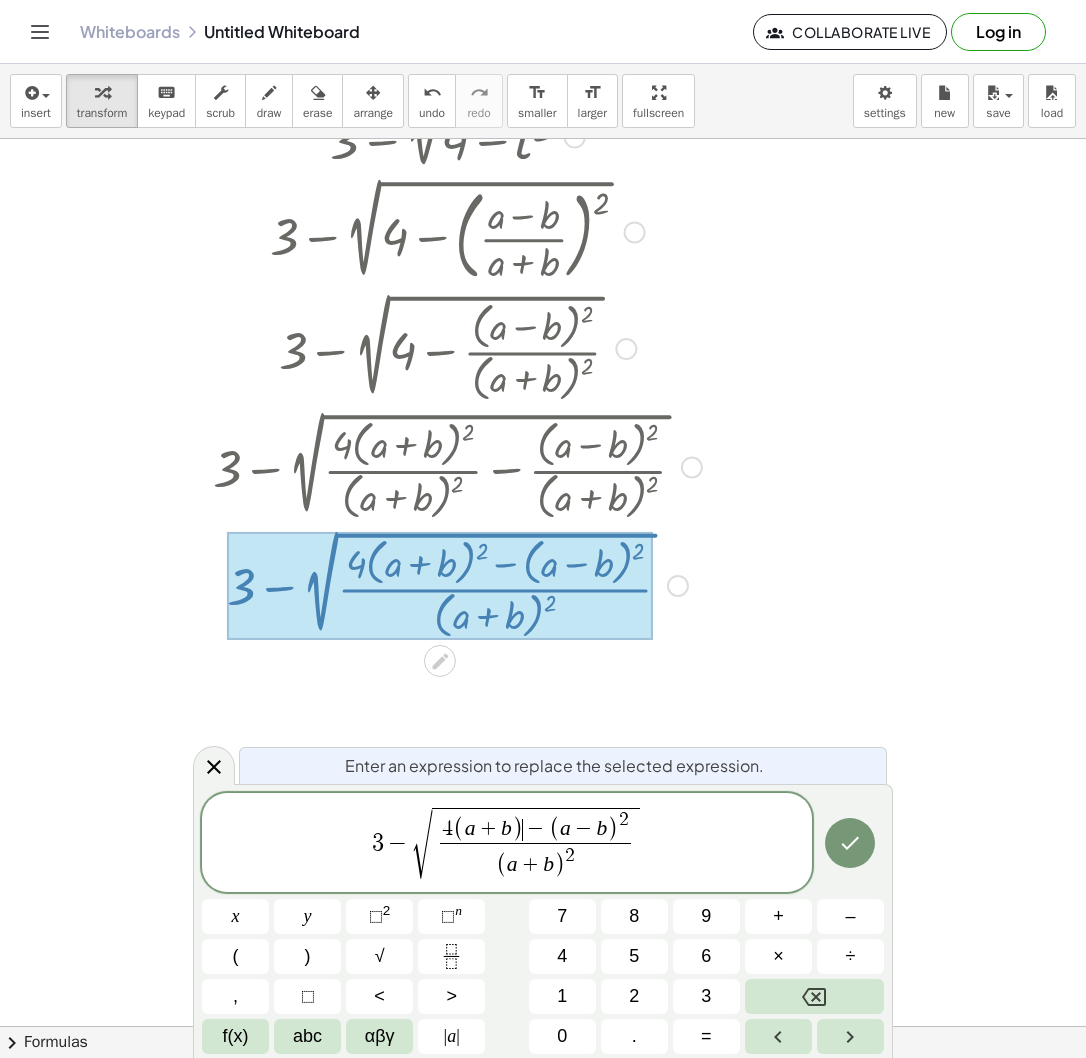 click on "+" at bounding box center (488, 830) 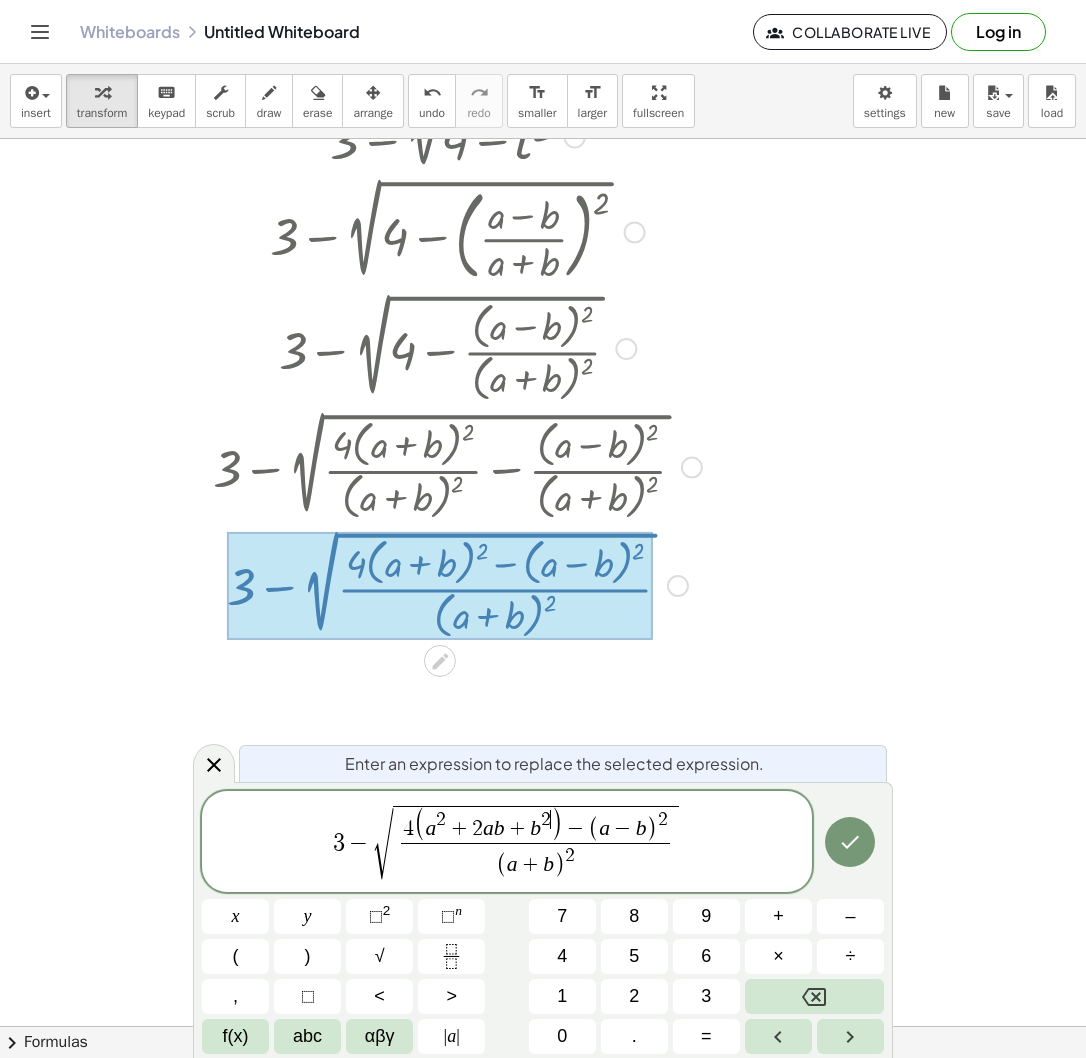 click on "−" at bounding box center [623, 830] 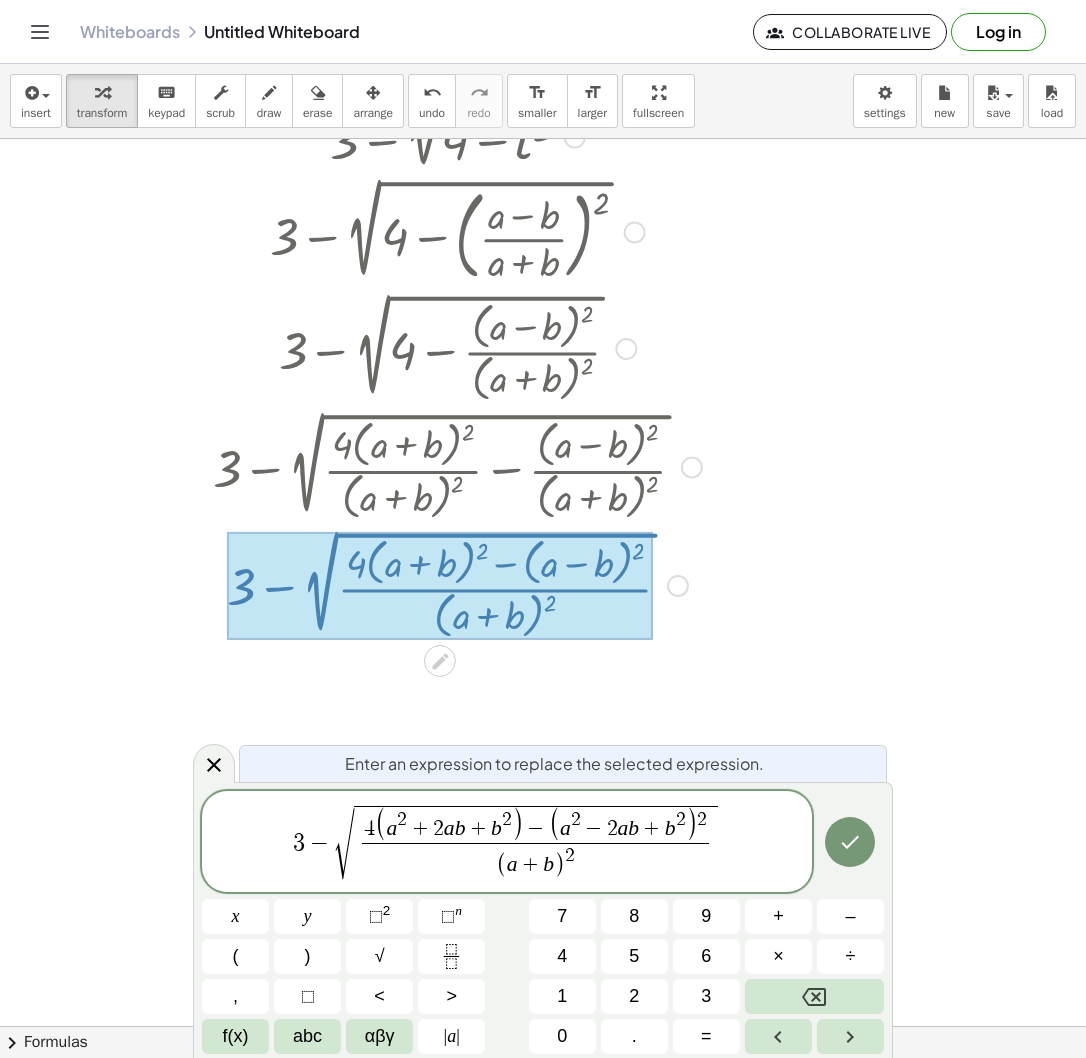 click on "3 − √ 4 ( a 2 + 2 a b + b 2 ) − ( a 2 − 2 a b + b 2 ​ ) 2 ( a + b ) 2 ​" at bounding box center [507, 843] 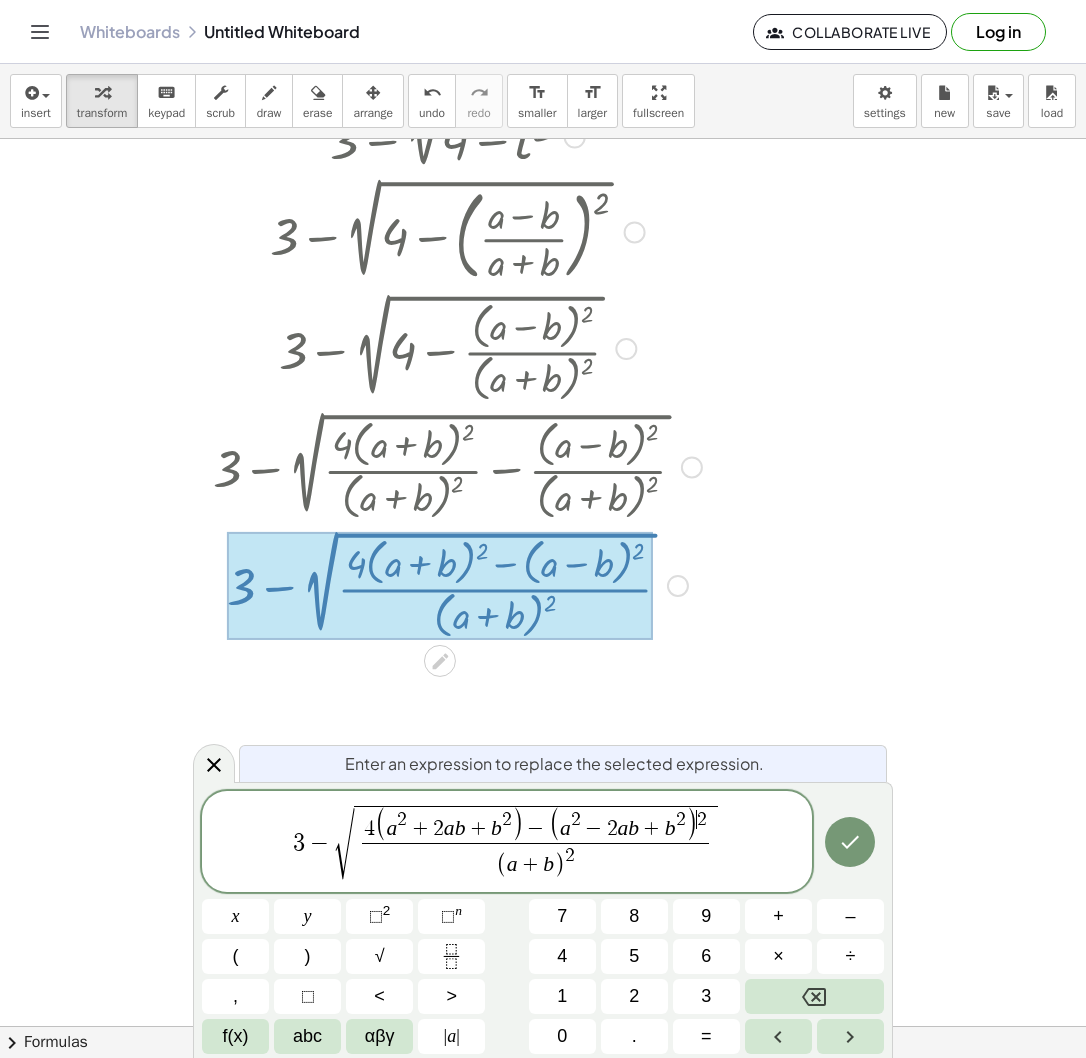 click on "2" at bounding box center [702, 819] 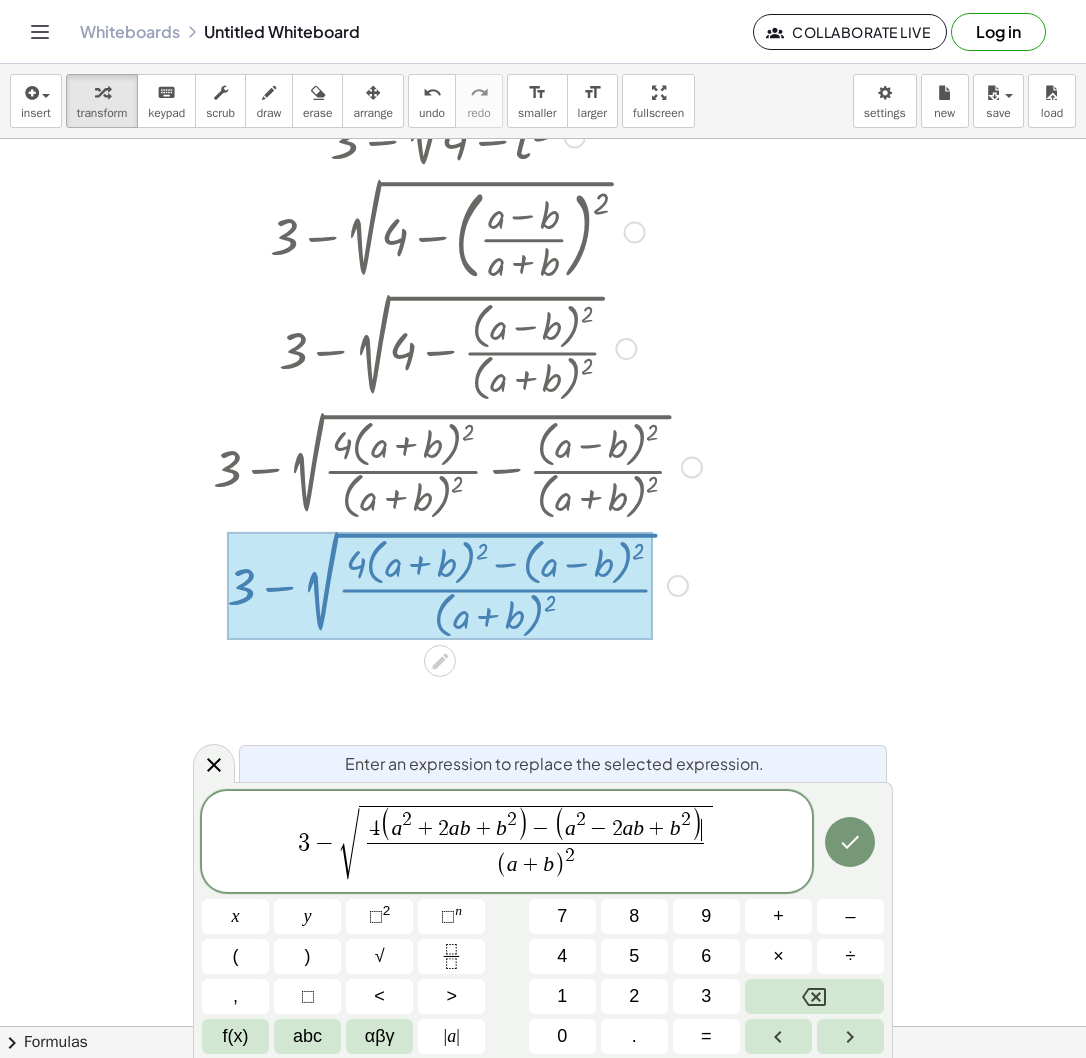 click on "( a + b ) 2" at bounding box center (535, 862) 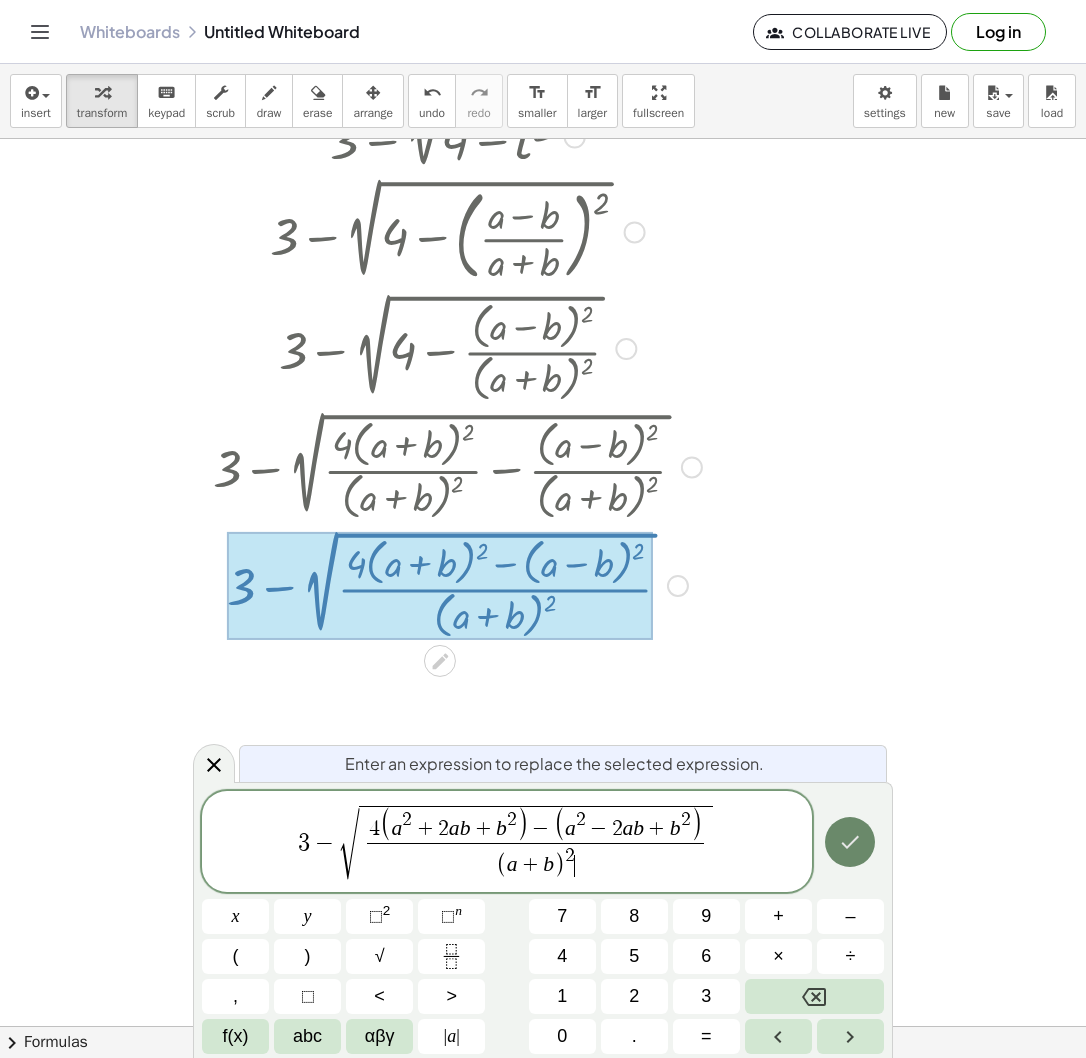 click at bounding box center (850, 842) 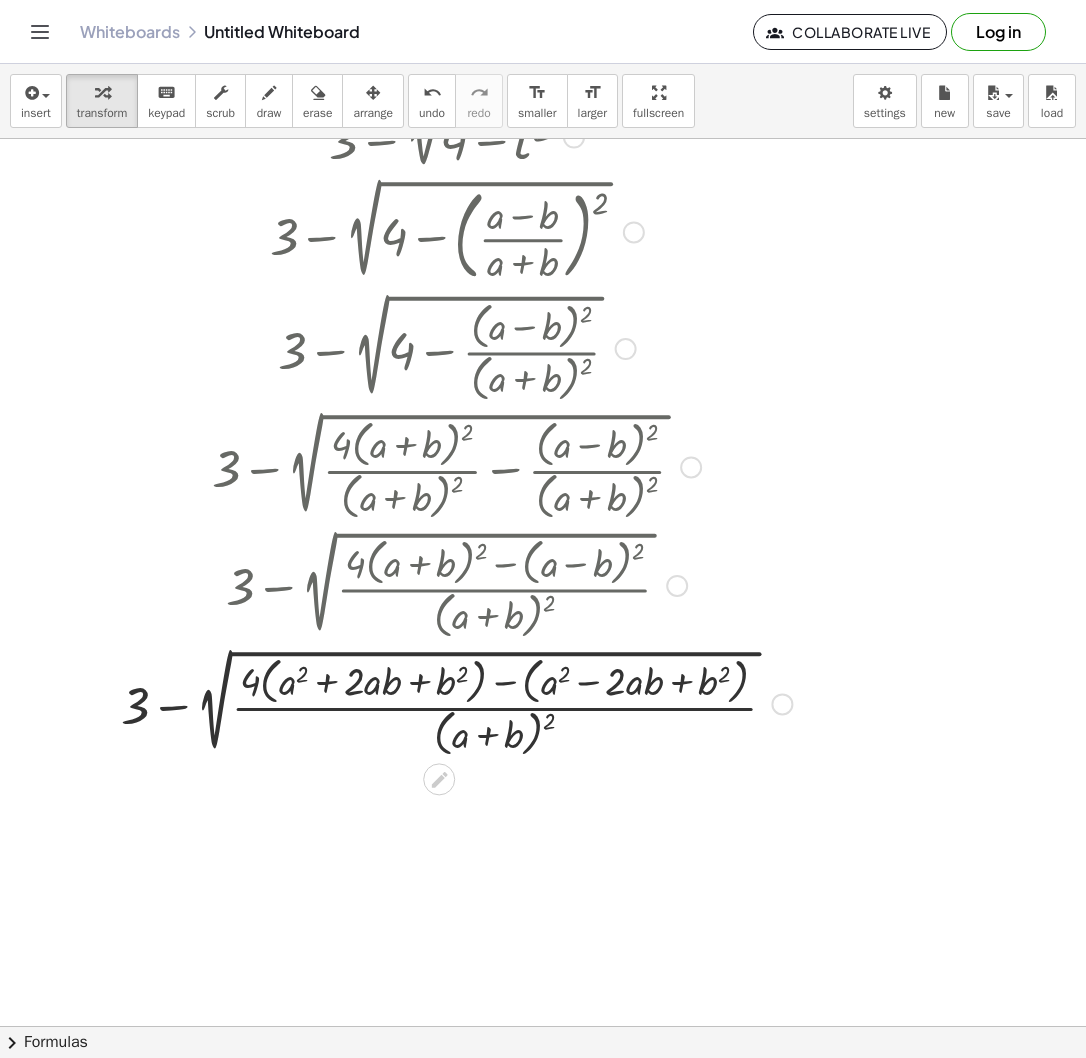 click on "Transform line Copy line as LaTeX Copy derivation as LaTeX Expand new lines: On" at bounding box center (782, 704) 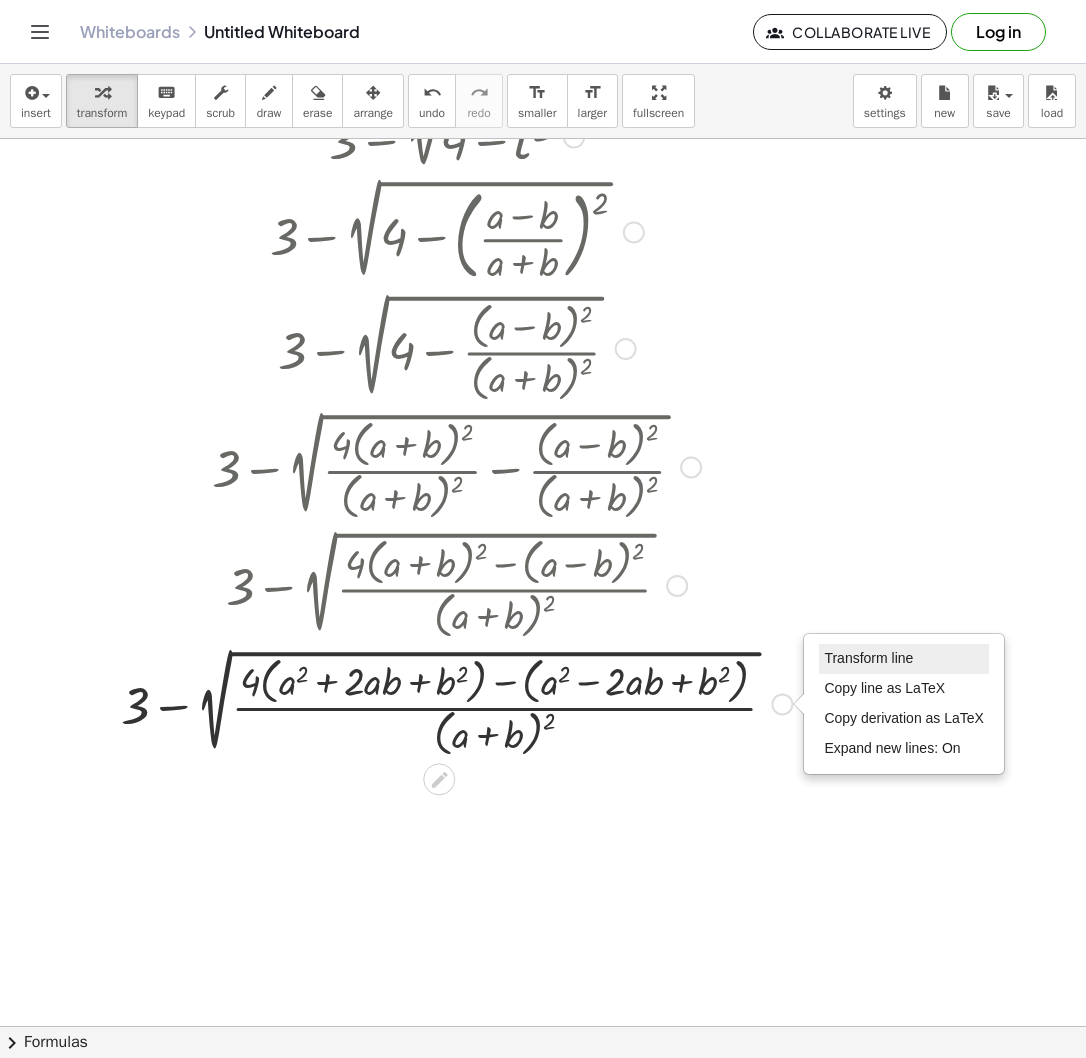 click on "Transform line" at bounding box center [904, 659] 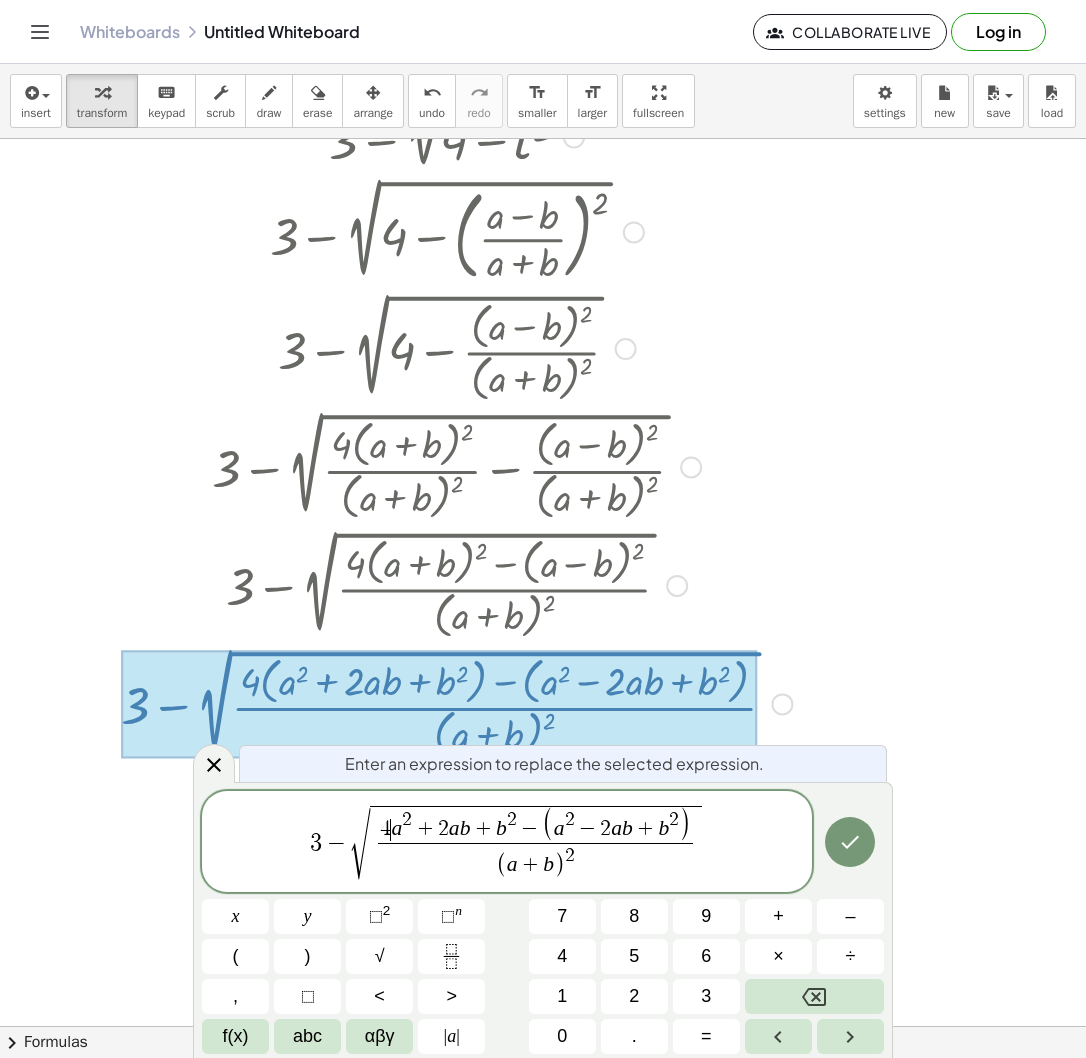 click on "2" at bounding box center [443, 829] 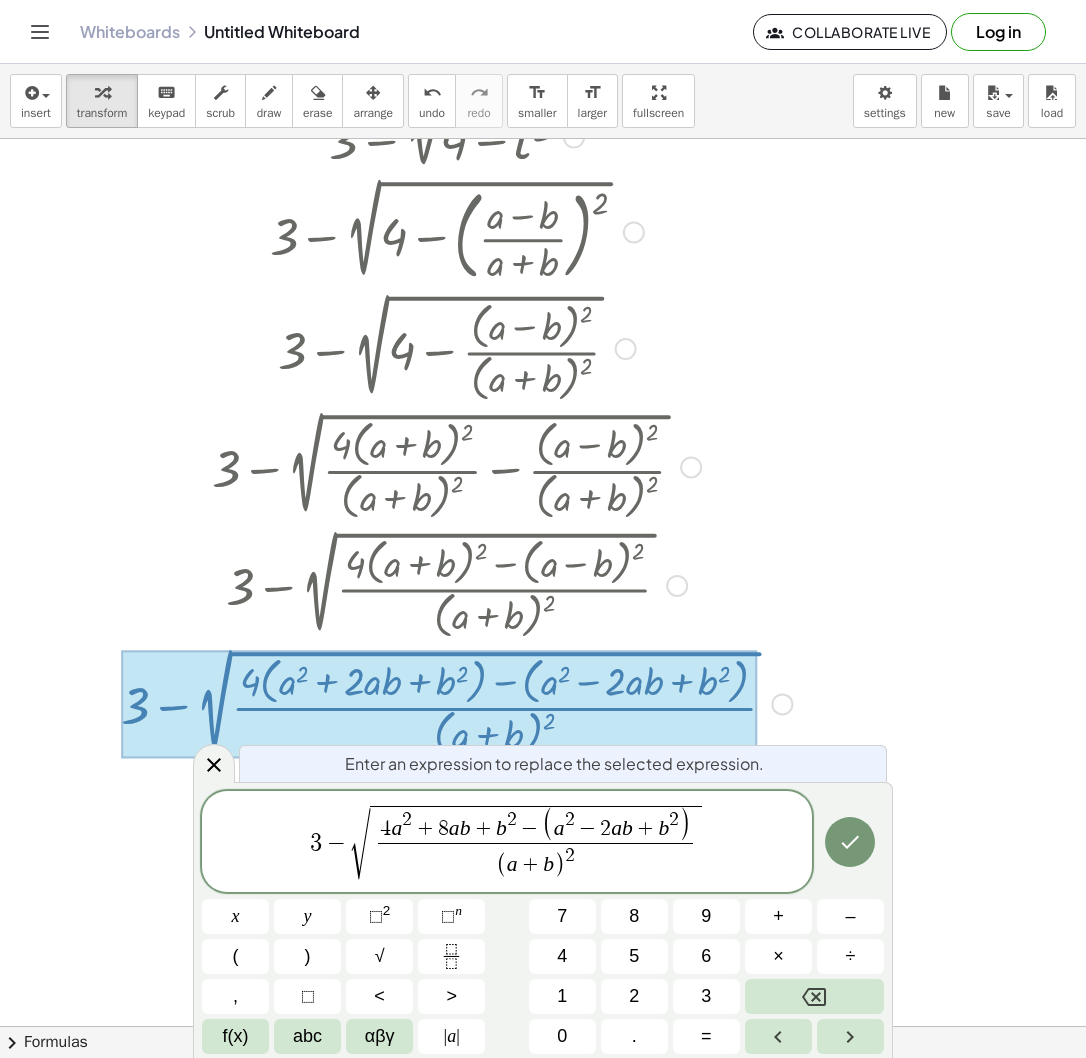 click on "b" at bounding box center [501, 828] 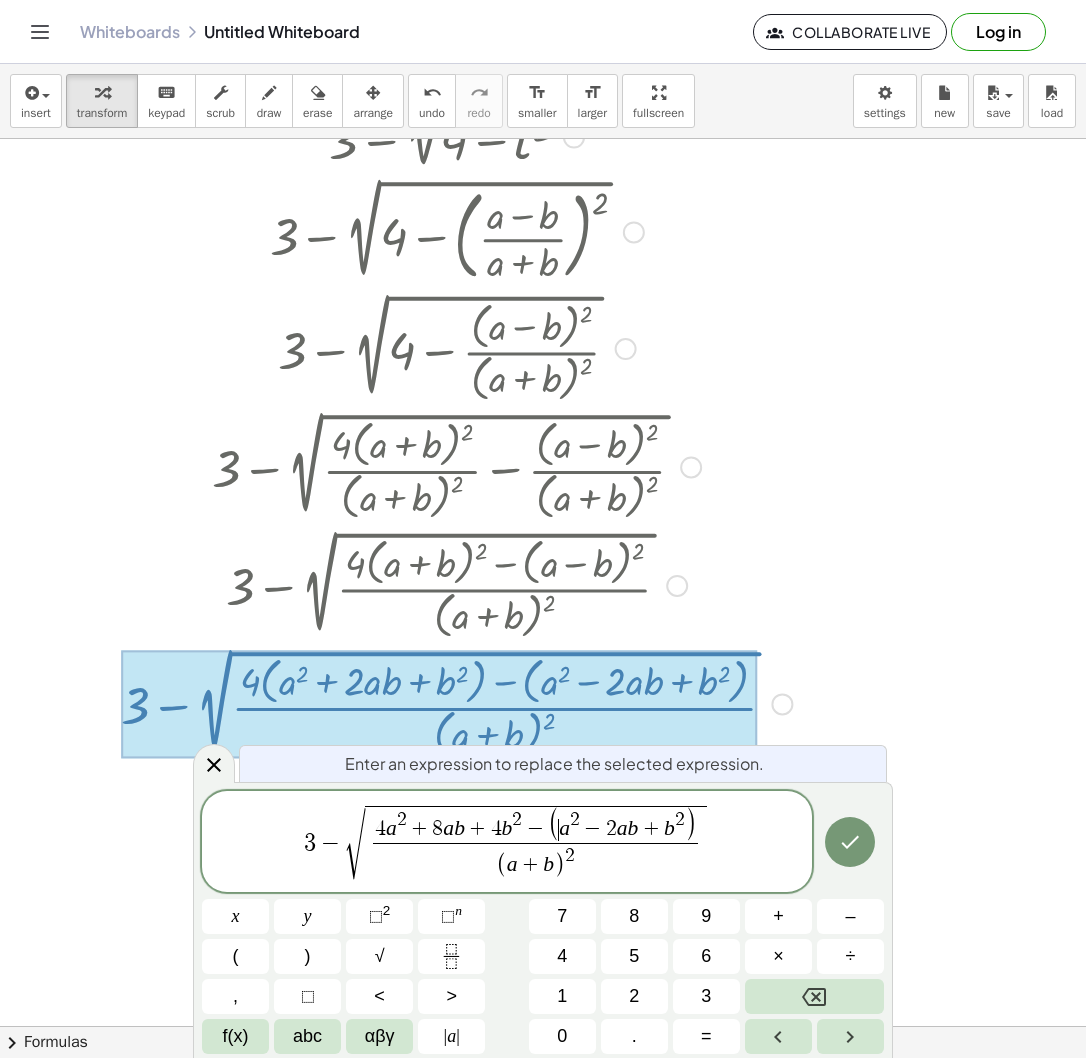 click on "a" at bounding box center [564, 828] 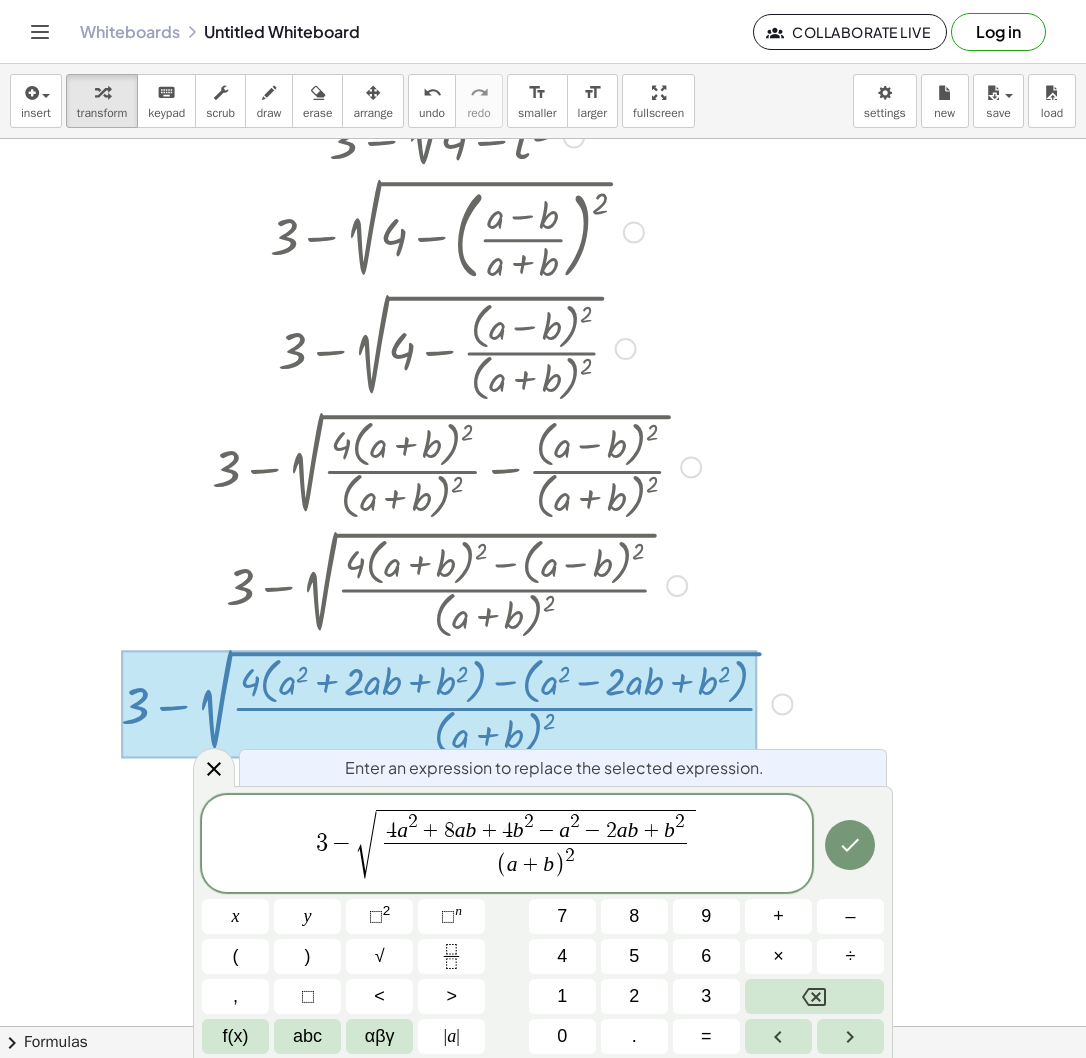 click on "2" at bounding box center (611, 831) 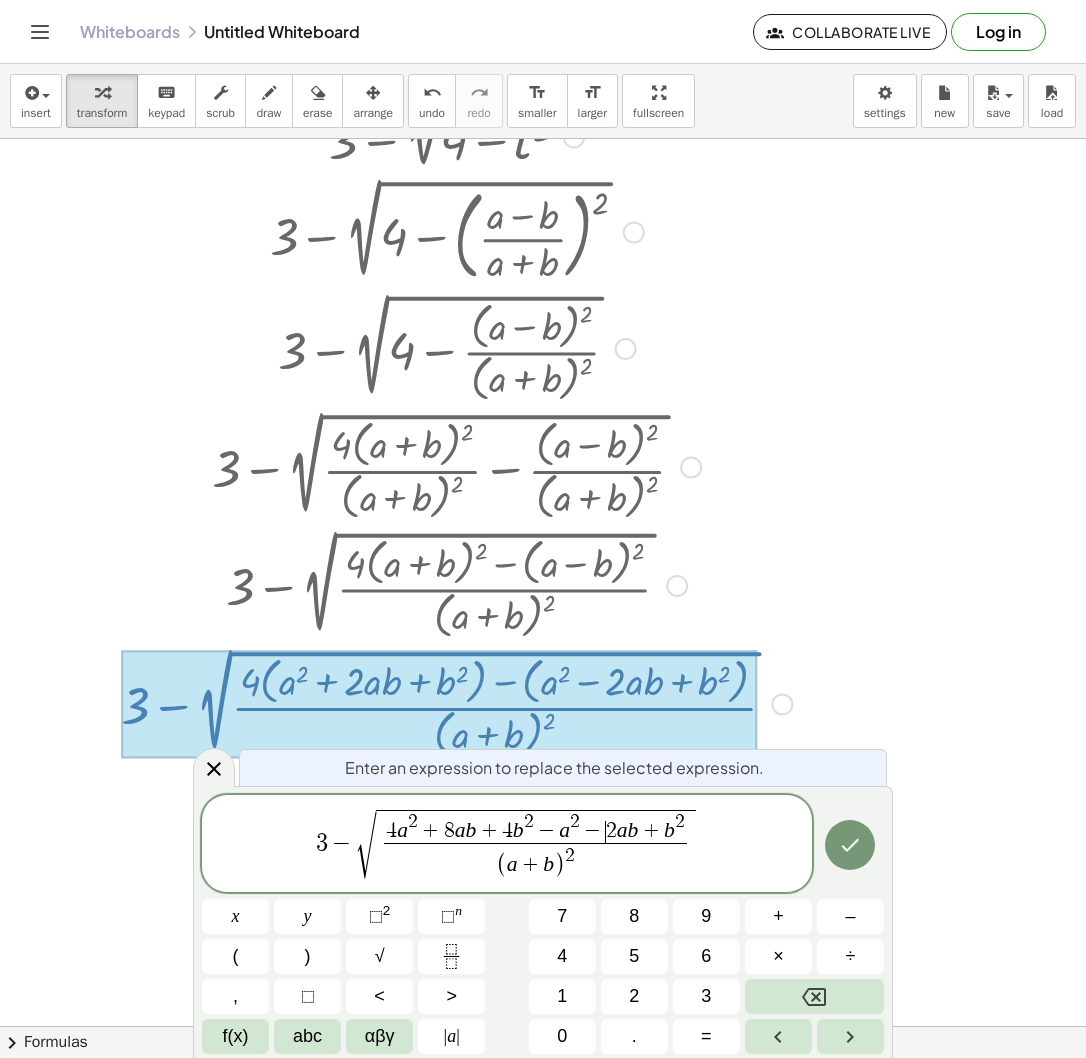 click on "2" at bounding box center (611, 831) 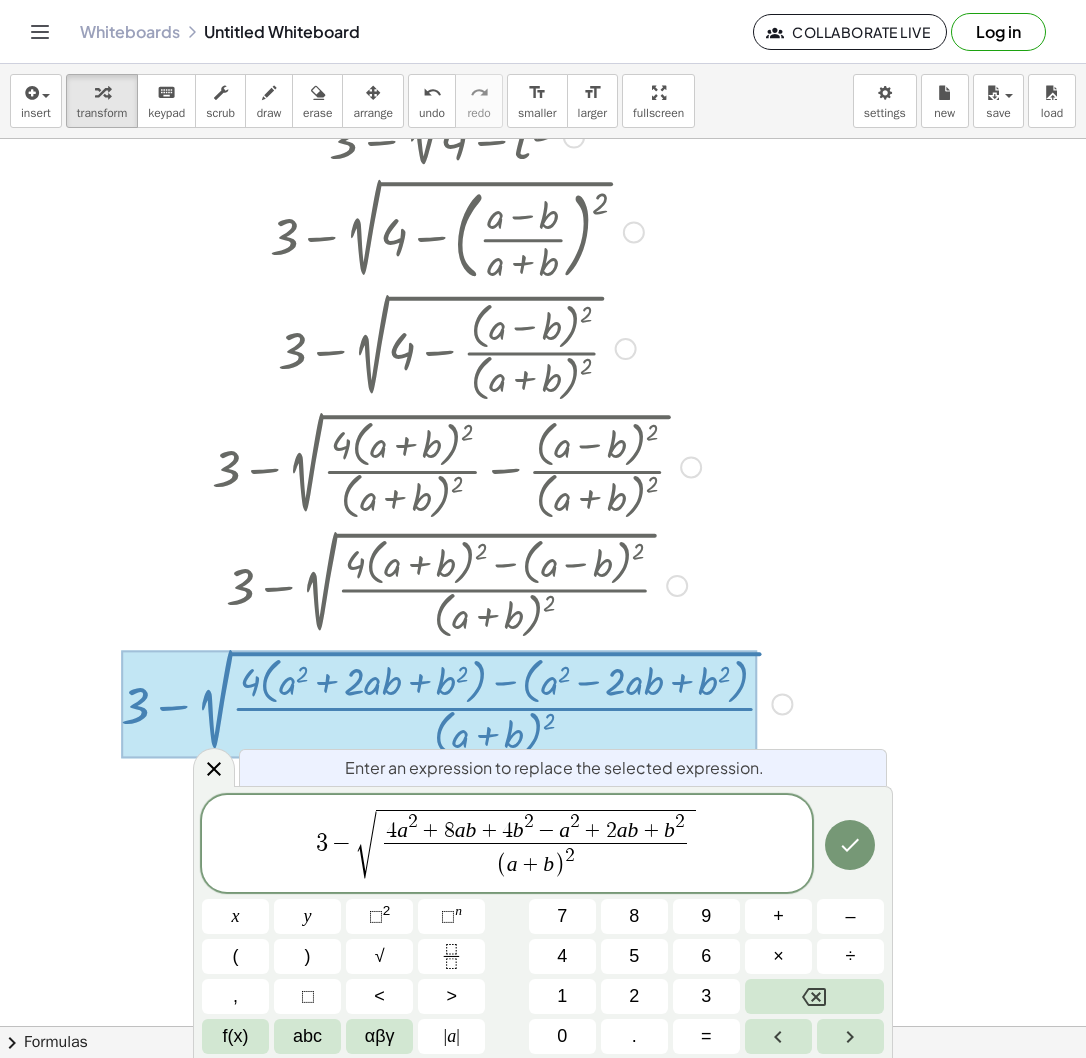 click on "4 a 2 + 8 a b + 4 b 2 − a 2 + ​ 2 a b + b 2" at bounding box center [535, 827] 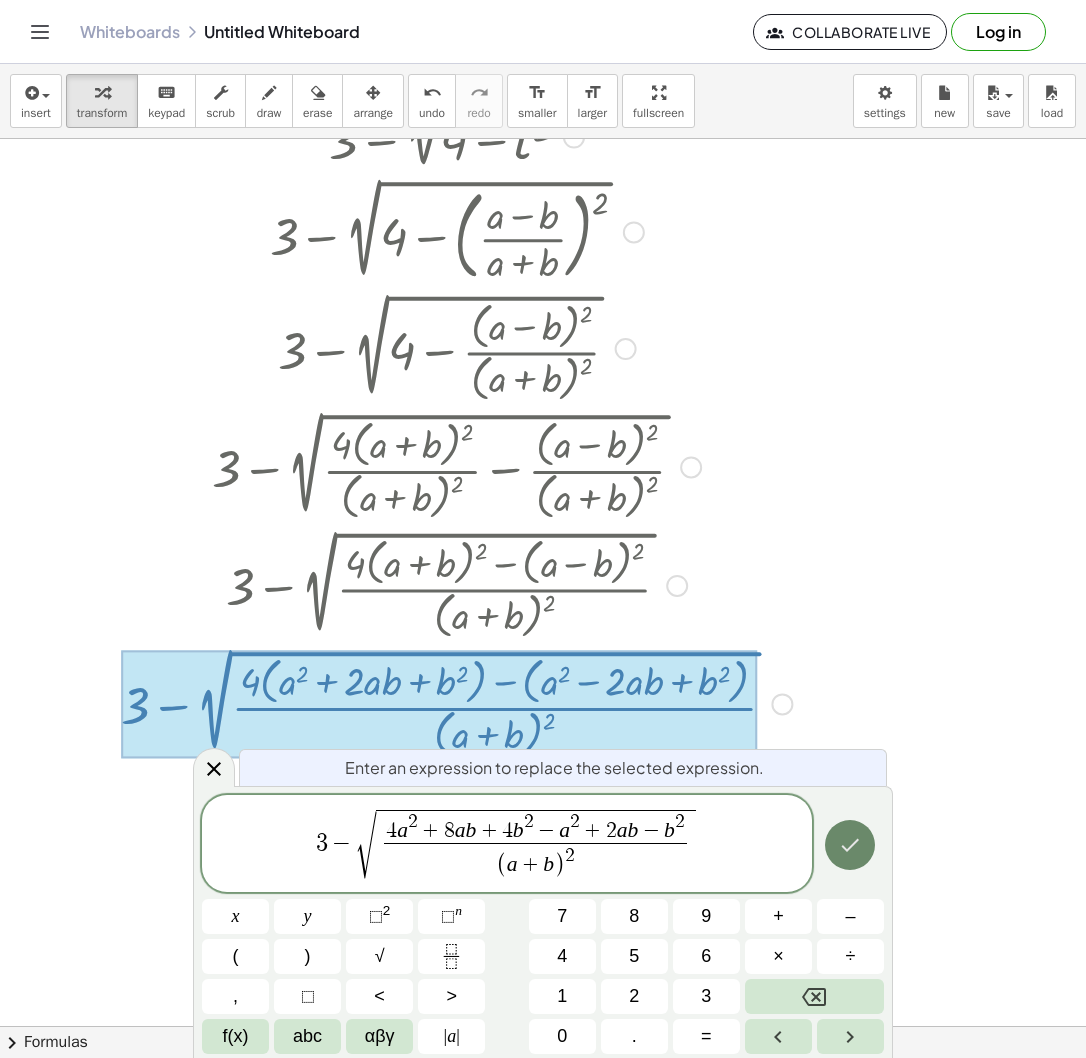 click at bounding box center [850, 845] 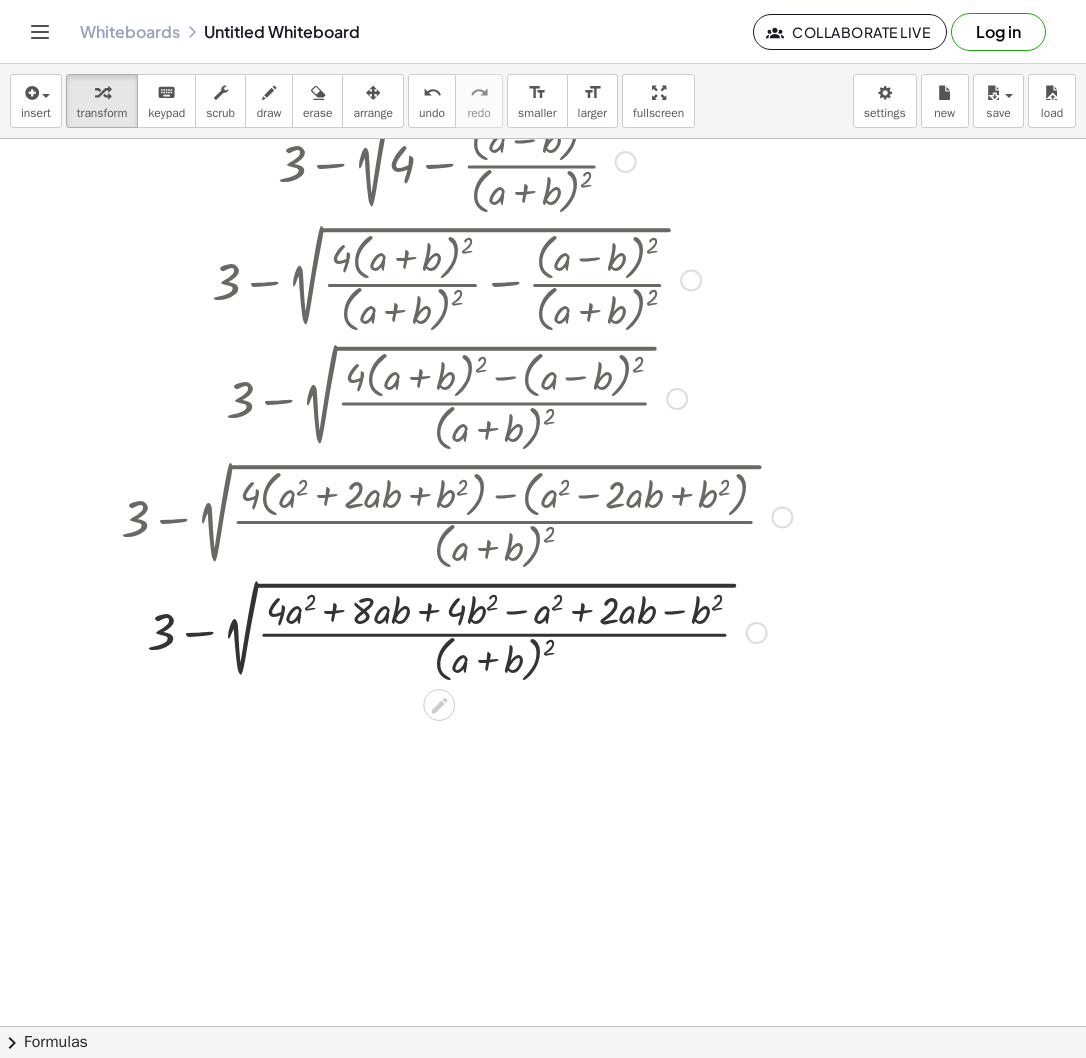 scroll, scrollTop: 555, scrollLeft: 0, axis: vertical 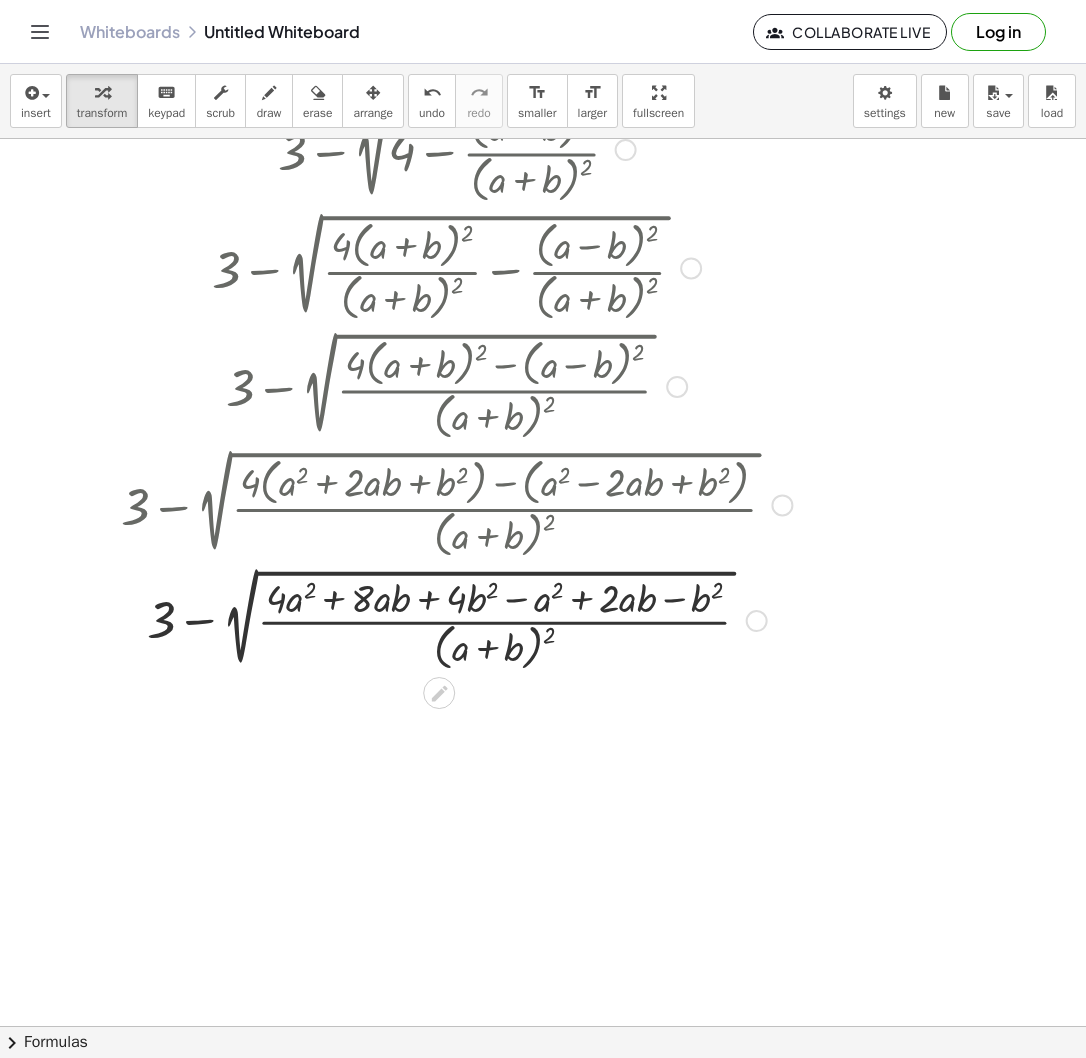 click on "Transform line Copy line as LaTeX Copy derivation as LaTeX Expand new lines: On" at bounding box center (757, 621) 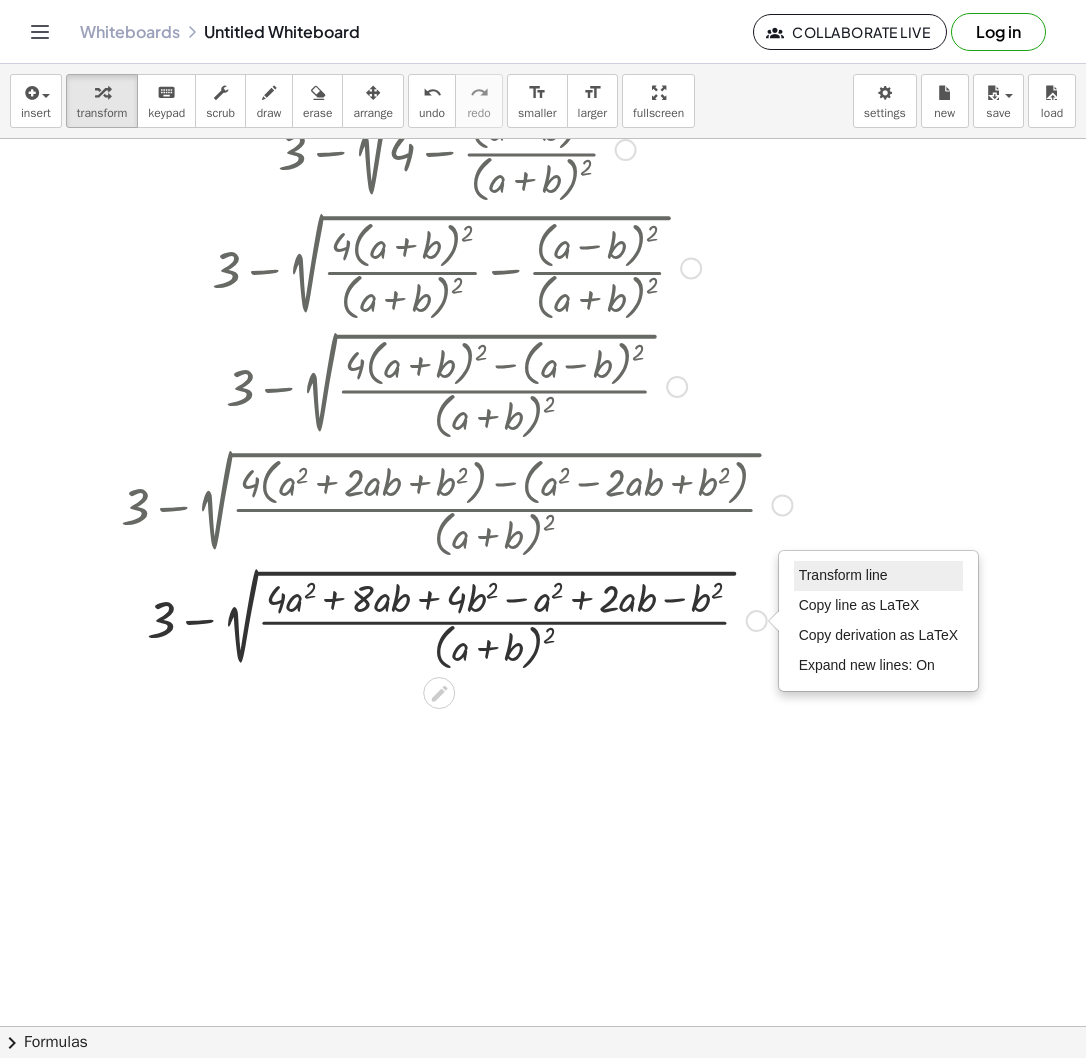 click on "Transform line" at bounding box center [843, 575] 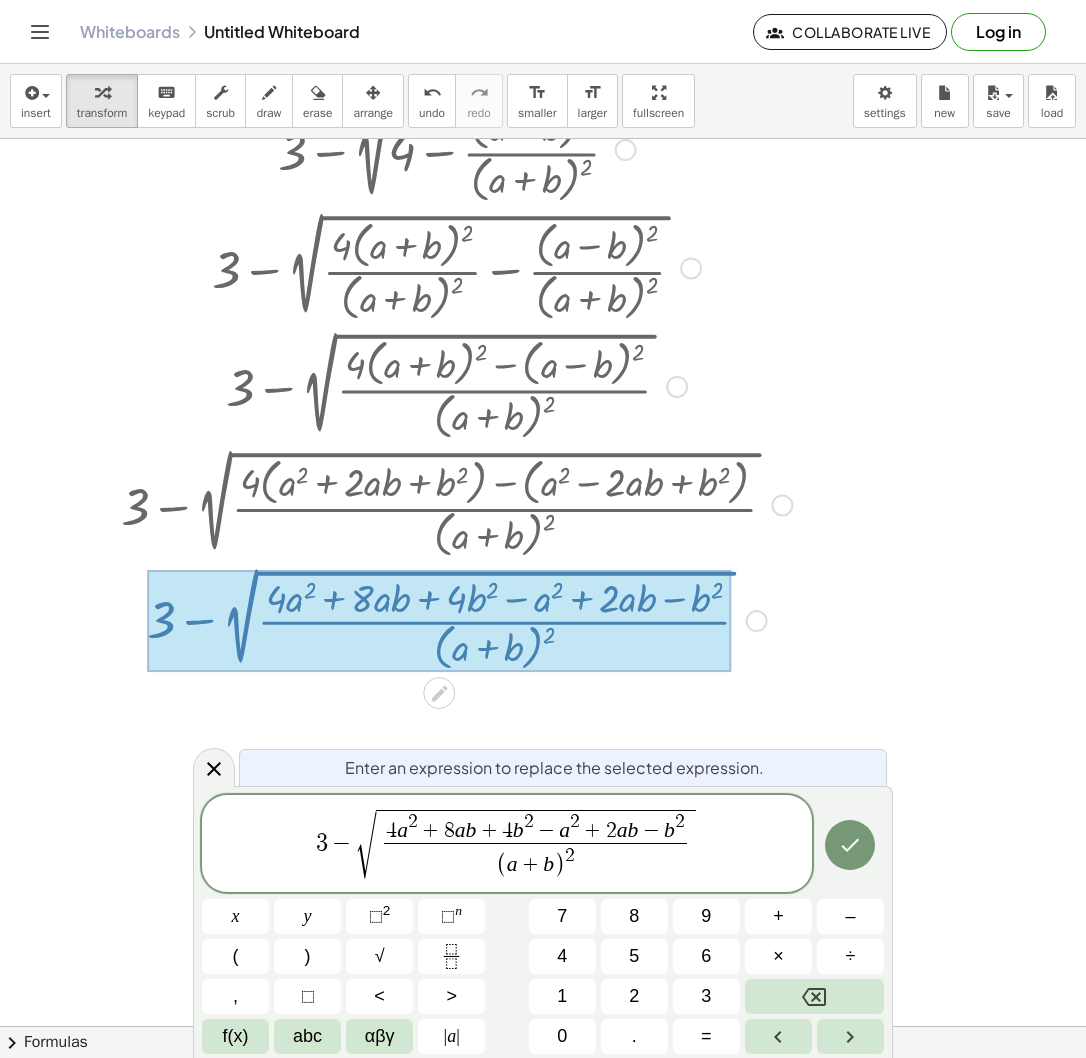 click on "+" at bounding box center (593, 832) 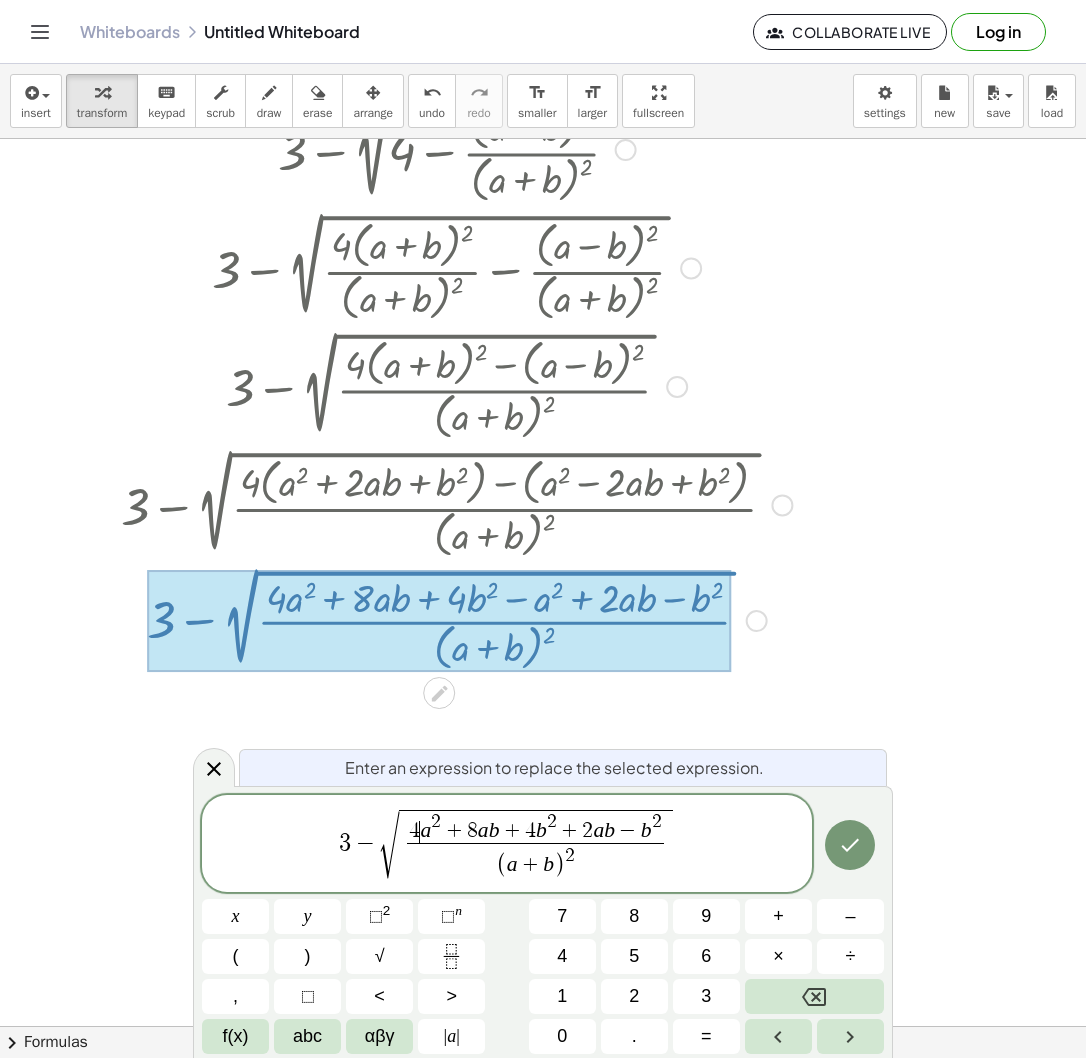 click on "a" at bounding box center [425, 830] 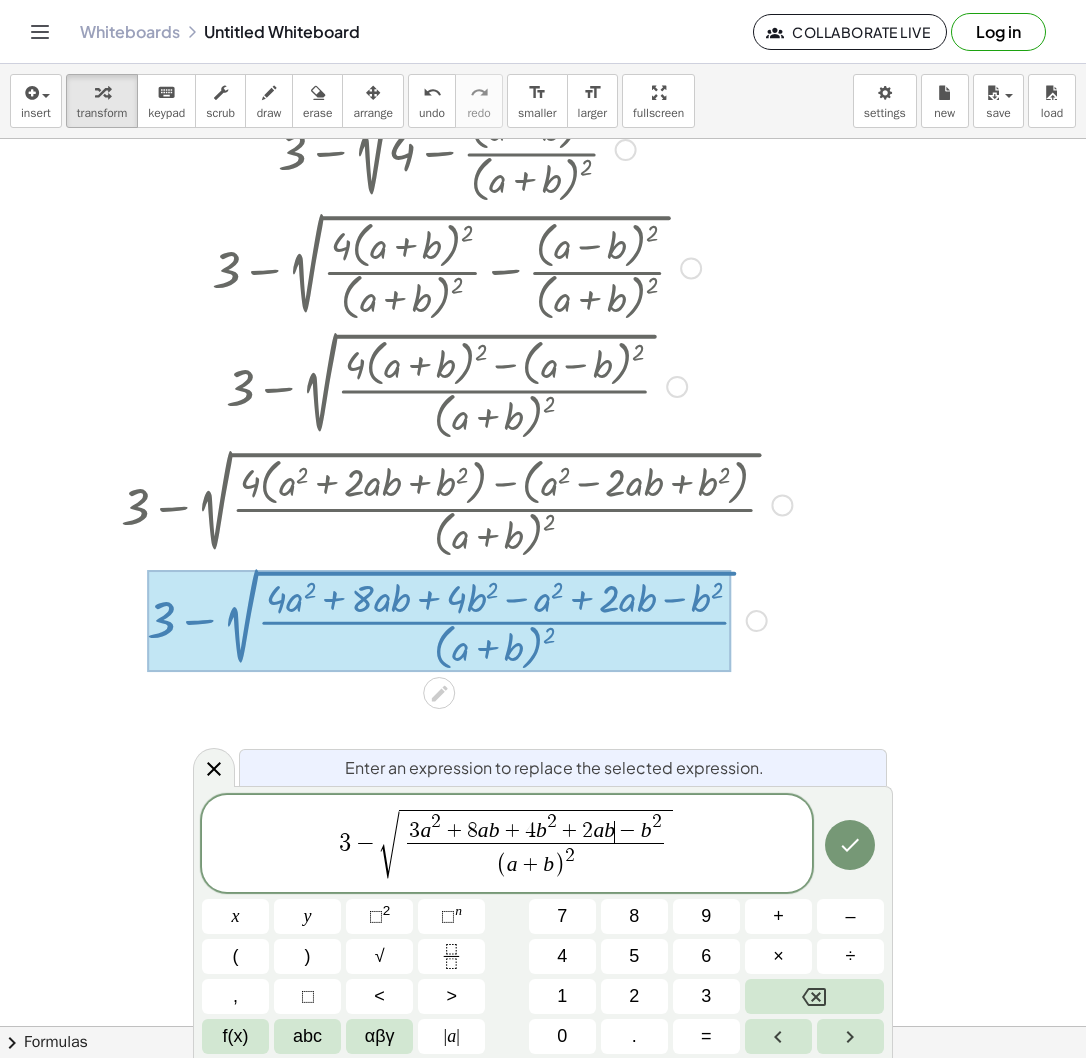 click on "−" at bounding box center [628, 832] 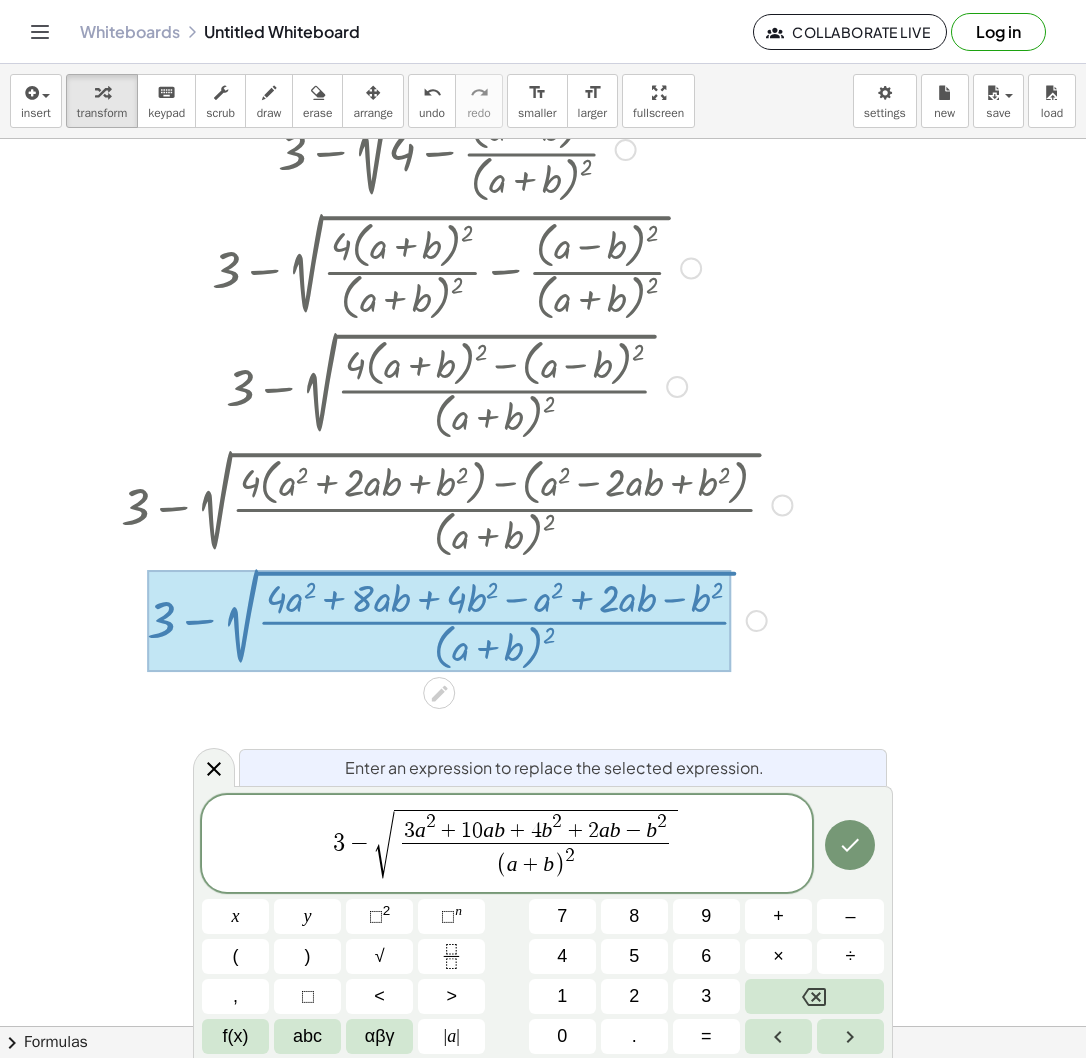 click on "−" at bounding box center (634, 832) 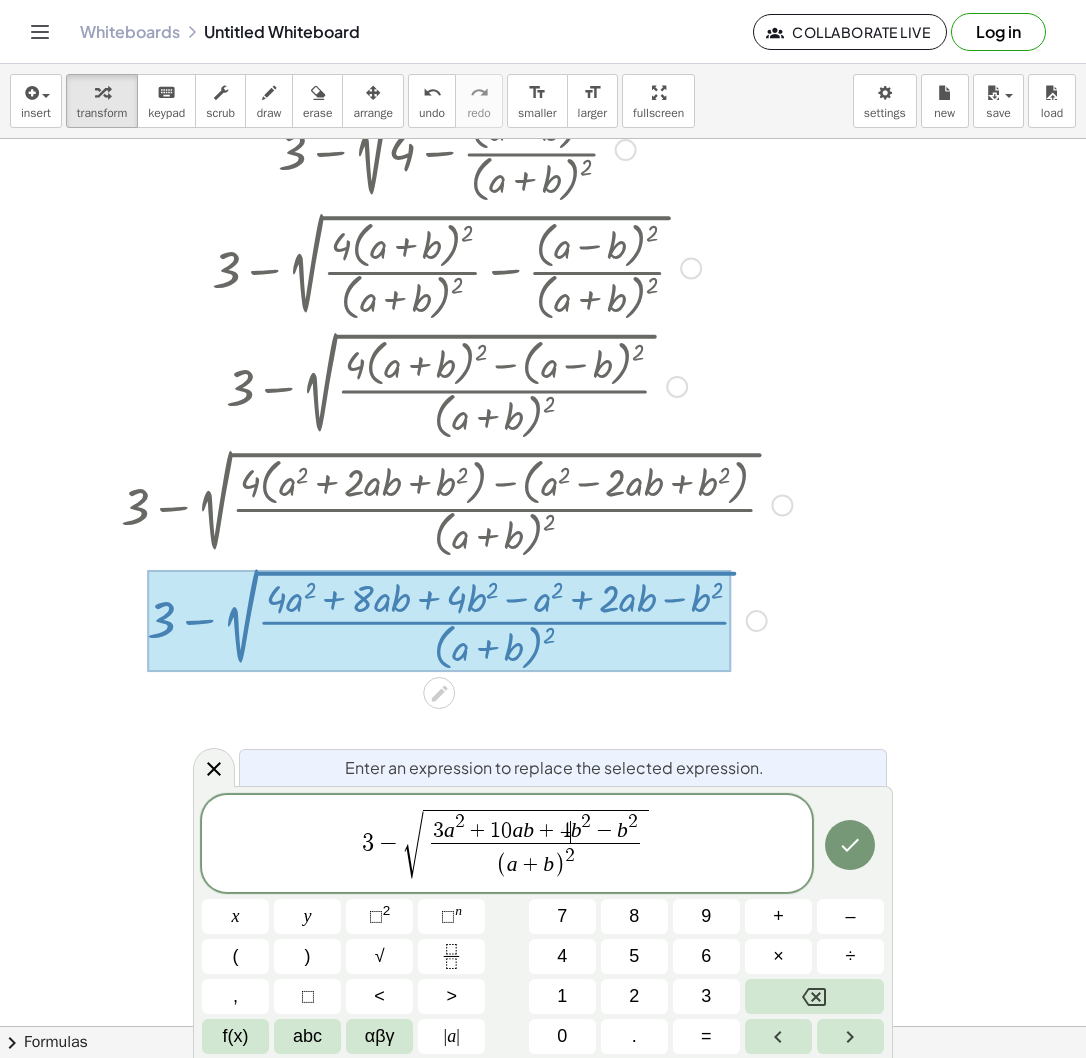 click on "b" at bounding box center (576, 830) 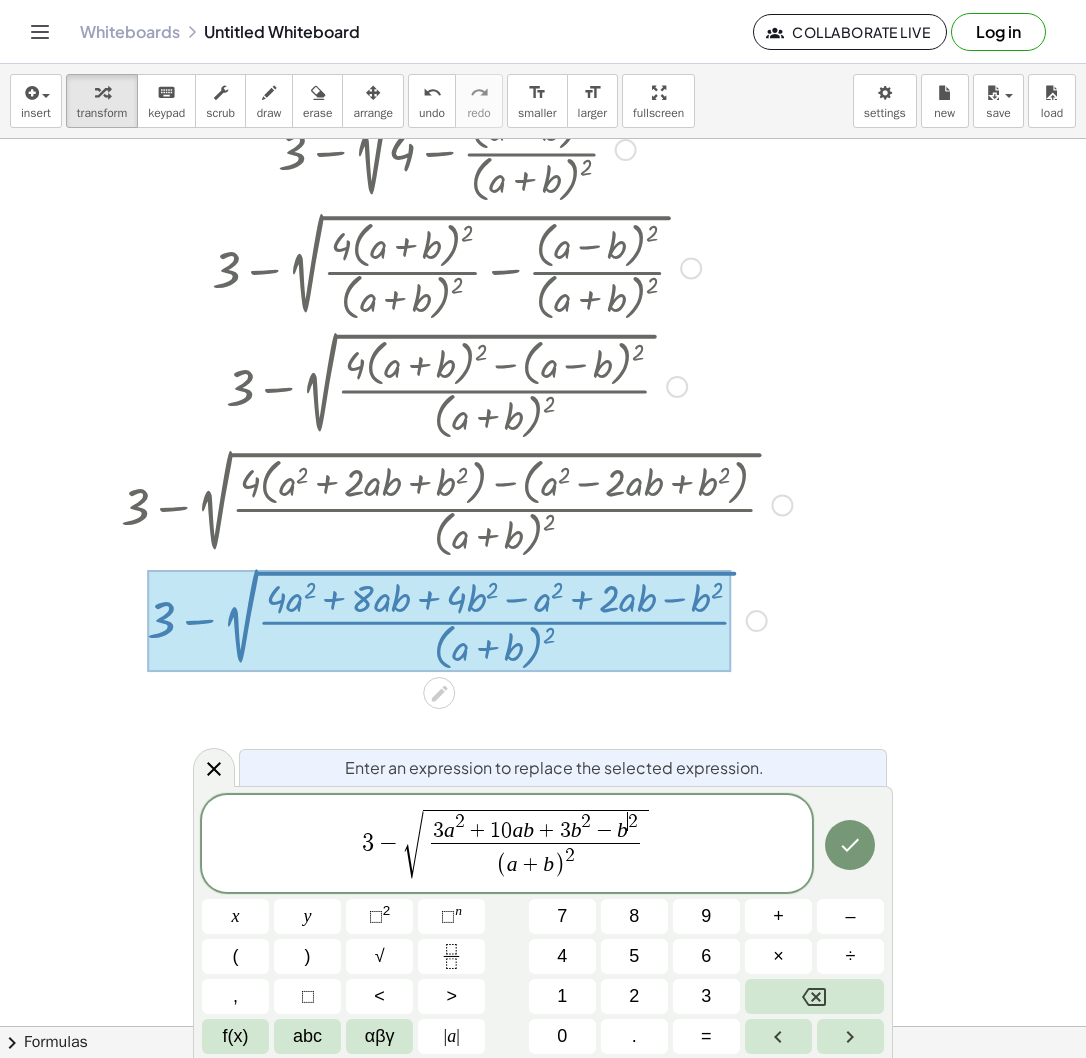 click on "2" at bounding box center [633, 821] 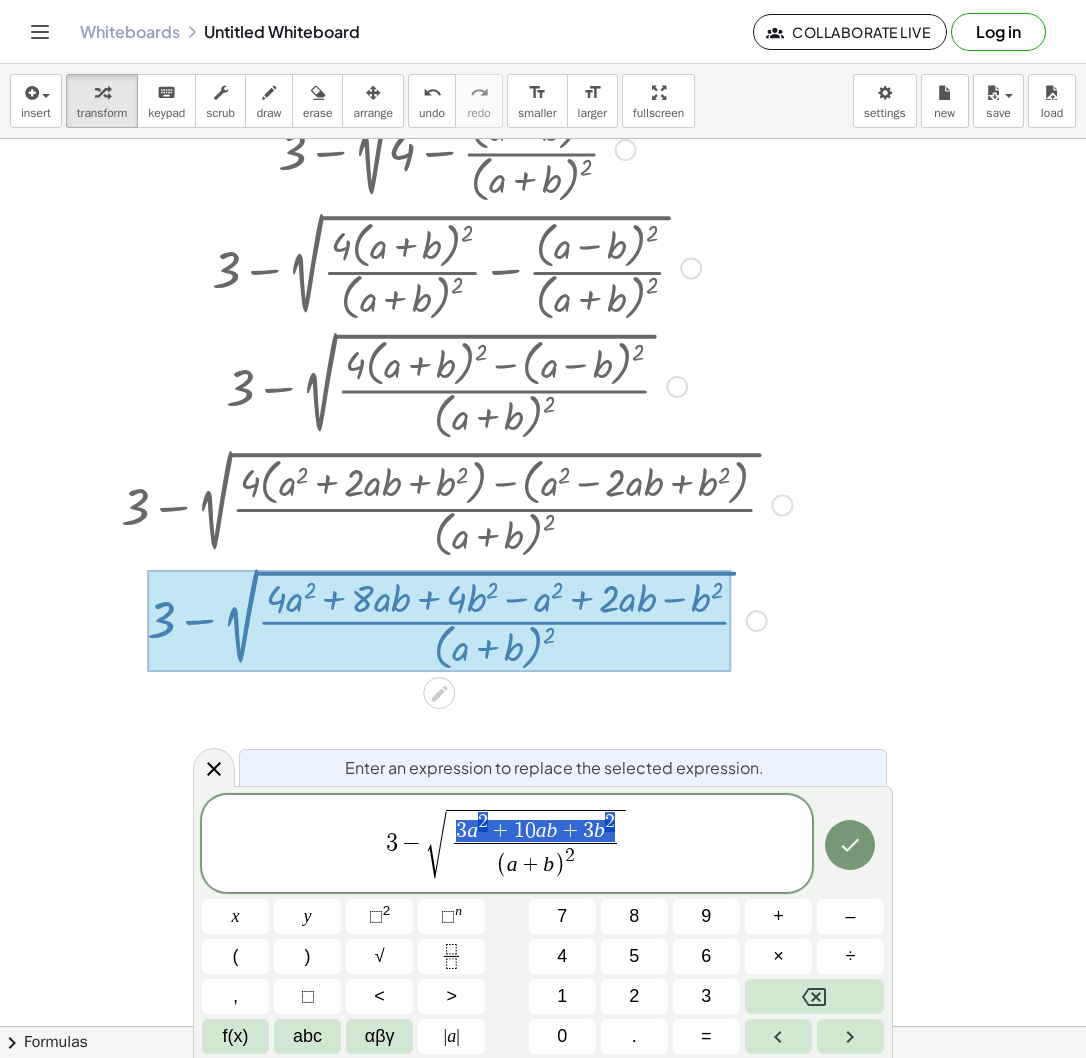 drag, startPoint x: 614, startPoint y: 829, endPoint x: 460, endPoint y: 837, distance: 154.20766 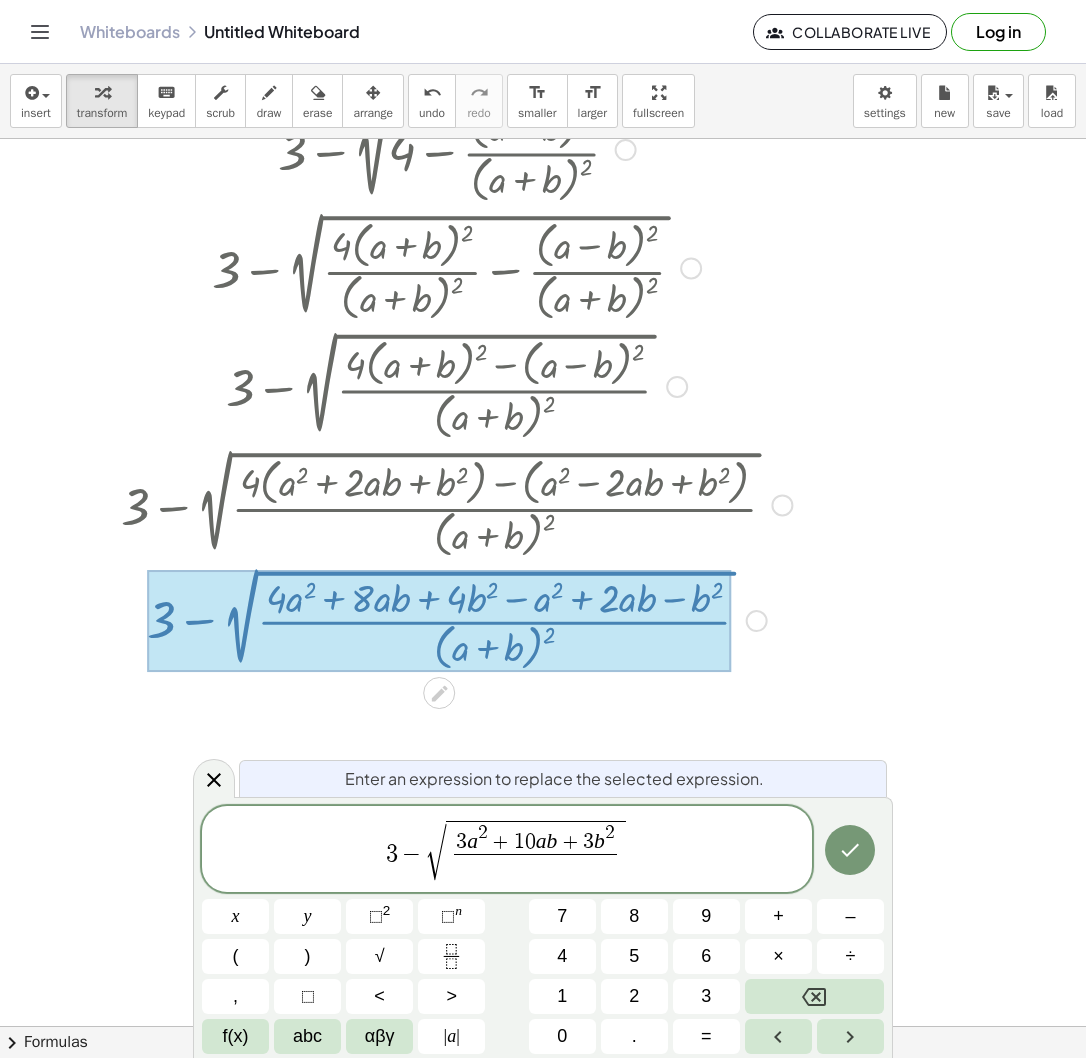 click on "3 a 2 + 1 0 a b + 3 b 2" at bounding box center (535, 838) 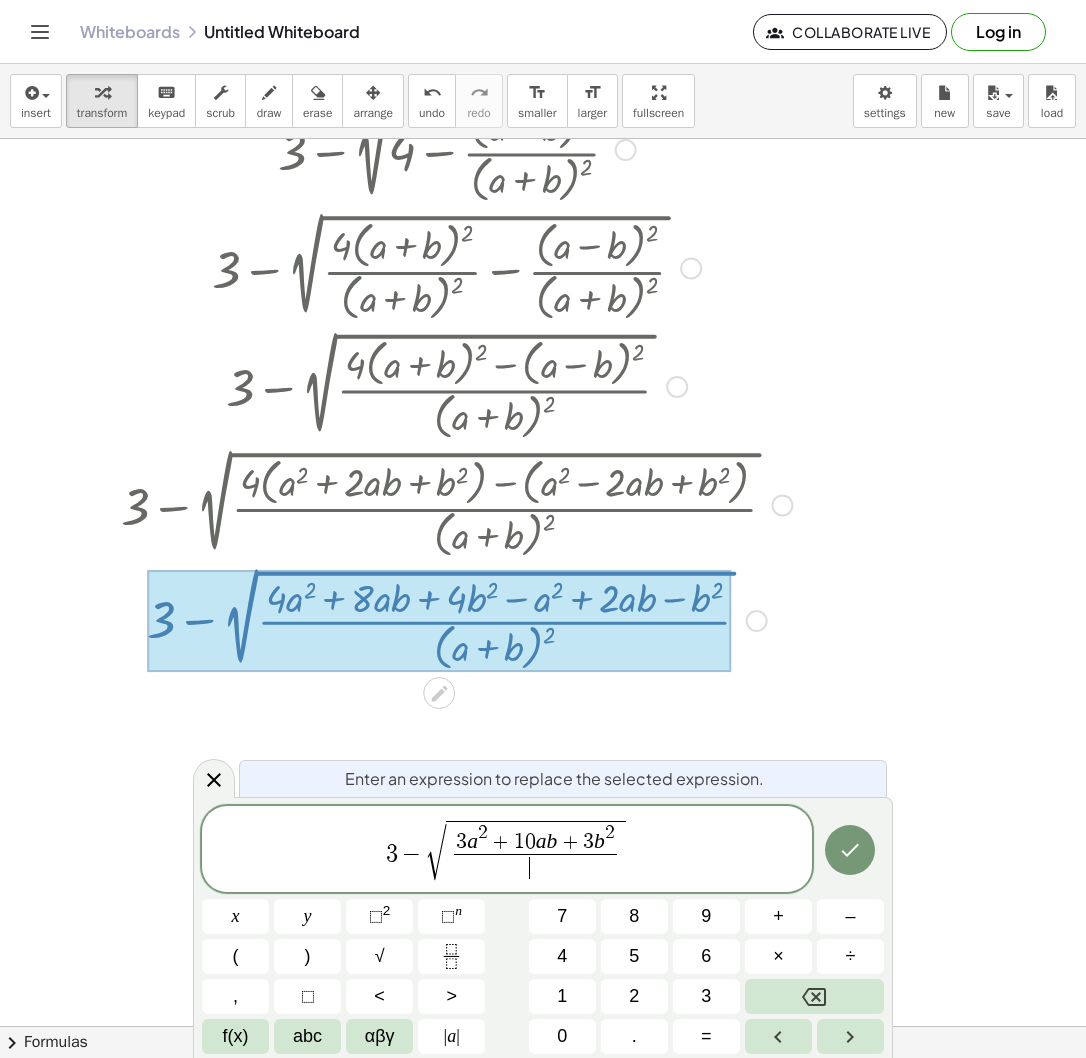 click on "​" at bounding box center [535, 867] 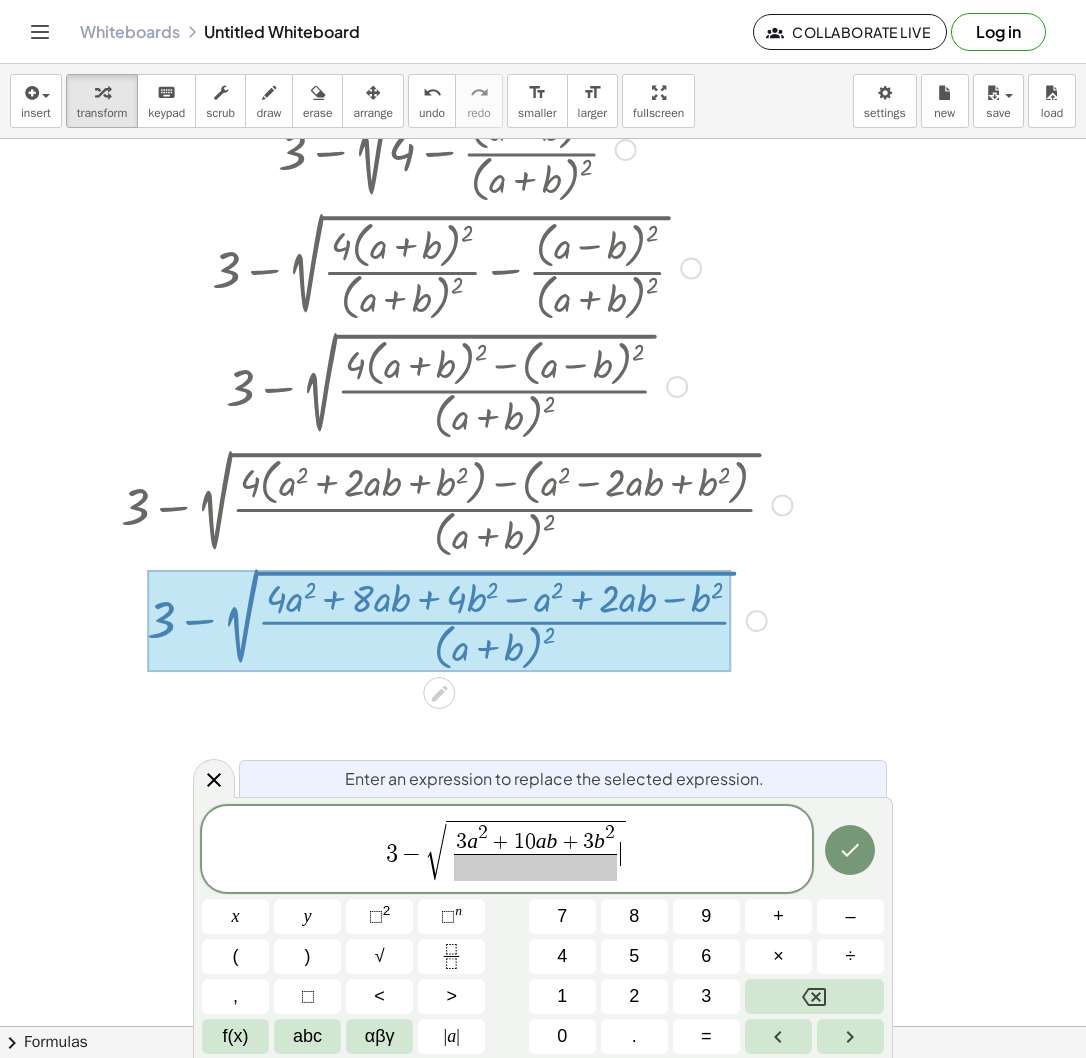 click on "√ 3 a 2 + 1 0 a b + 3 b 2 ​ ​" at bounding box center (527, 850) 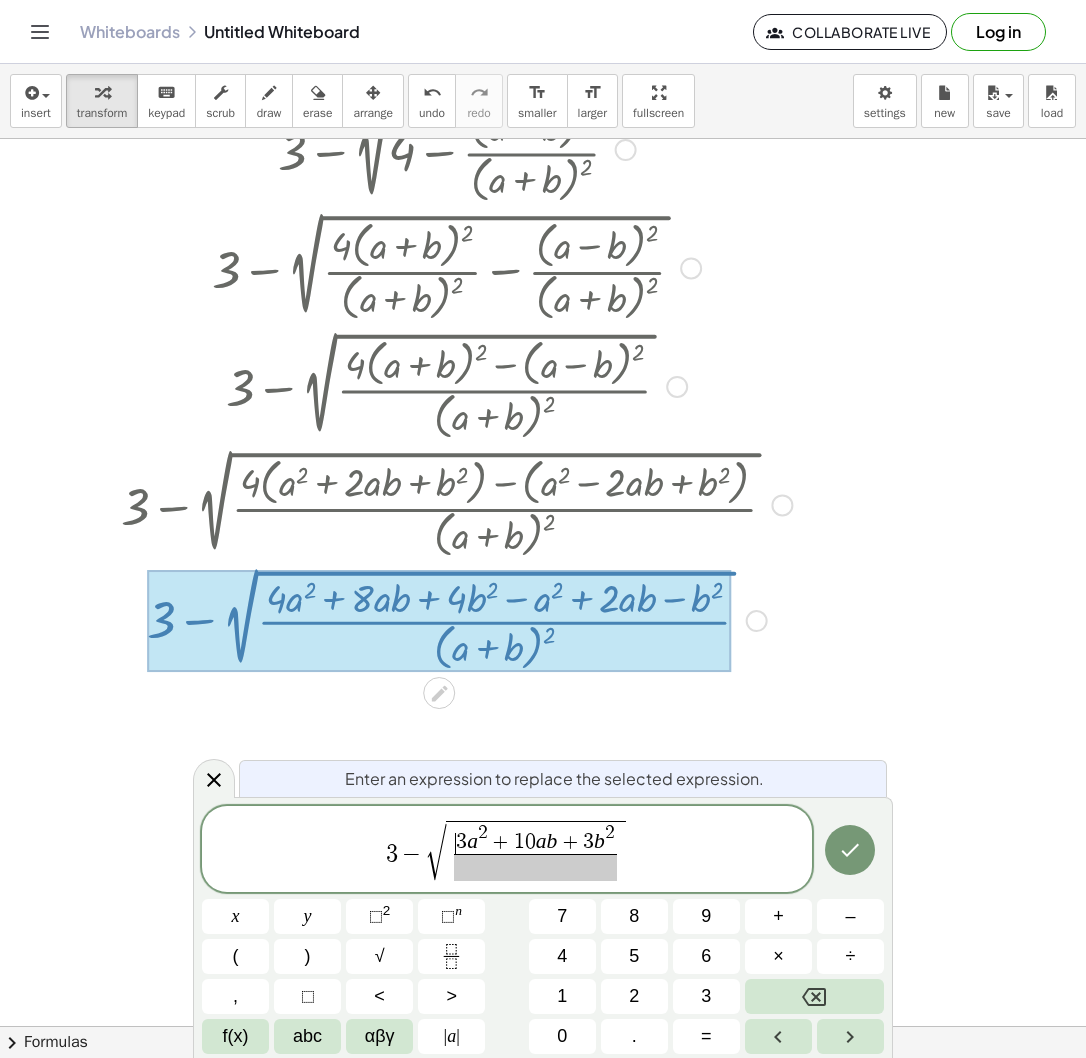 click on "3" at bounding box center [461, 843] 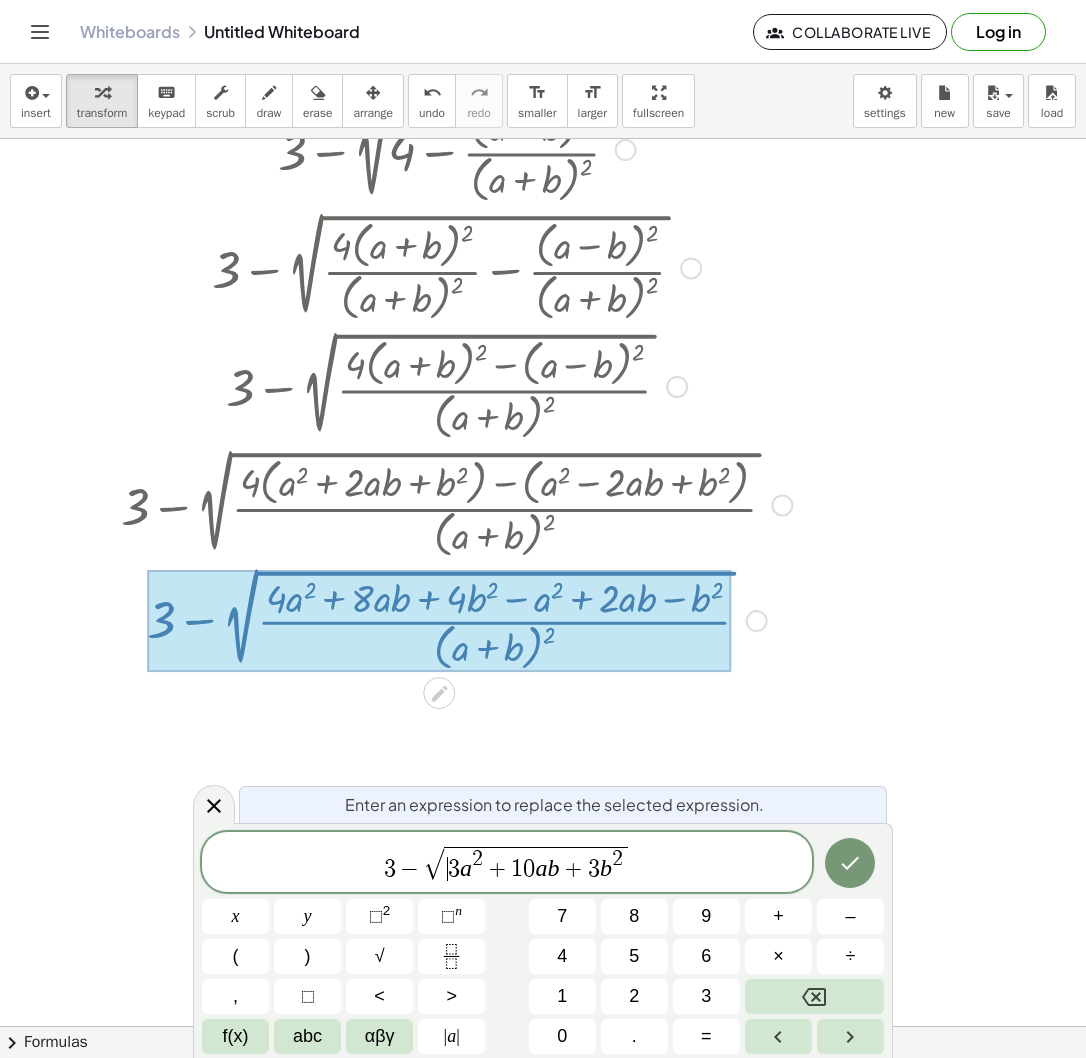 click on "3 − √ ​ 3 a 2 + 1 0 a b + 3 b 2" at bounding box center [507, 863] 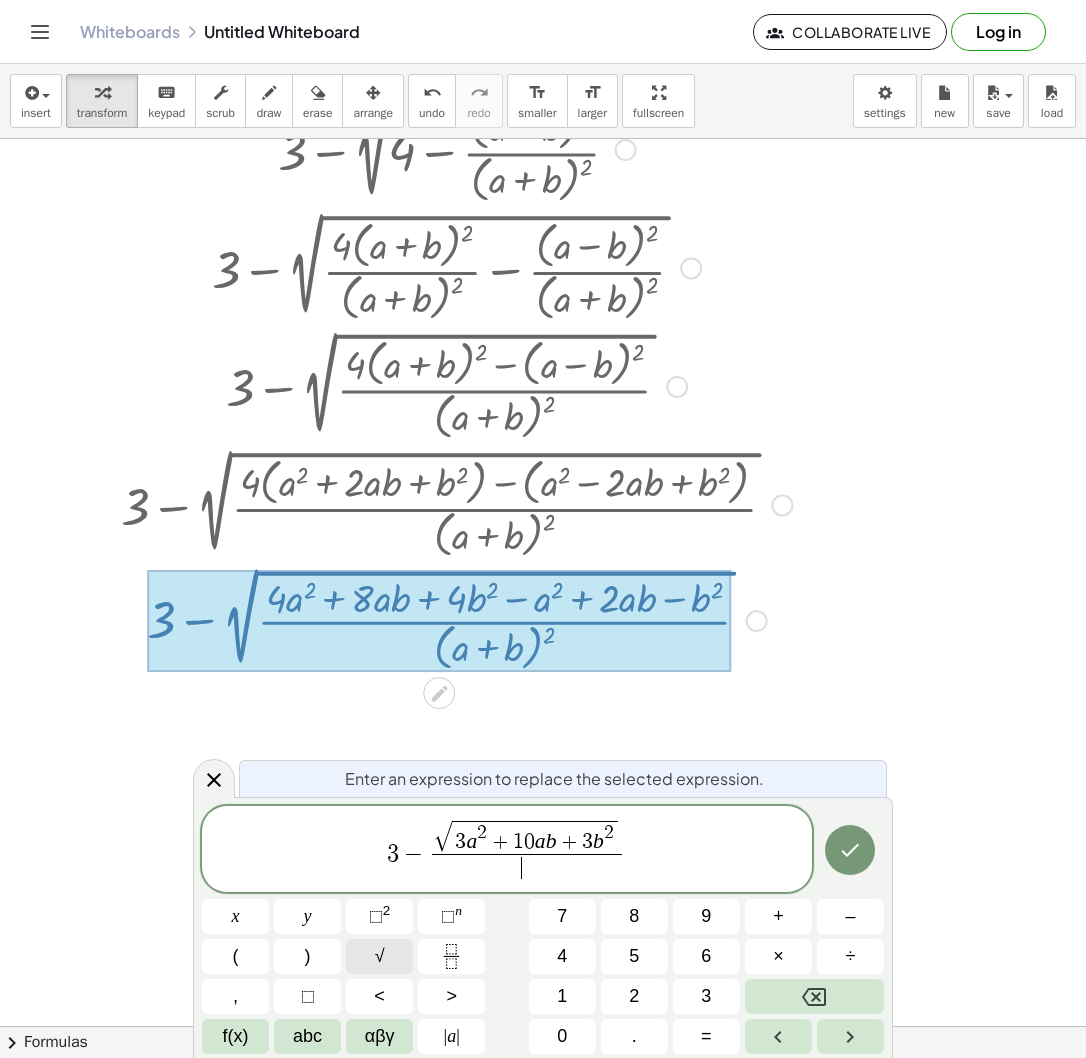 click on "√" at bounding box center (380, 956) 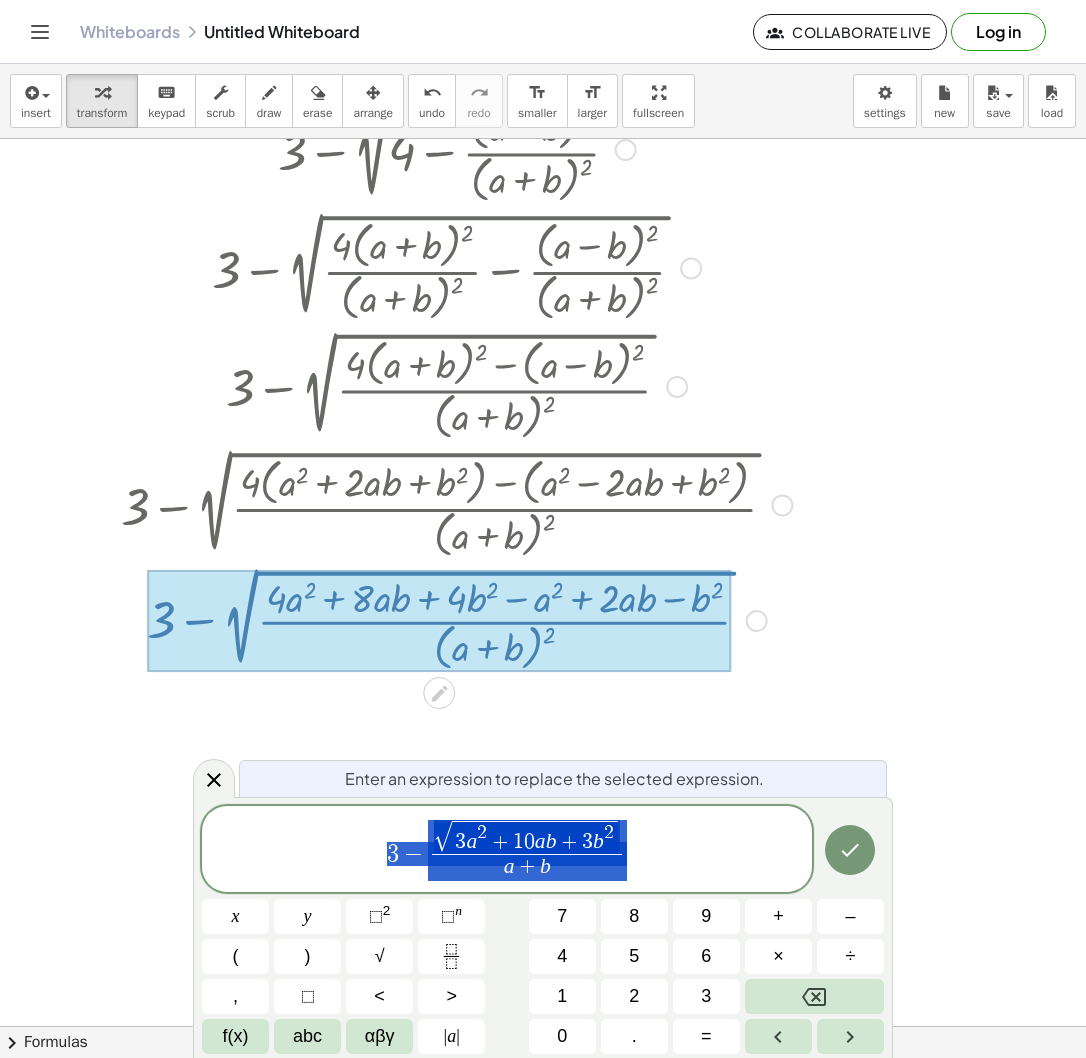 drag, startPoint x: 734, startPoint y: 838, endPoint x: 65, endPoint y: 855, distance: 669.21594 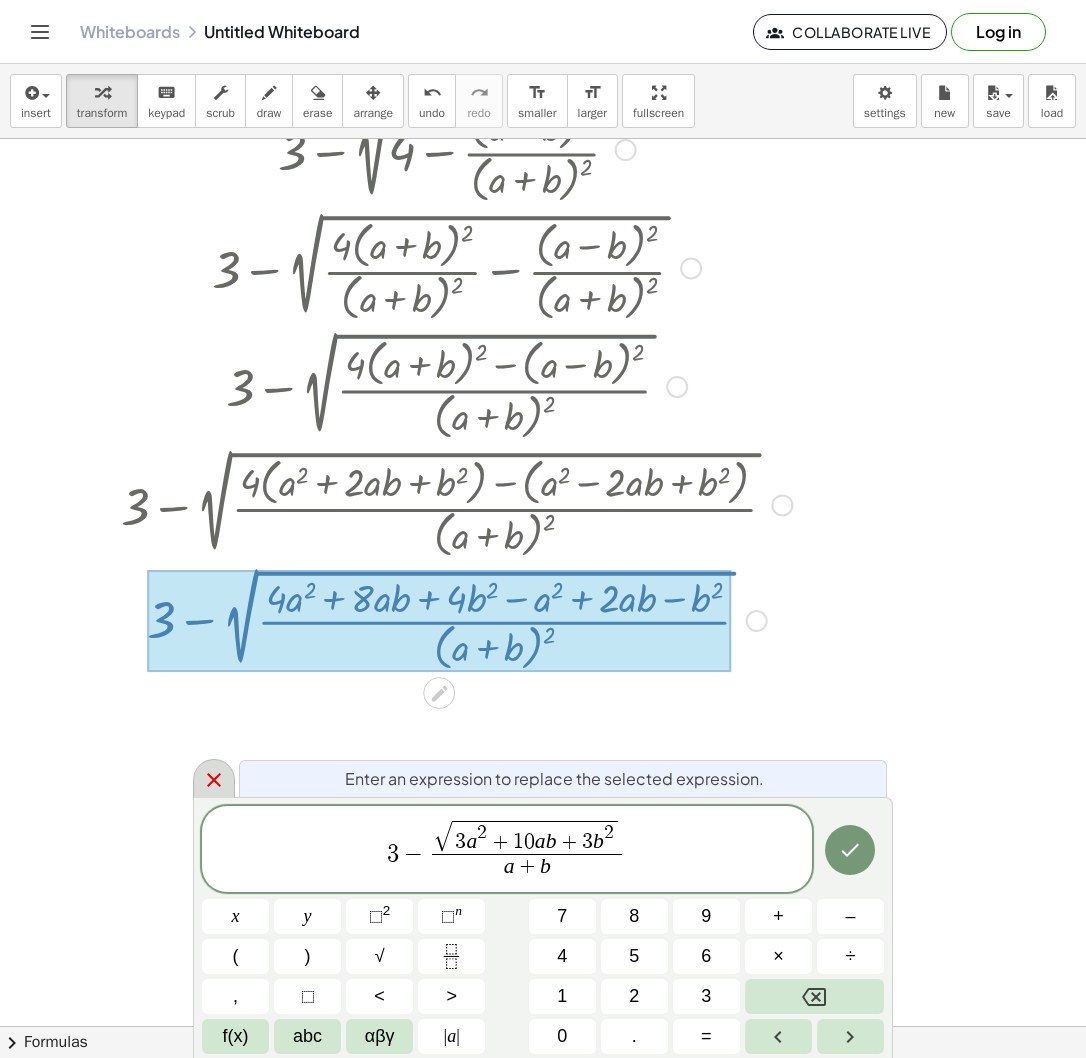 click 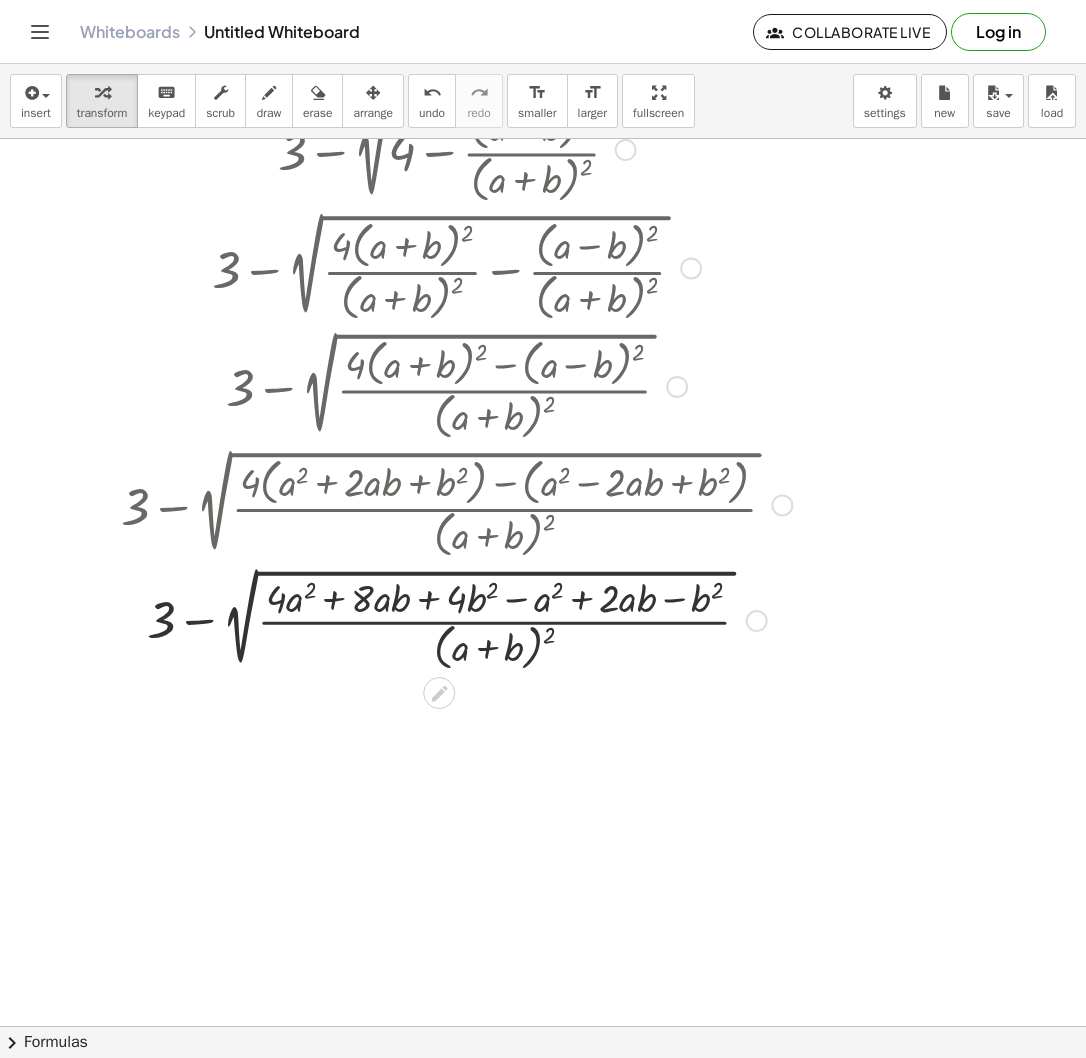 click at bounding box center [456, 619] 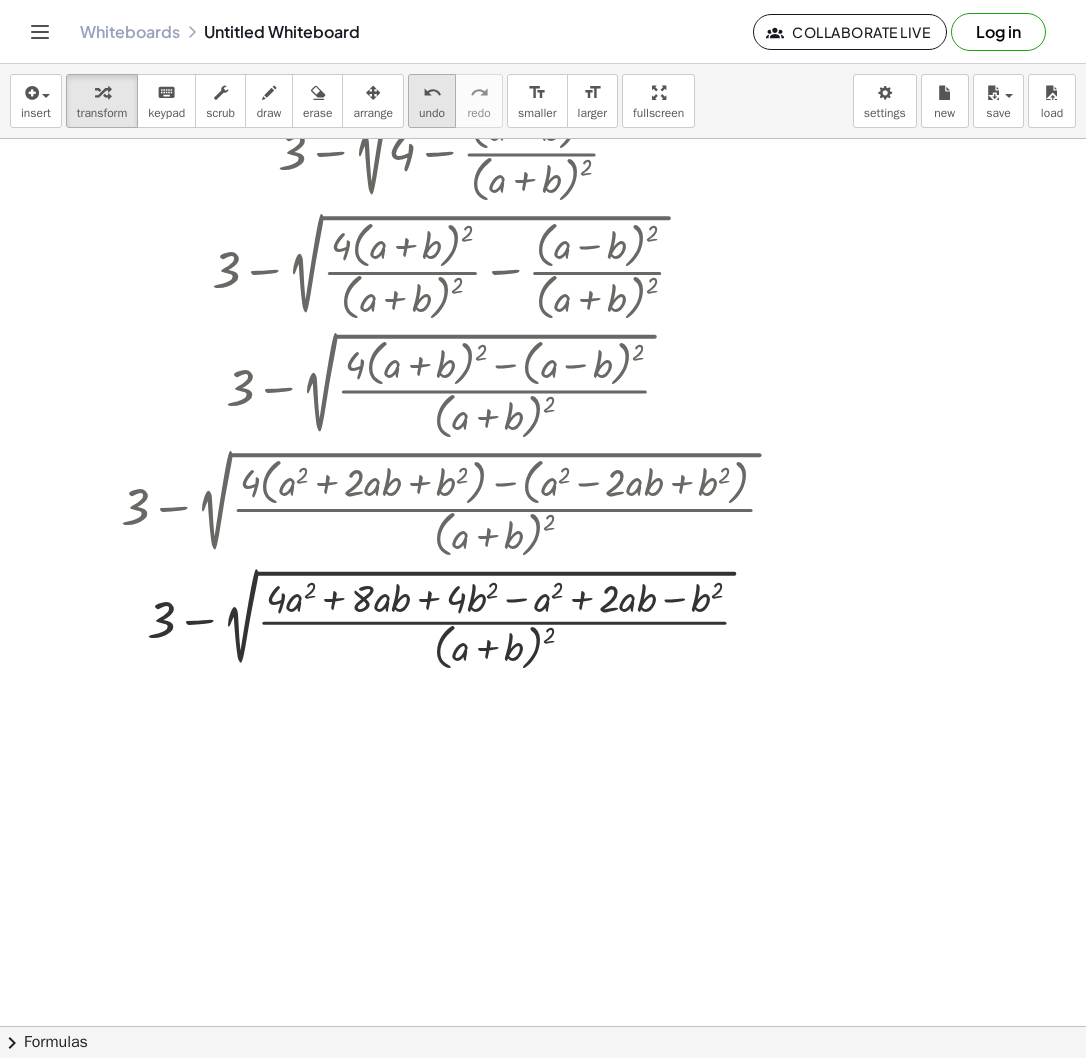 click on "undo" at bounding box center [432, 113] 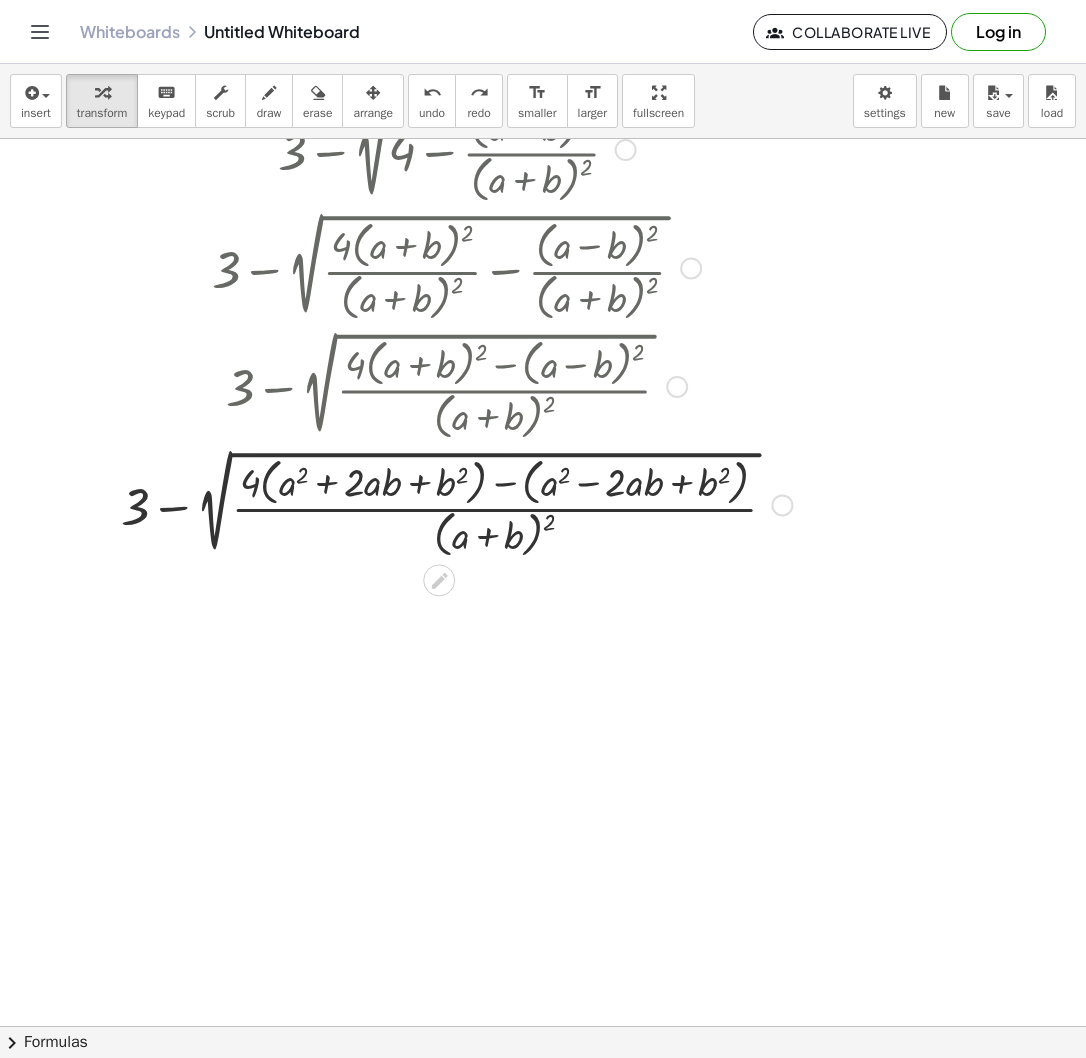 click at bounding box center [782, 505] 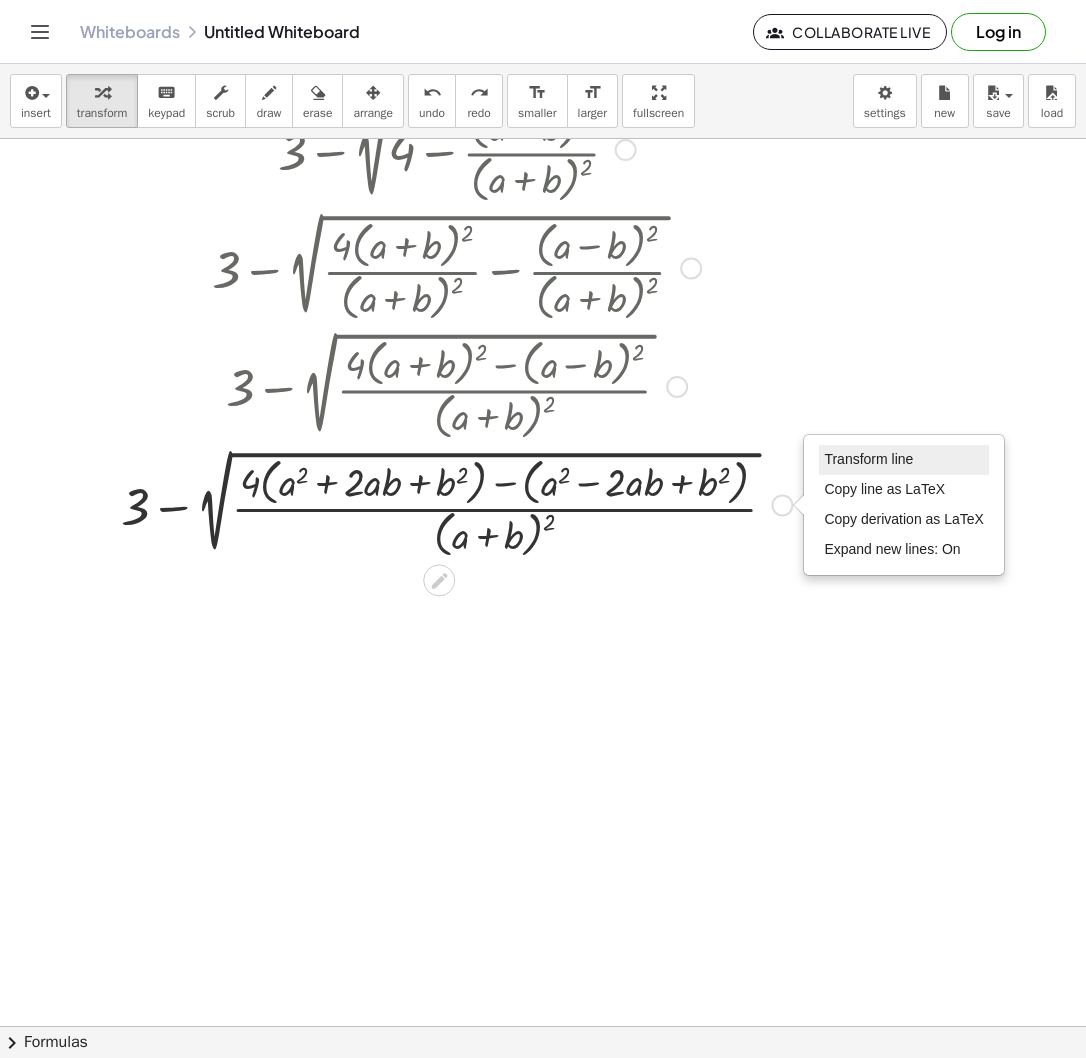 click on "Transform line" at bounding box center [868, 459] 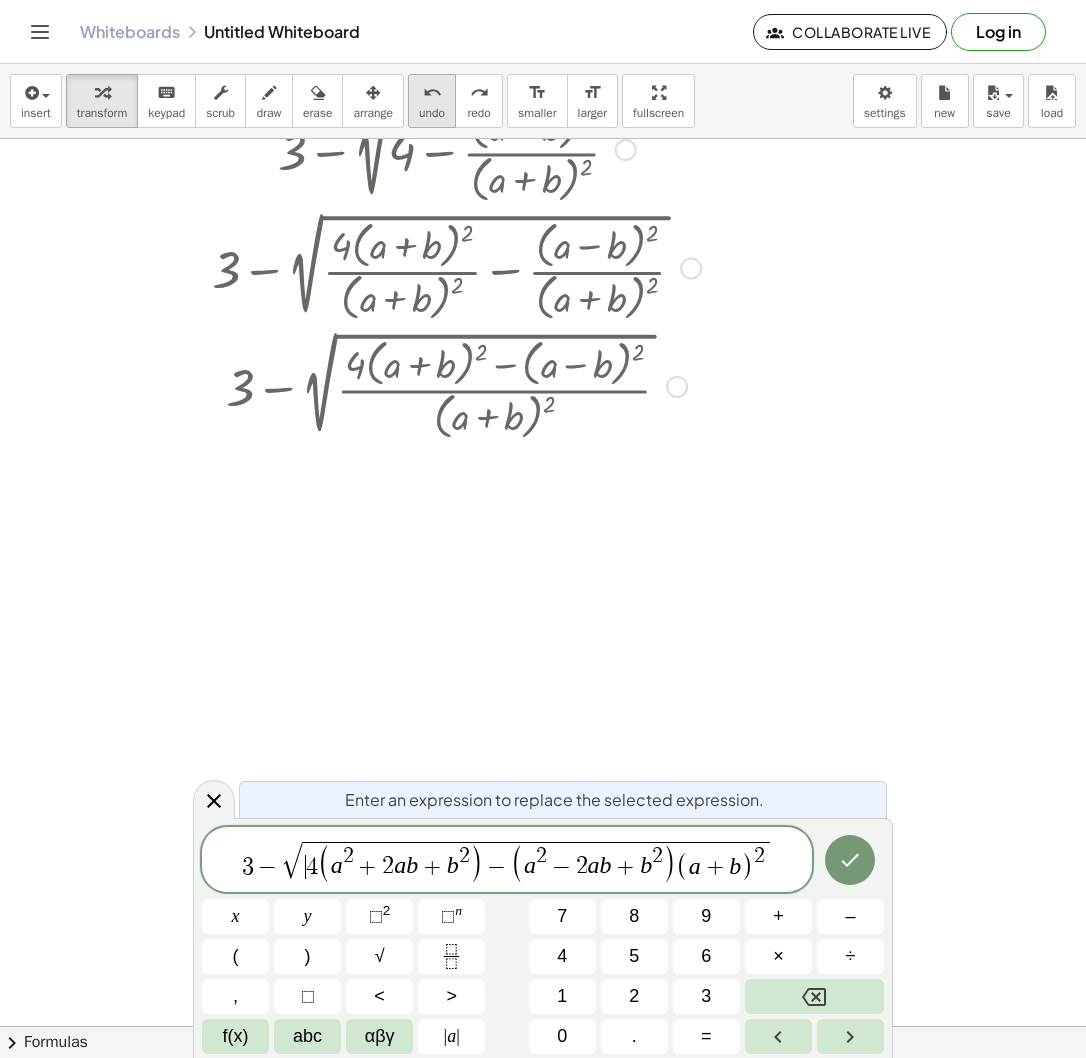 click on "undo" at bounding box center (432, 93) 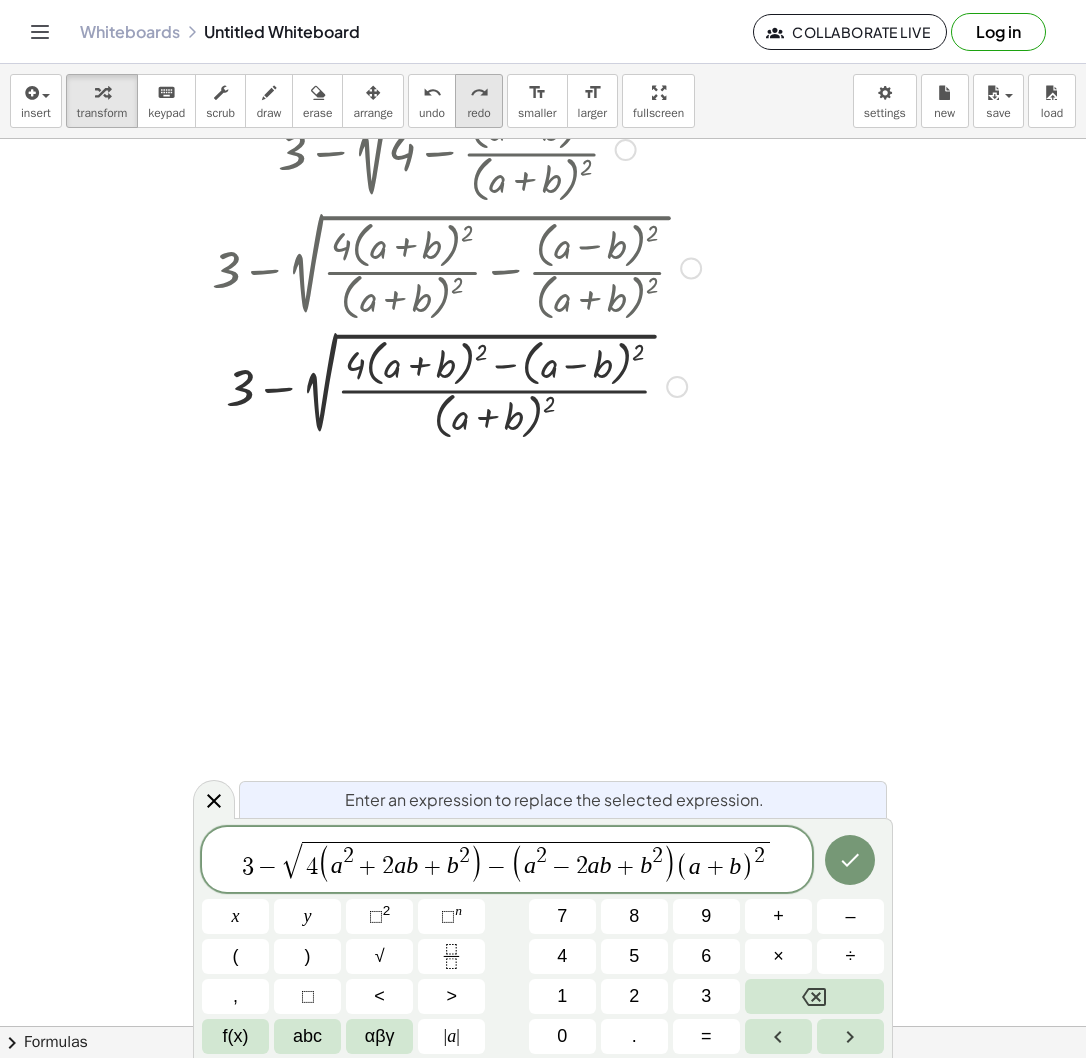 click on "redo" at bounding box center (479, 93) 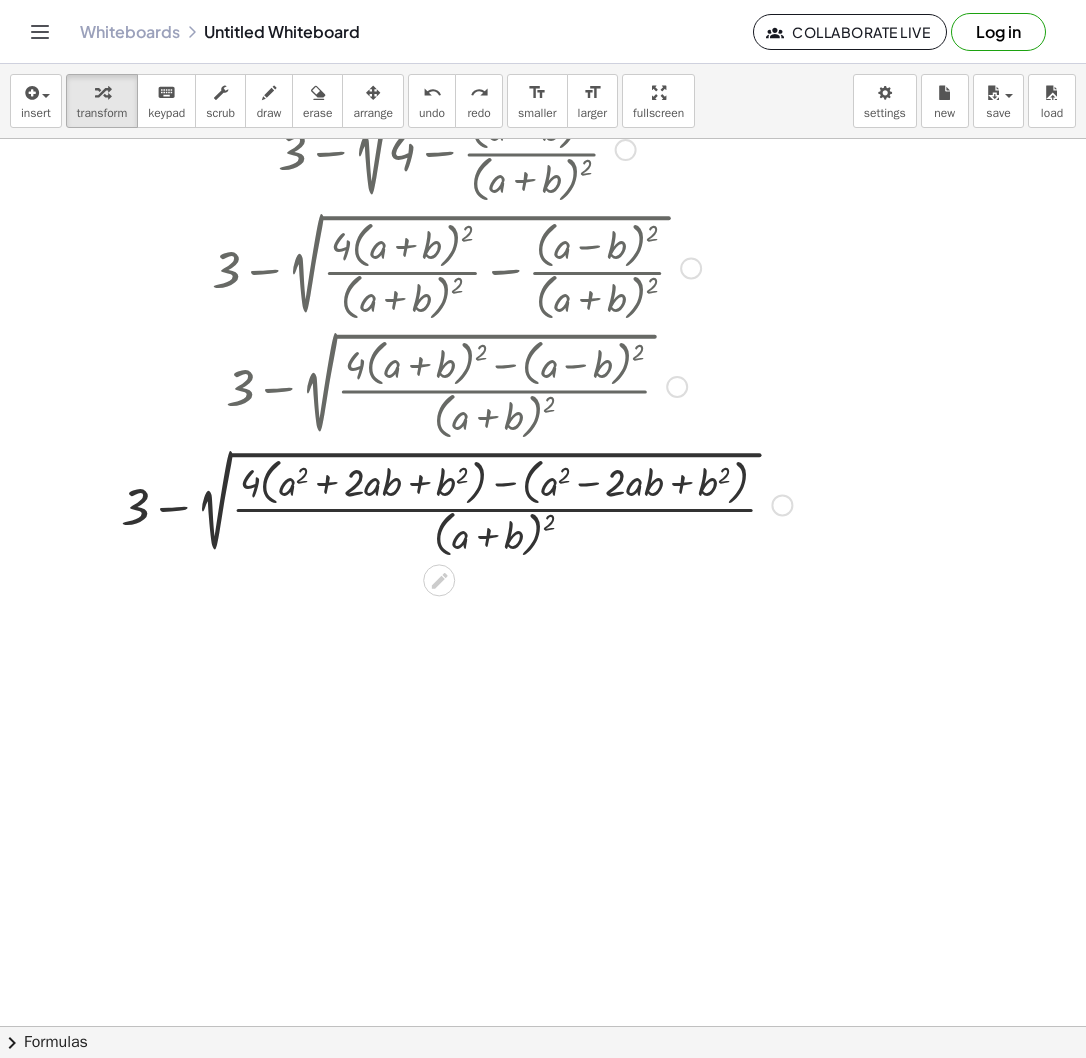click at bounding box center [456, 503] 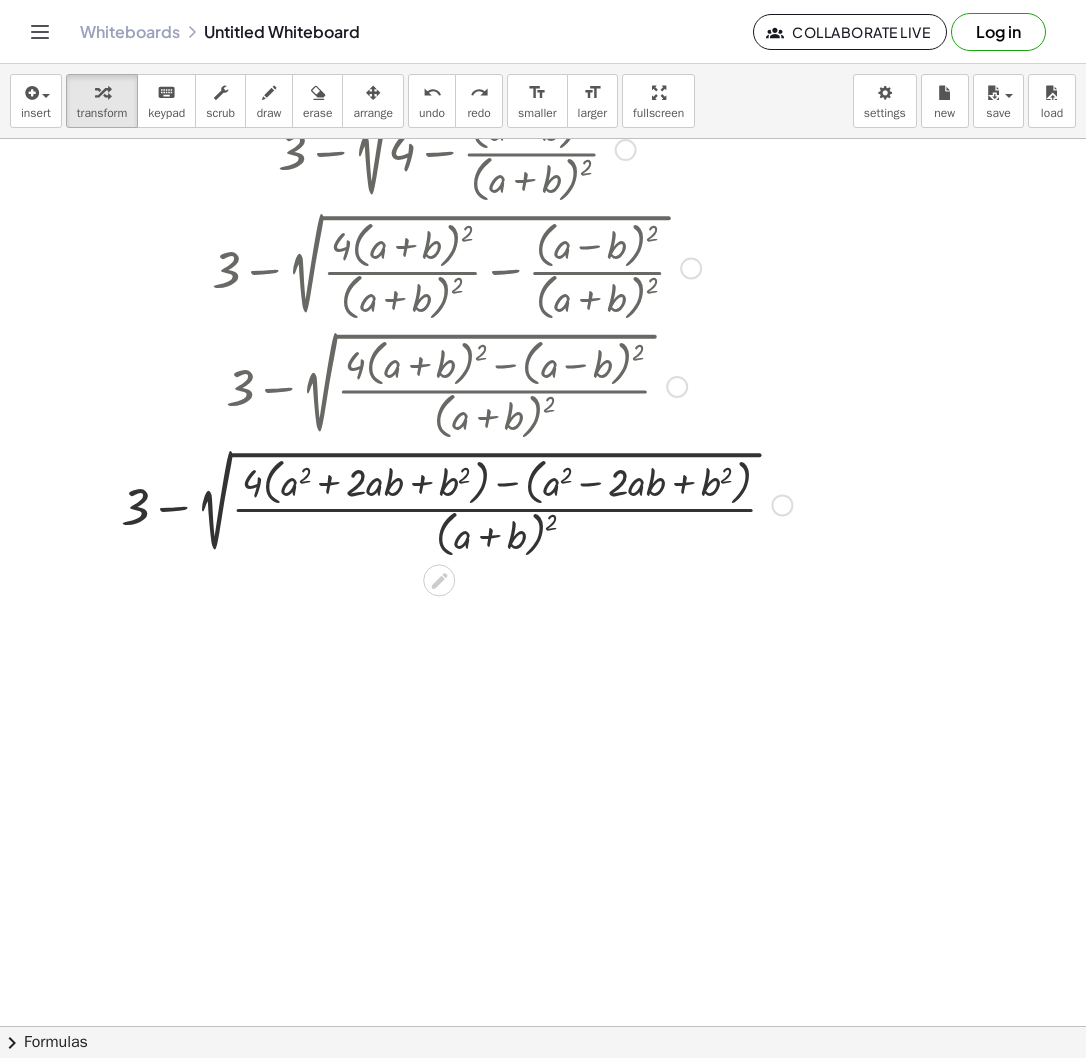 click at bounding box center [456, 503] 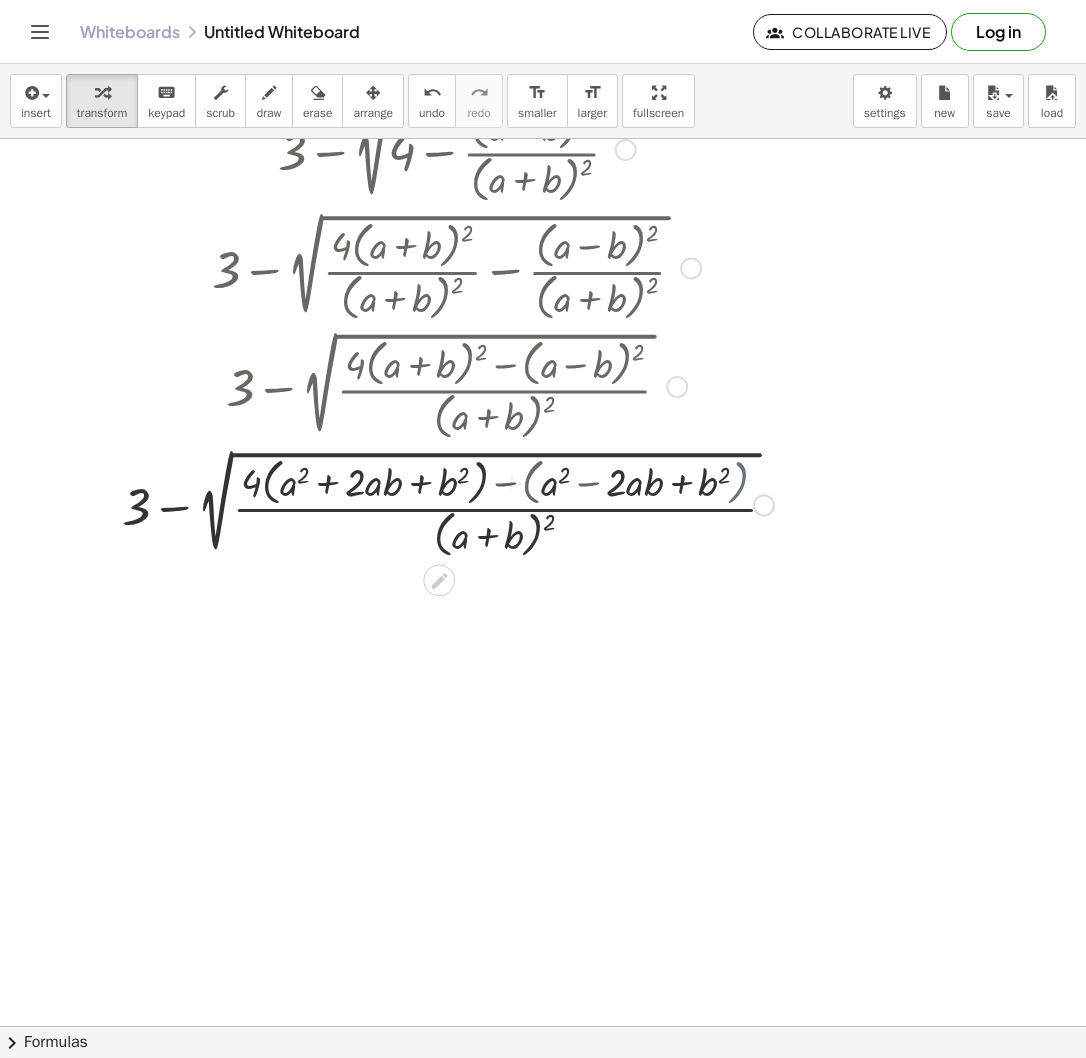click at bounding box center [456, 503] 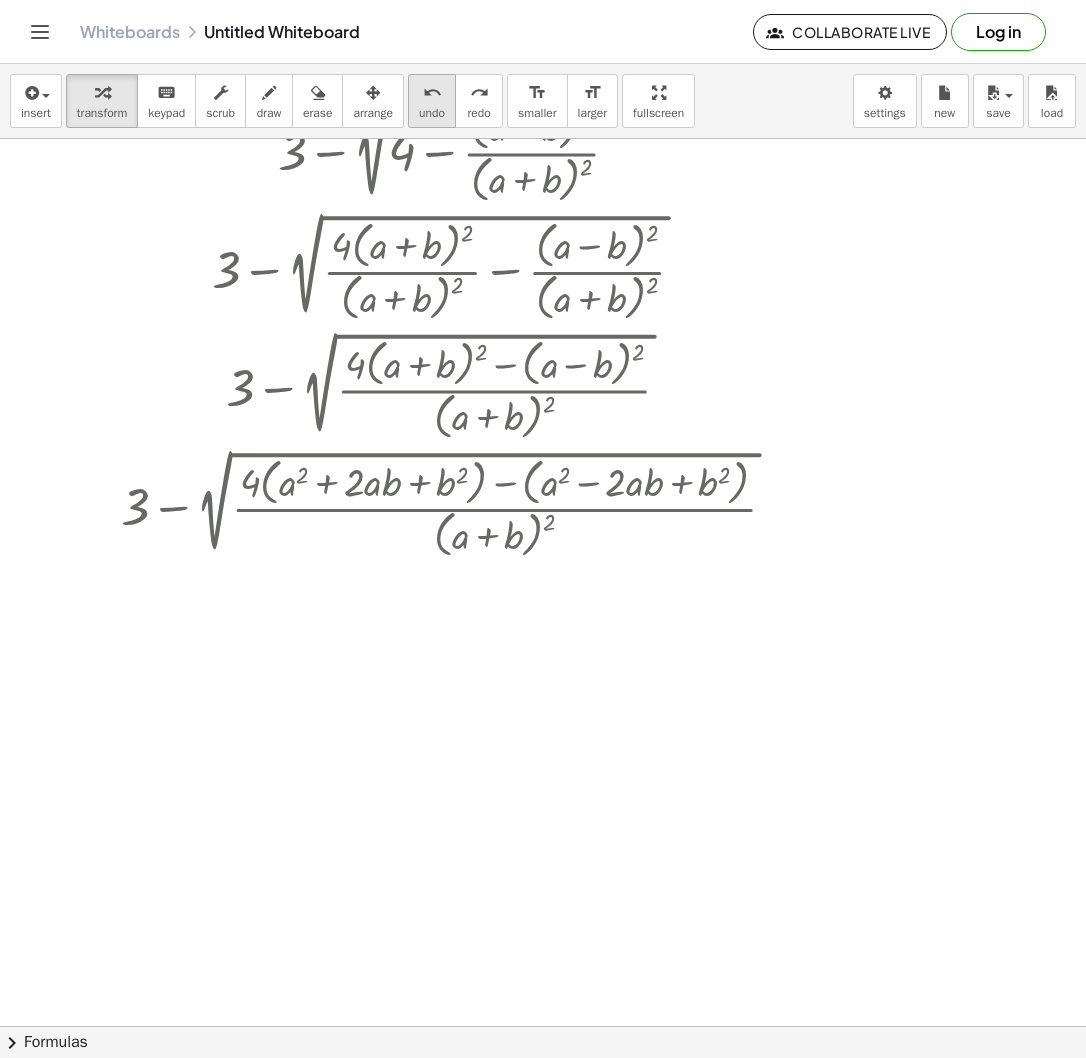 click on "undo" at bounding box center (432, 113) 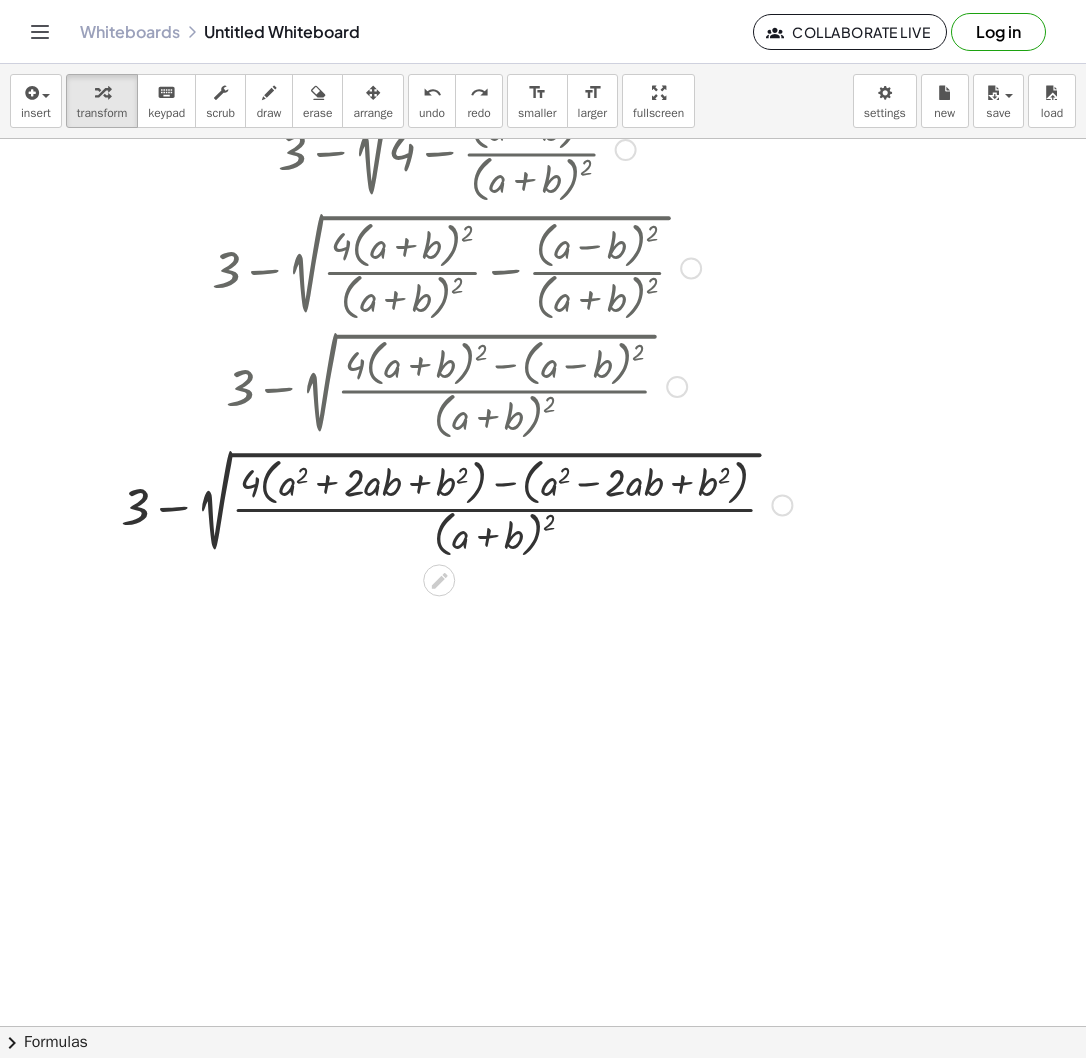 click at bounding box center (782, 505) 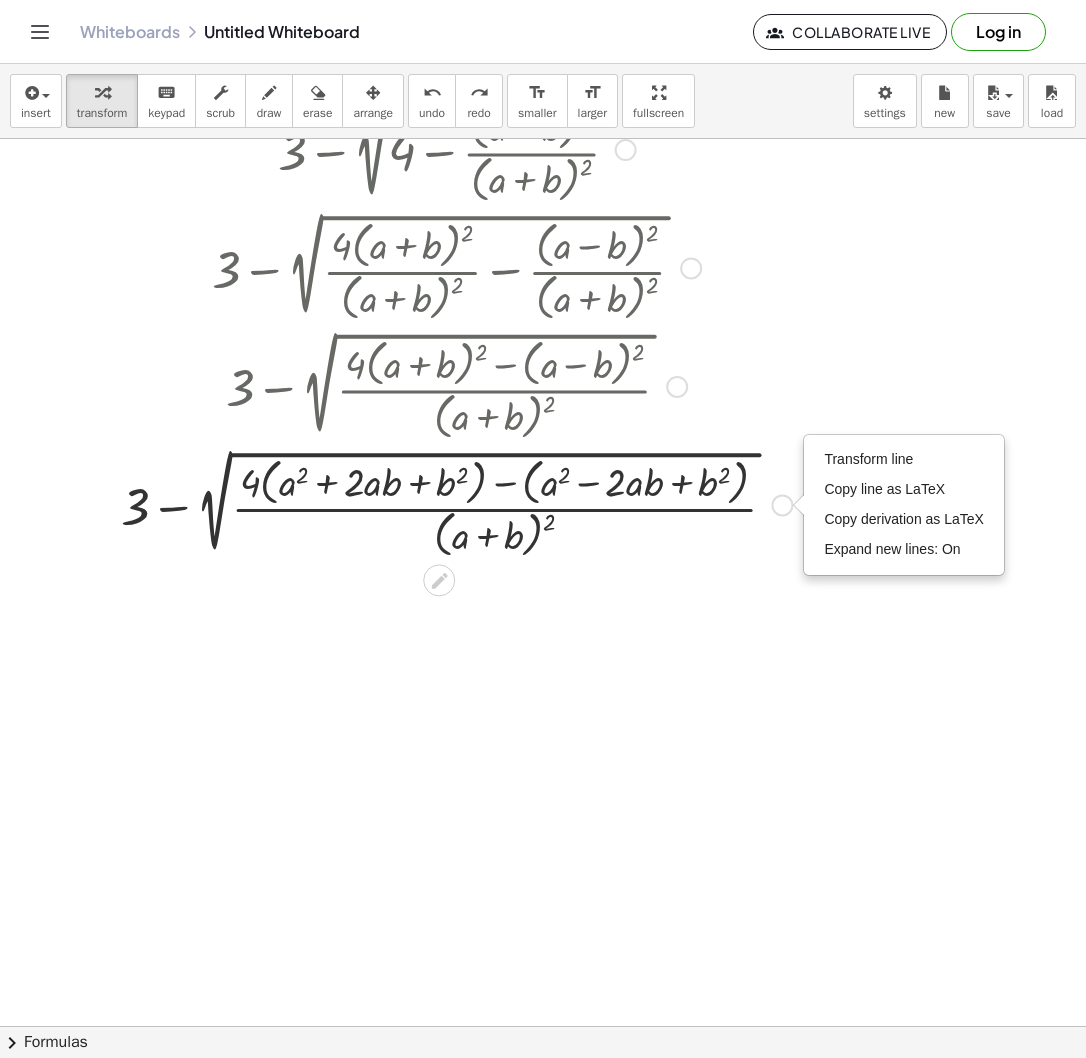 click on "Transform line Copy line as LaTeX Copy derivation as LaTeX Expand new lines: On" at bounding box center [904, 505] 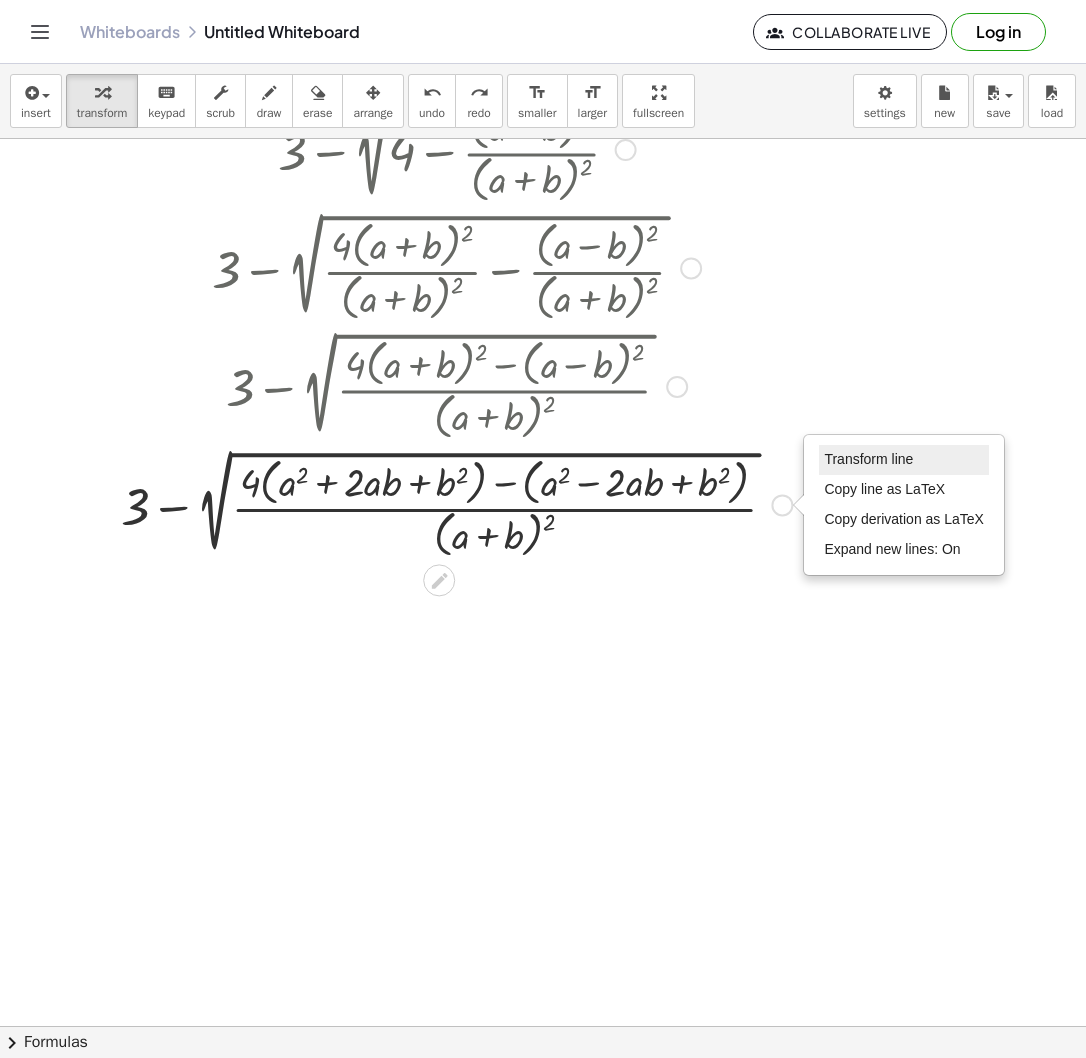click on "Transform line" at bounding box center (868, 459) 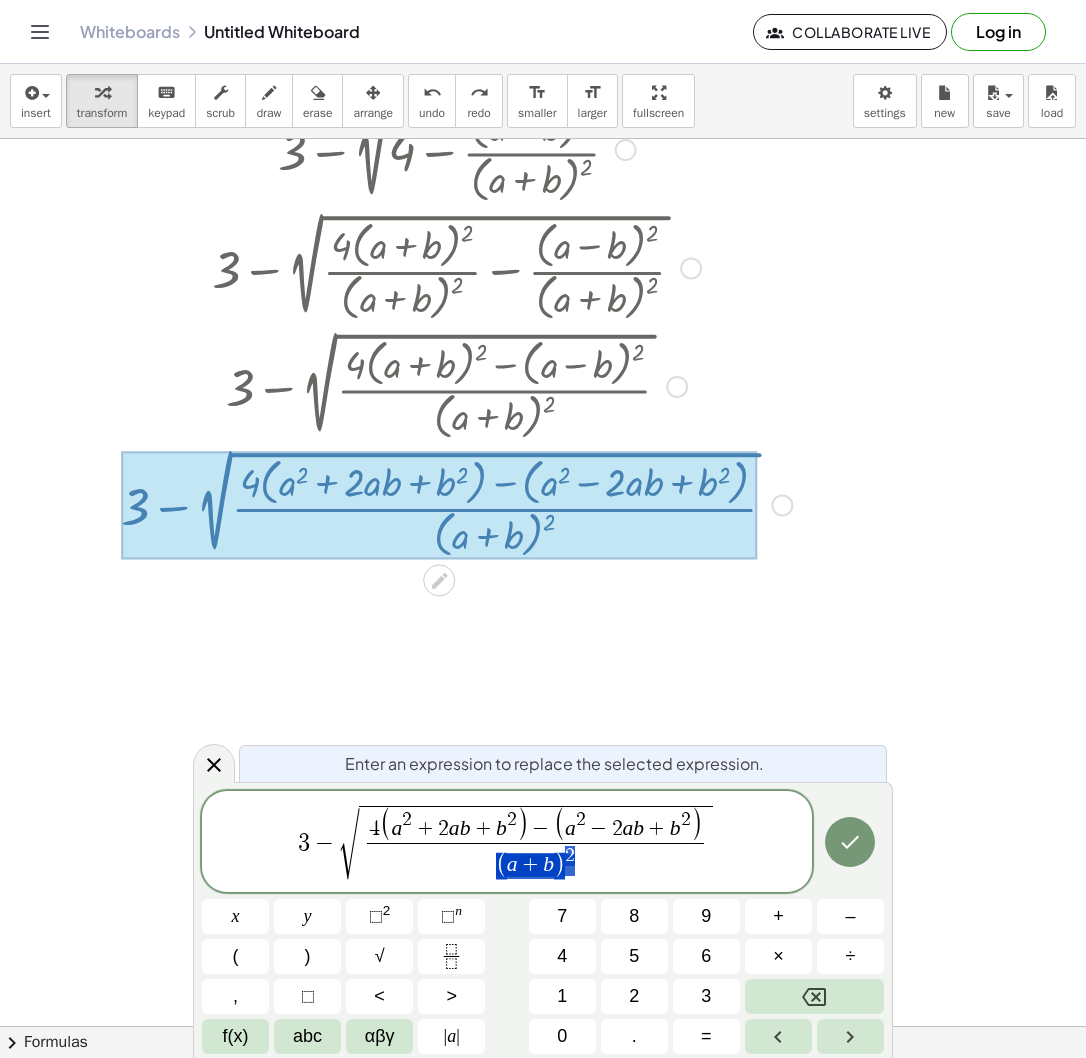 drag, startPoint x: 586, startPoint y: 862, endPoint x: 491, endPoint y: 867, distance: 95.131485 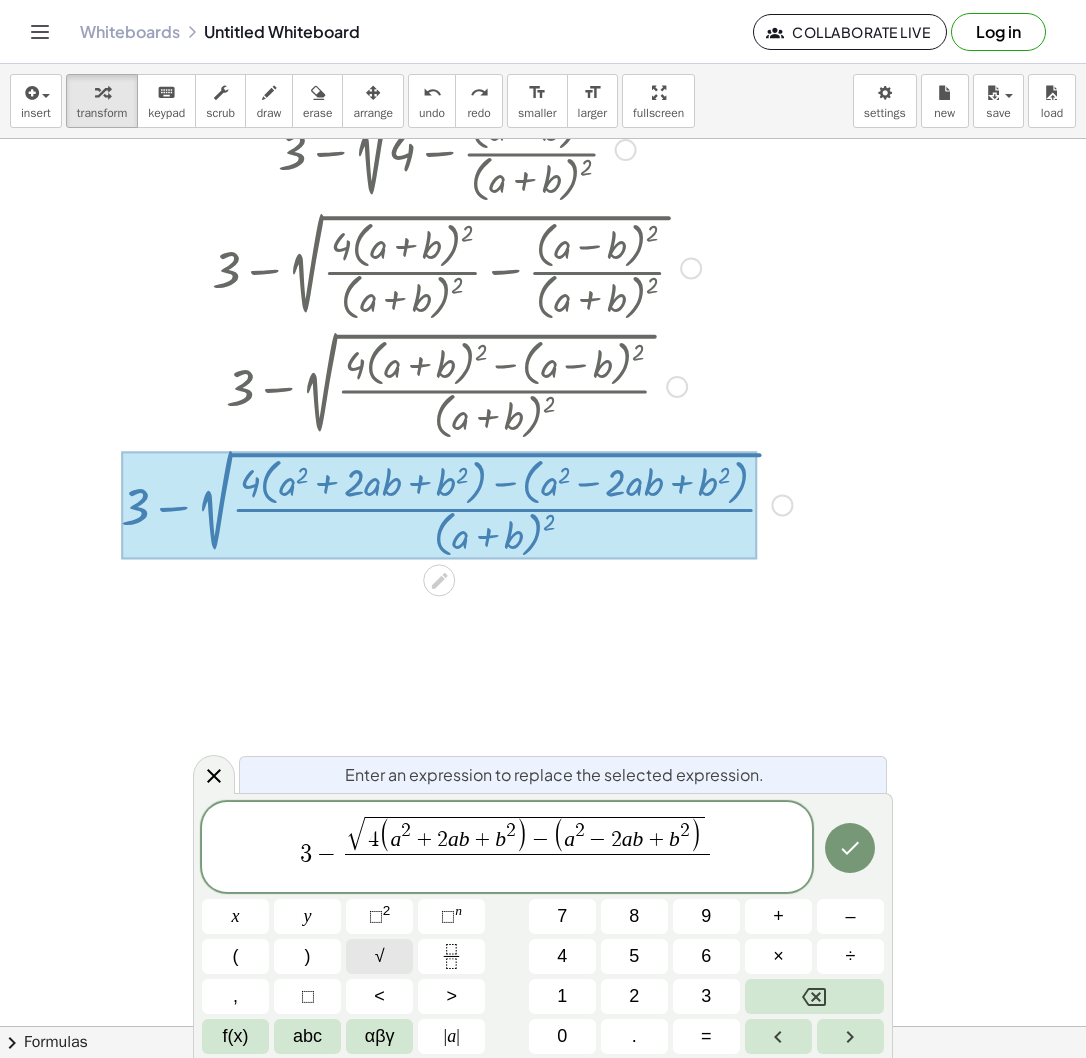 click on "√" at bounding box center [379, 956] 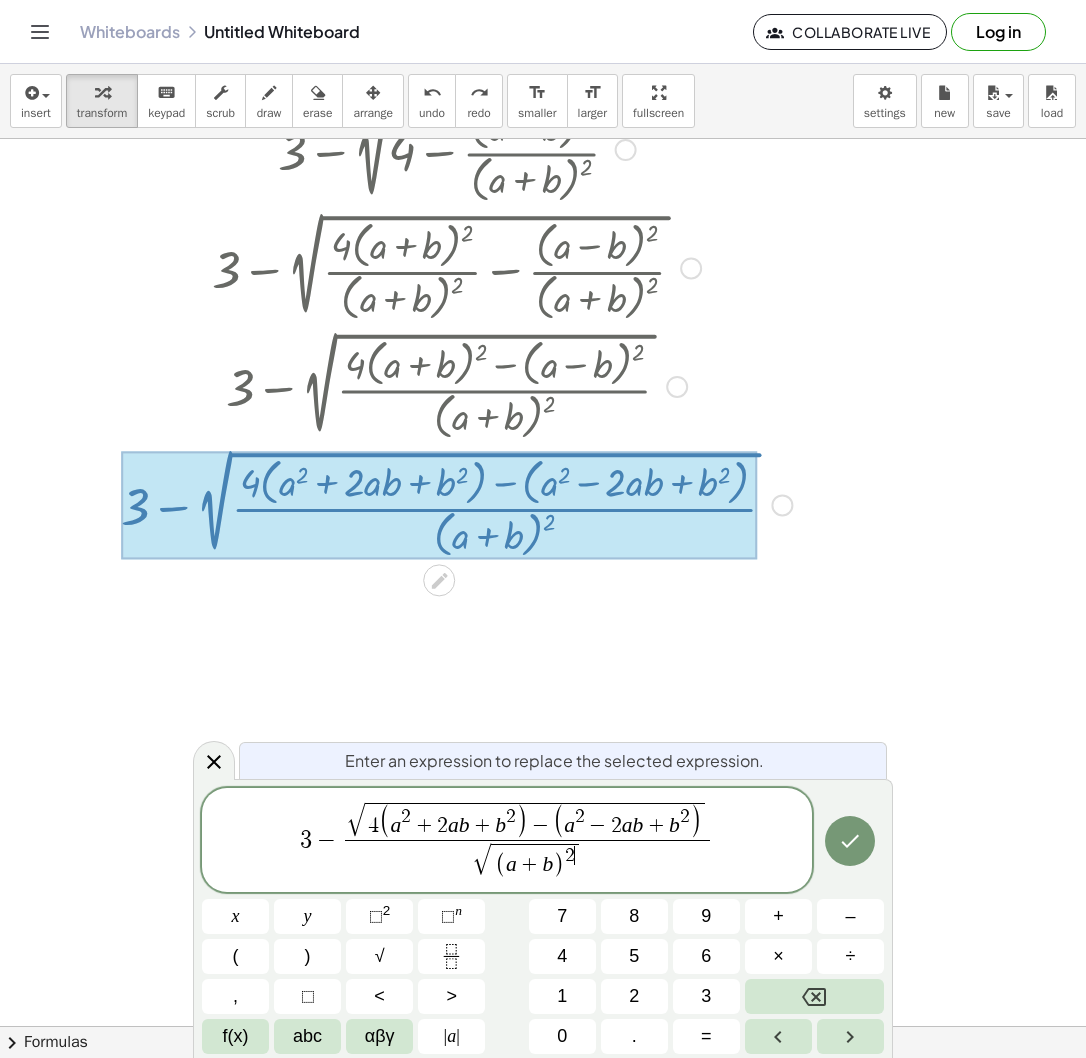 click on "a" at bounding box center (396, 825) 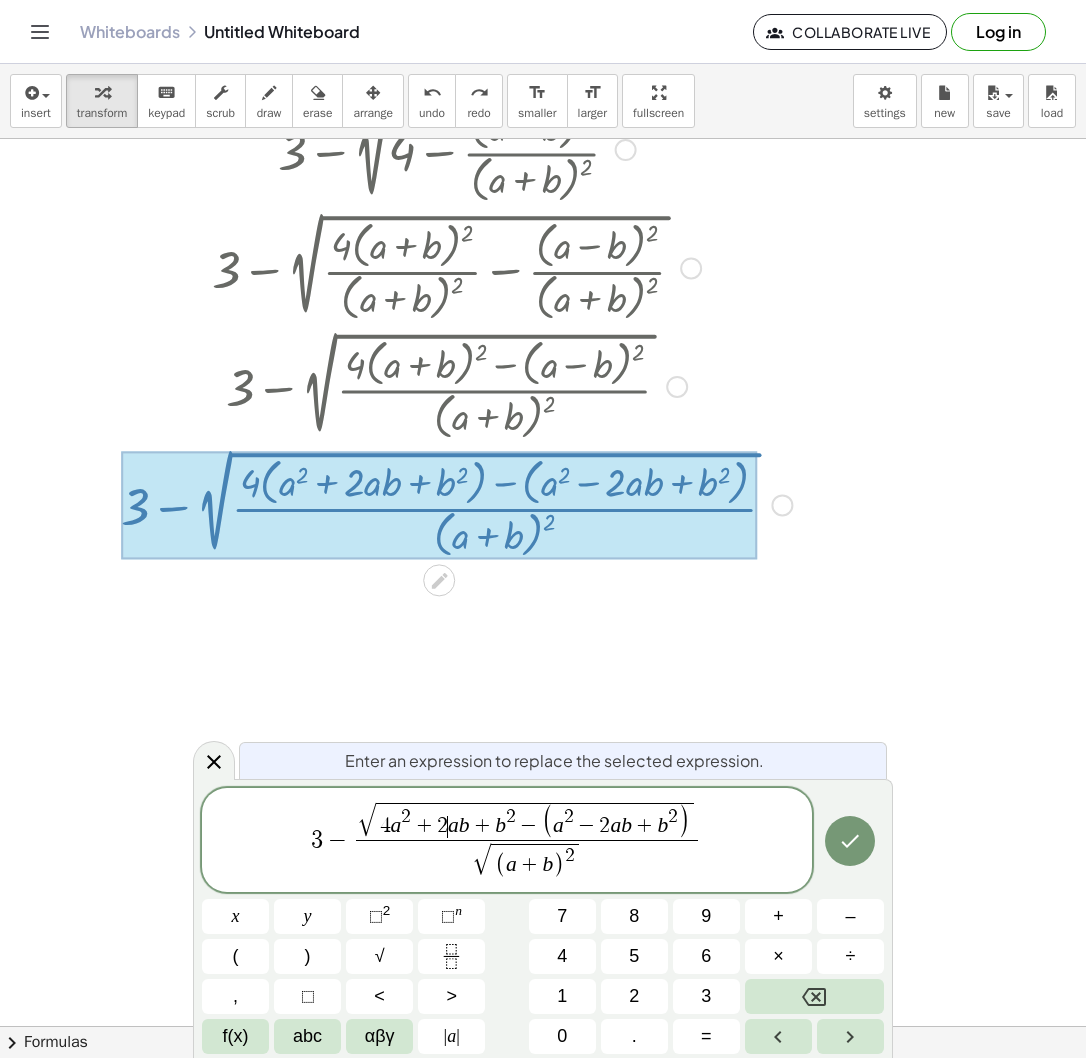 click on "a" at bounding box center [453, 825] 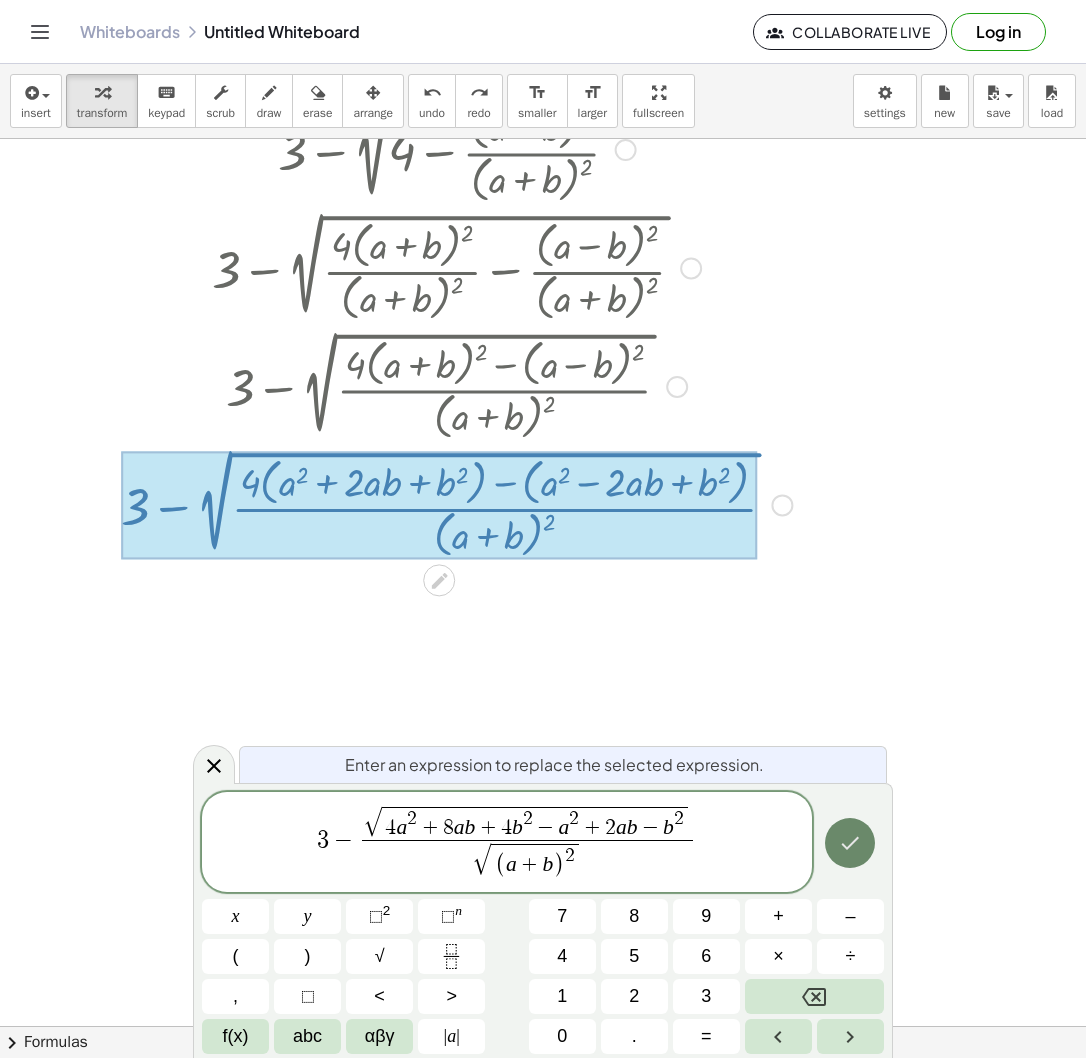 click 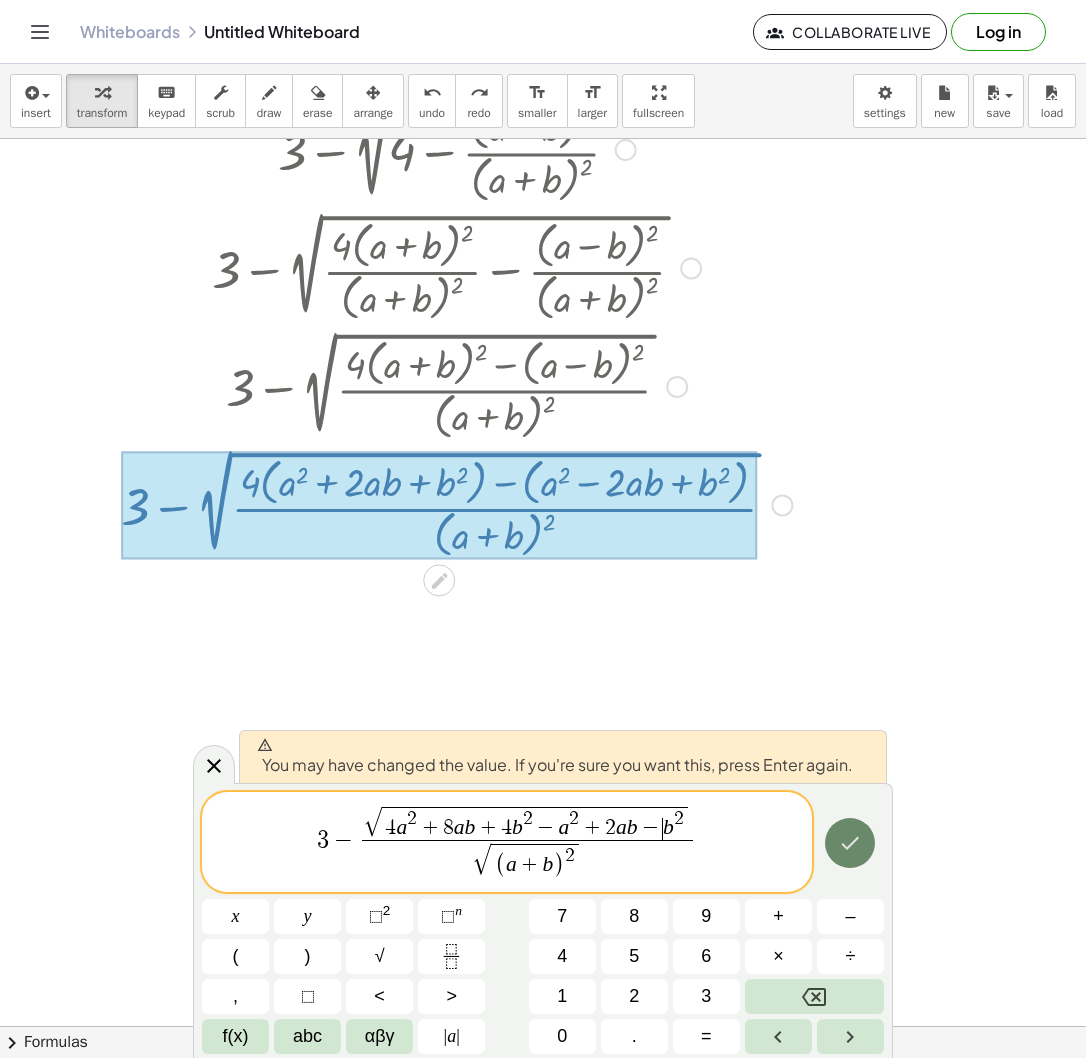 click 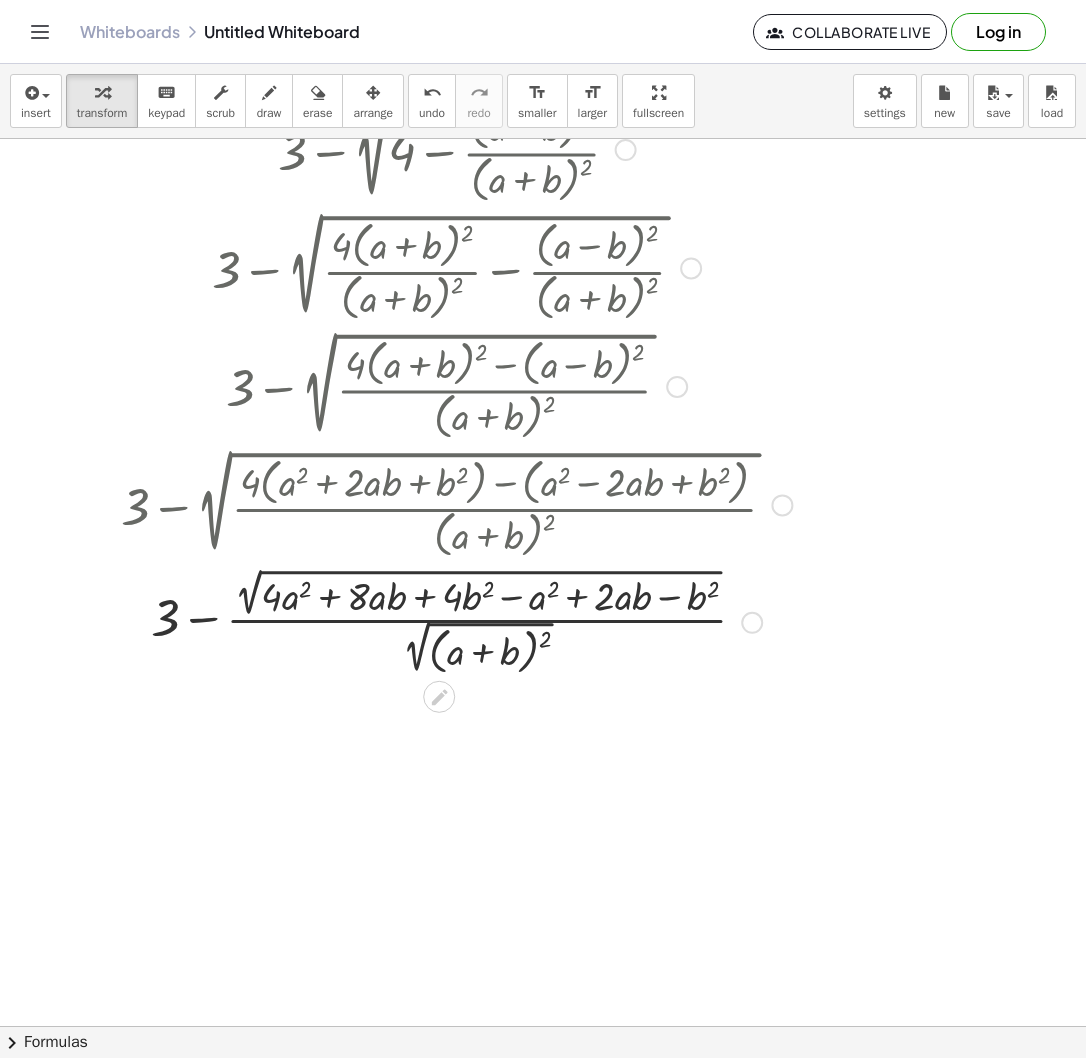 click on "Transform line Copy line as LaTeX Copy derivation as LaTeX Expand new lines: On" at bounding box center (752, 623) 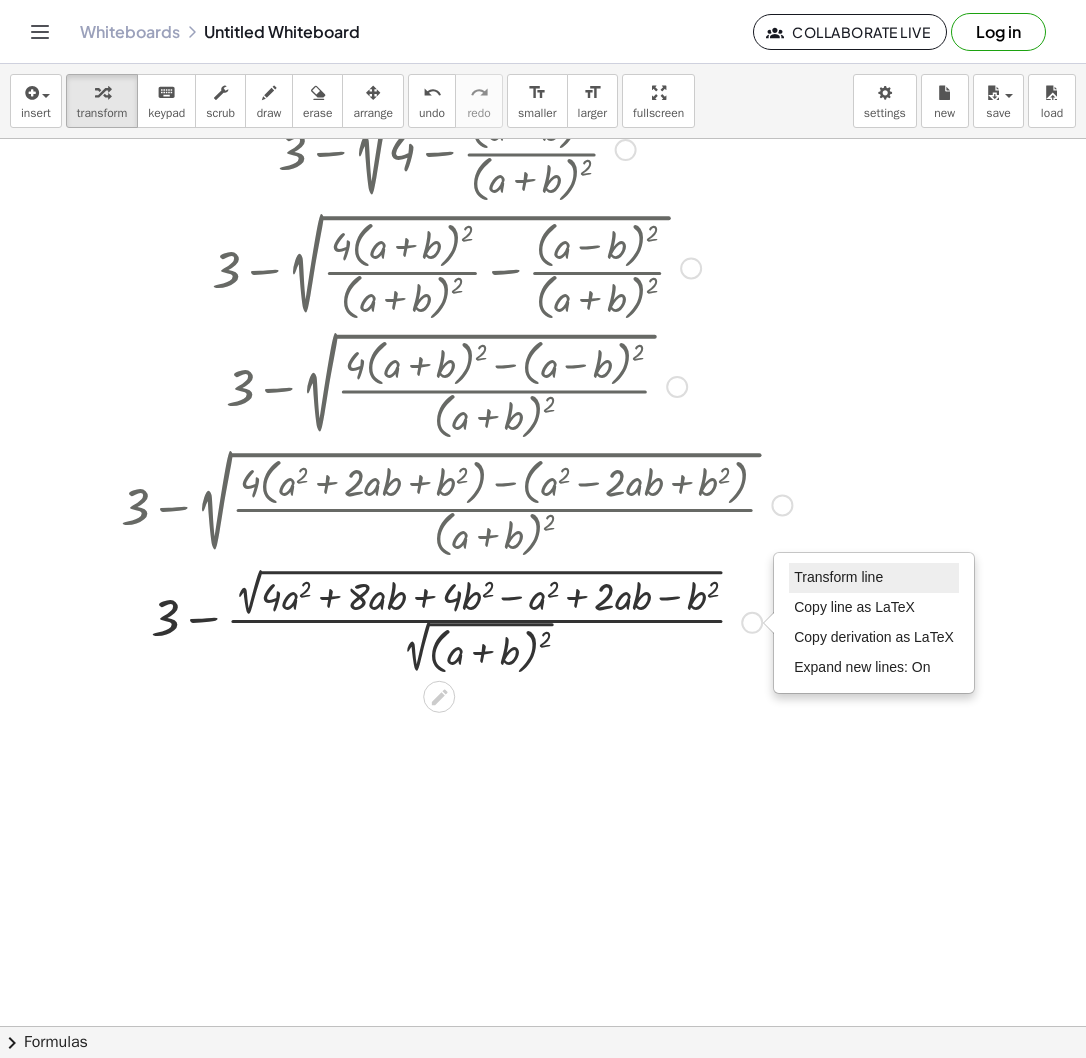 click on "Transform line" at bounding box center [838, 577] 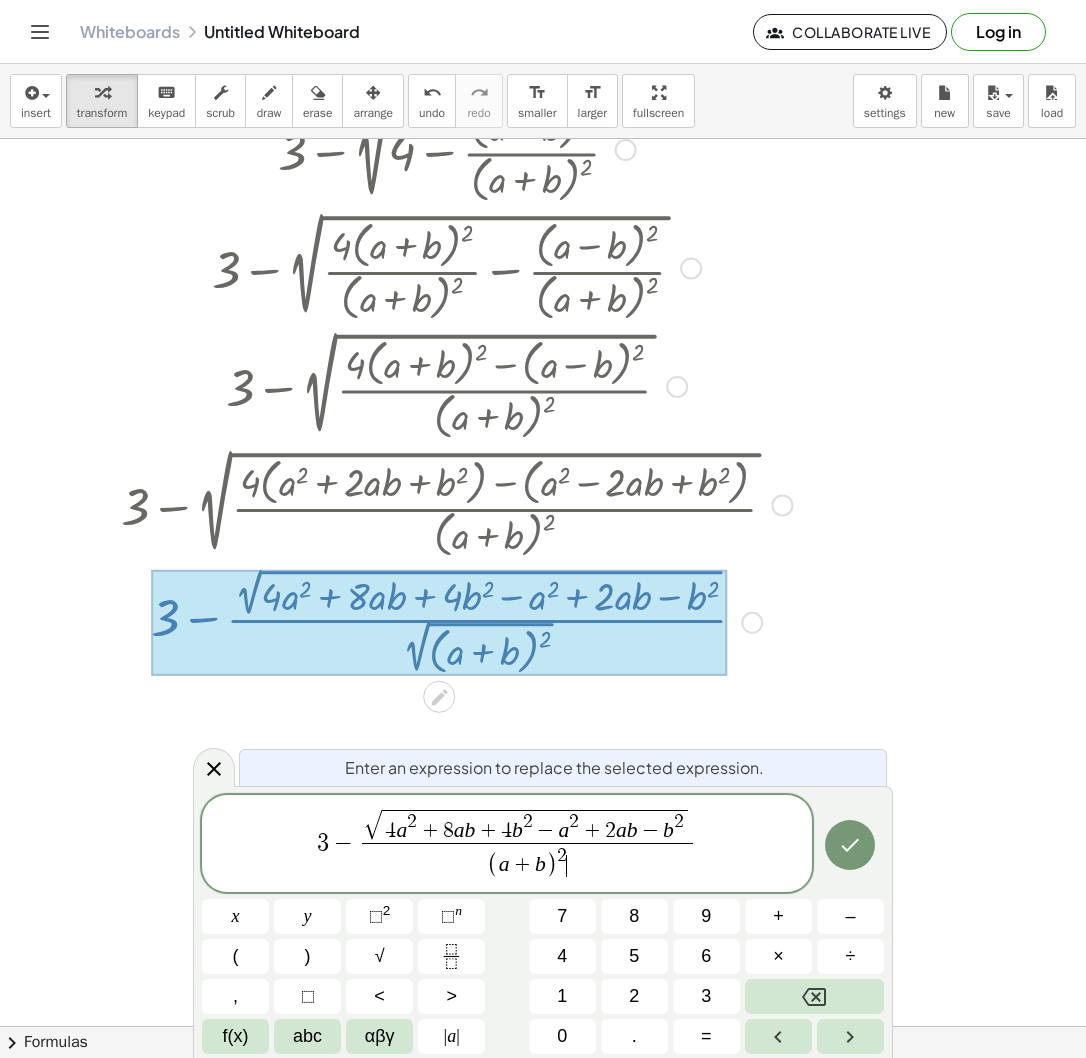 click on "( a + b ) 2 ​" at bounding box center [527, 862] 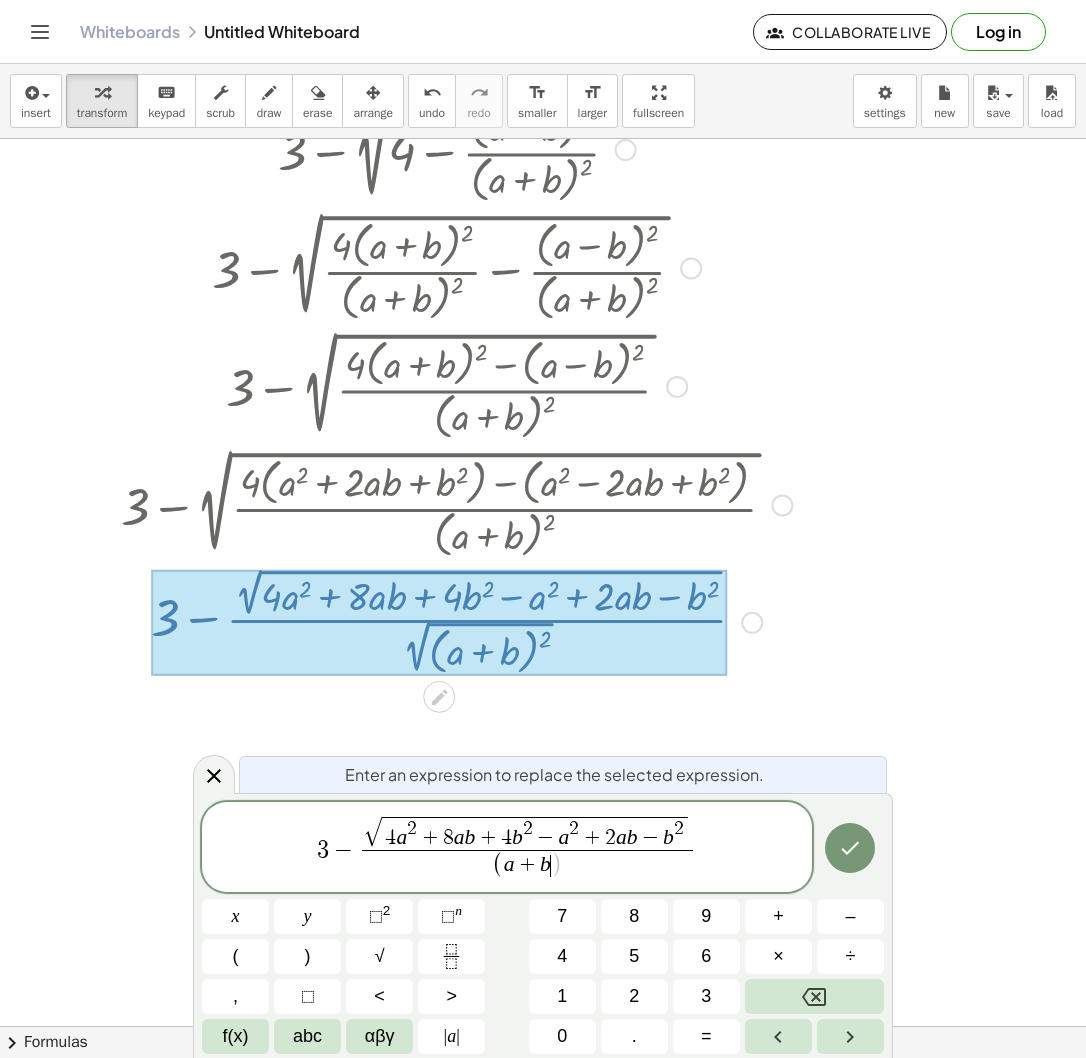 click on "(" at bounding box center (497, 866) 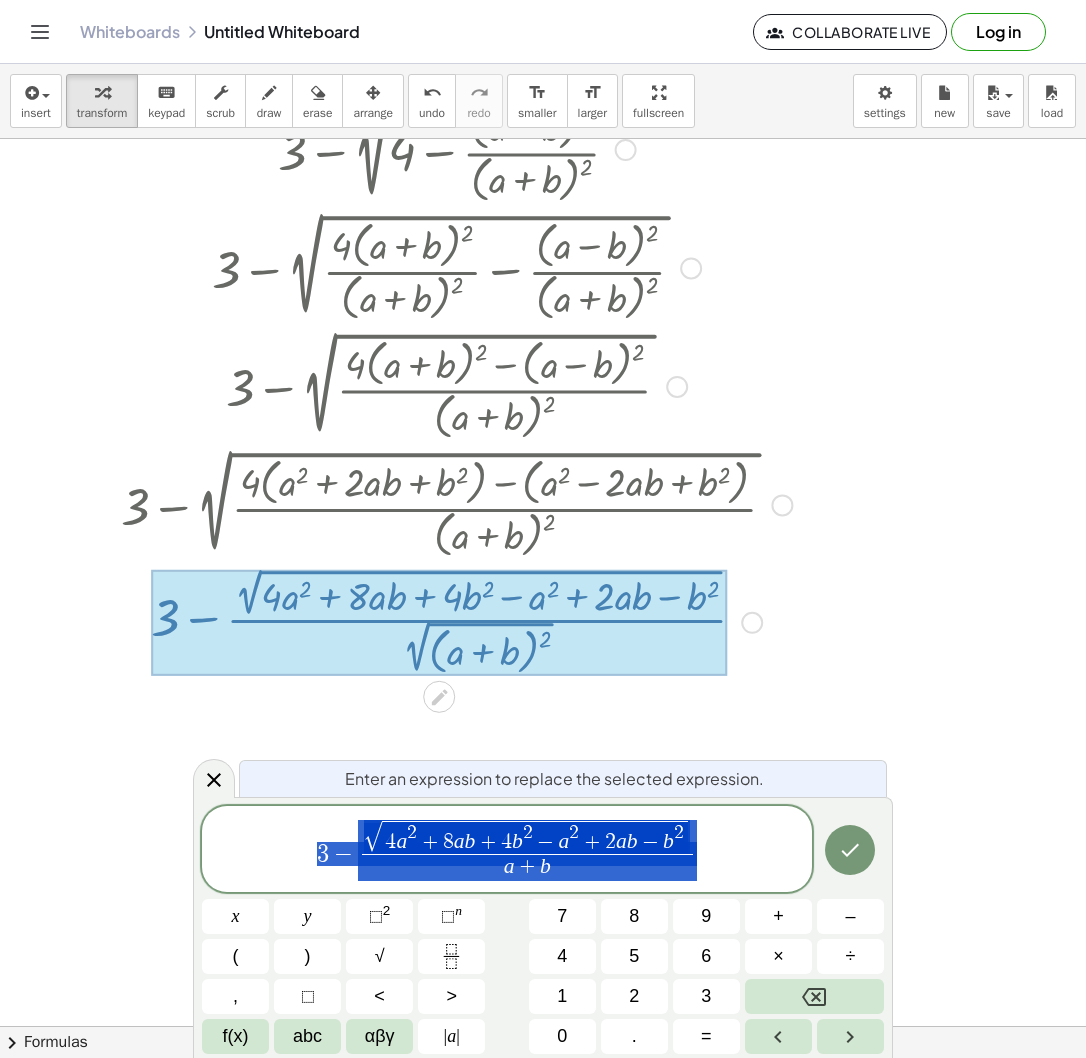 drag, startPoint x: 696, startPoint y: 849, endPoint x: 290, endPoint y: 861, distance: 406.1773 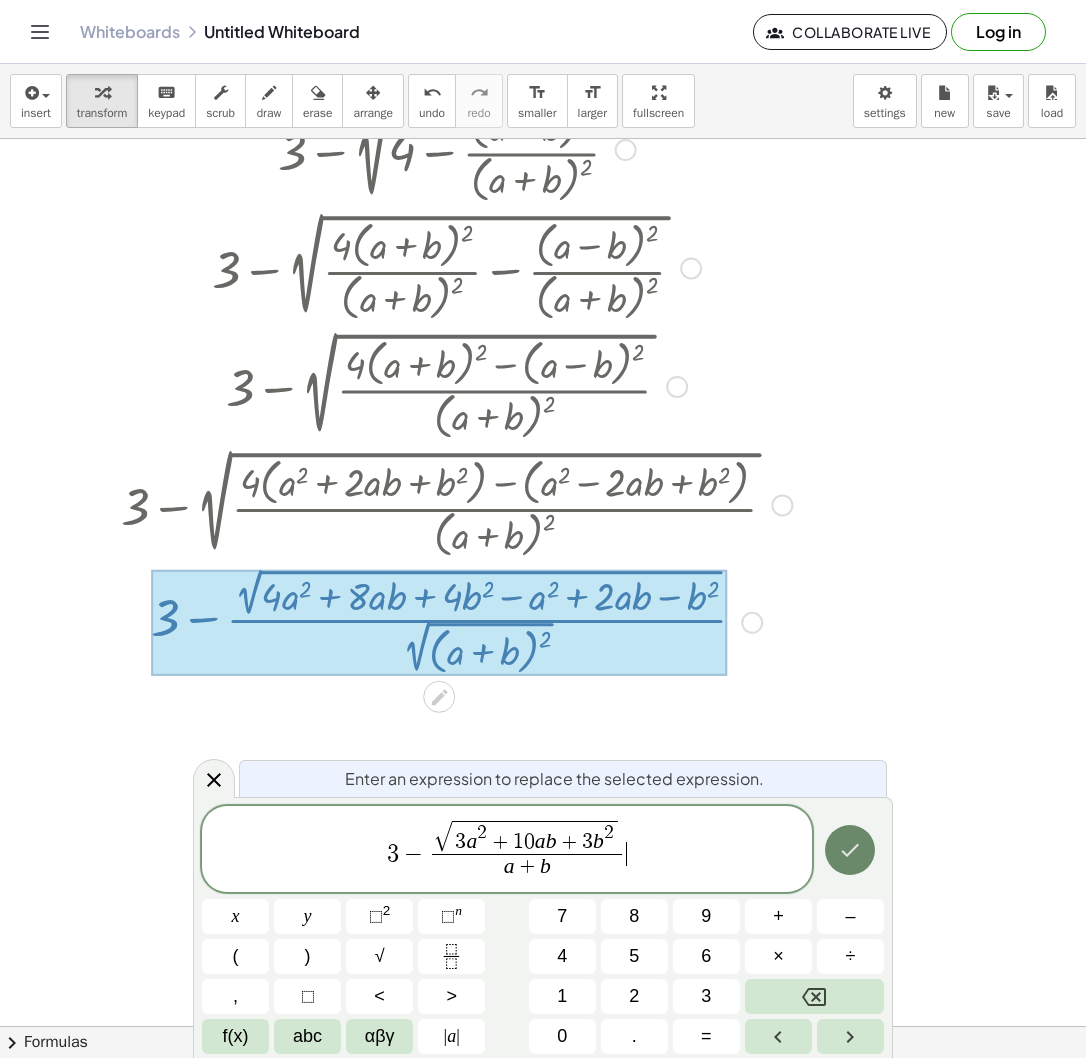 click 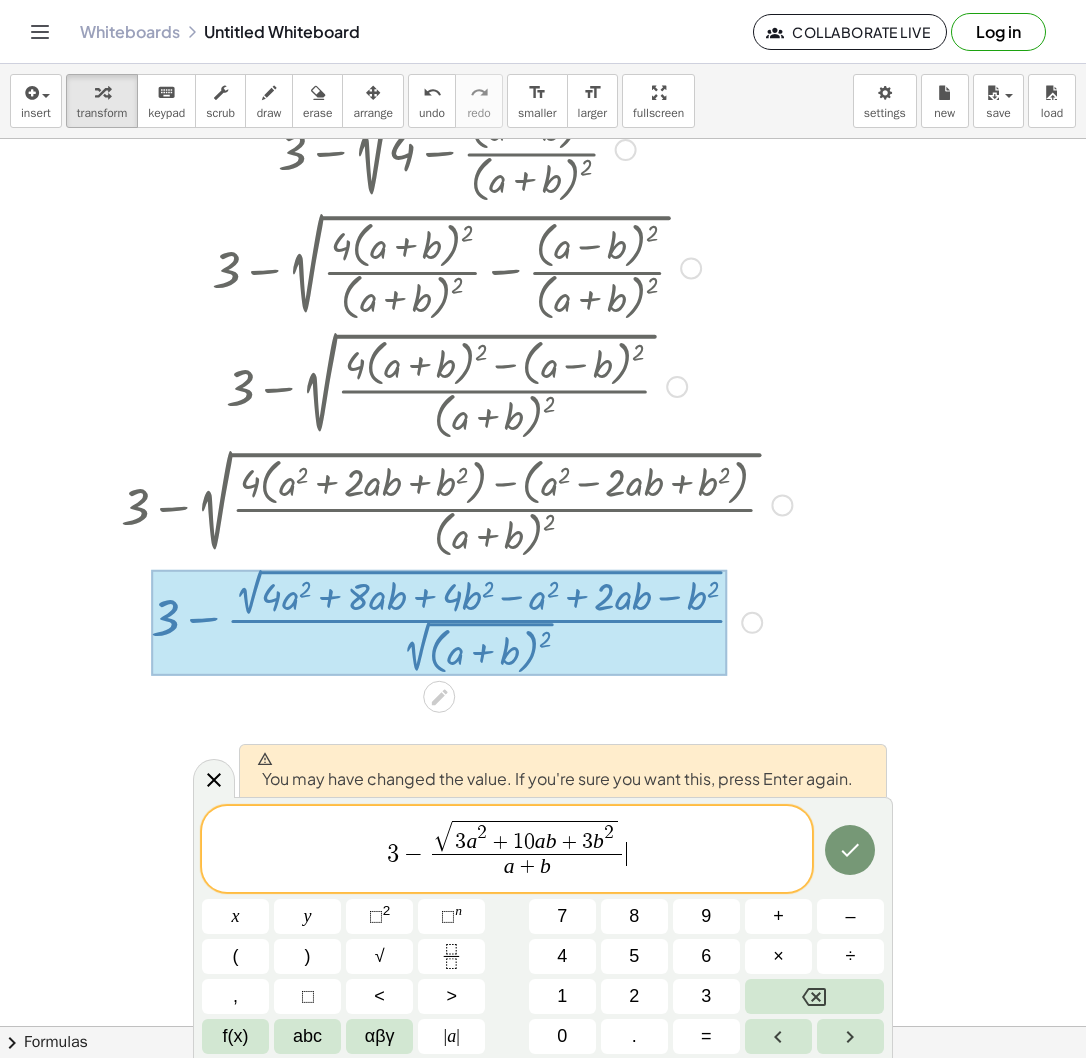click 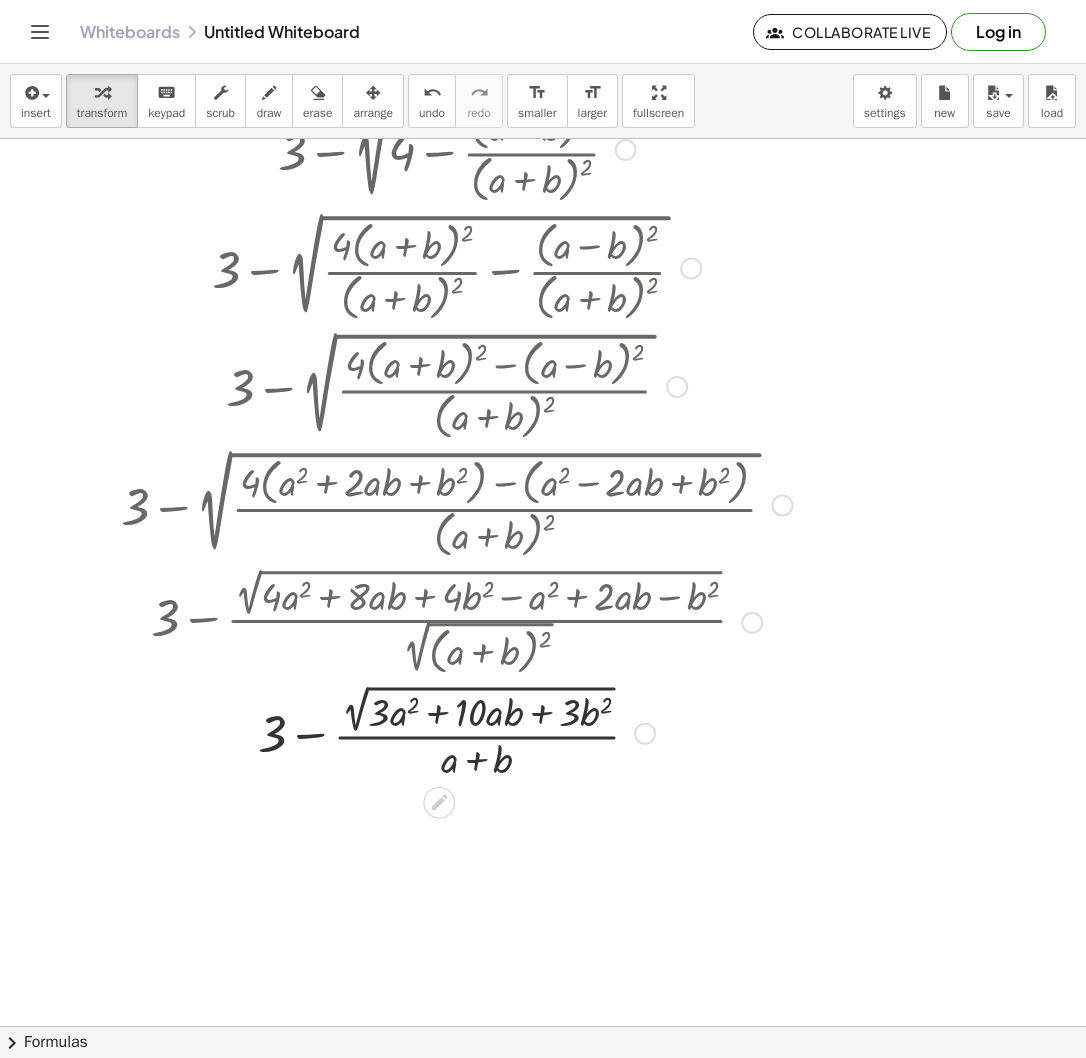 click on "Transform line Copy line as LaTeX Copy derivation as LaTeX Expand new lines: On" at bounding box center [645, 734] 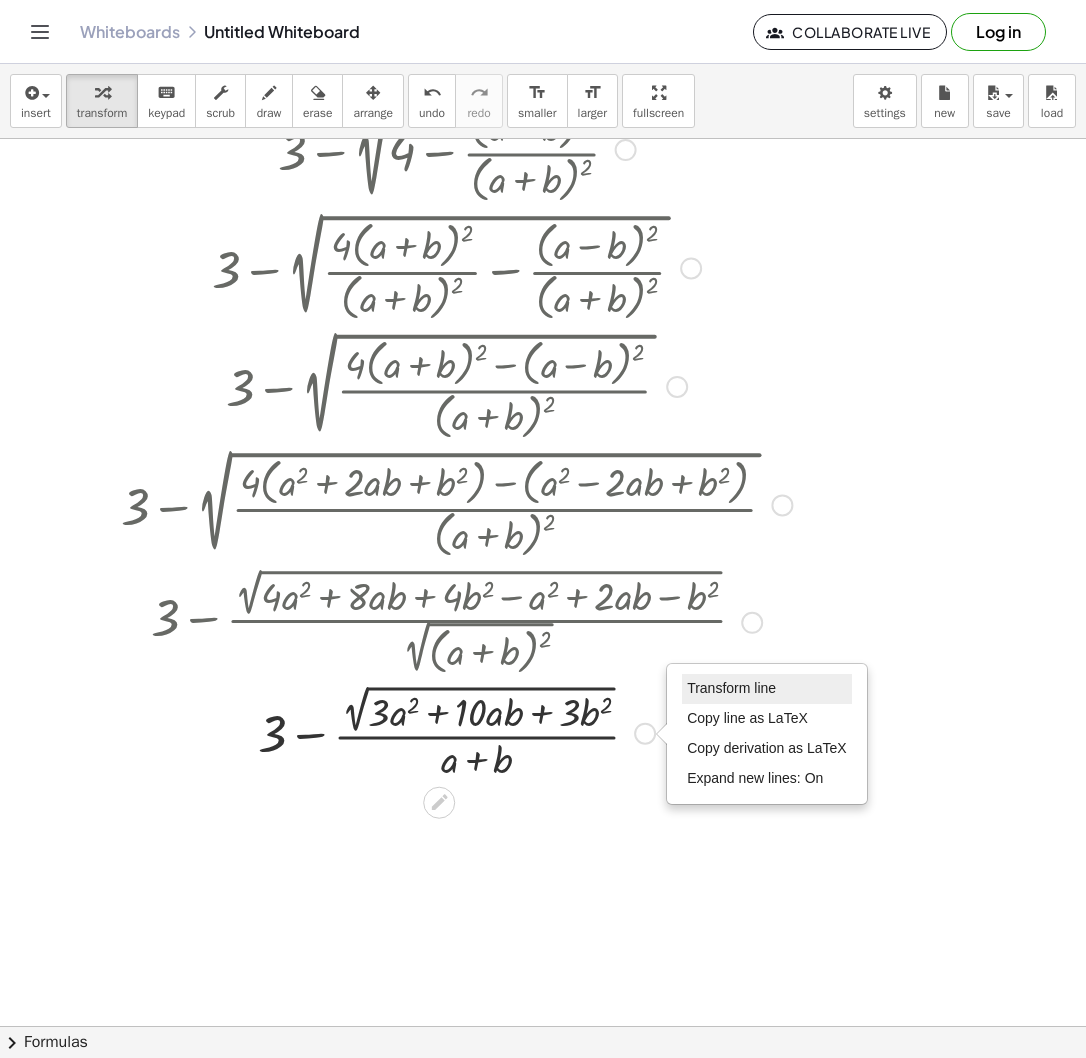 click on "Transform line" at bounding box center (731, 688) 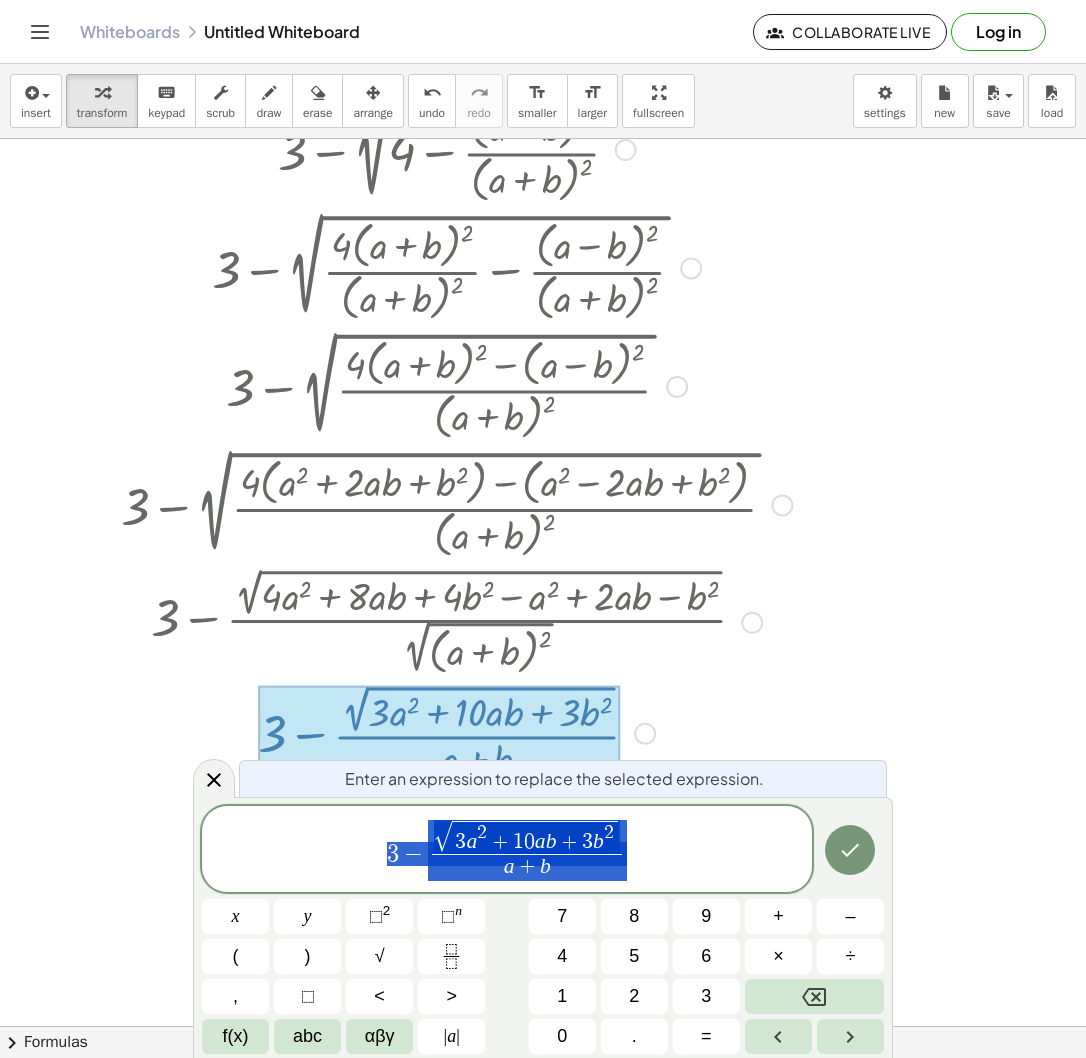 click on "3 − √ 3 a 2 + 1 0 a b + 3 b 2 a + b ​" at bounding box center [507, 850] 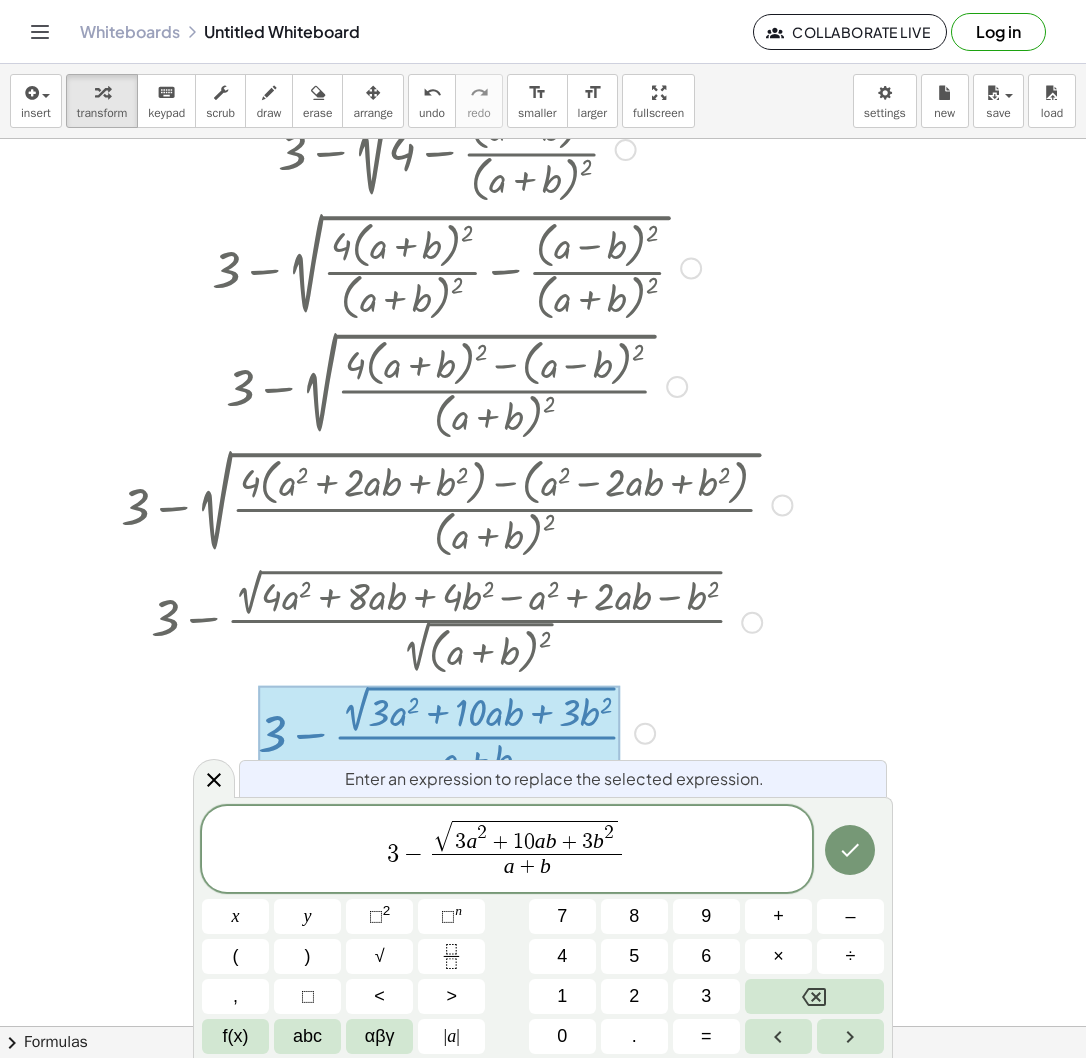 click on "3 − √ 3 a 2 + 1 0 a b + 3 b 2 a + b ​" at bounding box center (507, 850) 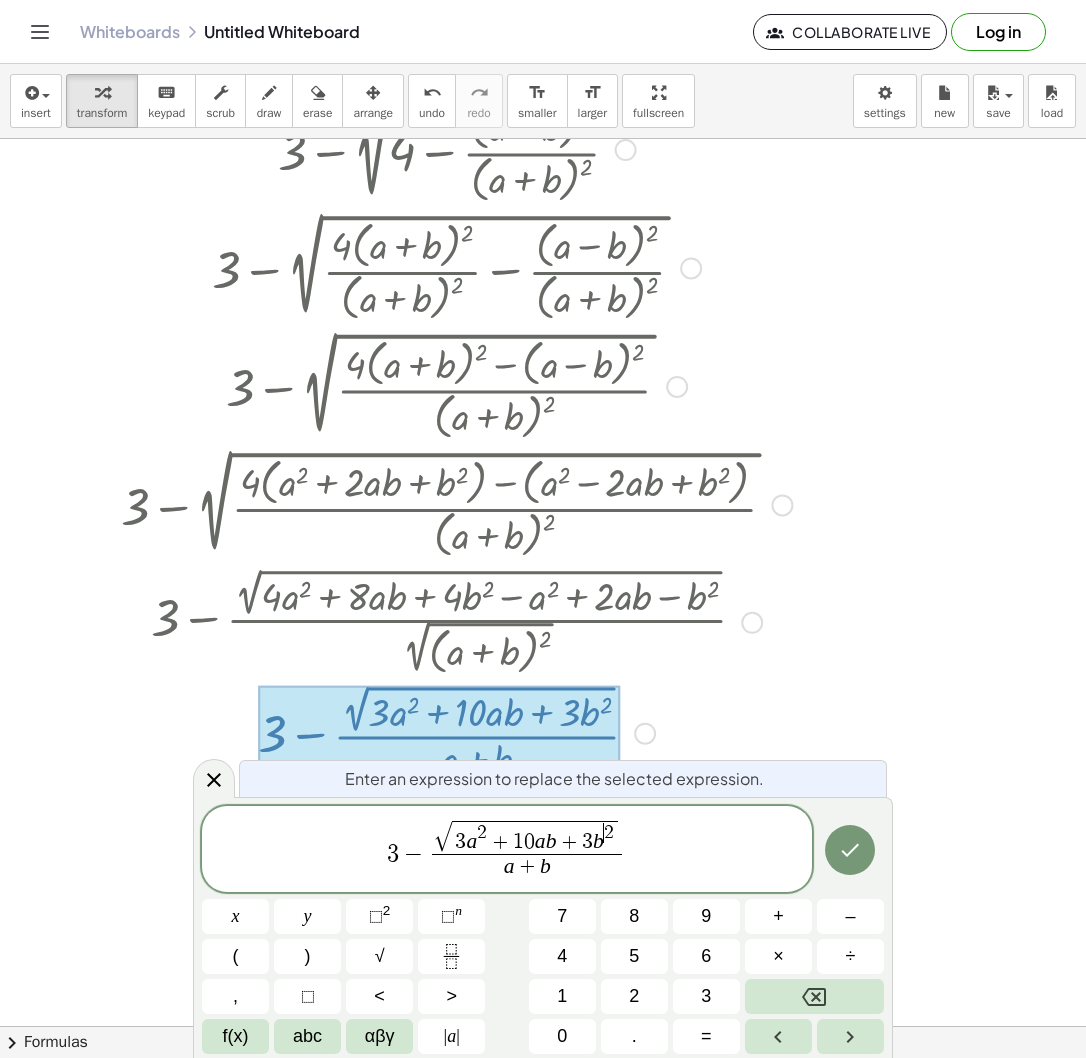 click on "2" at bounding box center [609, 832] 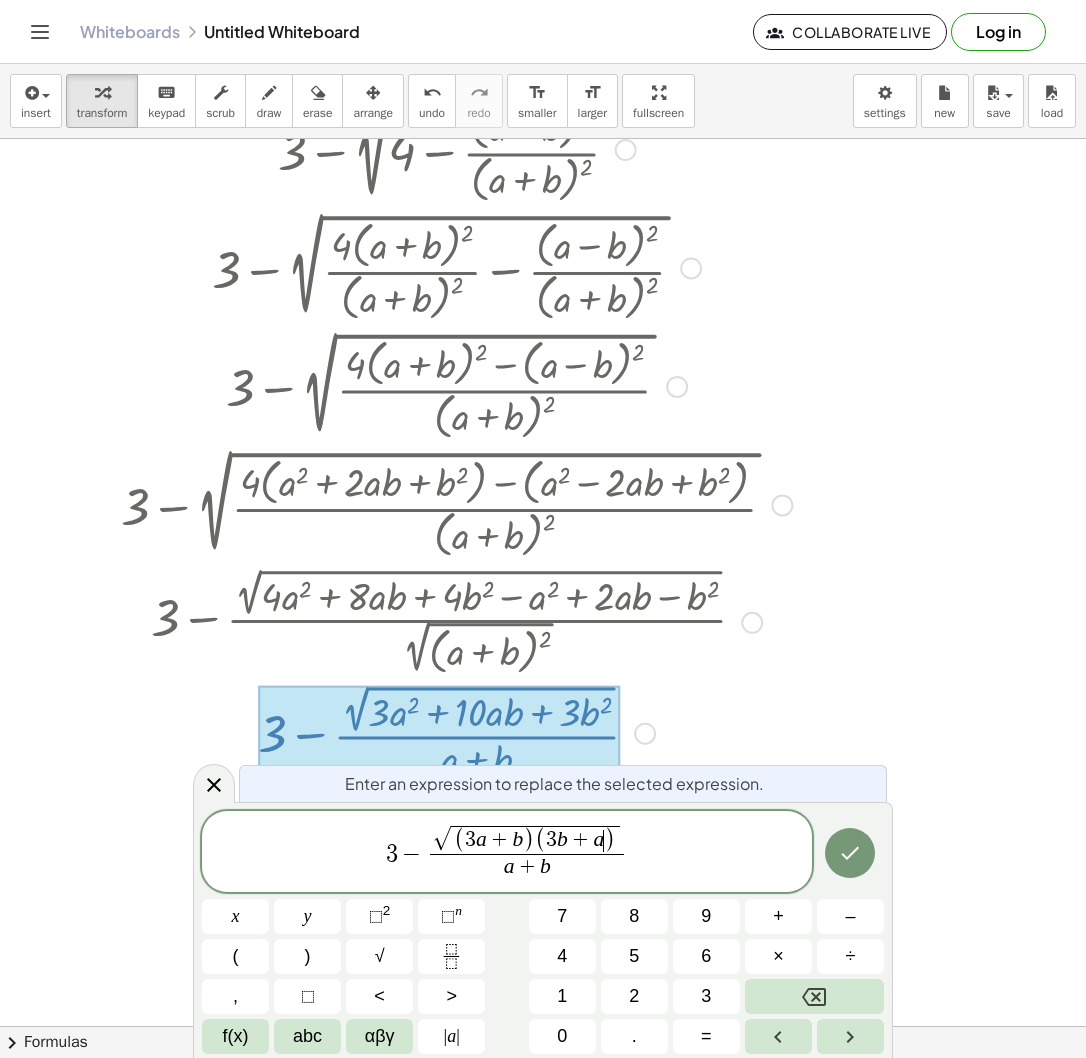 click at bounding box center (543, 471) 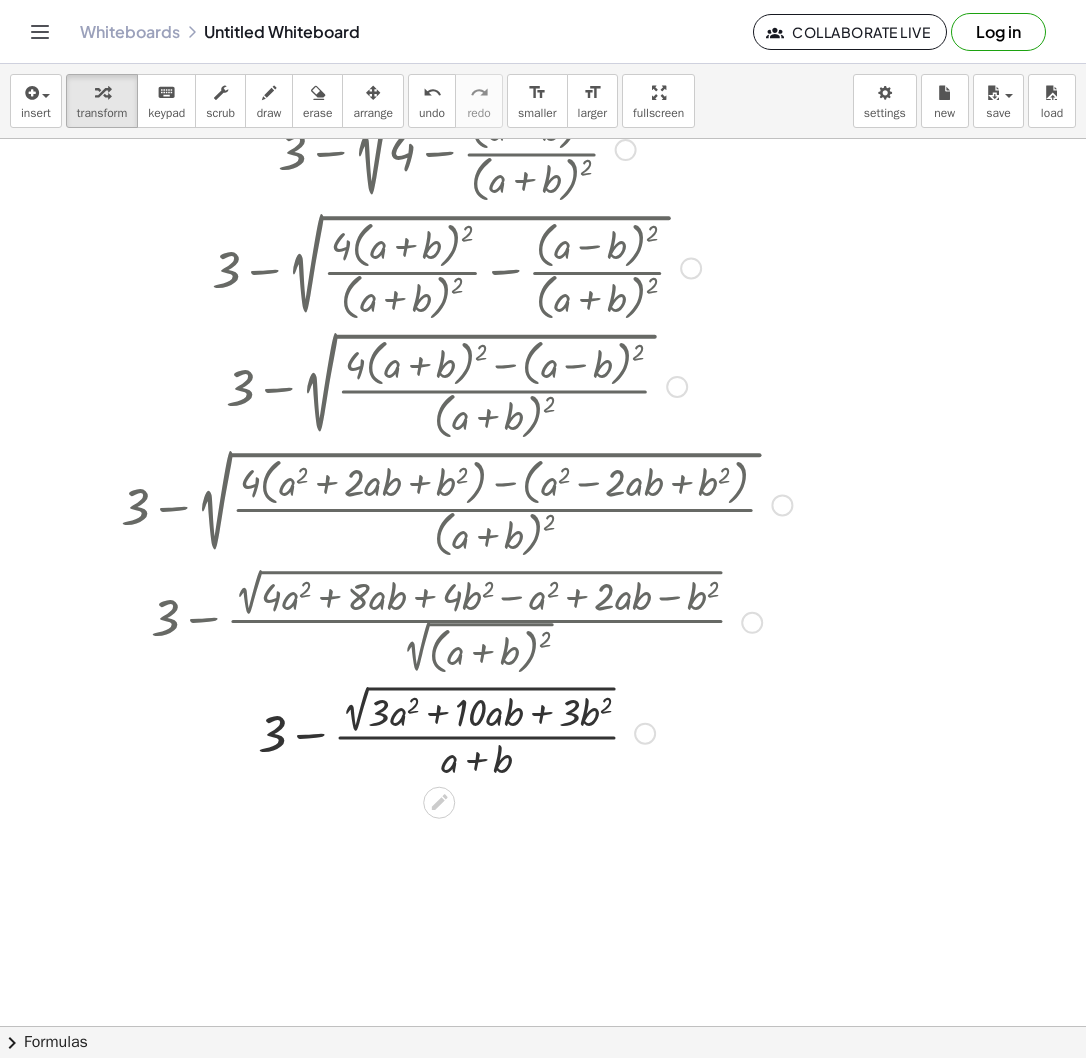 click on "Transform line Copy line as LaTeX Copy derivation as LaTeX Expand new lines: On" at bounding box center (645, 734) 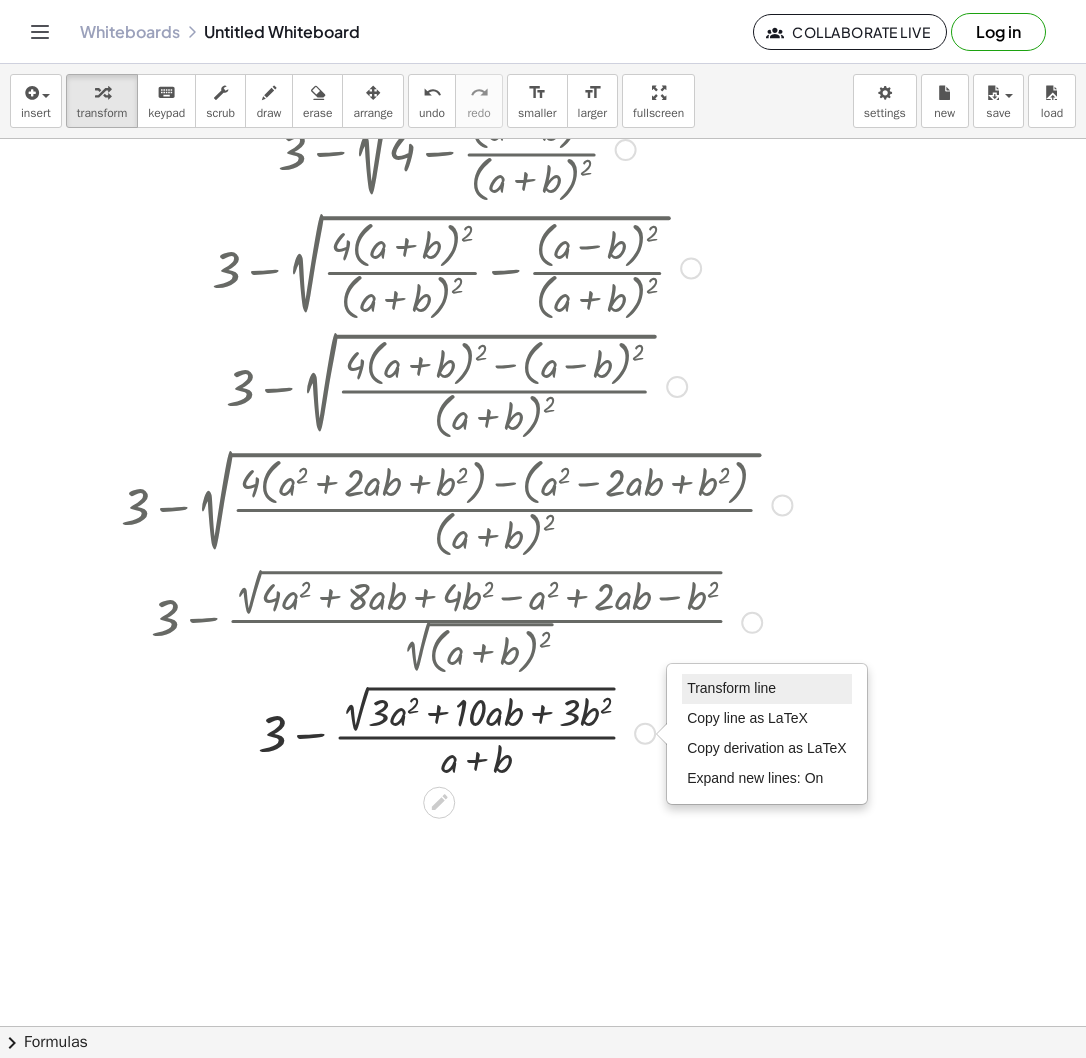 click on "Transform line" at bounding box center (767, 689) 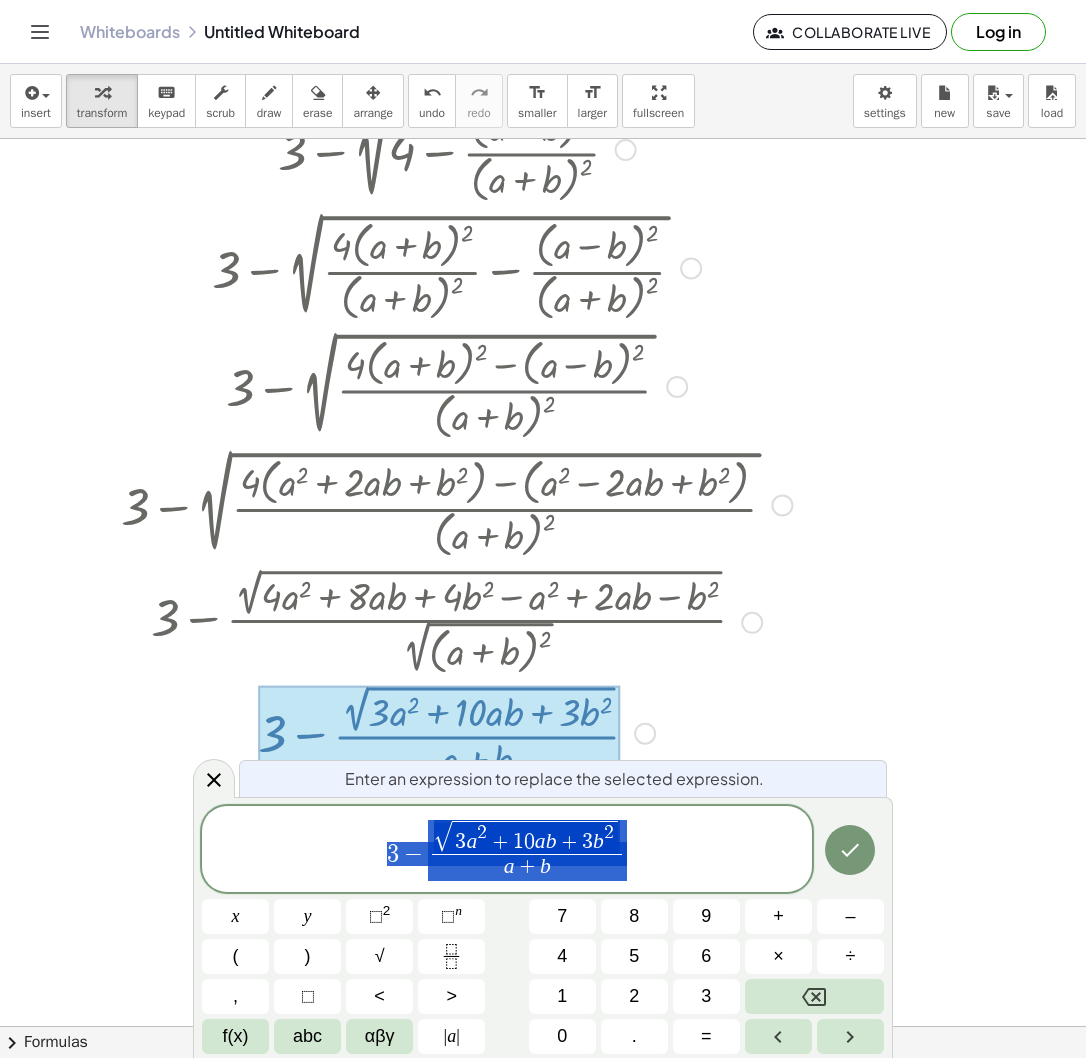 click at bounding box center [543, 471] 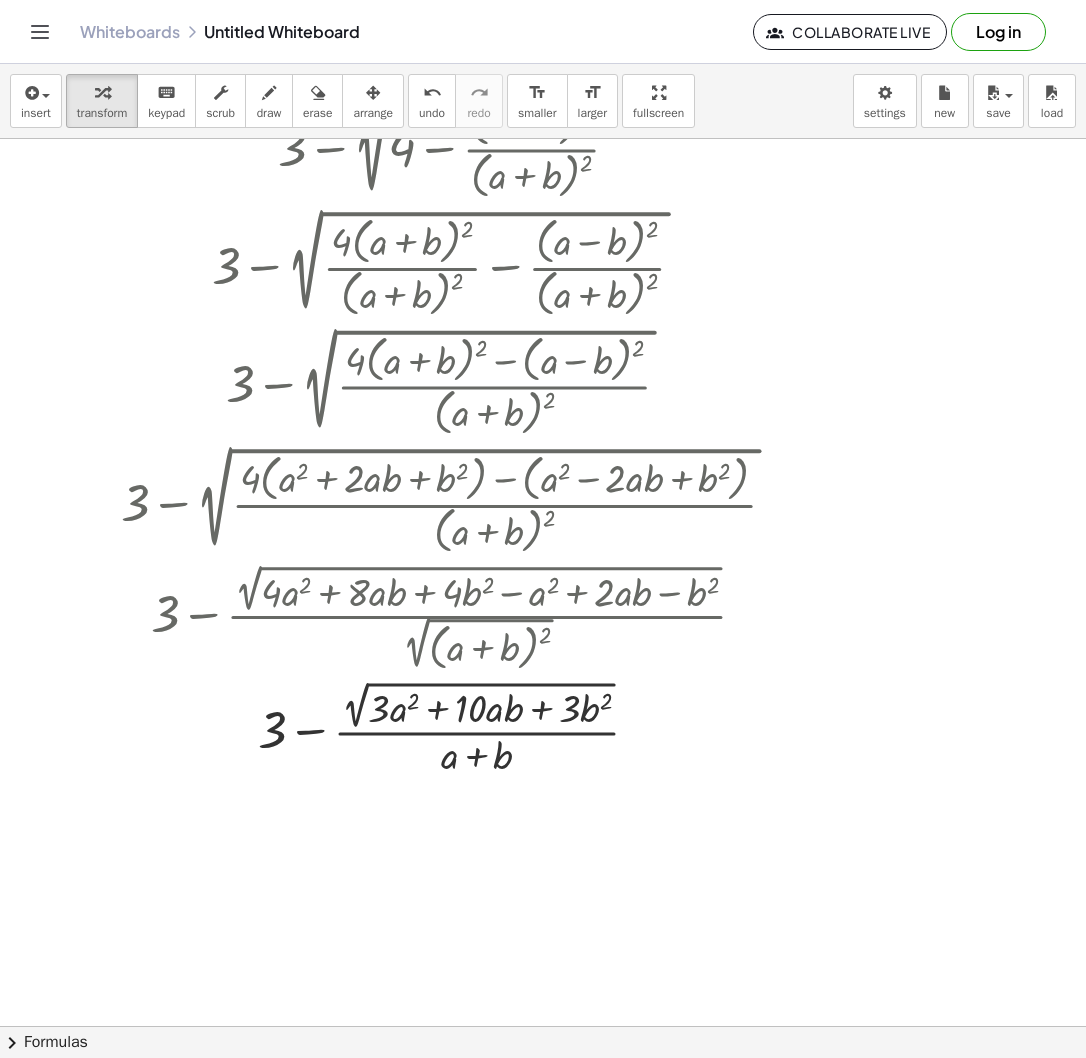 scroll, scrollTop: 555, scrollLeft: 0, axis: vertical 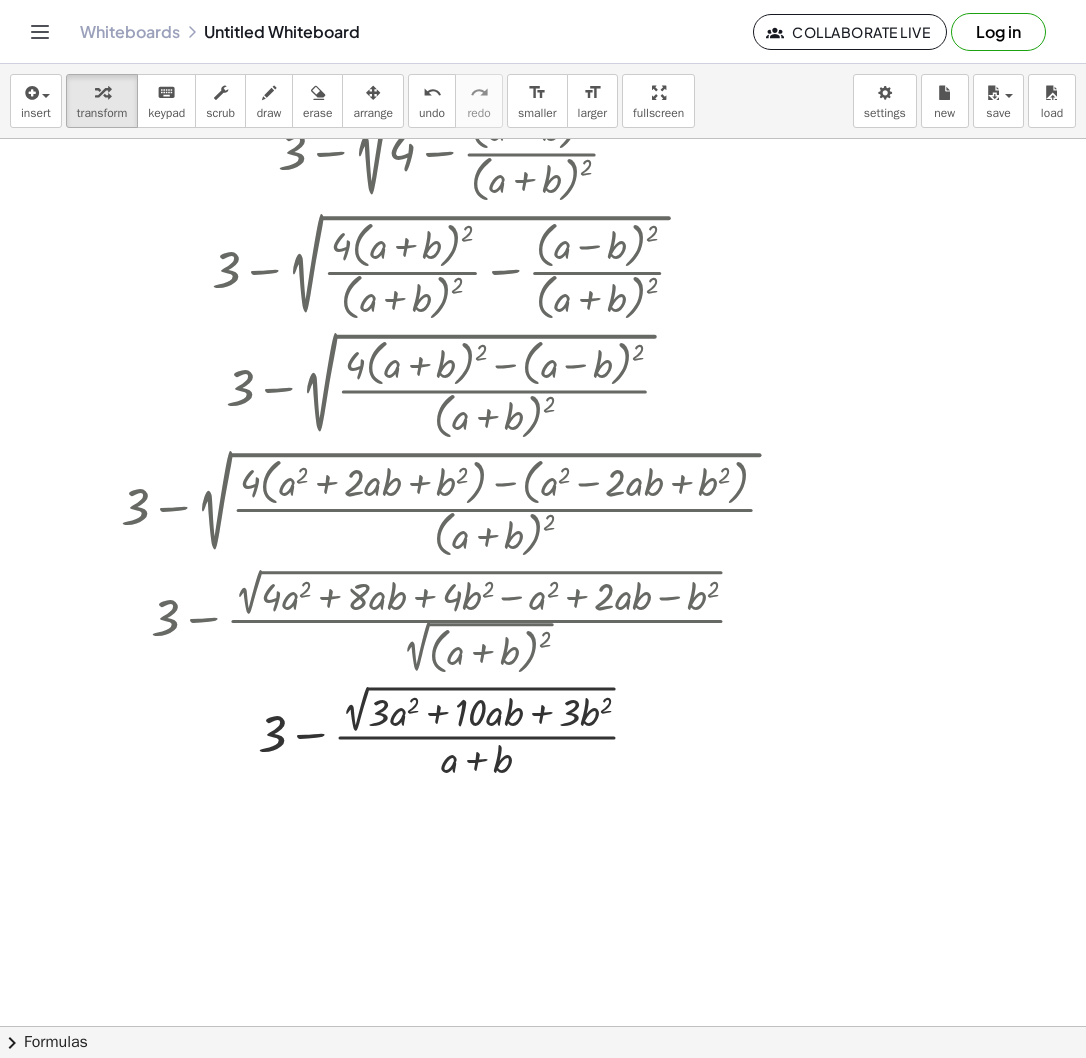click at bounding box center (543, 471) 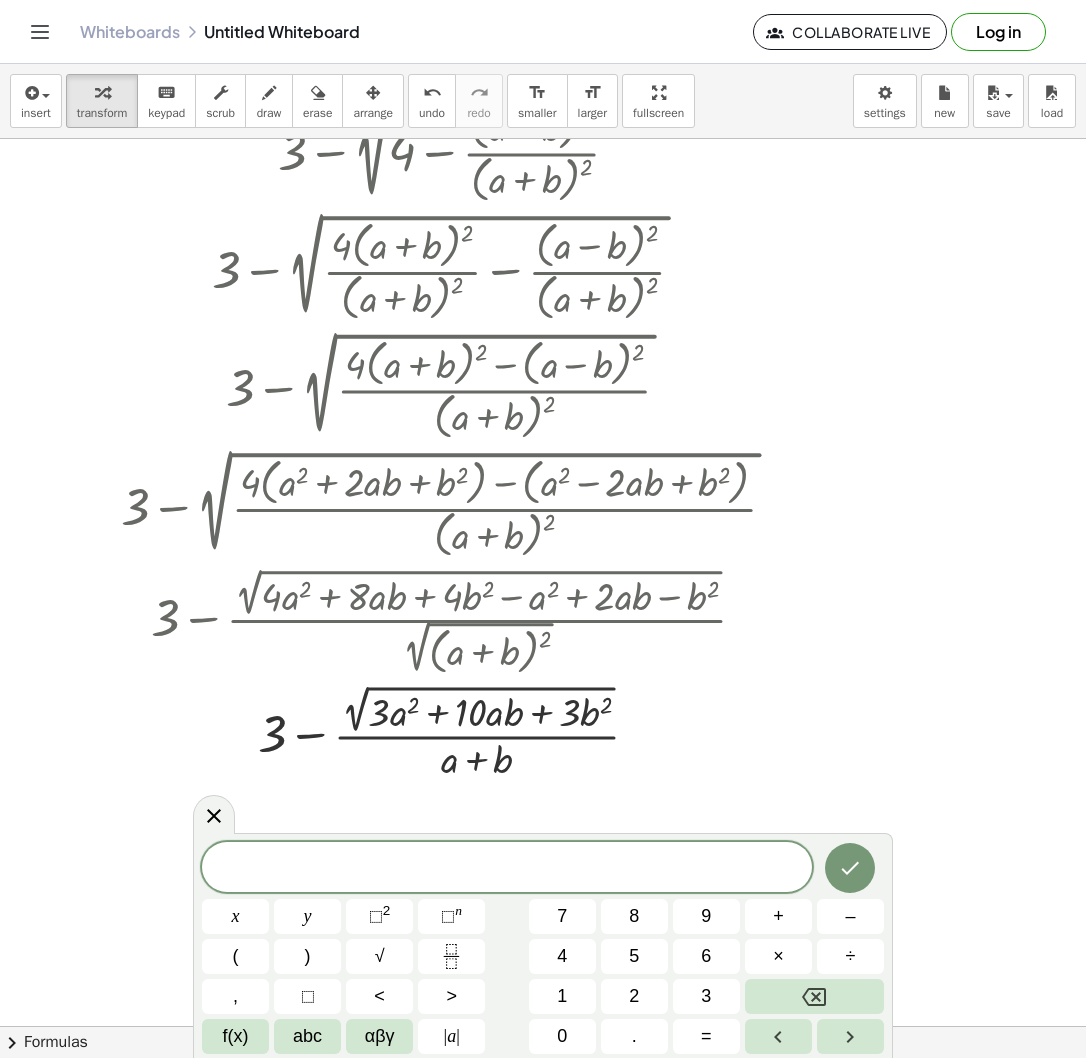 click at bounding box center (543, 471) 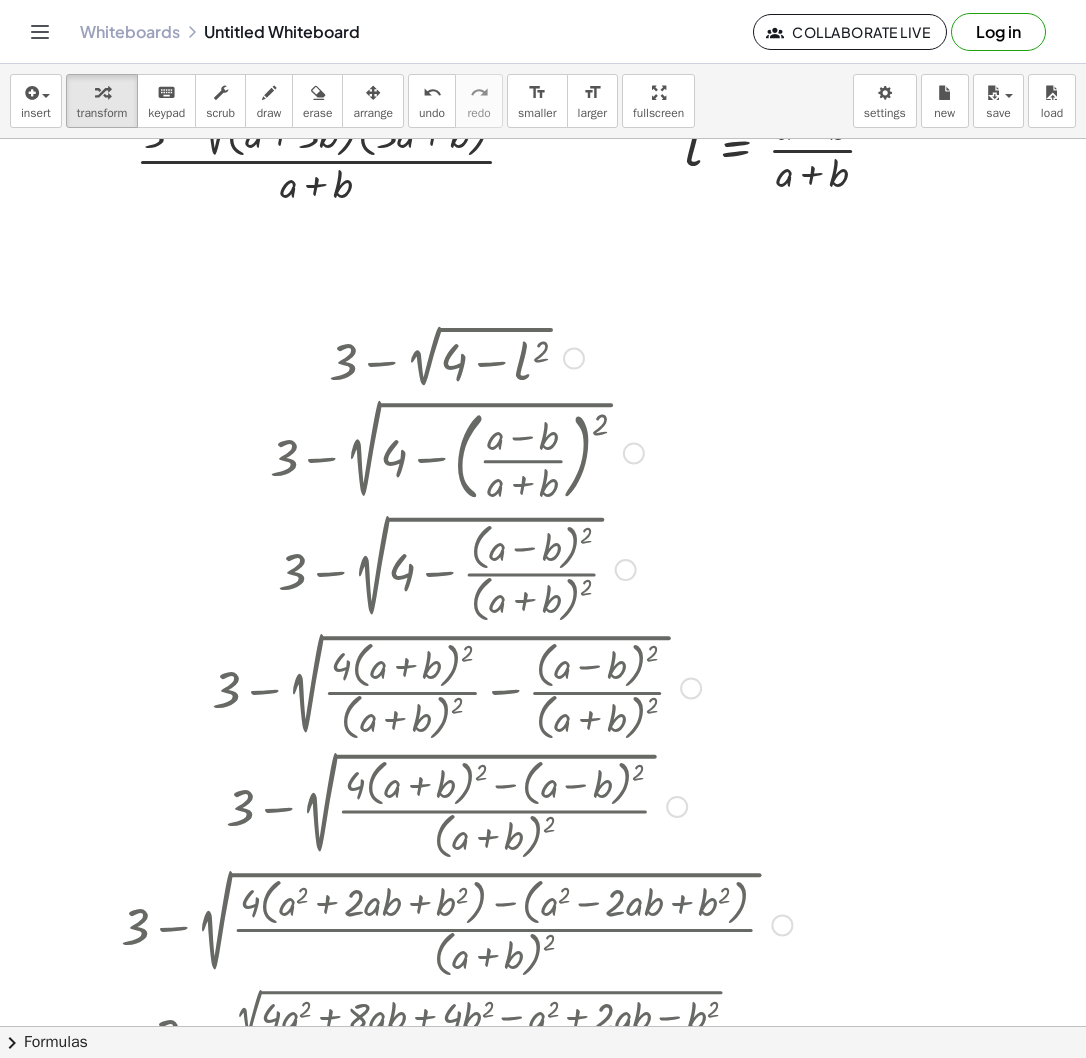 scroll, scrollTop: 195, scrollLeft: 0, axis: vertical 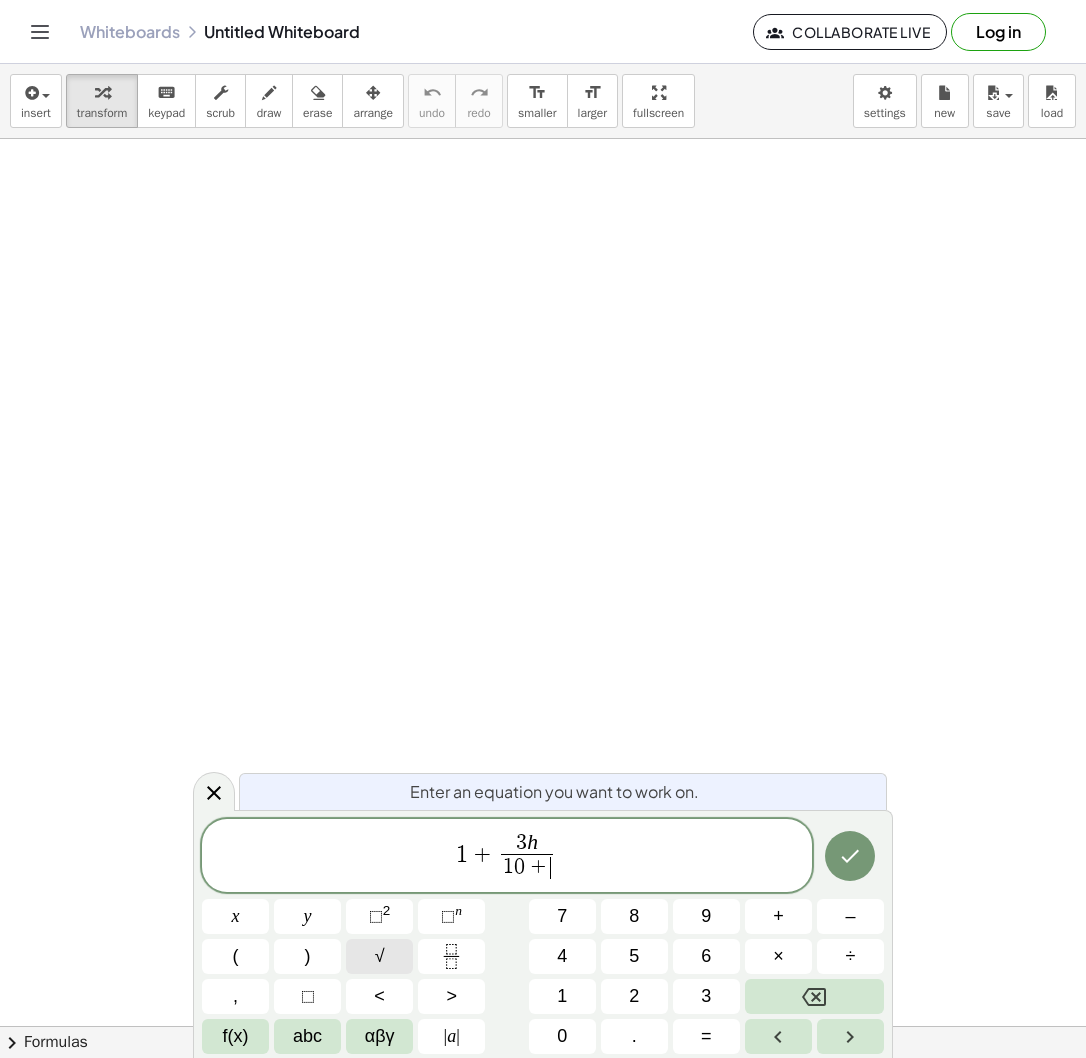 click on "√" at bounding box center (379, 956) 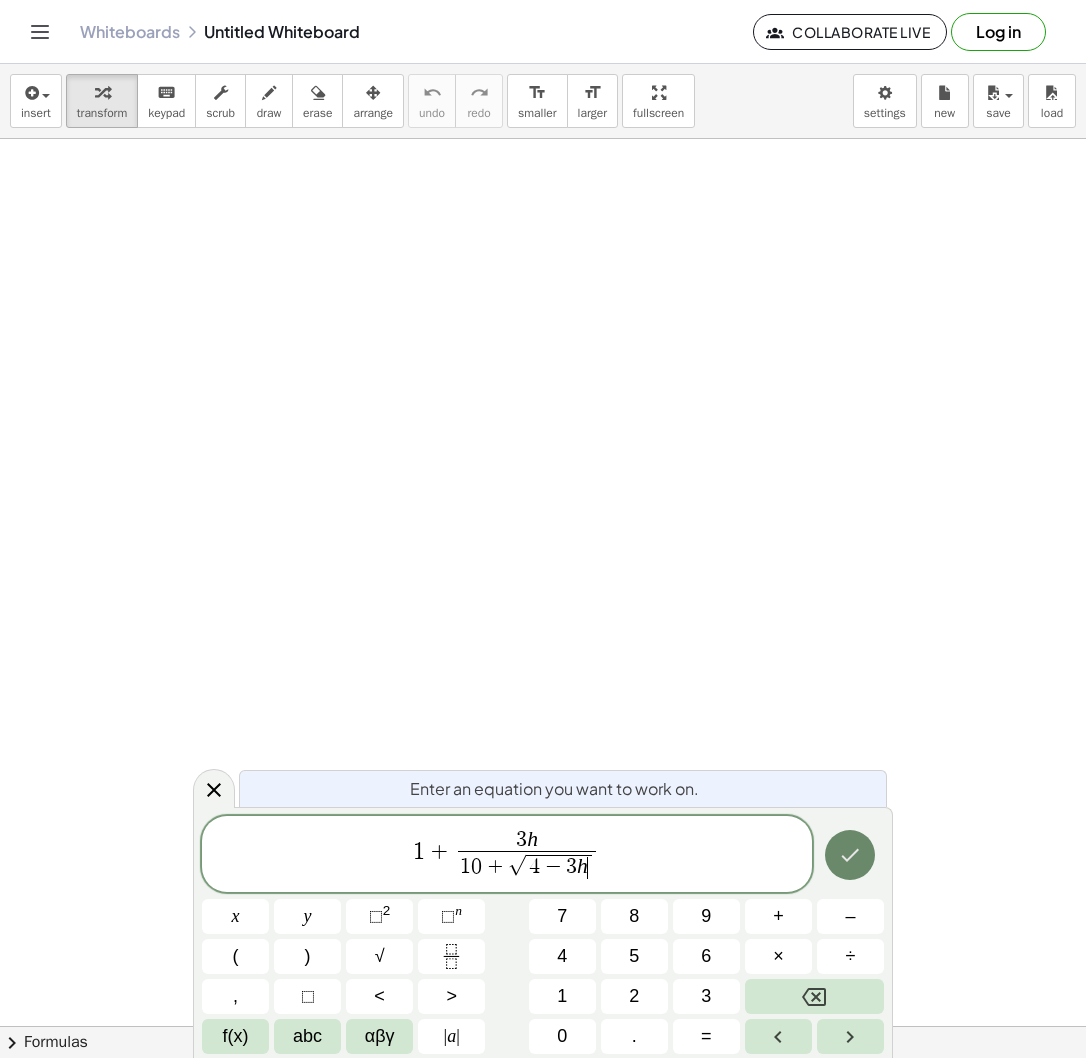click 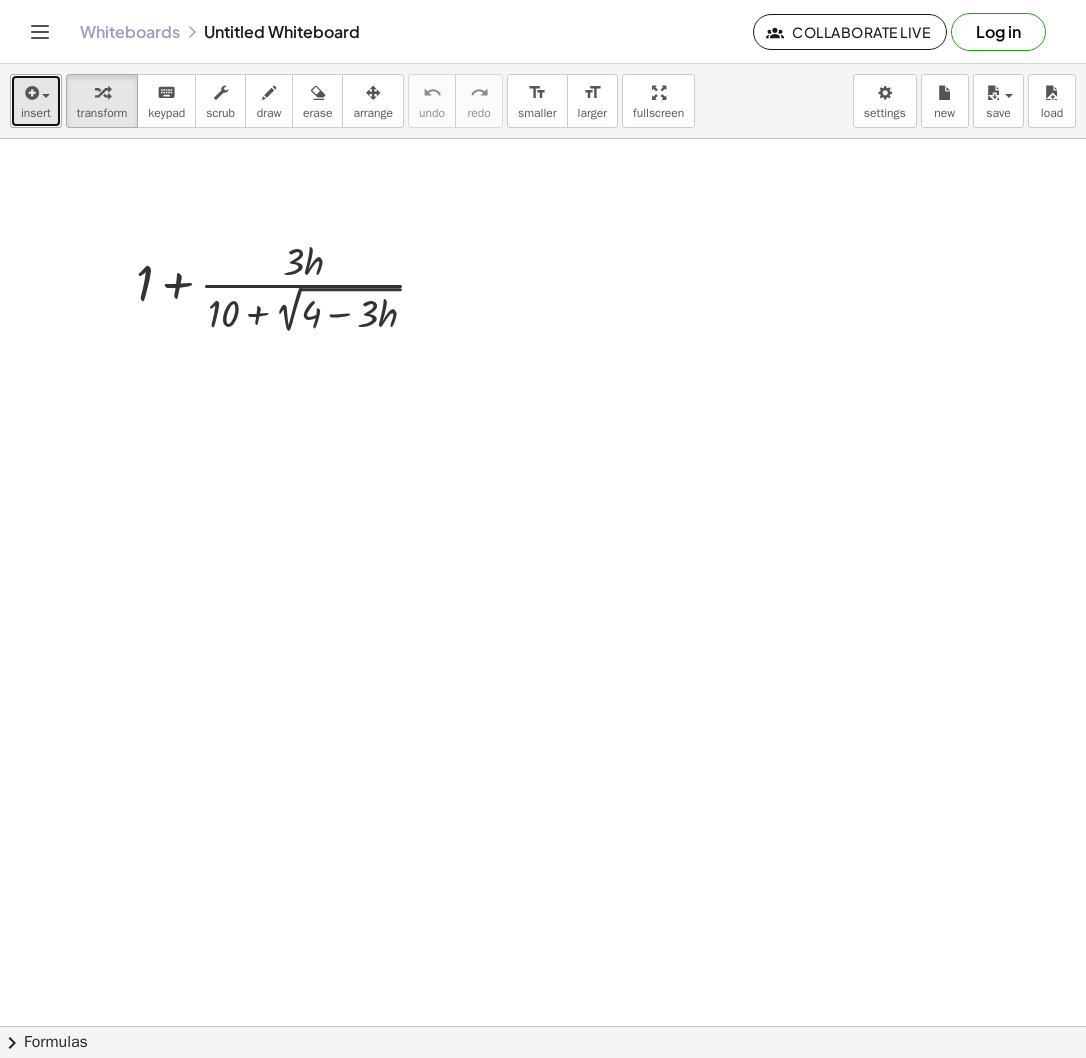 click on "insert" at bounding box center (36, 113) 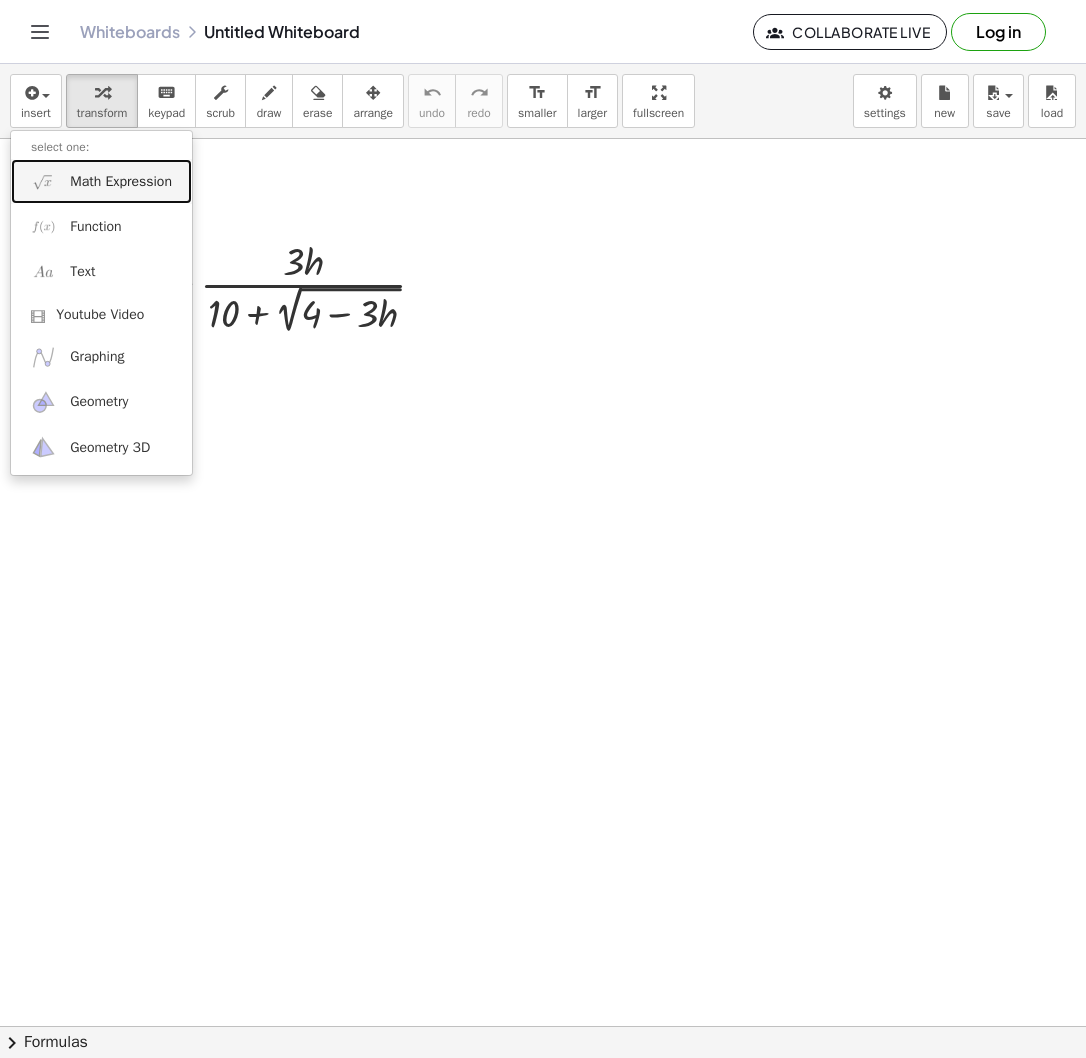click on "Math Expression" at bounding box center (121, 182) 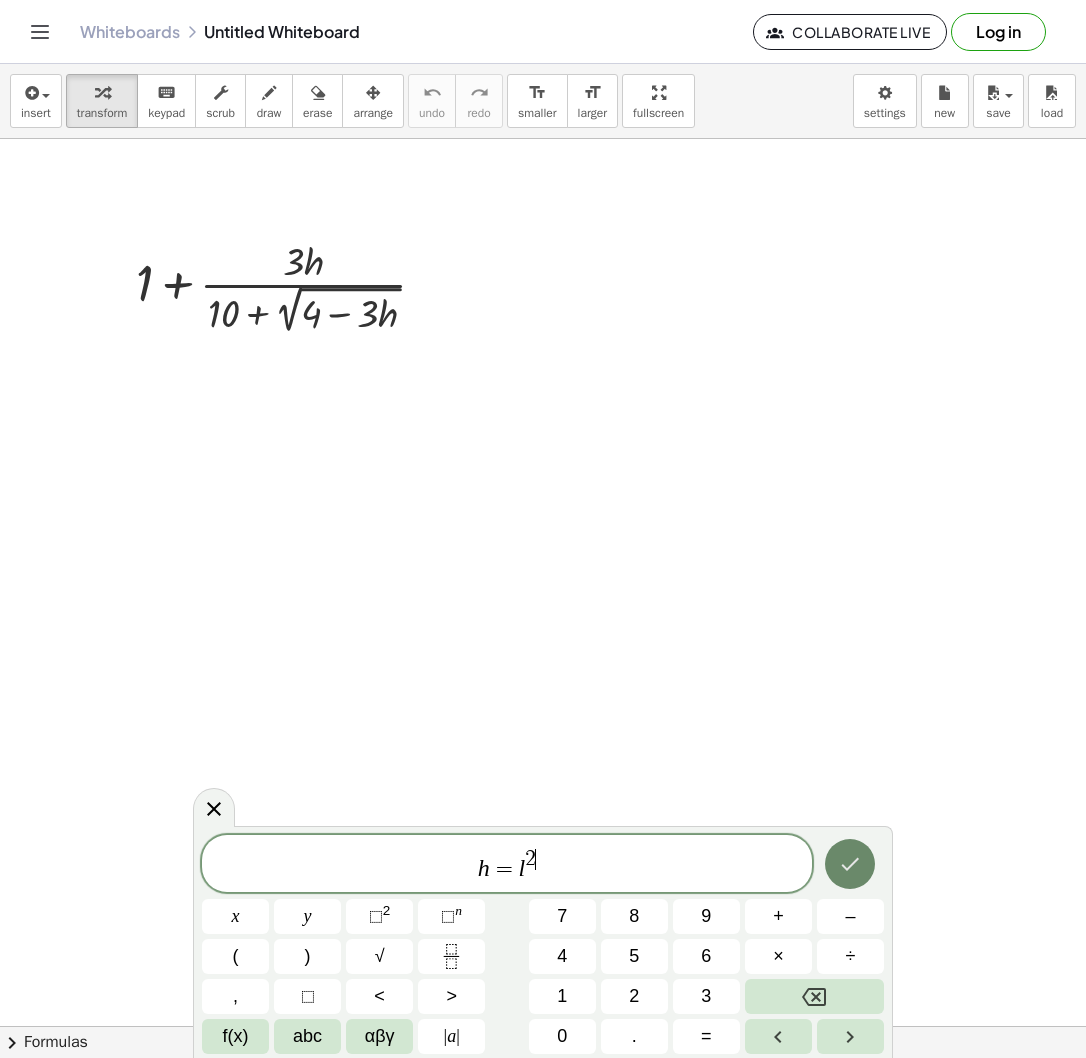 click 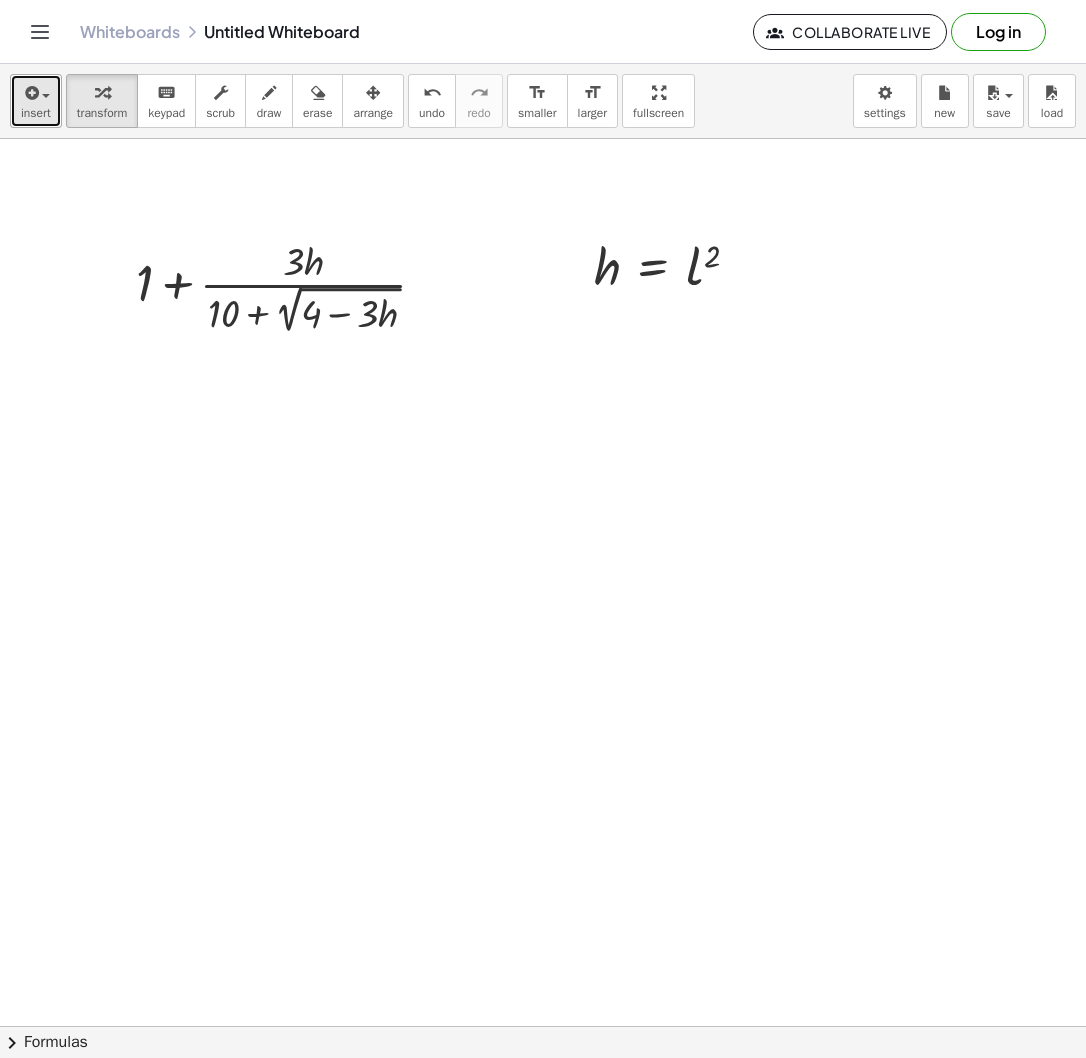 click on "insert" at bounding box center [36, 101] 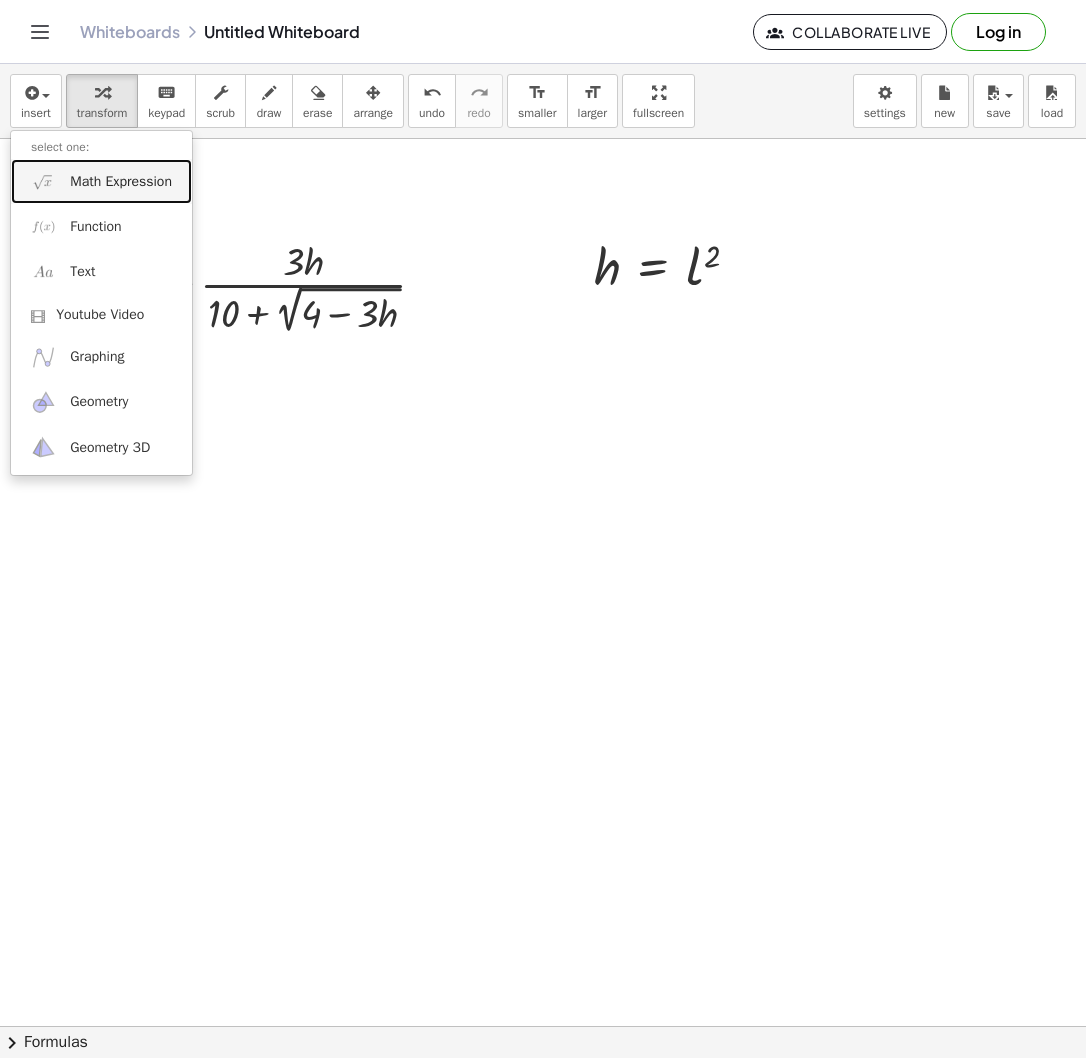 click on "Math Expression" at bounding box center (121, 182) 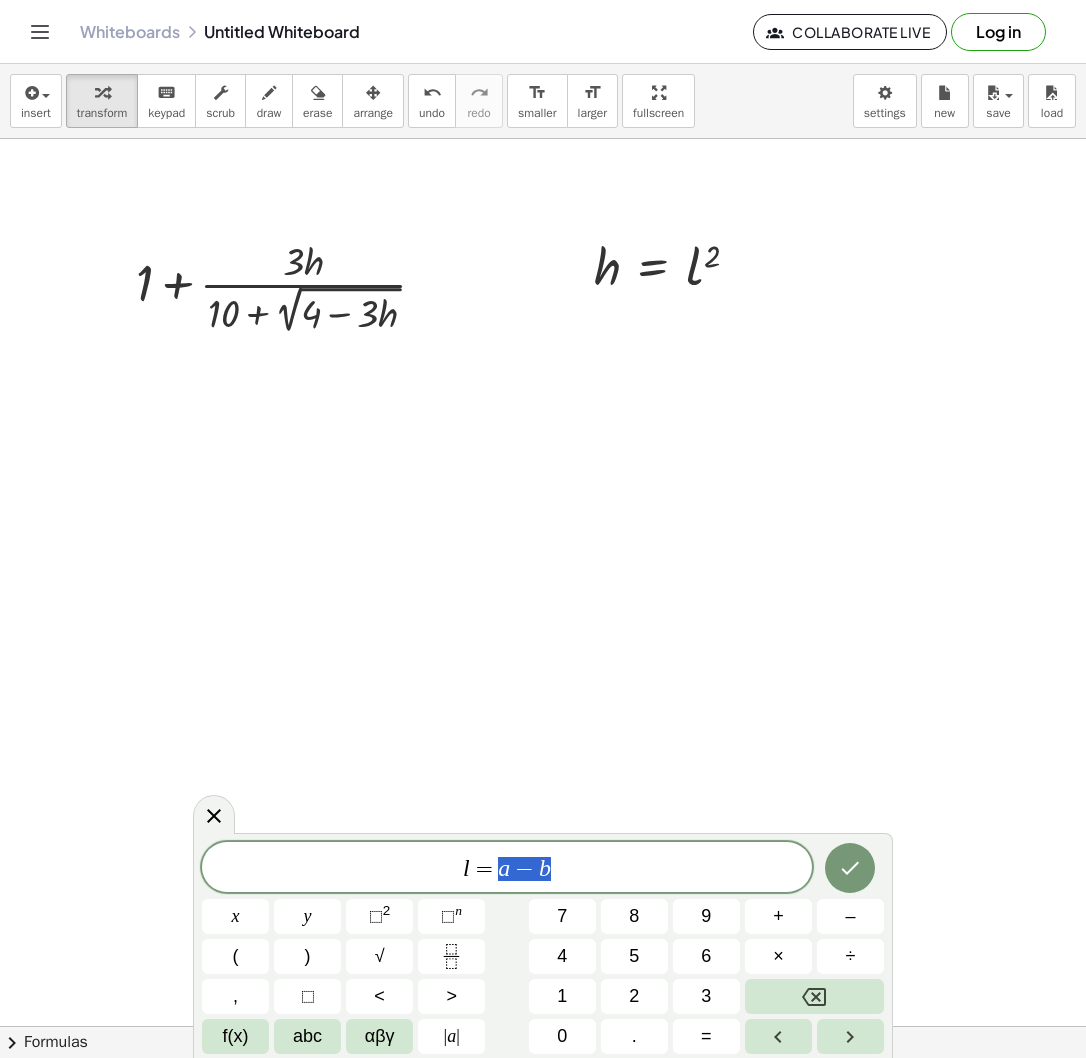 drag, startPoint x: 562, startPoint y: 863, endPoint x: 492, endPoint y: 875, distance: 71.021126 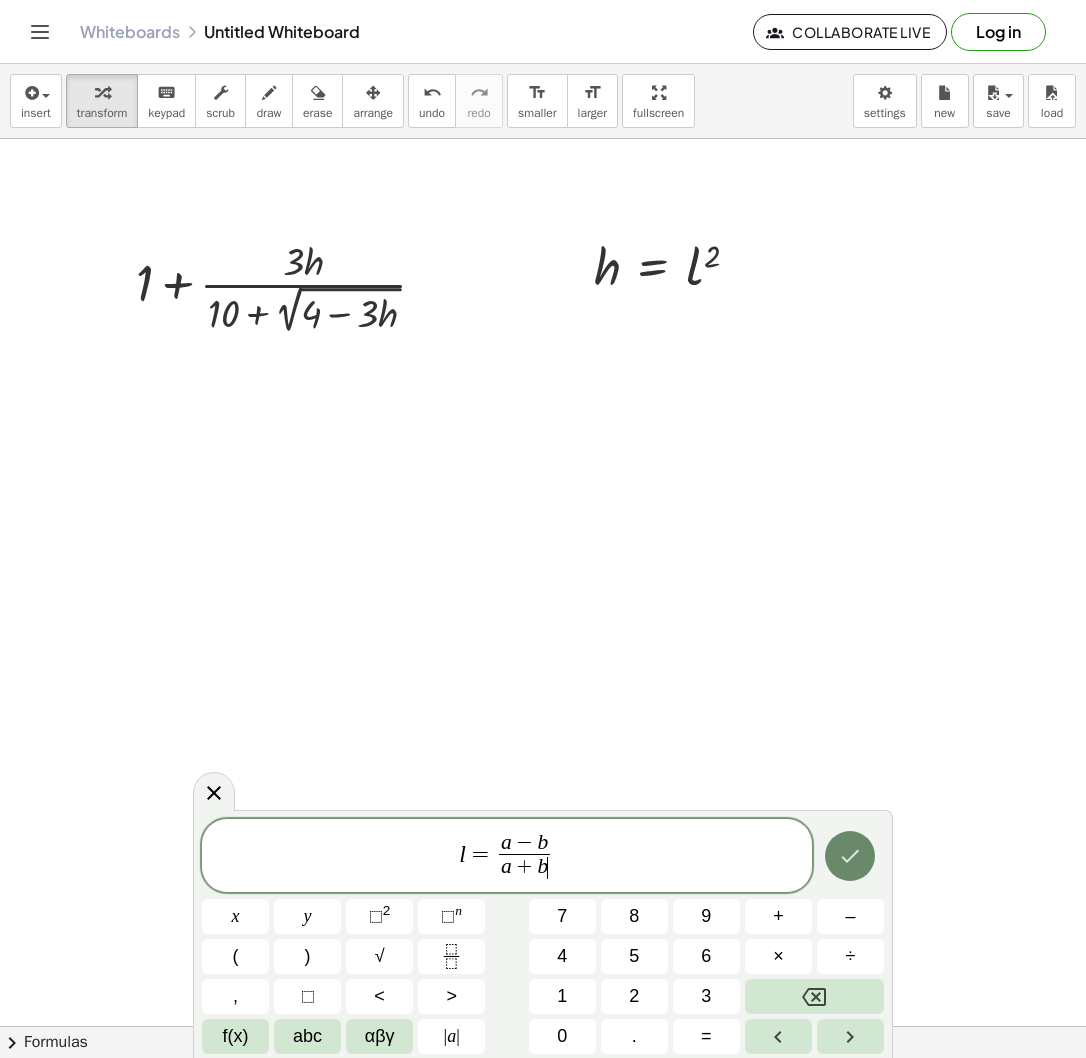 click 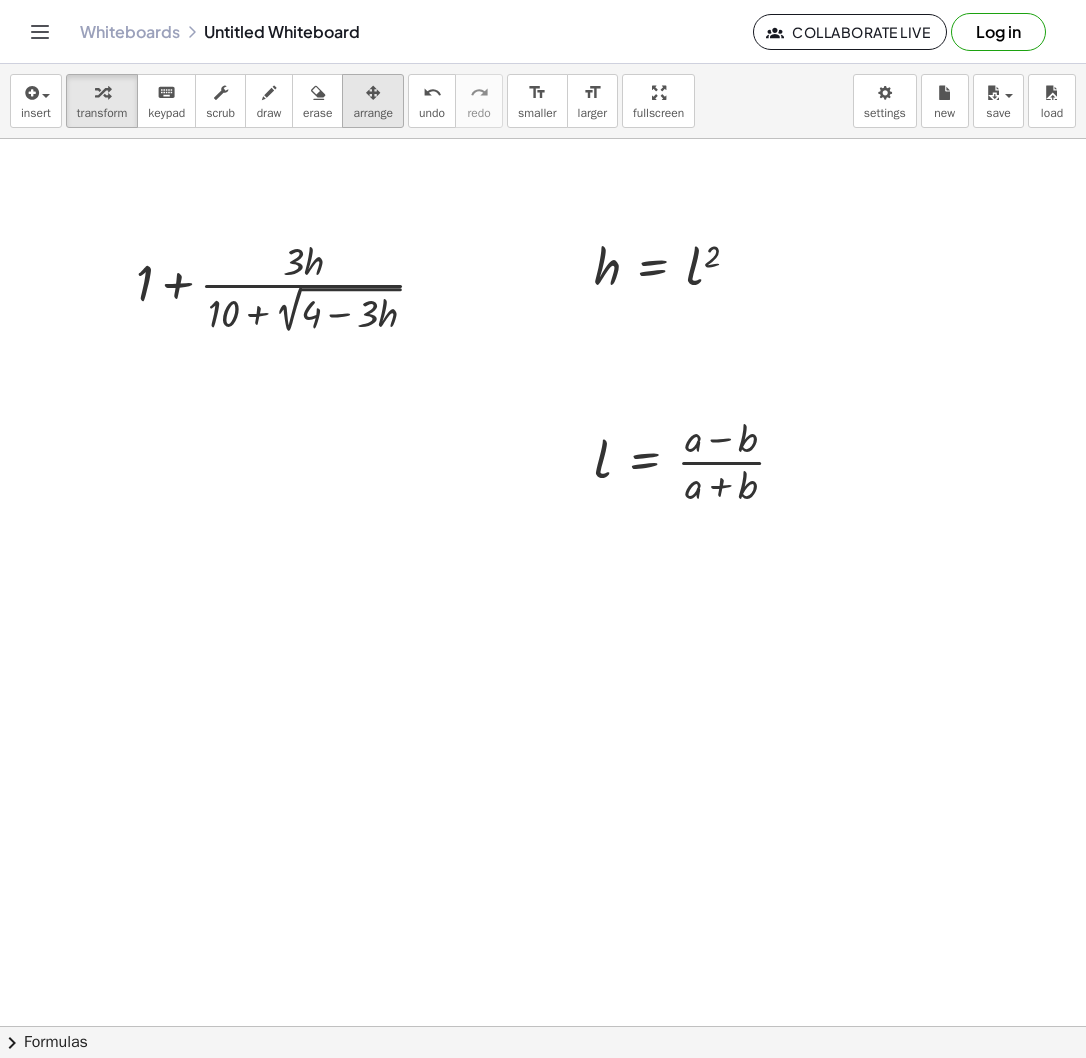 click on "arrange" at bounding box center [373, 113] 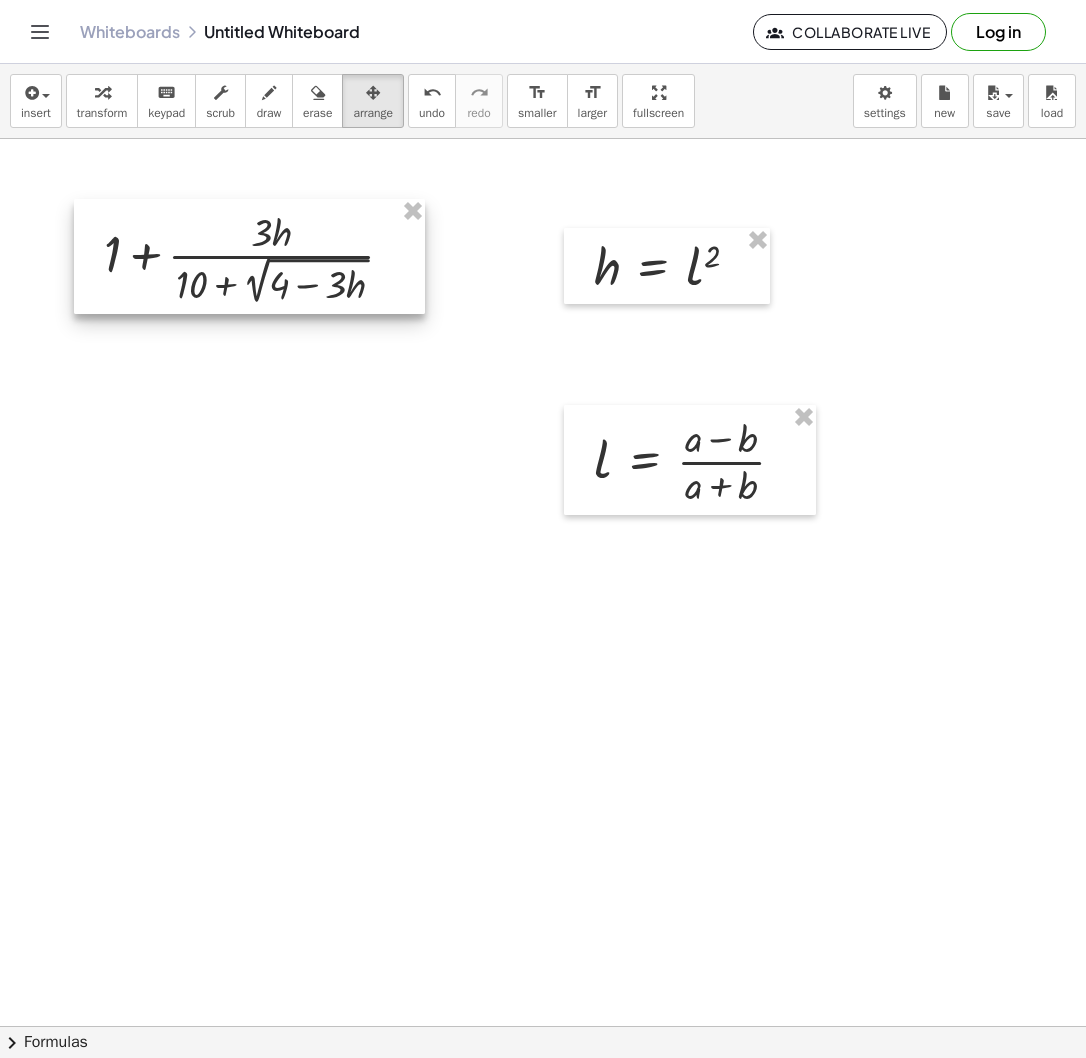 drag, startPoint x: 262, startPoint y: 307, endPoint x: 230, endPoint y: 278, distance: 43.185646 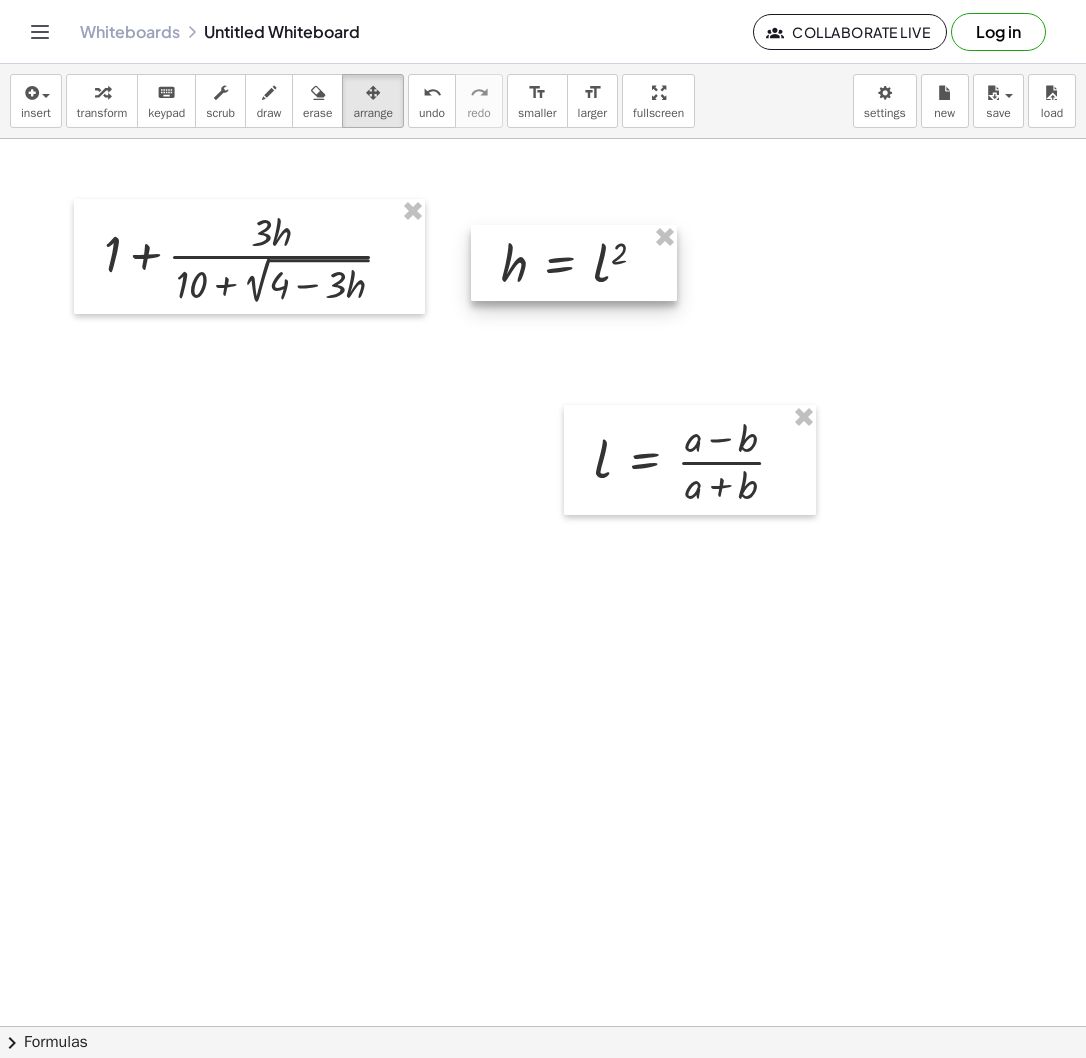 drag, startPoint x: 627, startPoint y: 283, endPoint x: 592, endPoint y: 281, distance: 35.057095 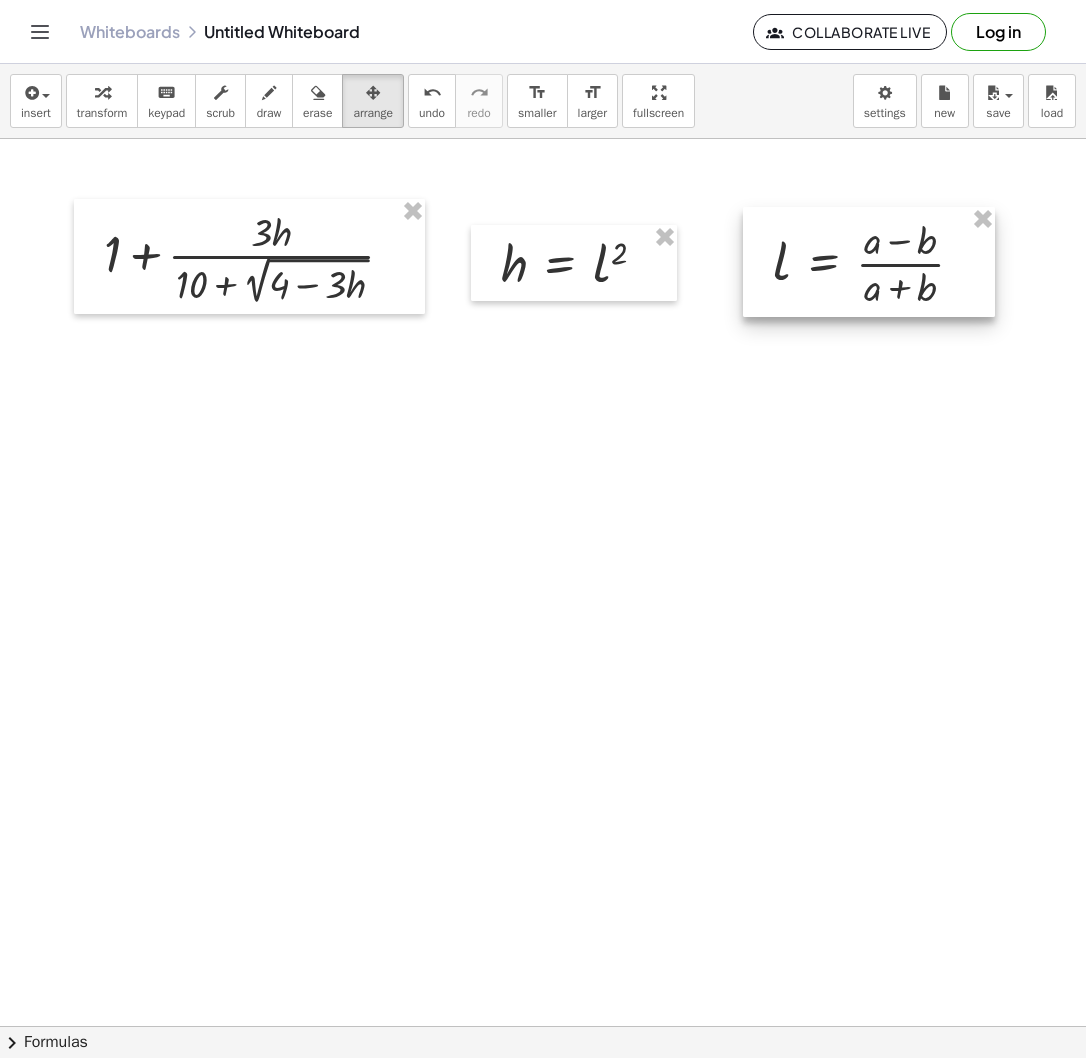 drag, startPoint x: 692, startPoint y: 455, endPoint x: 870, endPoint y: 257, distance: 266.24802 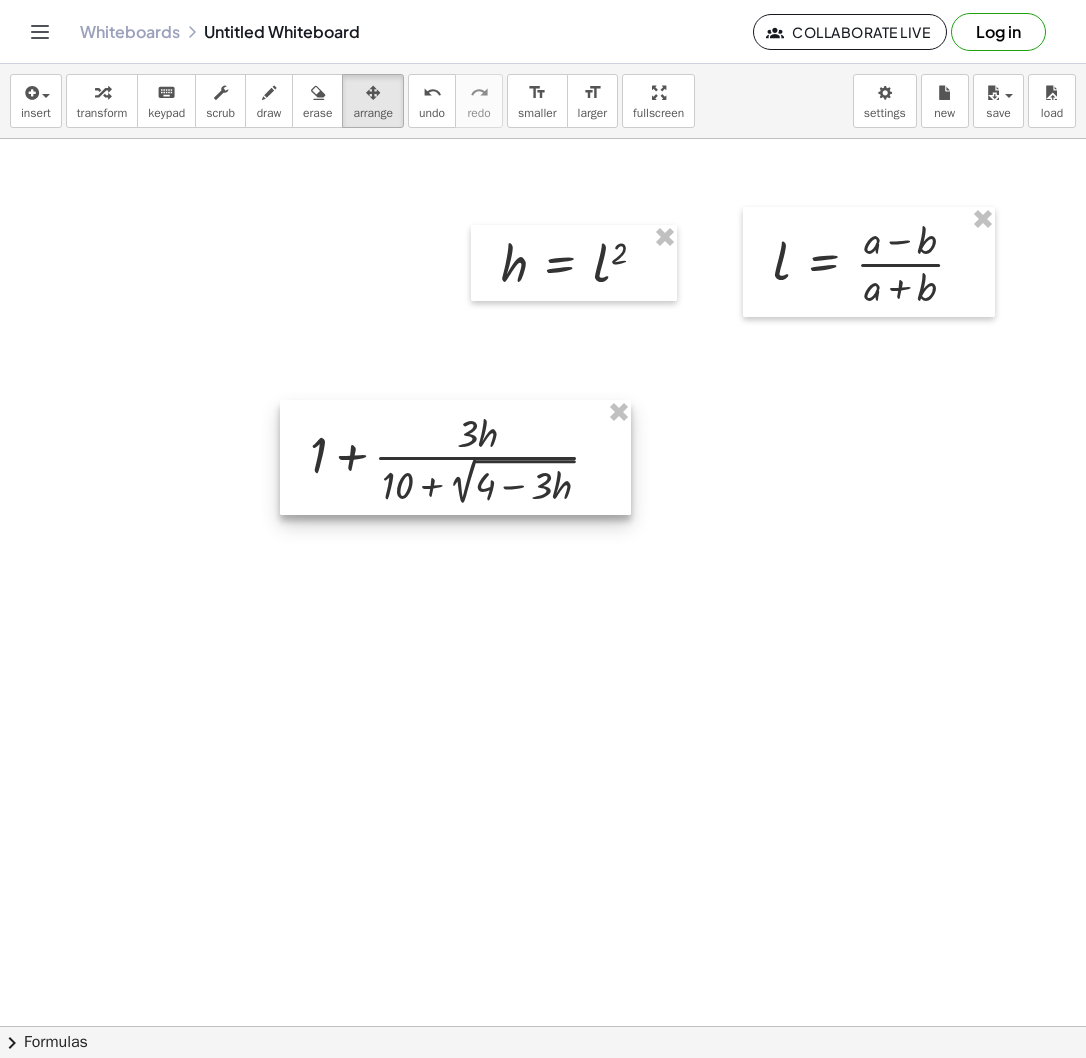 drag, startPoint x: 251, startPoint y: 269, endPoint x: 456, endPoint y: 470, distance: 287.09927 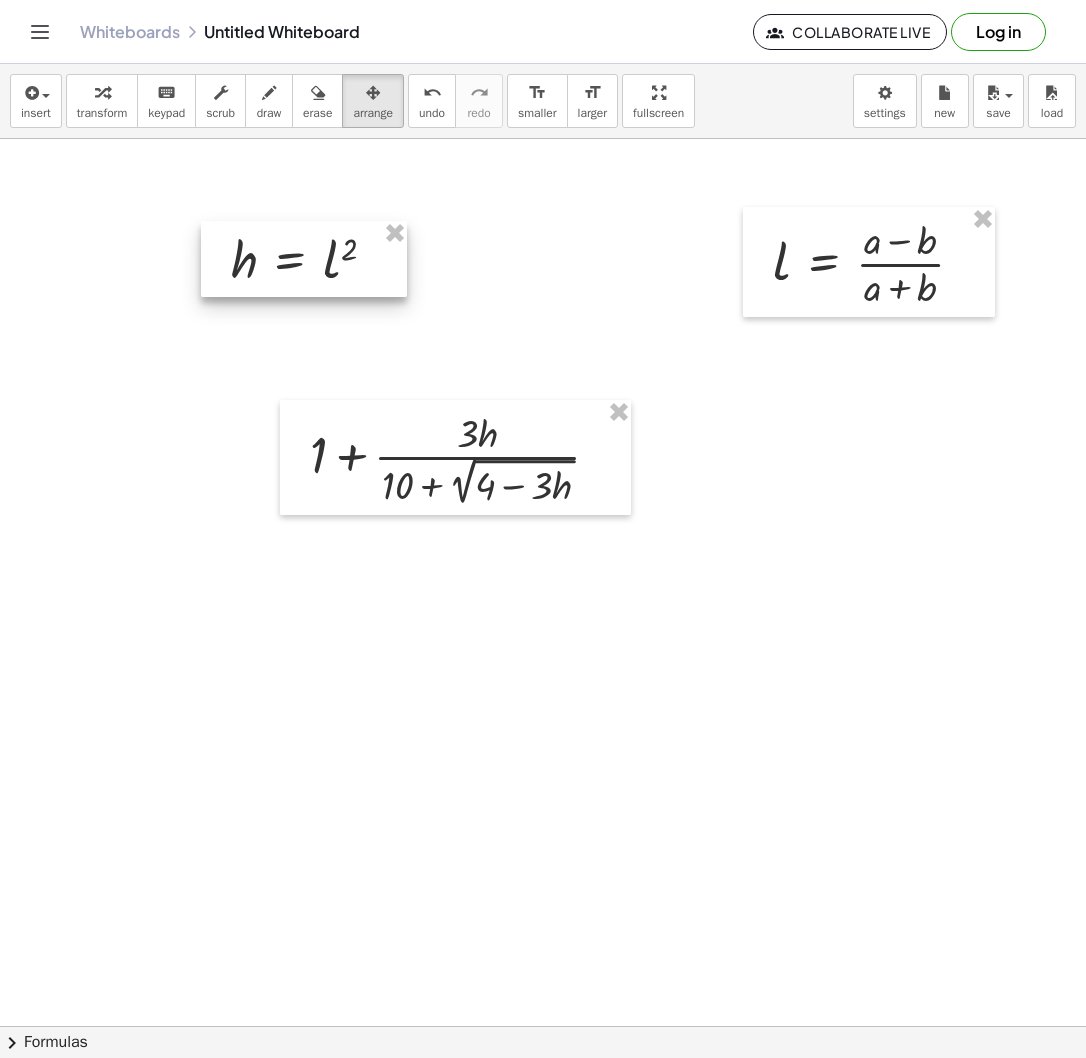drag, startPoint x: 504, startPoint y: 272, endPoint x: 232, endPoint y: 267, distance: 272.04596 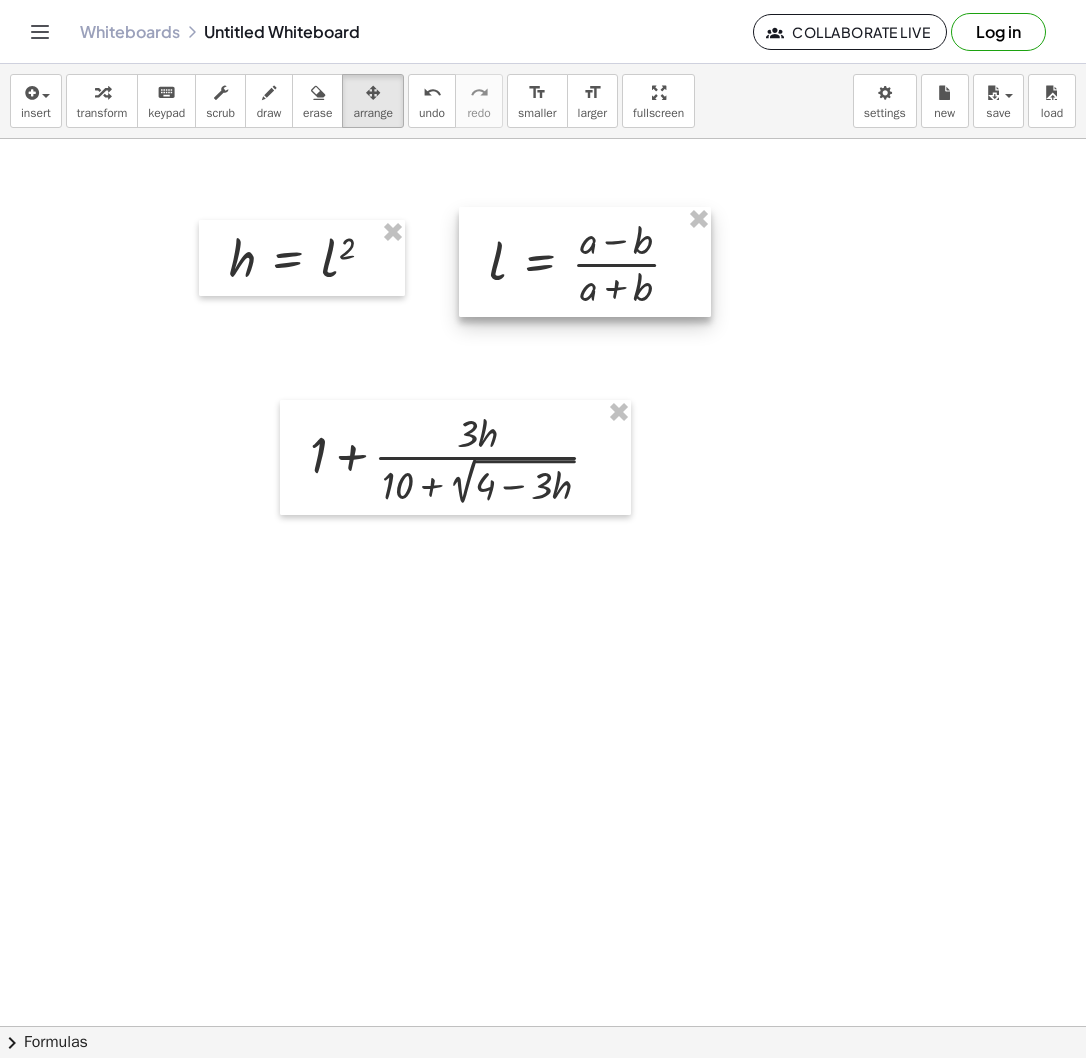 drag, startPoint x: 874, startPoint y: 283, endPoint x: 598, endPoint y: 278, distance: 276.0453 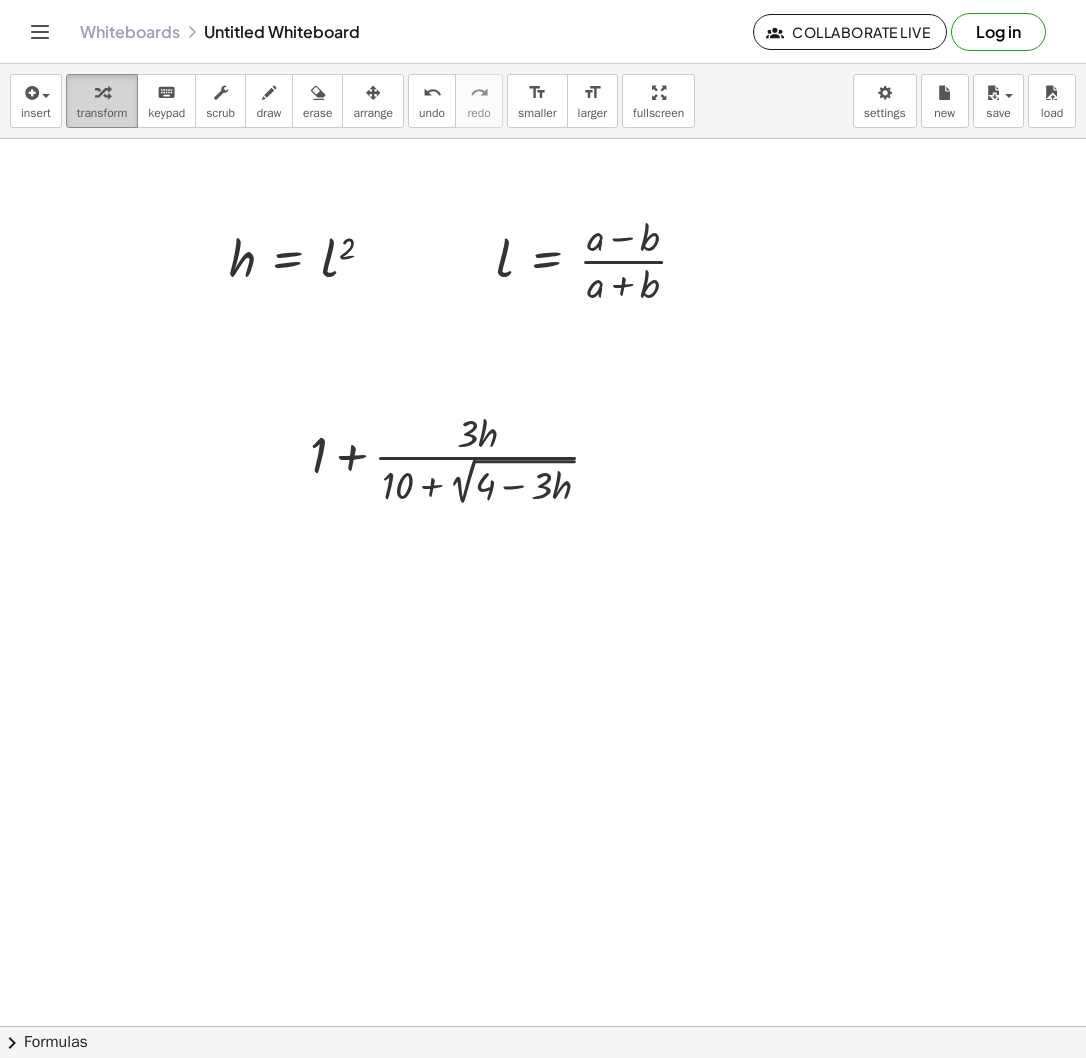 click on "transform" at bounding box center [102, 113] 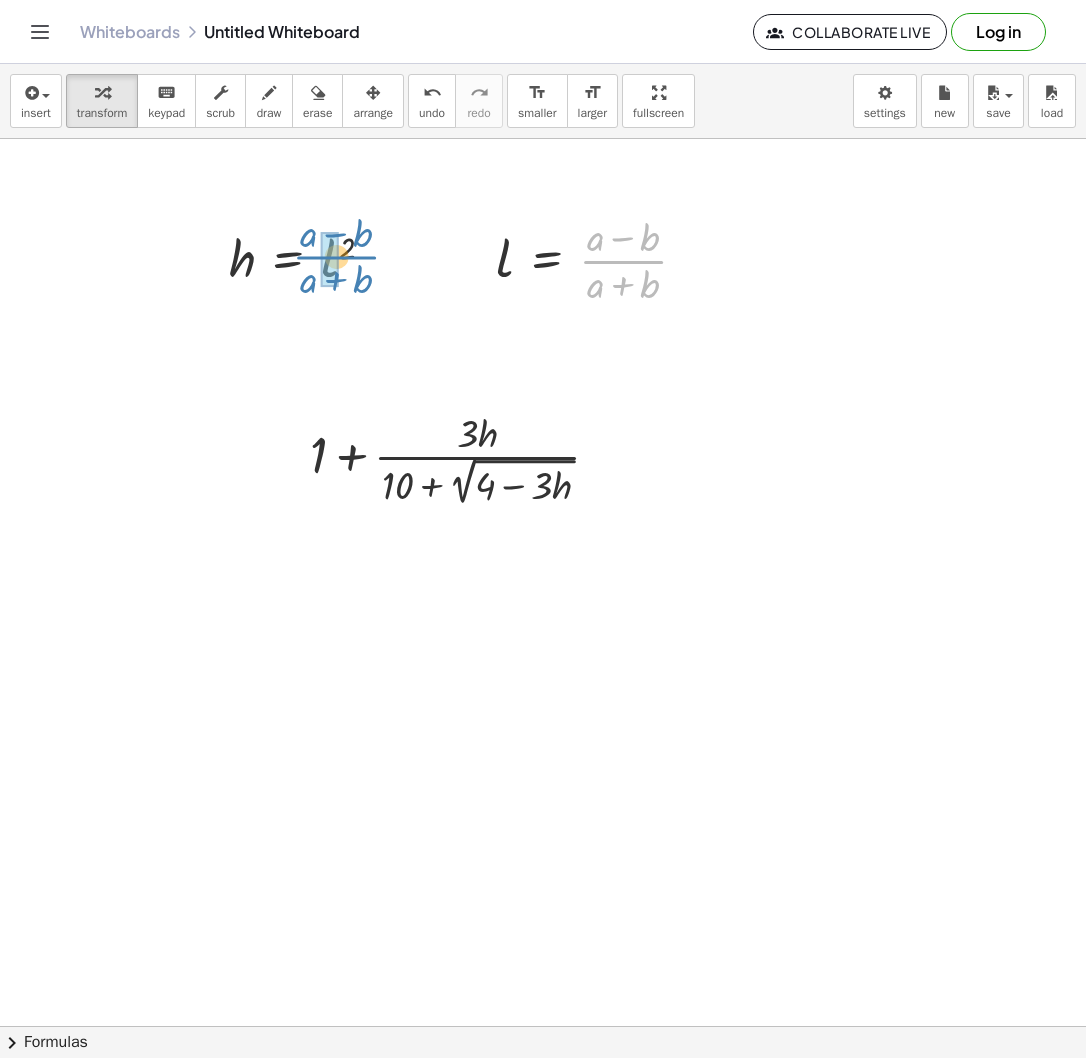 drag, startPoint x: 608, startPoint y: 260, endPoint x: 308, endPoint y: 257, distance: 300.015 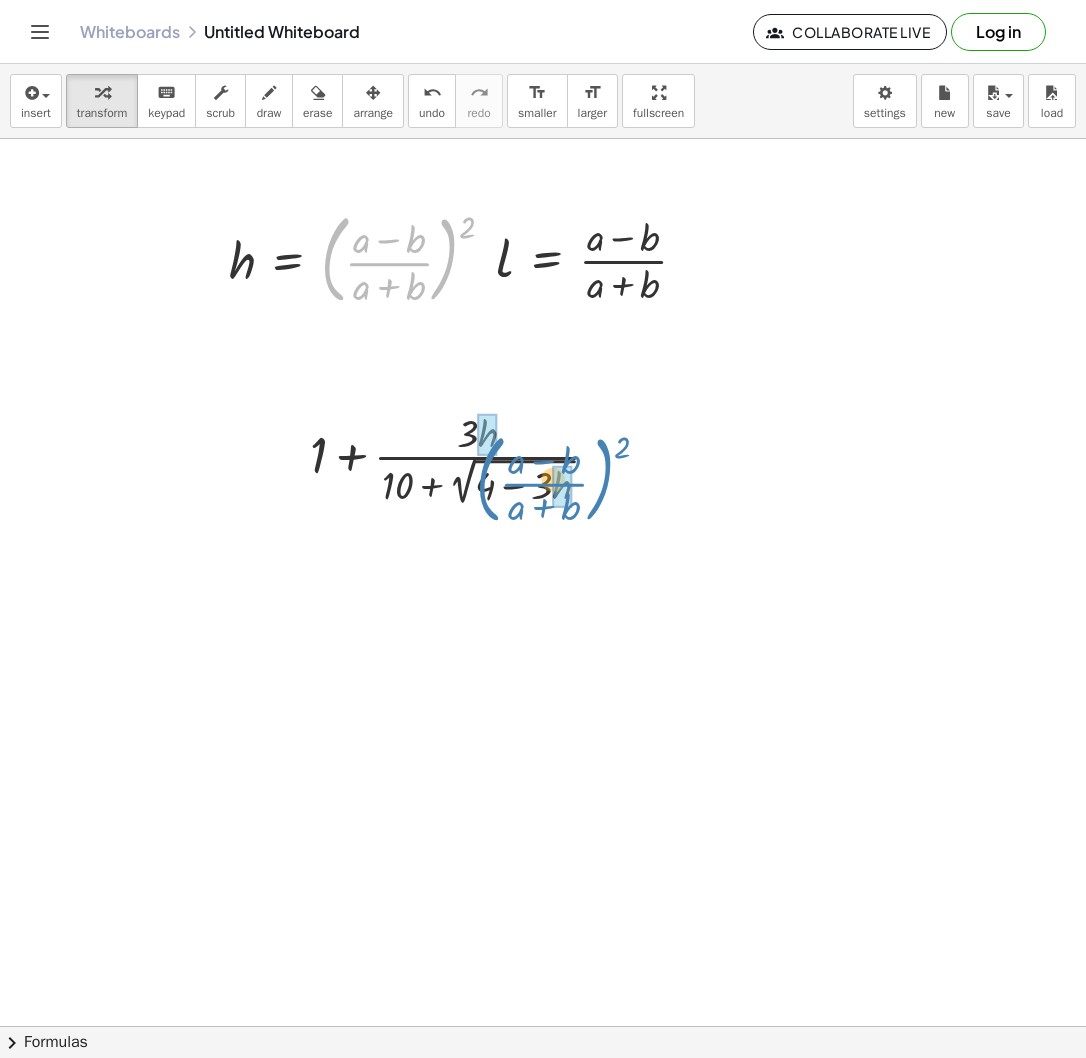 drag, startPoint x: 327, startPoint y: 265, endPoint x: 489, endPoint y: 465, distance: 257.3791 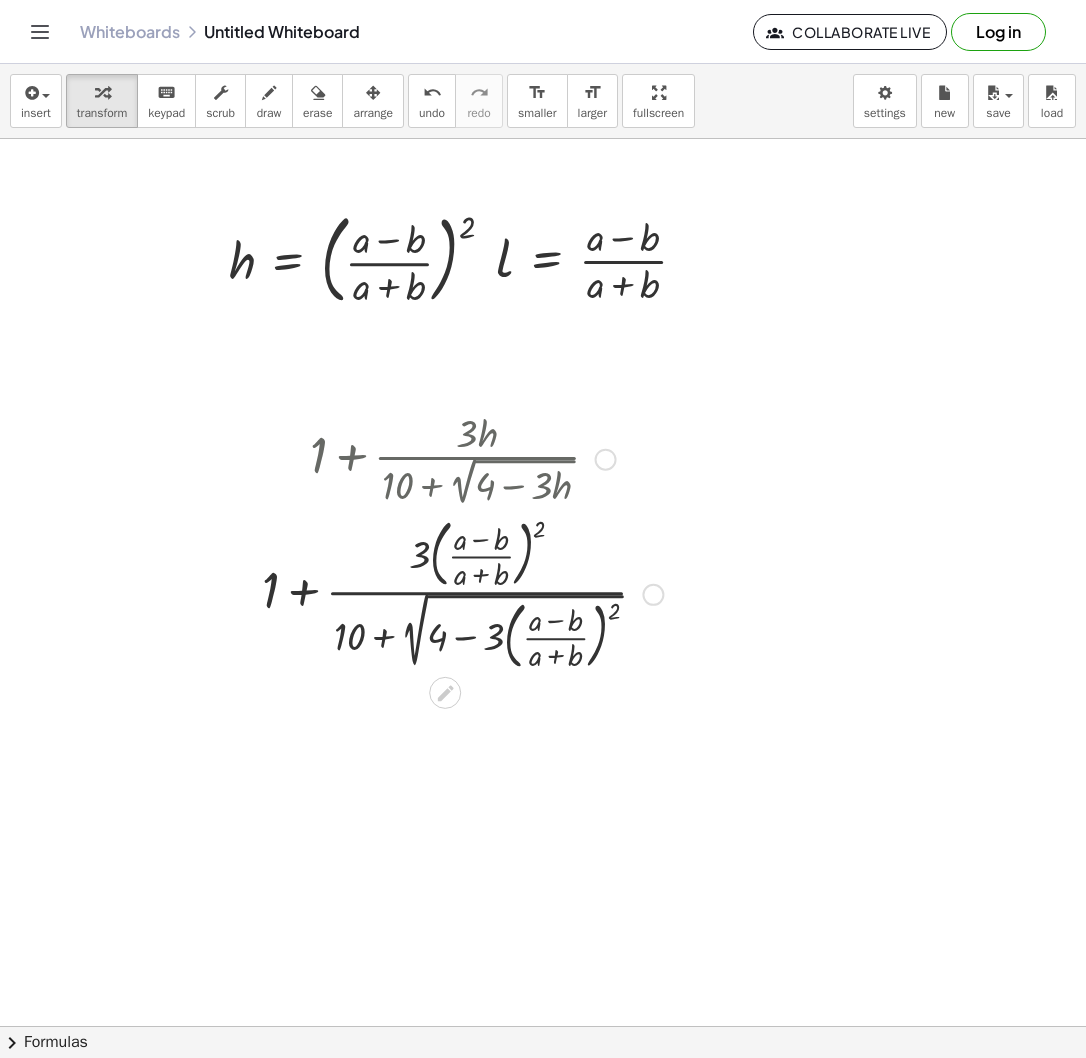 click at bounding box center (653, 595) 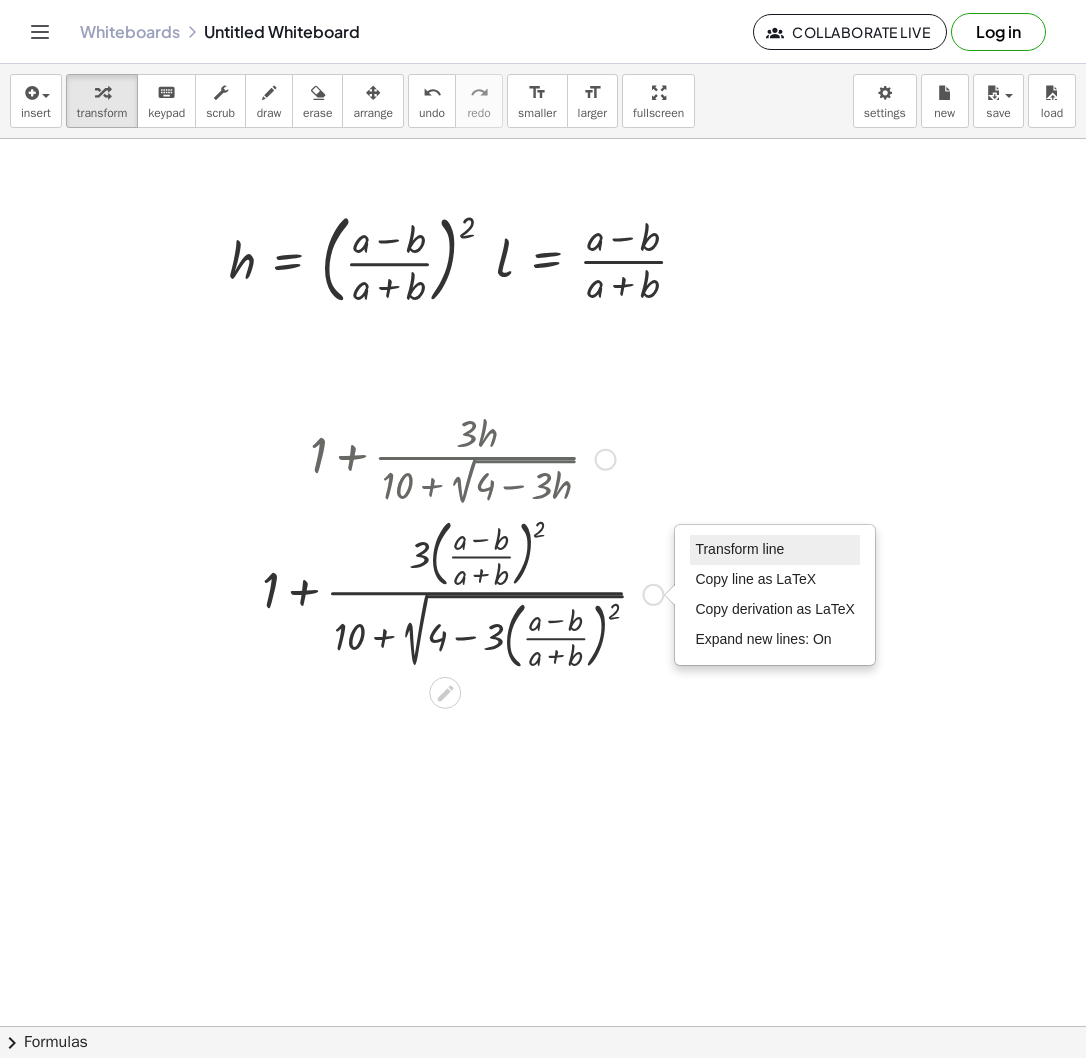 click on "Transform line" at bounding box center (739, 549) 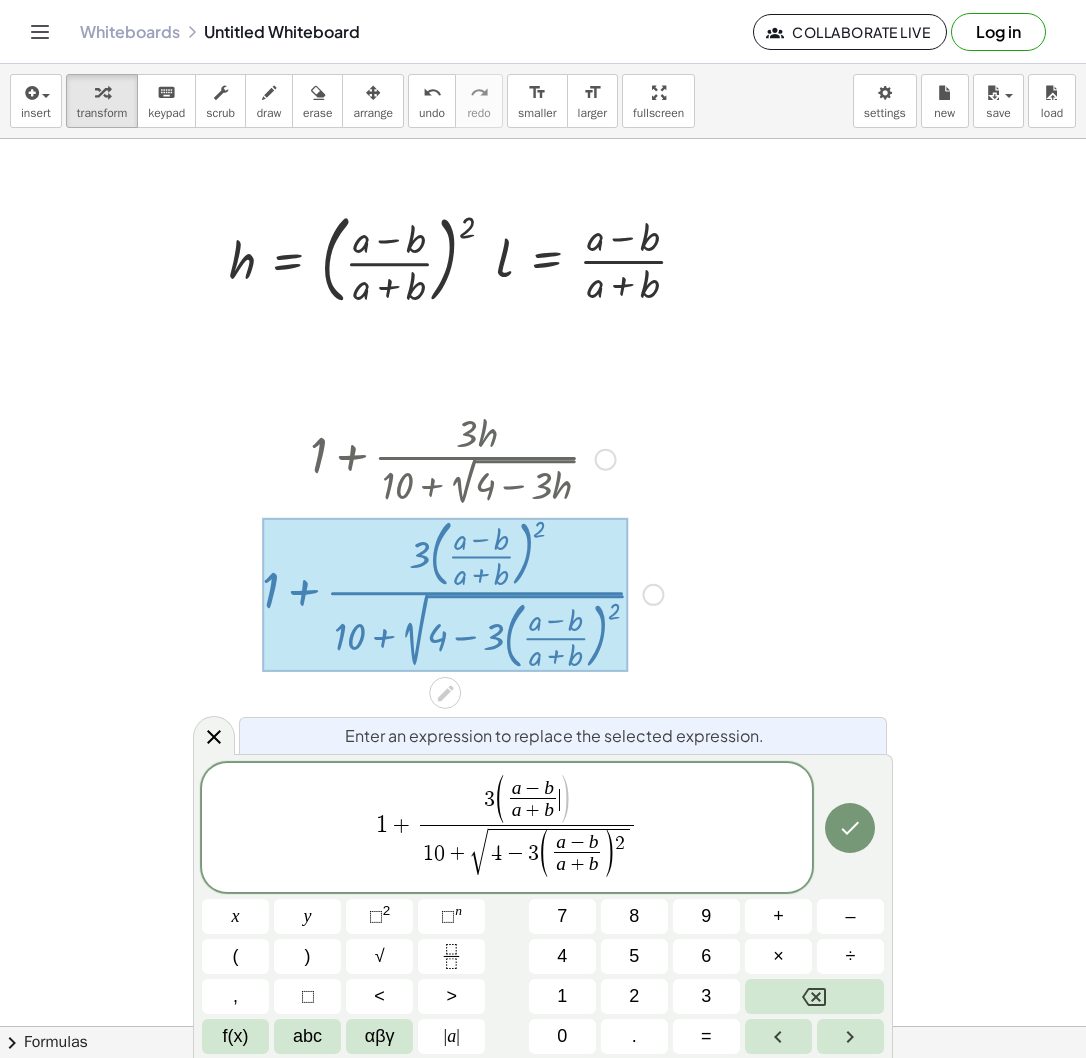 click on "(" at bounding box center [500, 801] 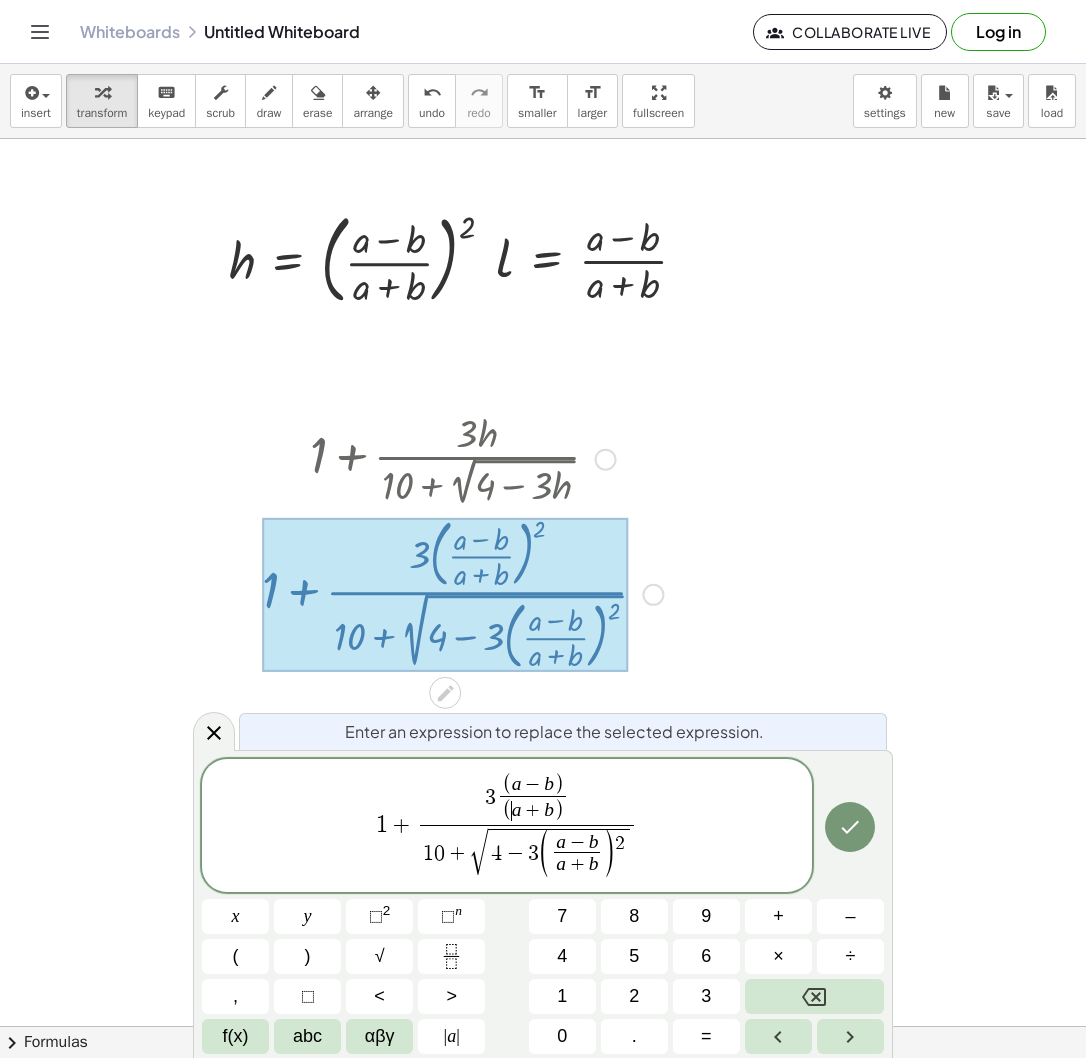 click on "( a − b )" at bounding box center [533, 784] 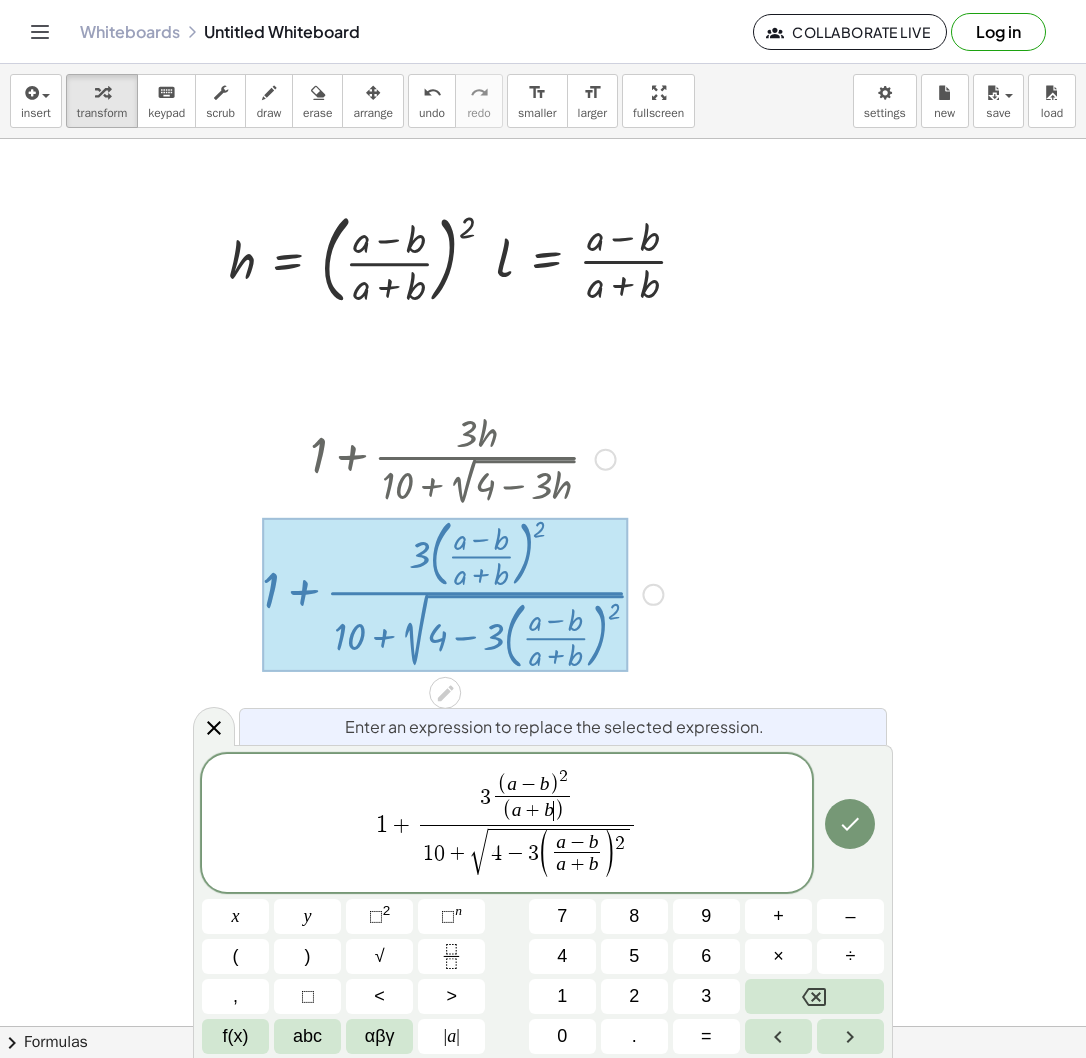 click on ")" at bounding box center [559, 810] 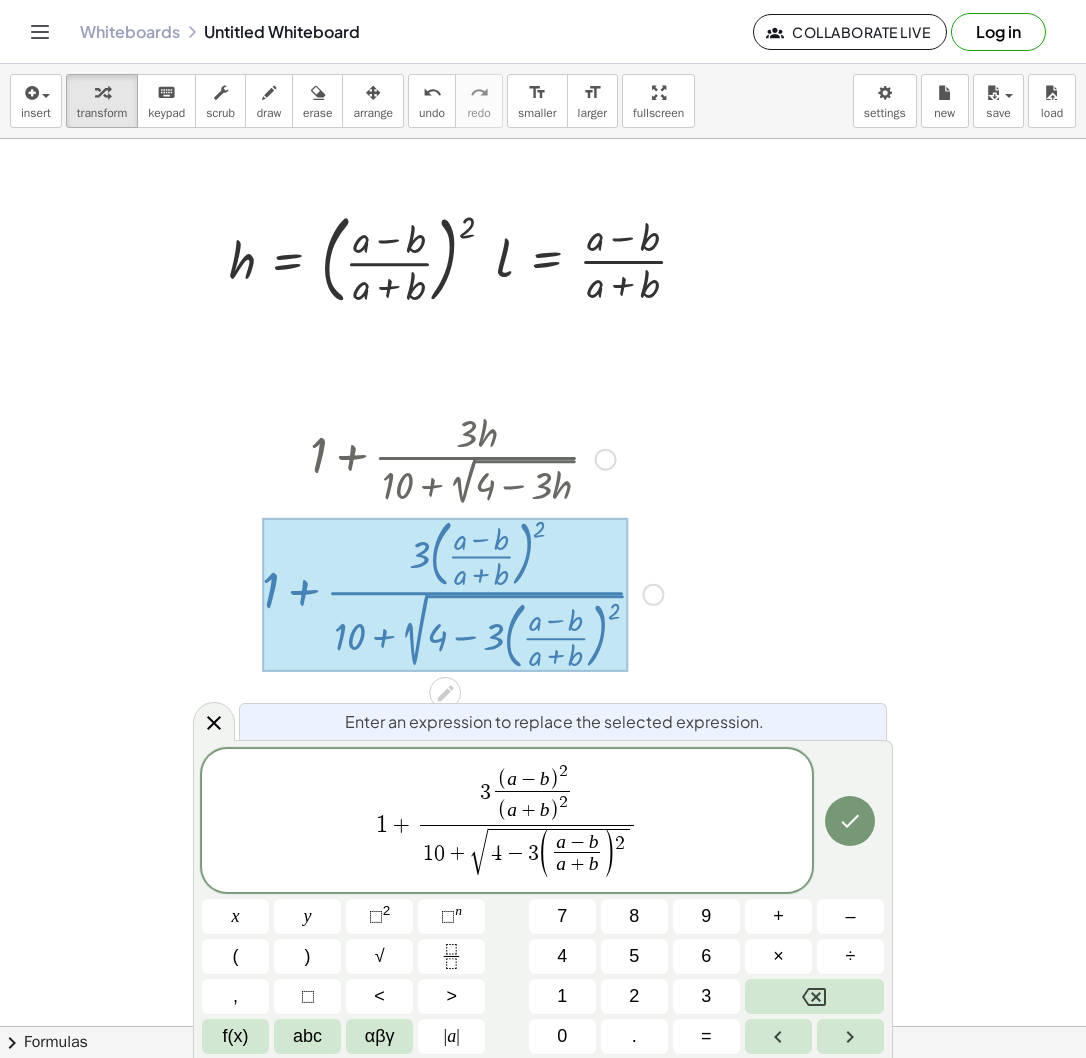 click on "(" at bounding box center [545, 855] 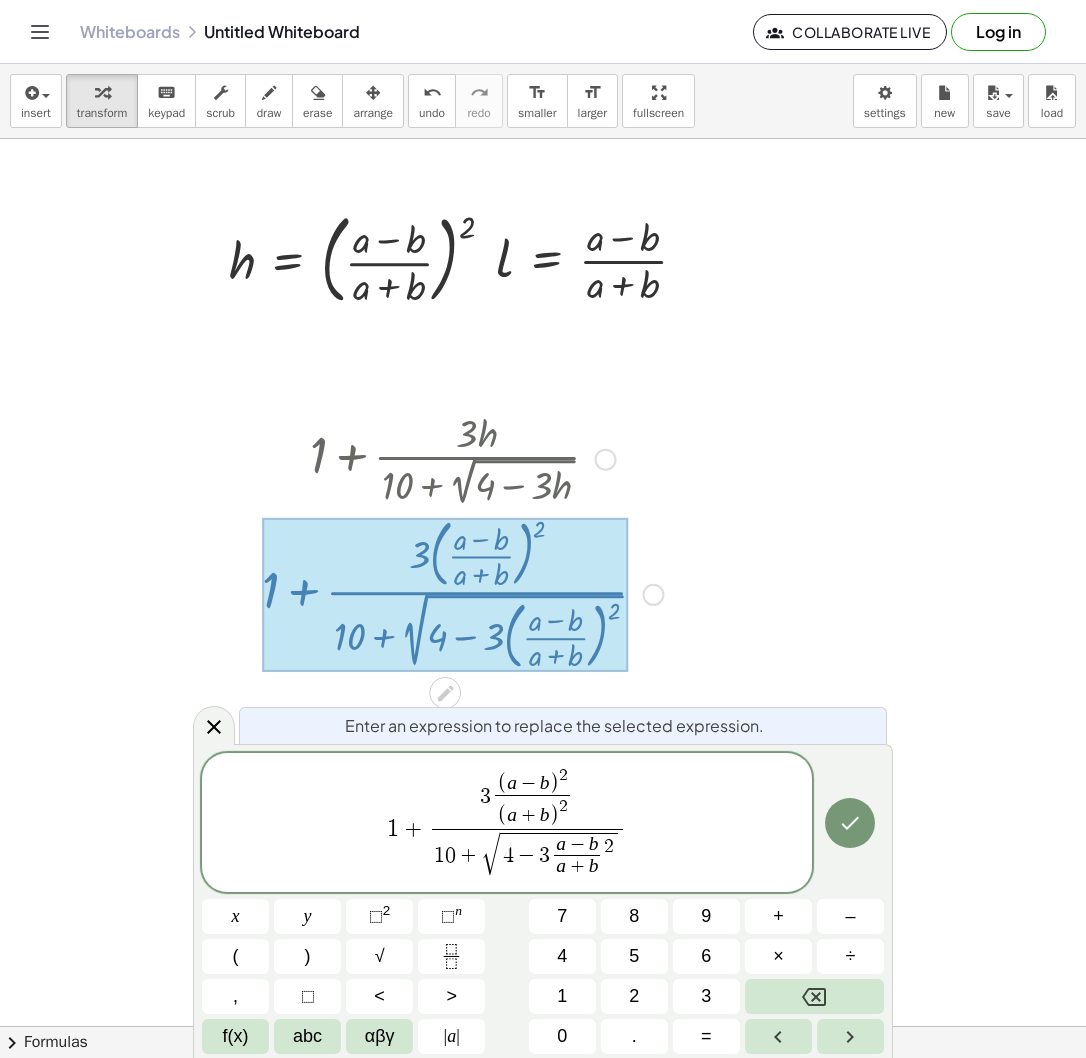 click on "4 − 3 ​ a − b a + b ​ 2" at bounding box center [559, 856] 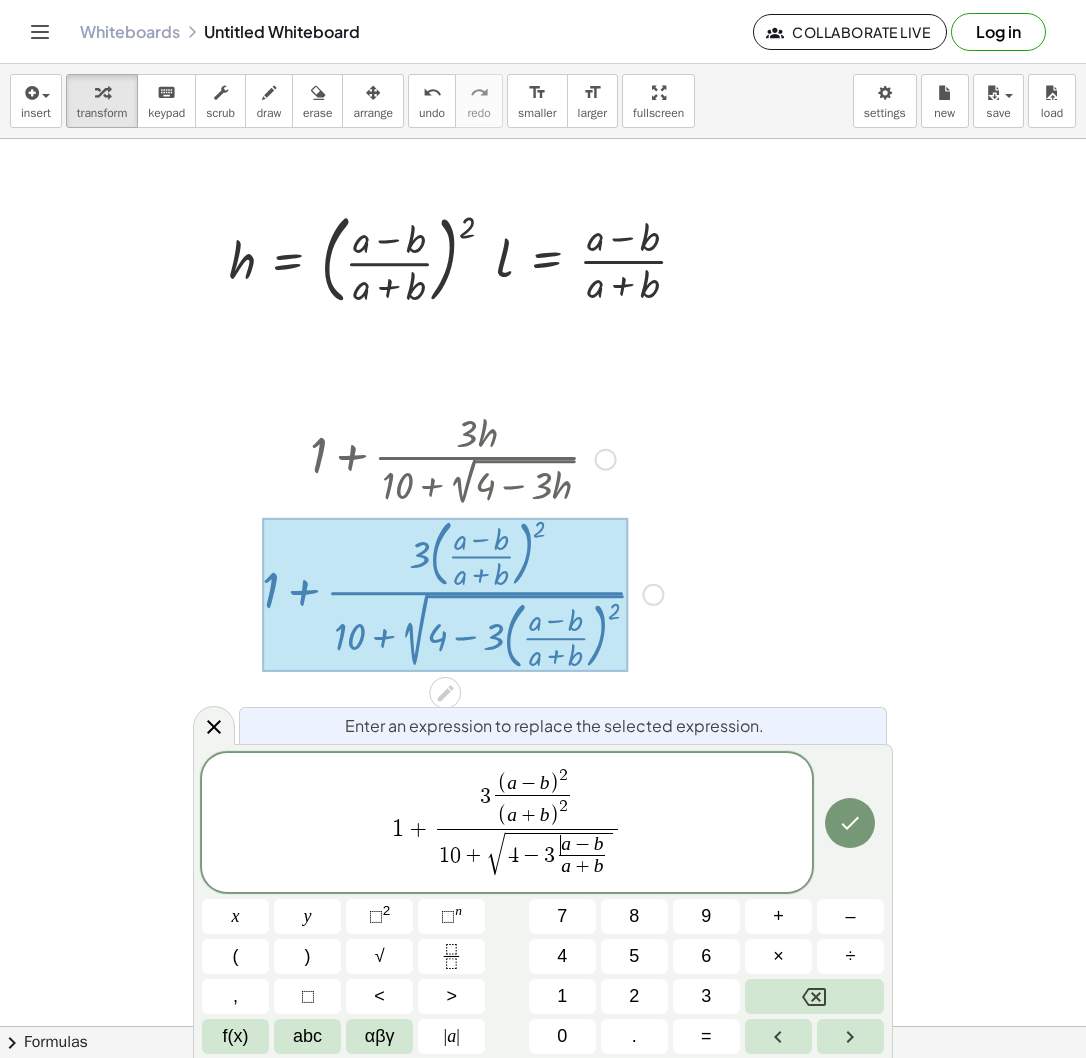 click on "​ a − b" at bounding box center (582, 844) 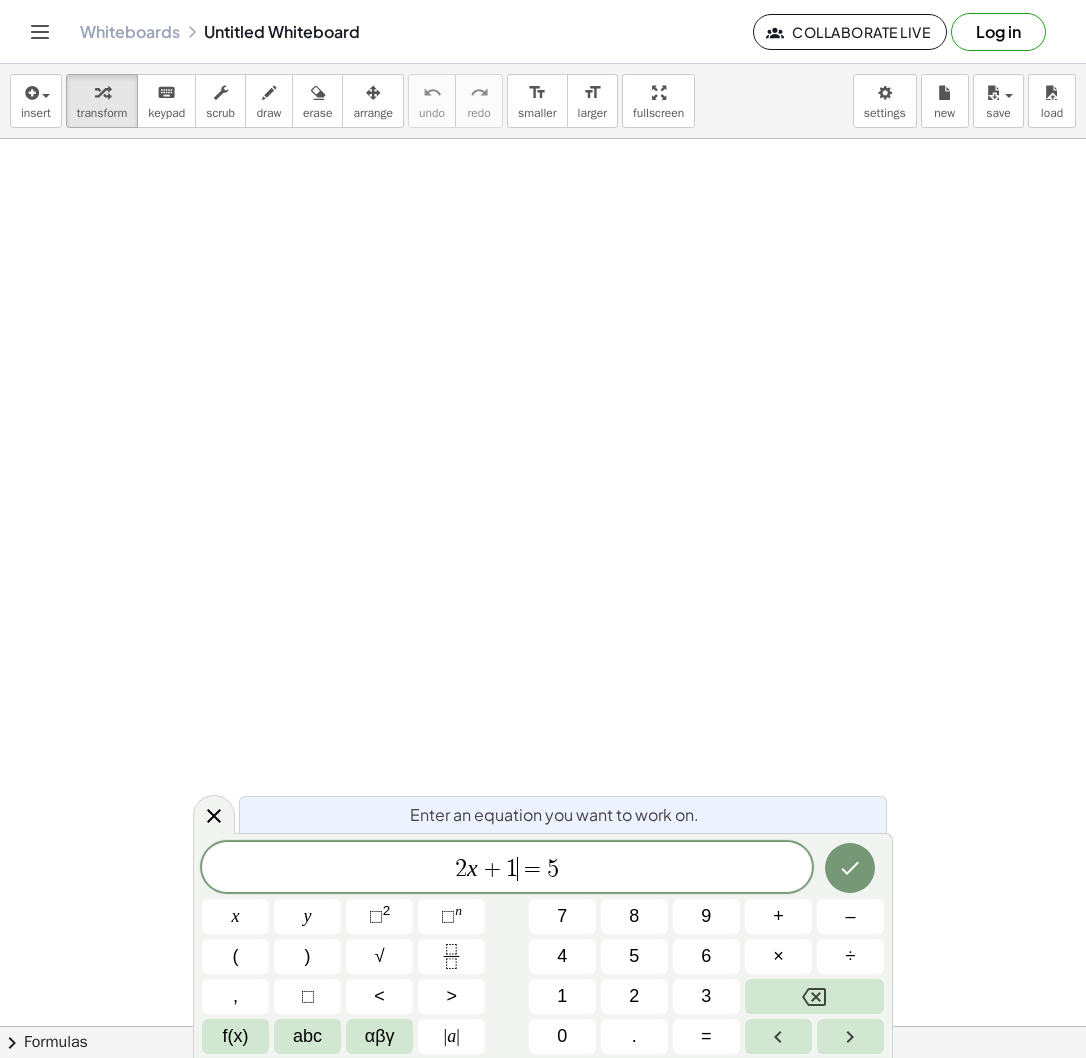 scroll, scrollTop: 0, scrollLeft: 0, axis: both 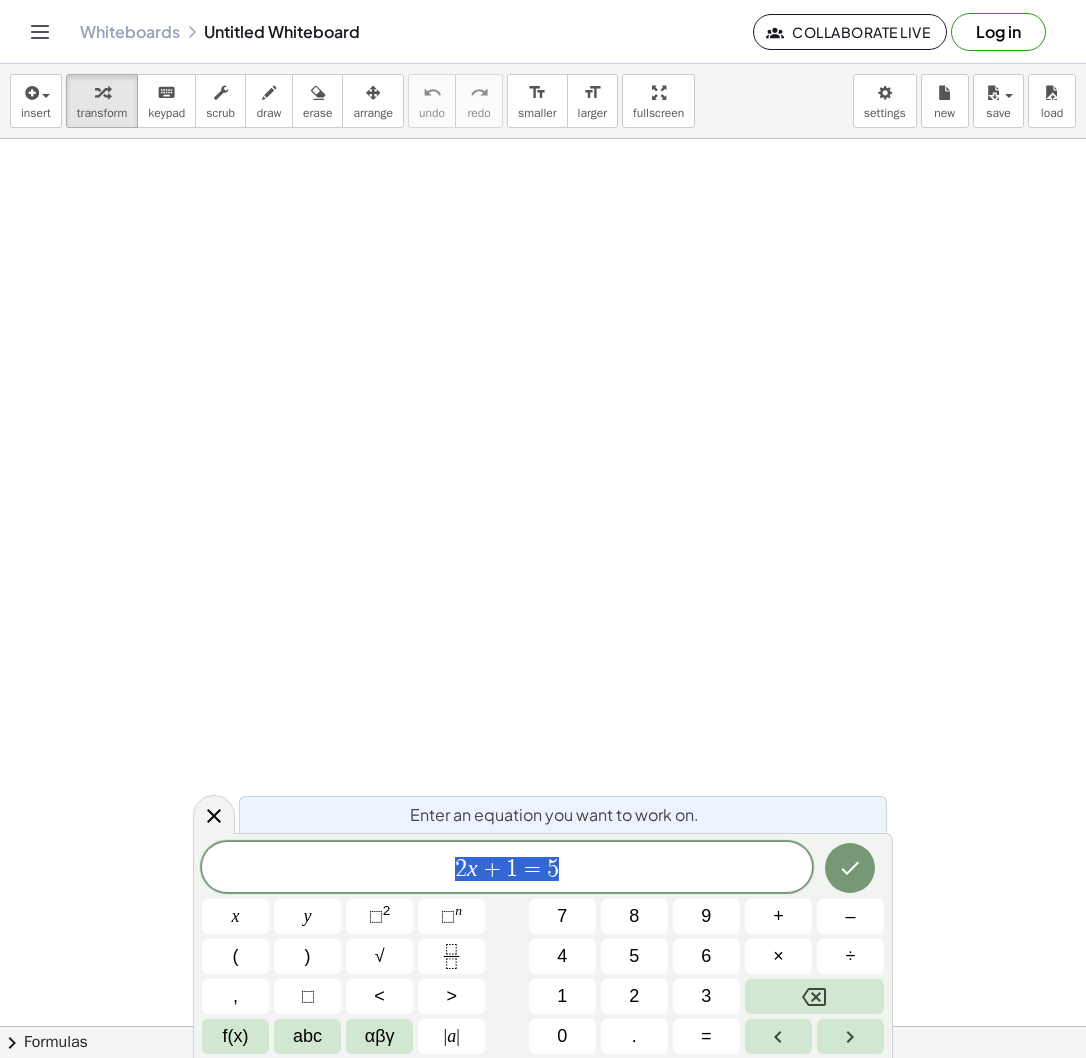 drag, startPoint x: 654, startPoint y: 869, endPoint x: 328, endPoint y: 853, distance: 326.3924 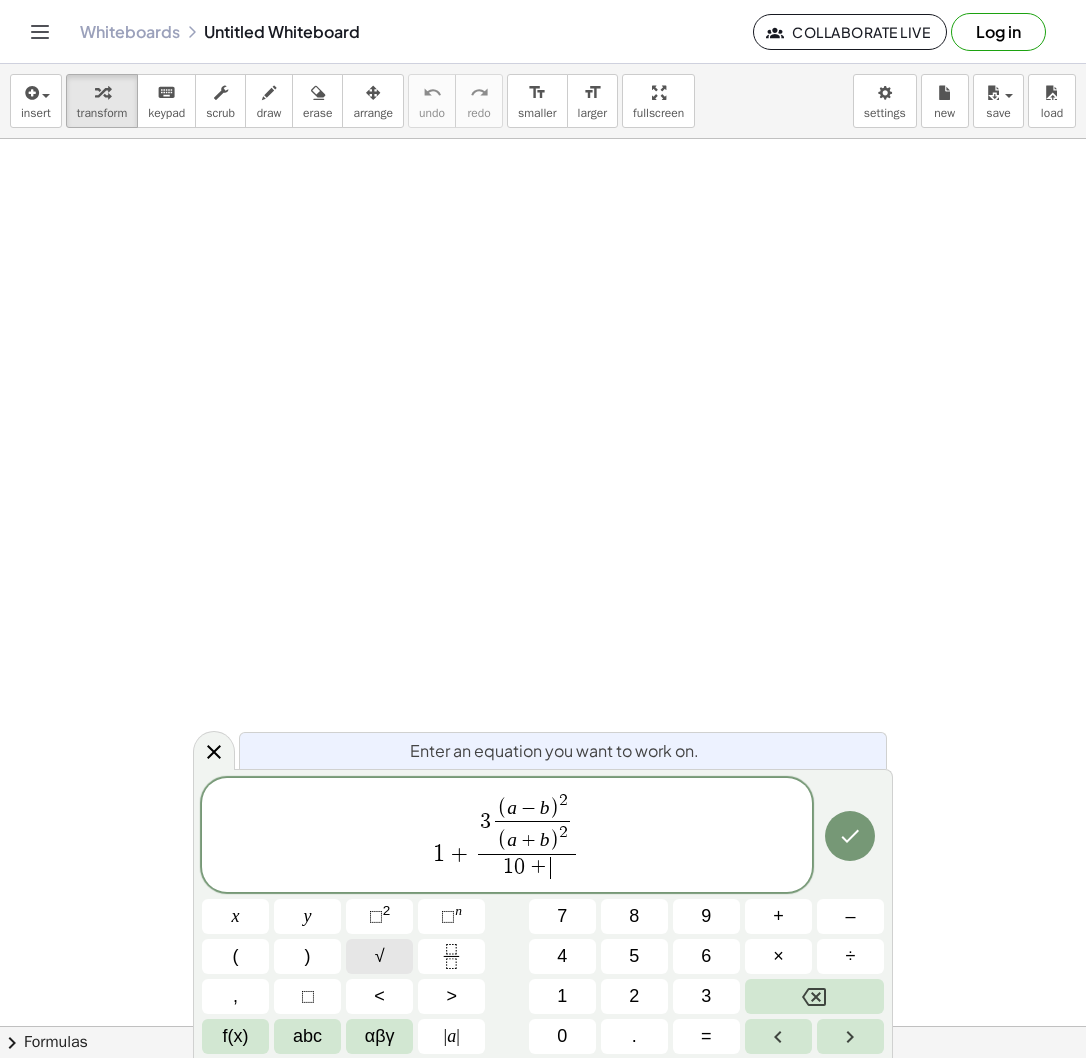 click on "√" at bounding box center [379, 956] 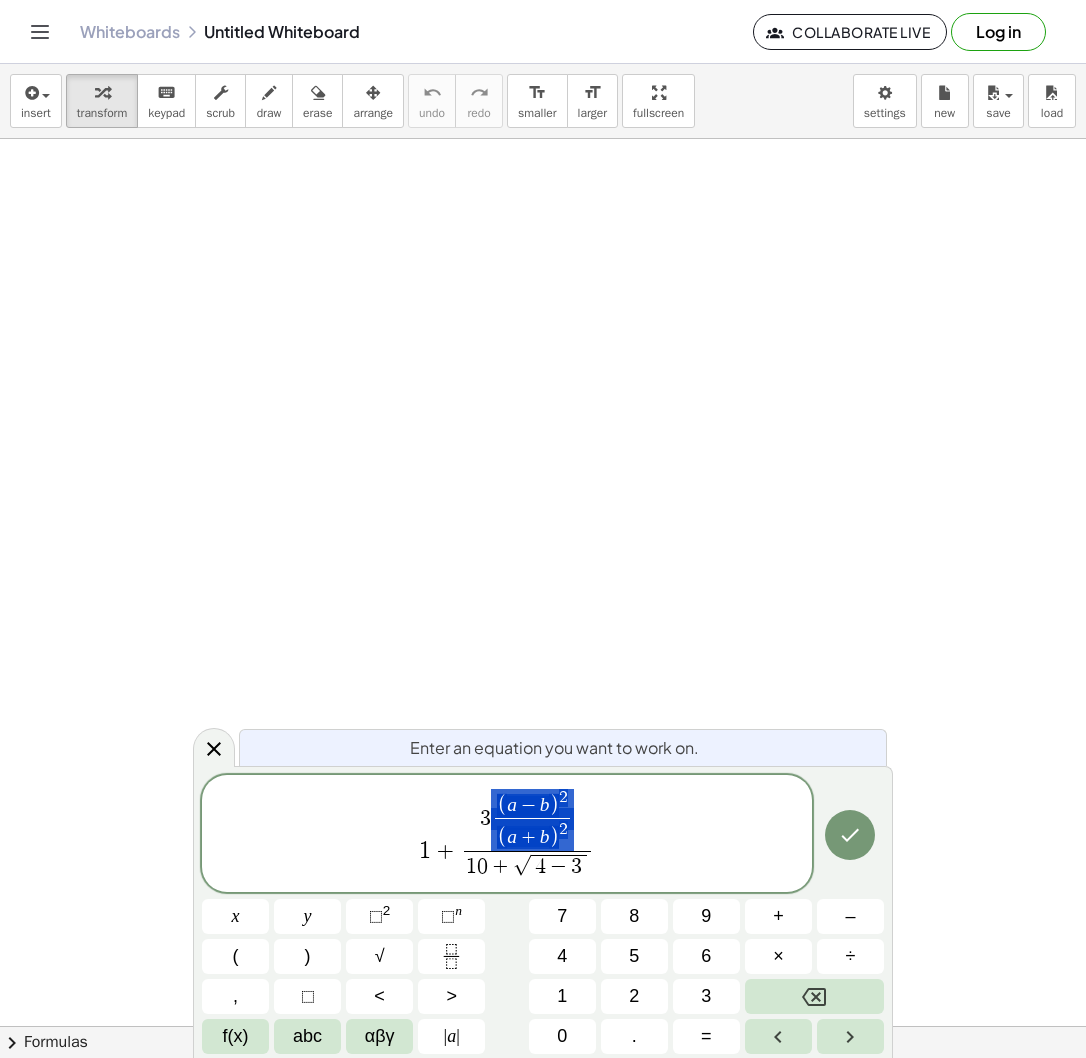 drag, startPoint x: 574, startPoint y: 811, endPoint x: 490, endPoint y: 815, distance: 84.095184 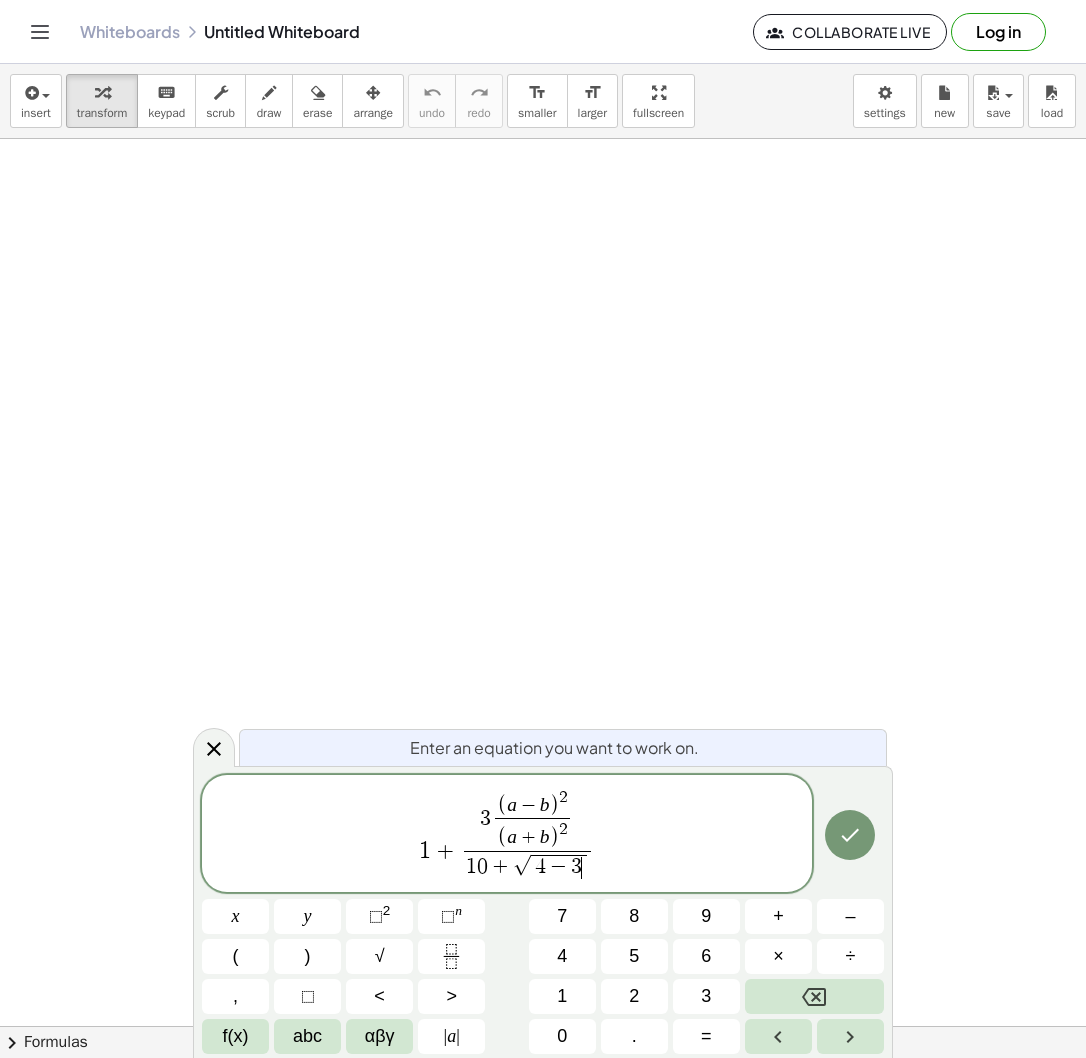 click on "3" at bounding box center (576, 867) 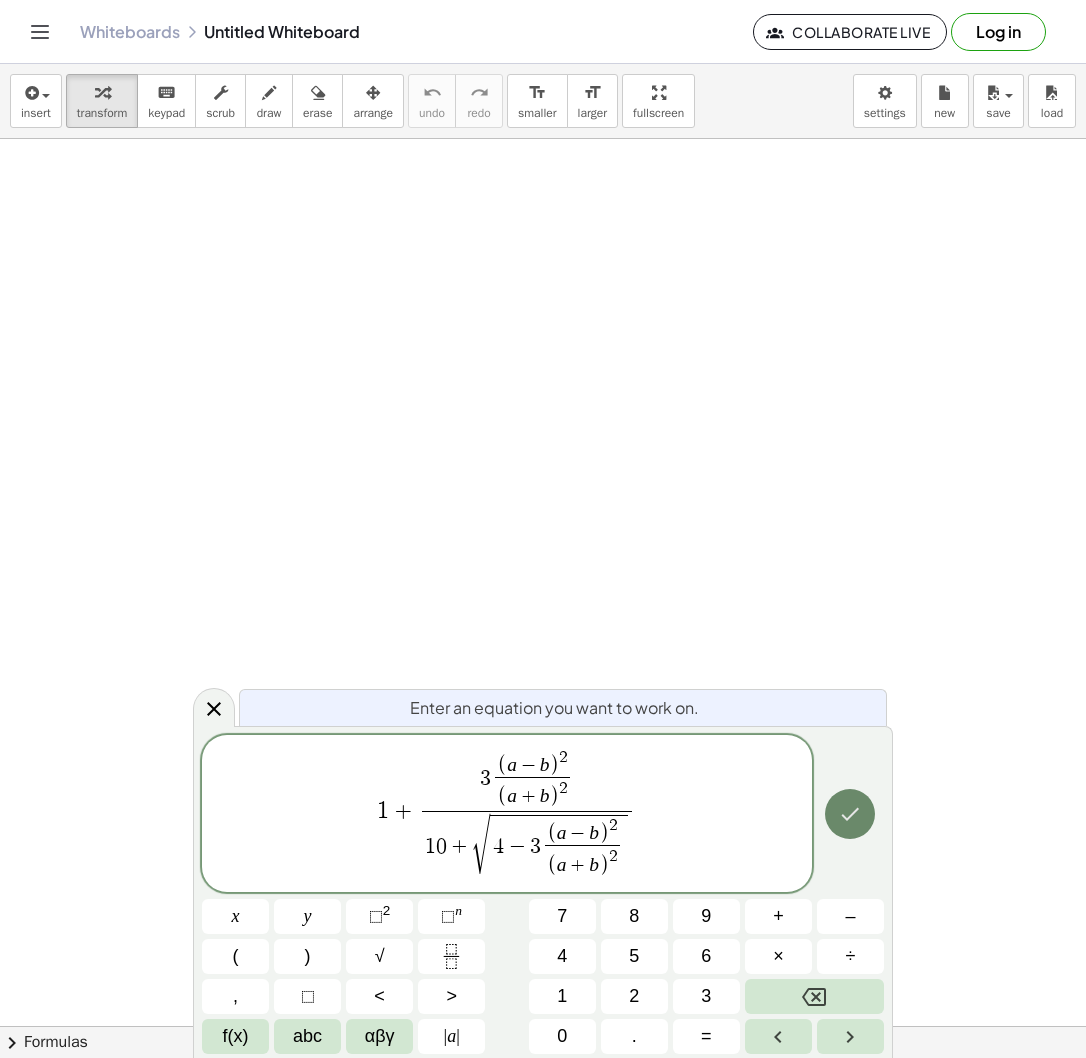 click 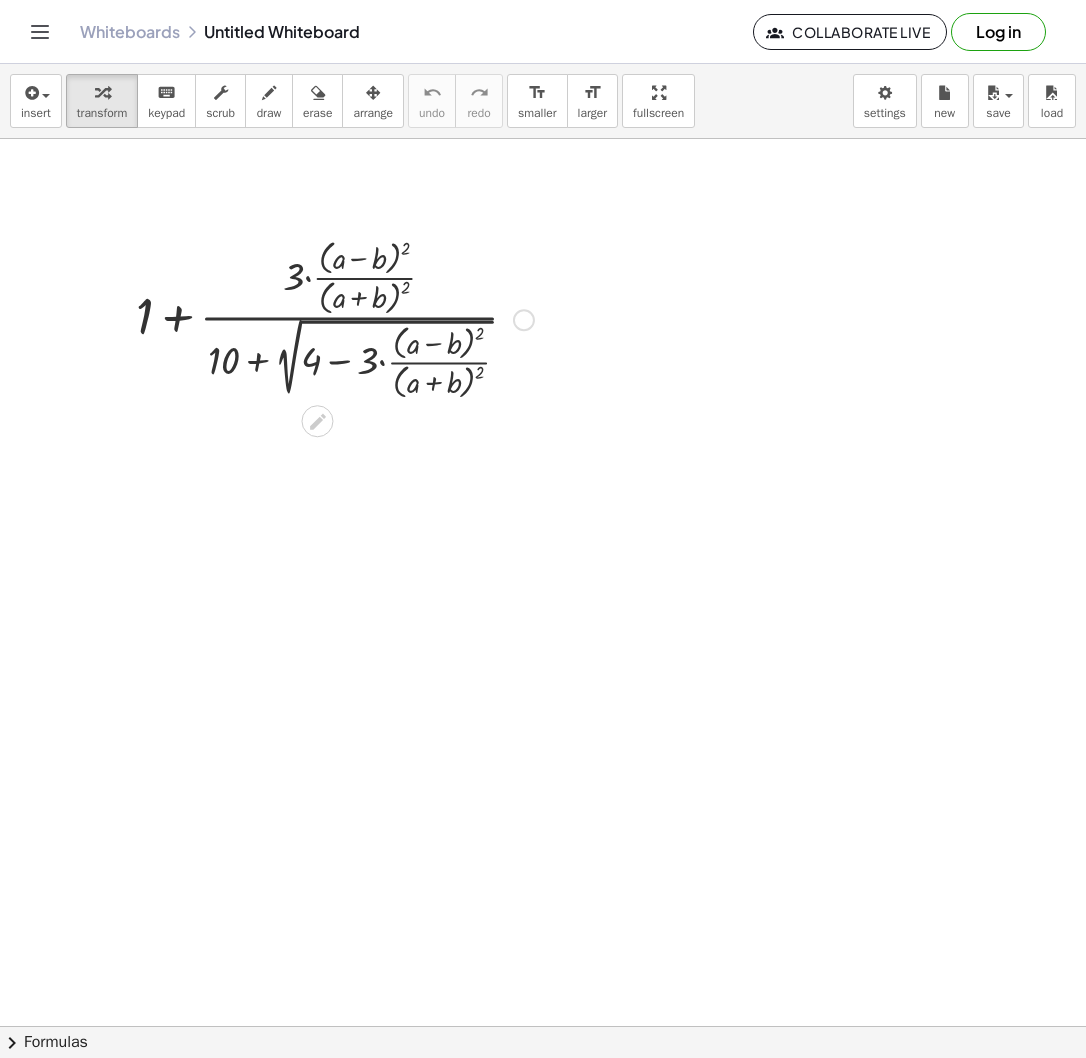 click at bounding box center [335, 318] 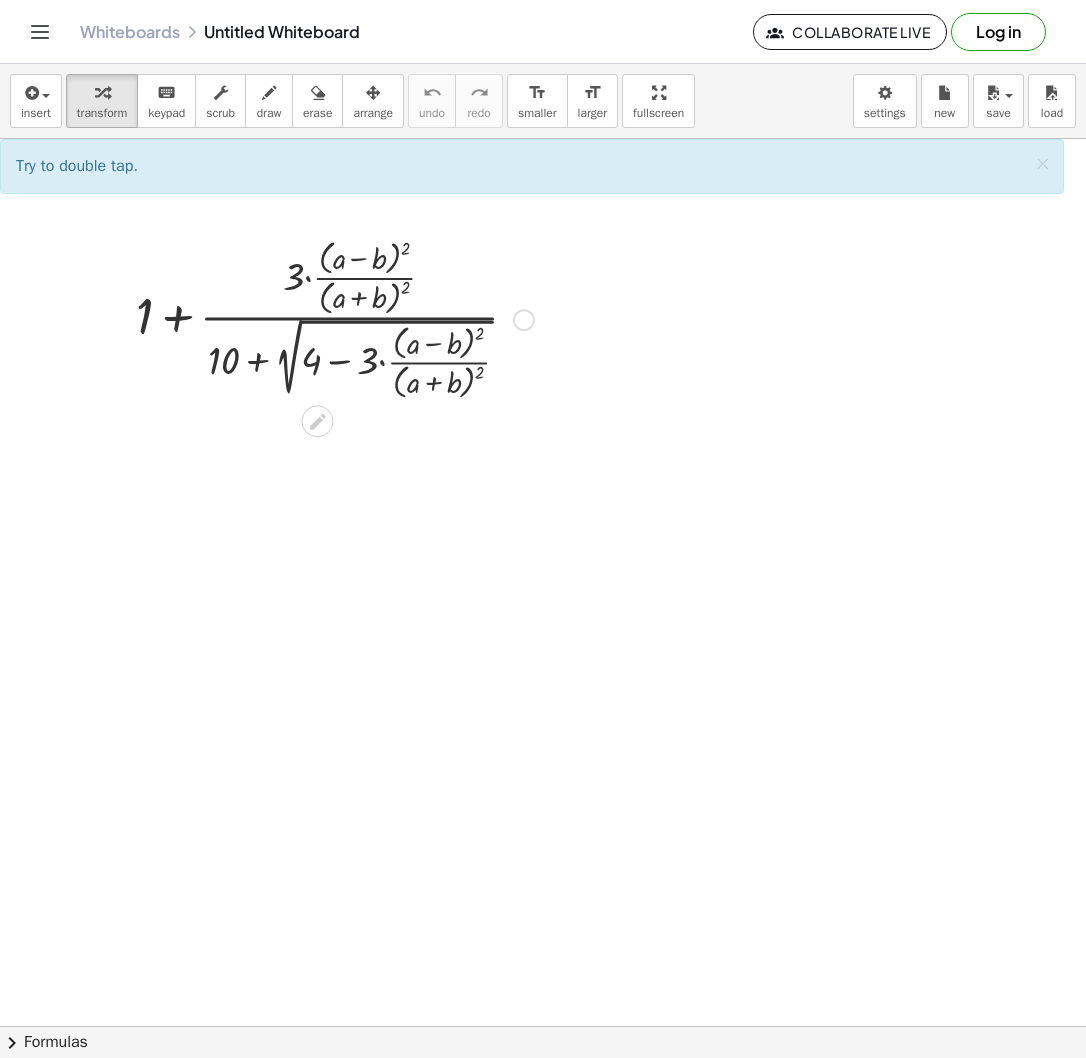 click at bounding box center [524, 320] 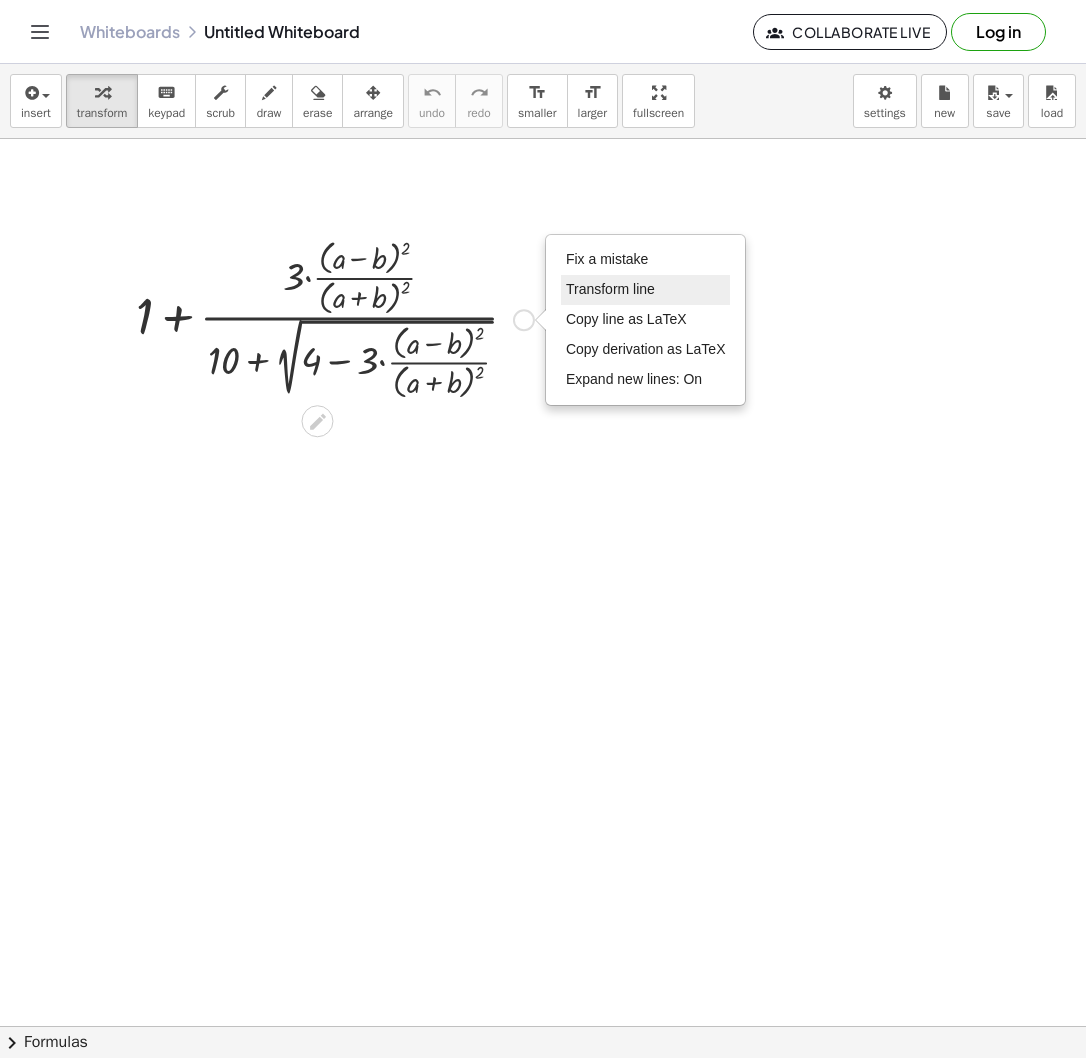 click on "Transform line" at bounding box center [646, 290] 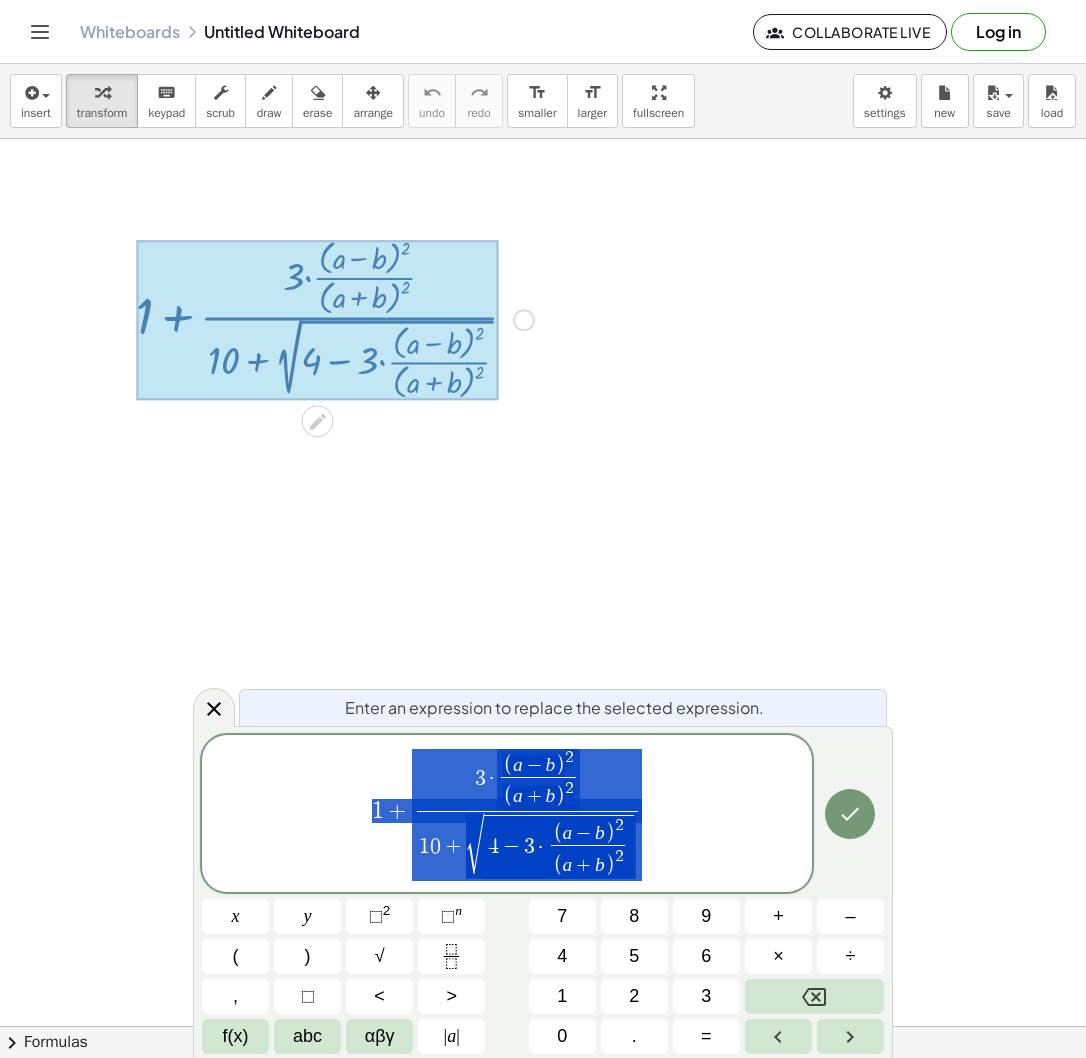 click on "1 + 3 · ( a − b ) 2 ( a + b ) 2 ​ 1 0 + √ 4 − 3 · ( a − b ) 2 ( a + b ) 2 ​ ​" at bounding box center (507, 815) 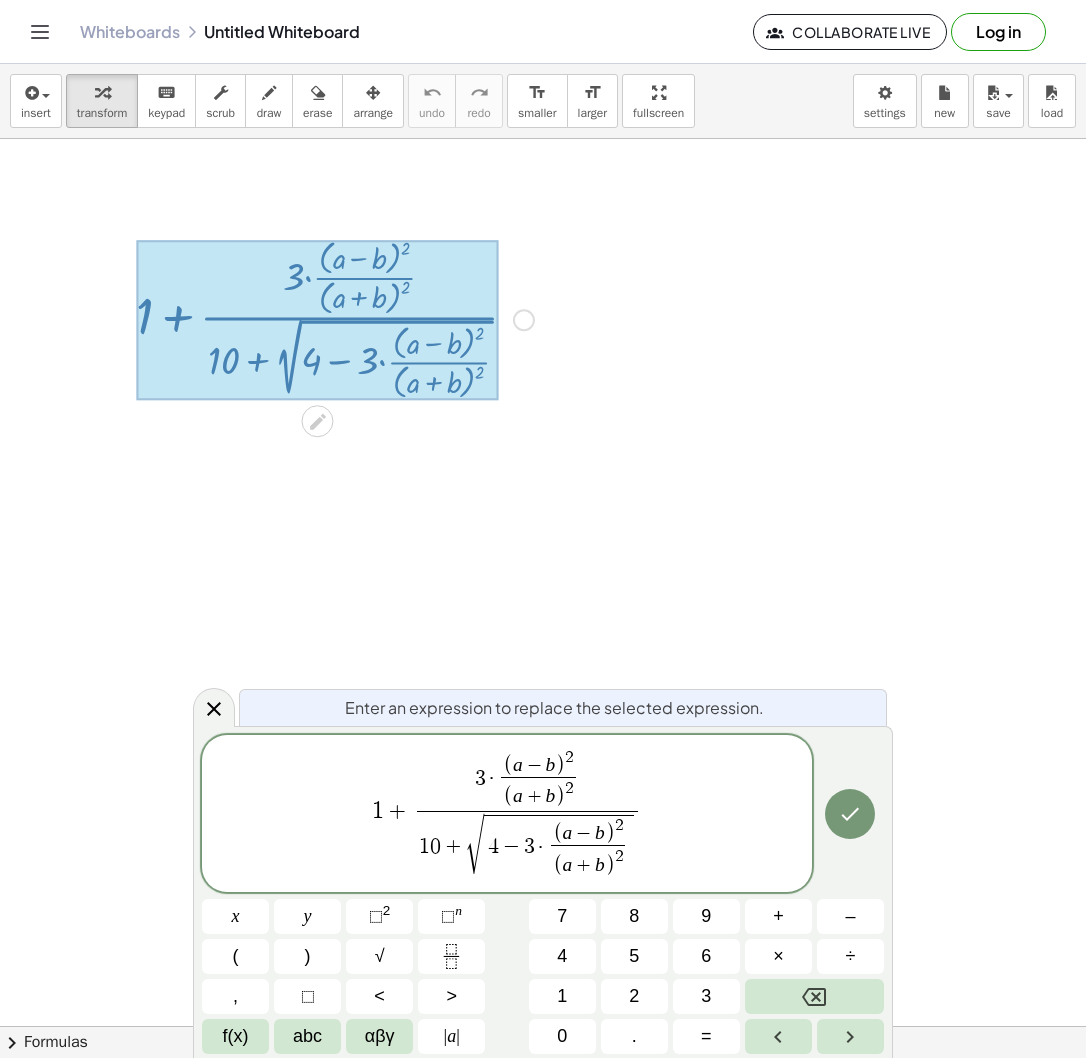 drag, startPoint x: 578, startPoint y: 753, endPoint x: 616, endPoint y: 733, distance: 42.941822 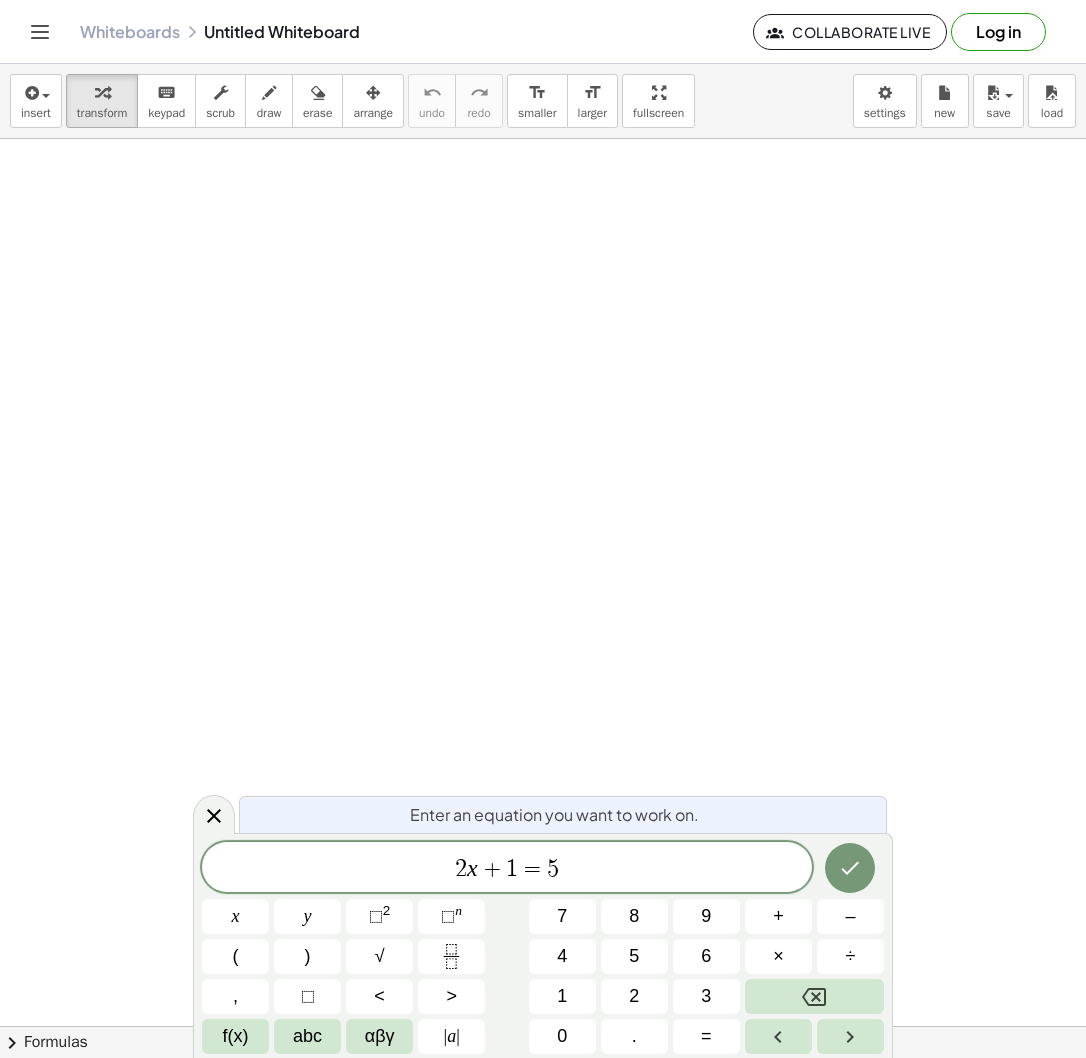 scroll, scrollTop: 0, scrollLeft: 0, axis: both 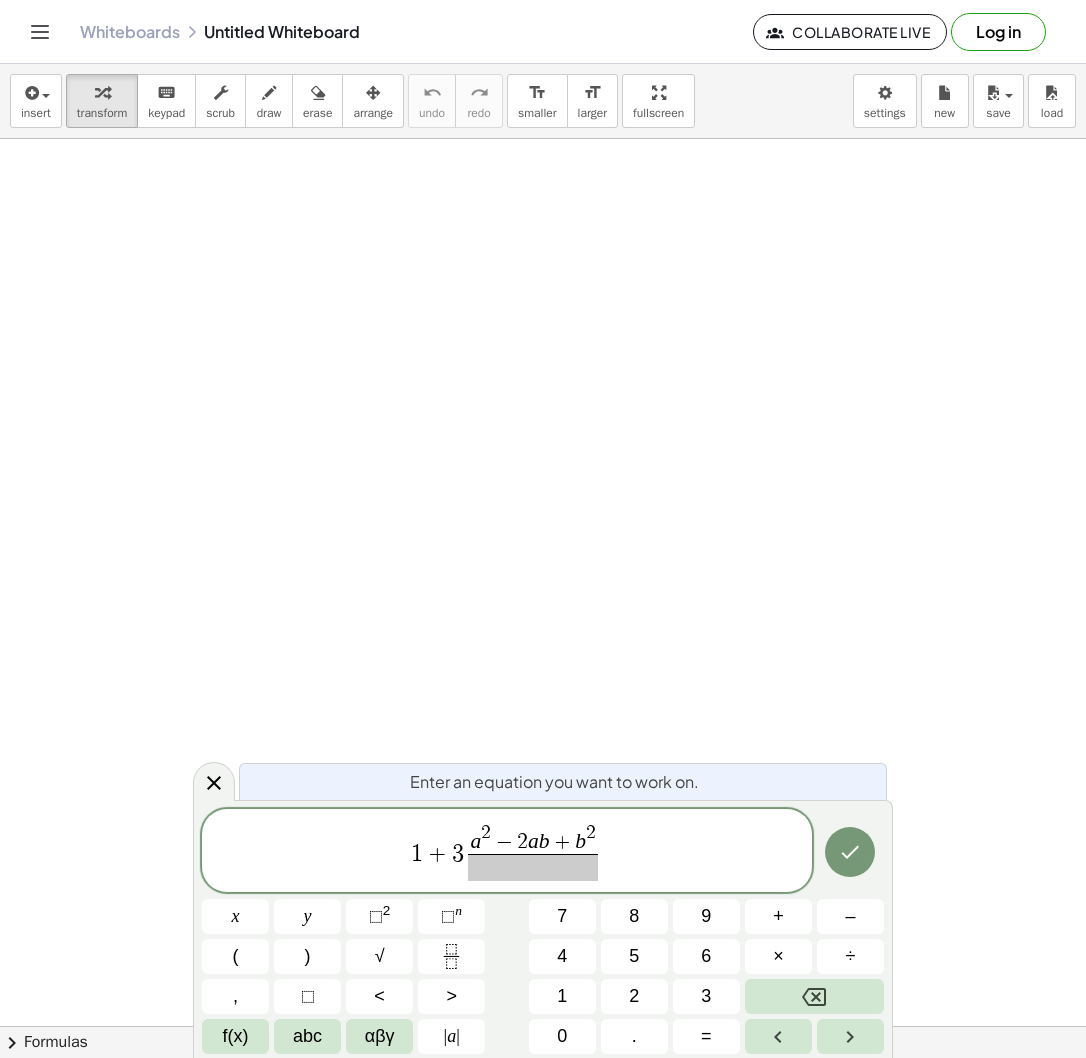 click at bounding box center [533, 867] 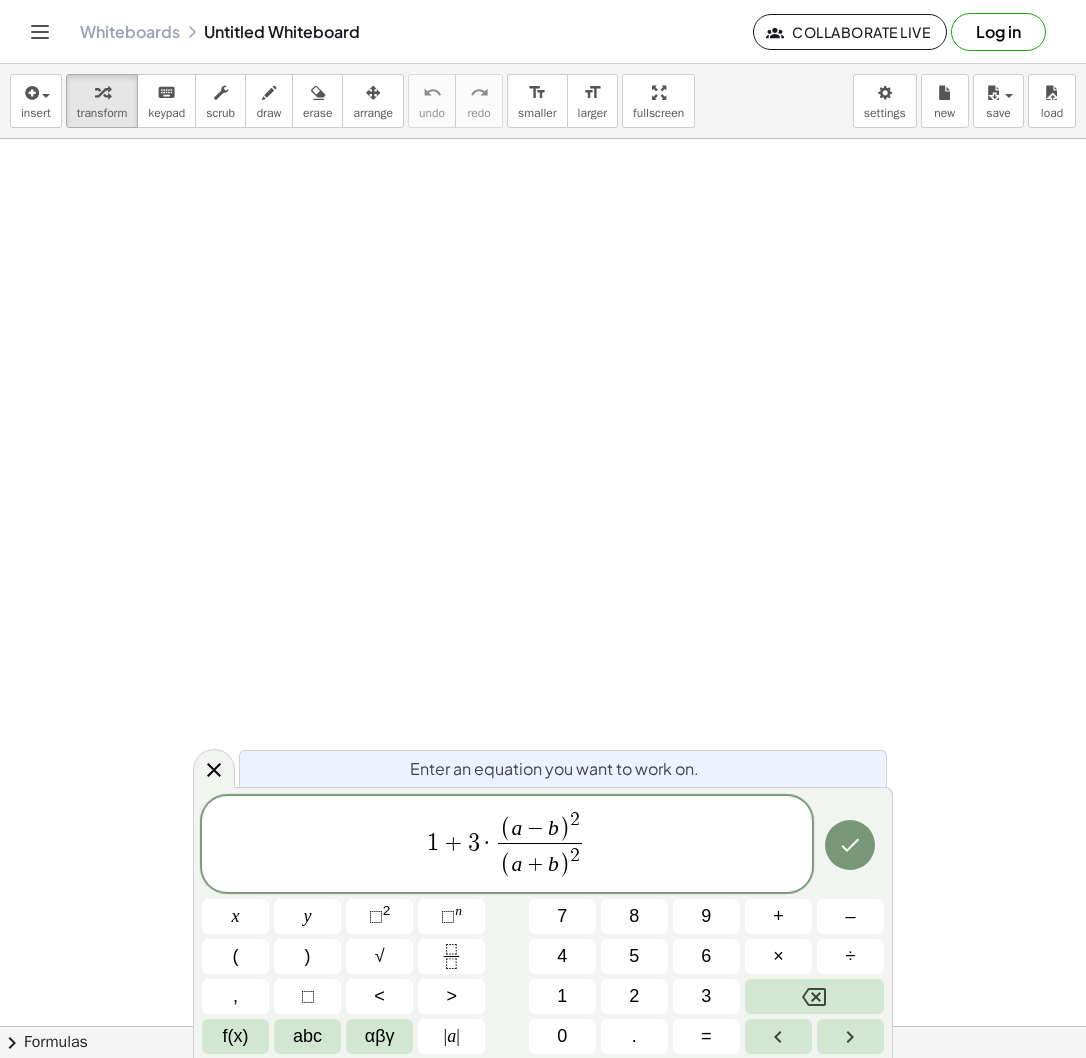 click on "1 + 3 · ( a − b ) 2 ( a + b ) 2 ​ ​" at bounding box center [507, 845] 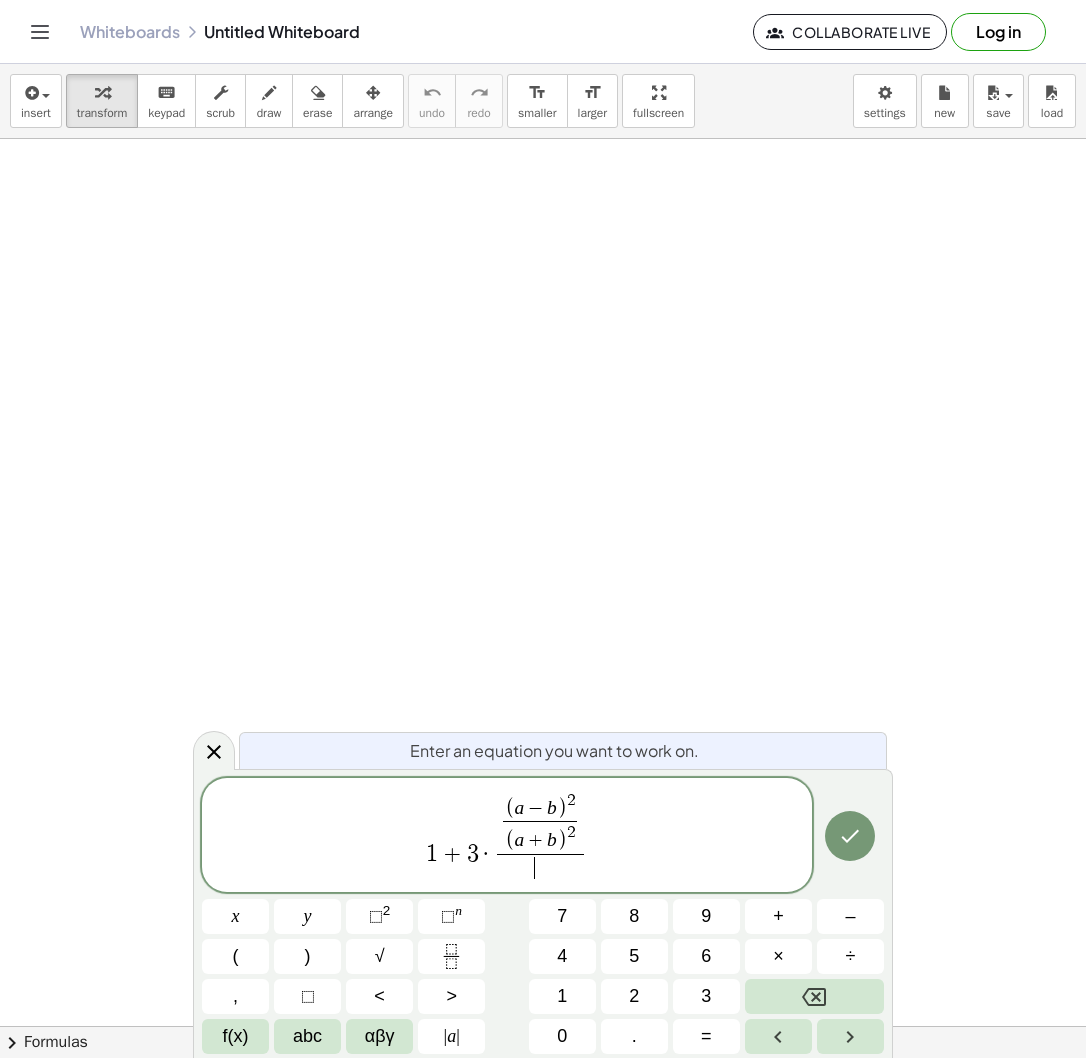 click on "1 + 3 · ( a − b ) 2 ( a + b ) 2 ​ ​ ​" at bounding box center (507, 836) 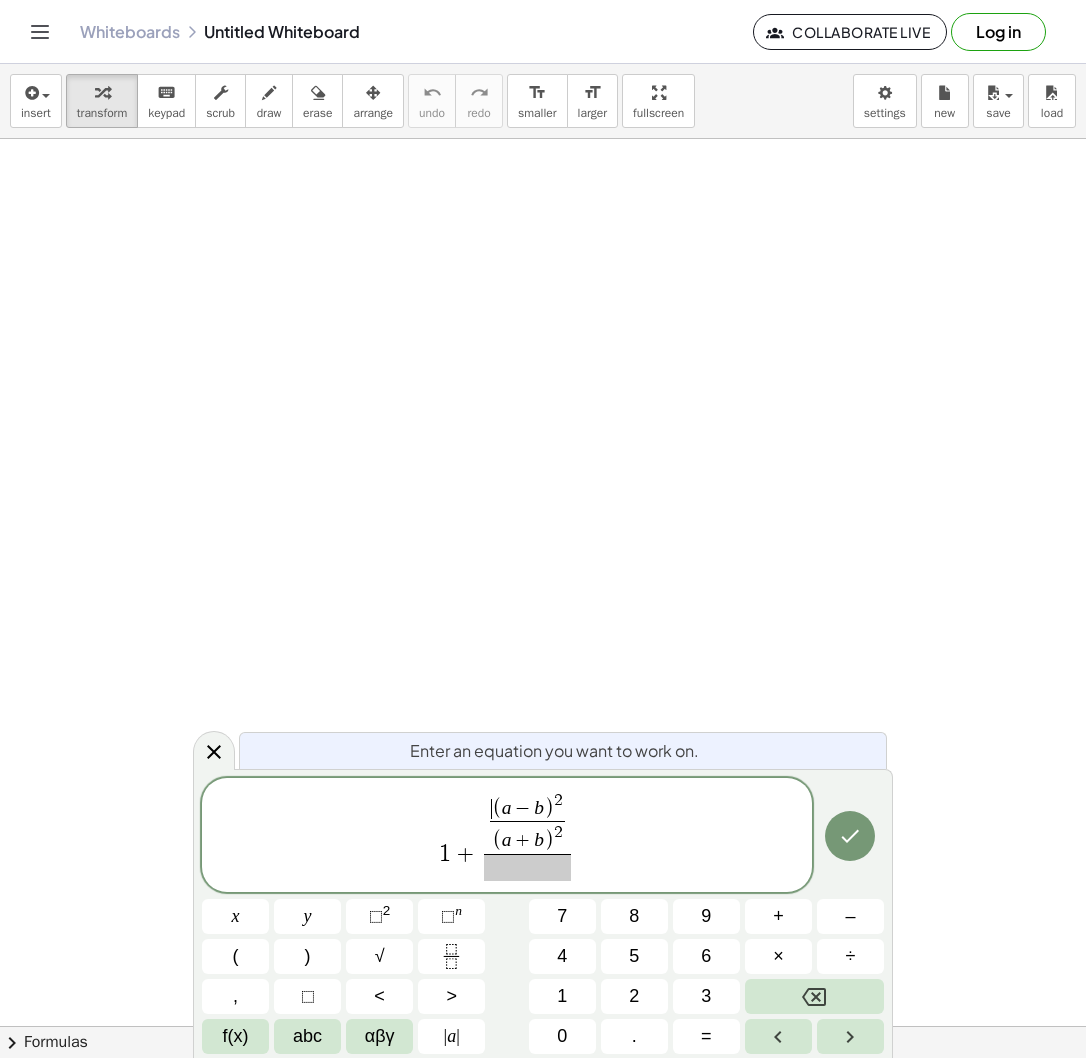 click on "(" at bounding box center [497, 808] 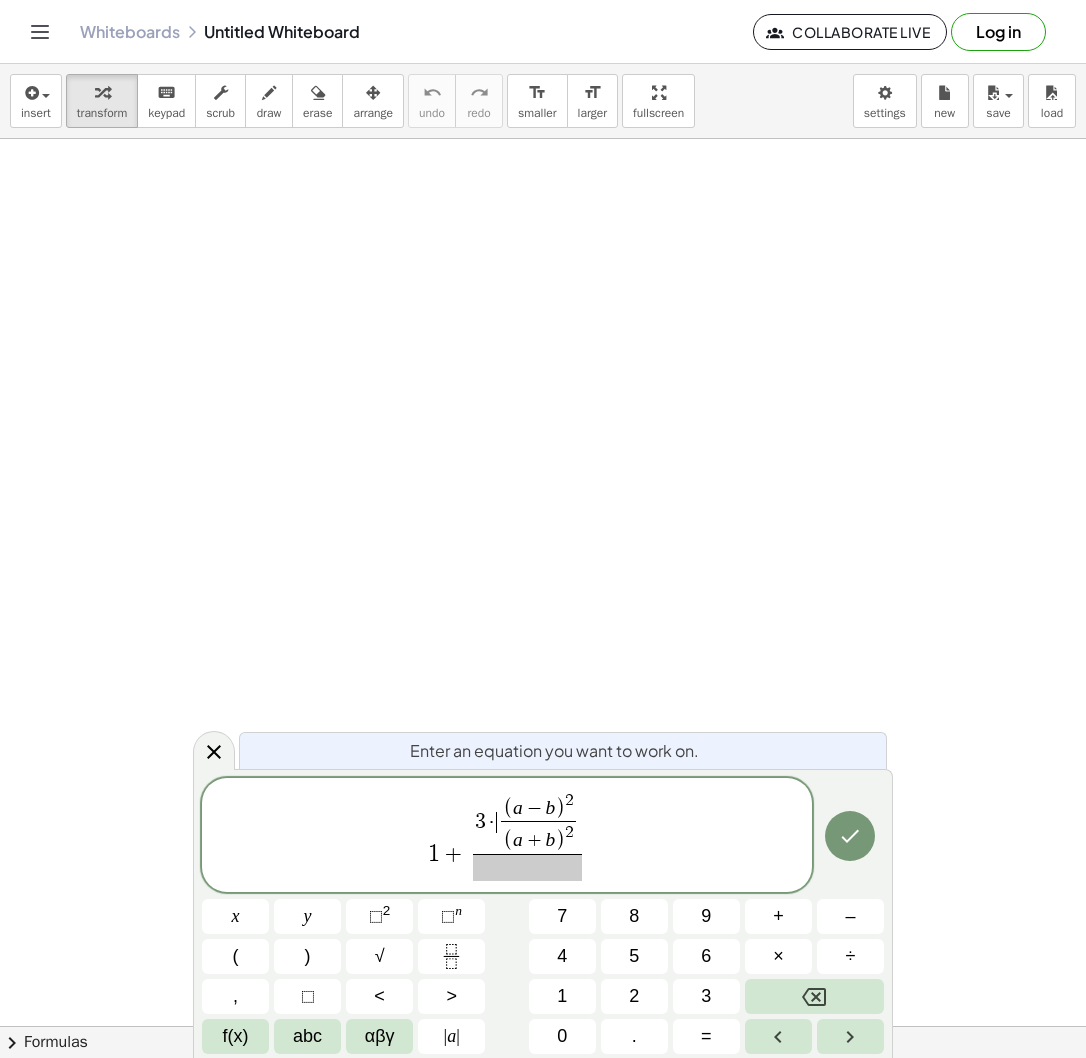 click at bounding box center (528, 867) 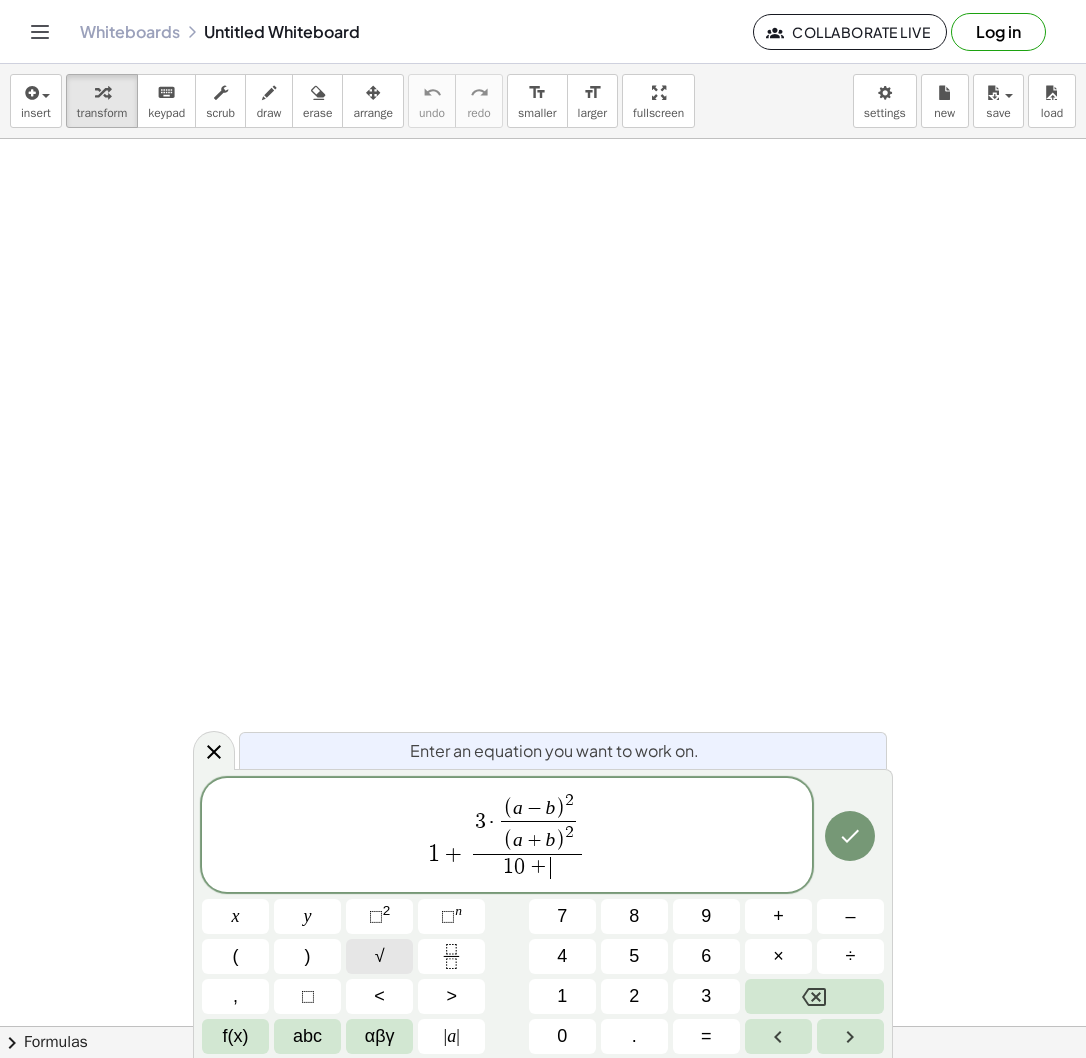 click on "√" at bounding box center [380, 956] 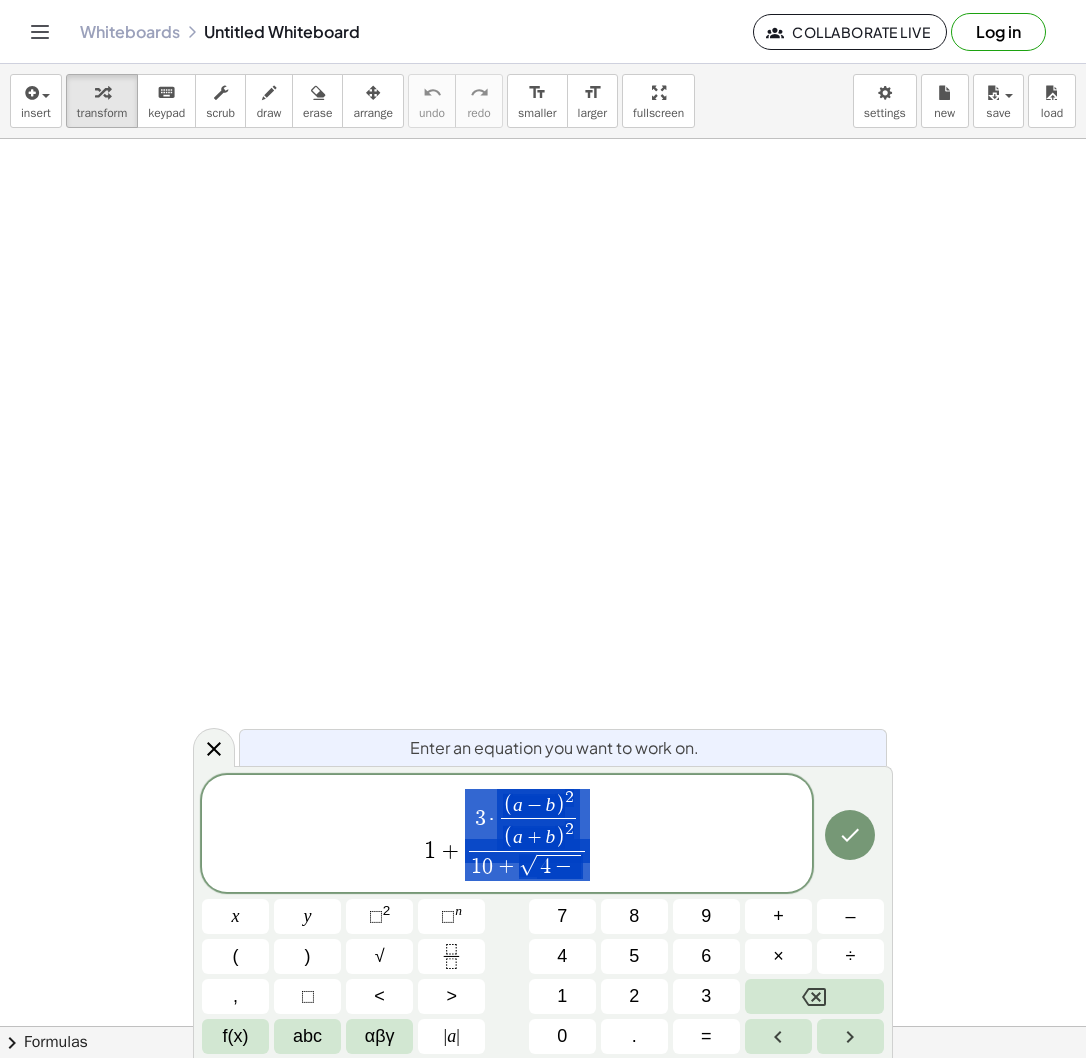 drag, startPoint x: 600, startPoint y: 815, endPoint x: 524, endPoint y: 815, distance: 76 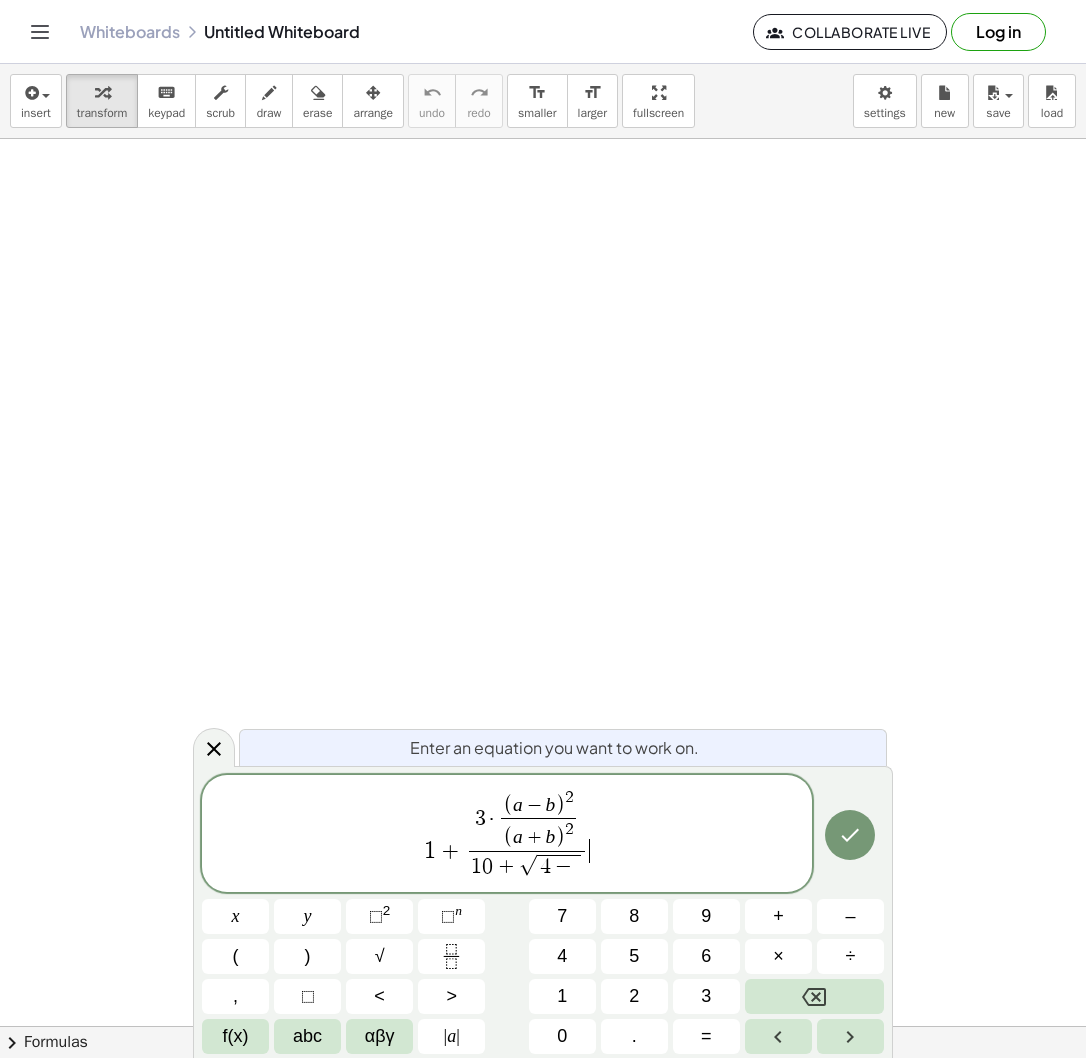 click on "3 · ( a − b ) 2 ( a + b ) 2 ​ 1 0 + √ 4 − ​" at bounding box center [527, 835] 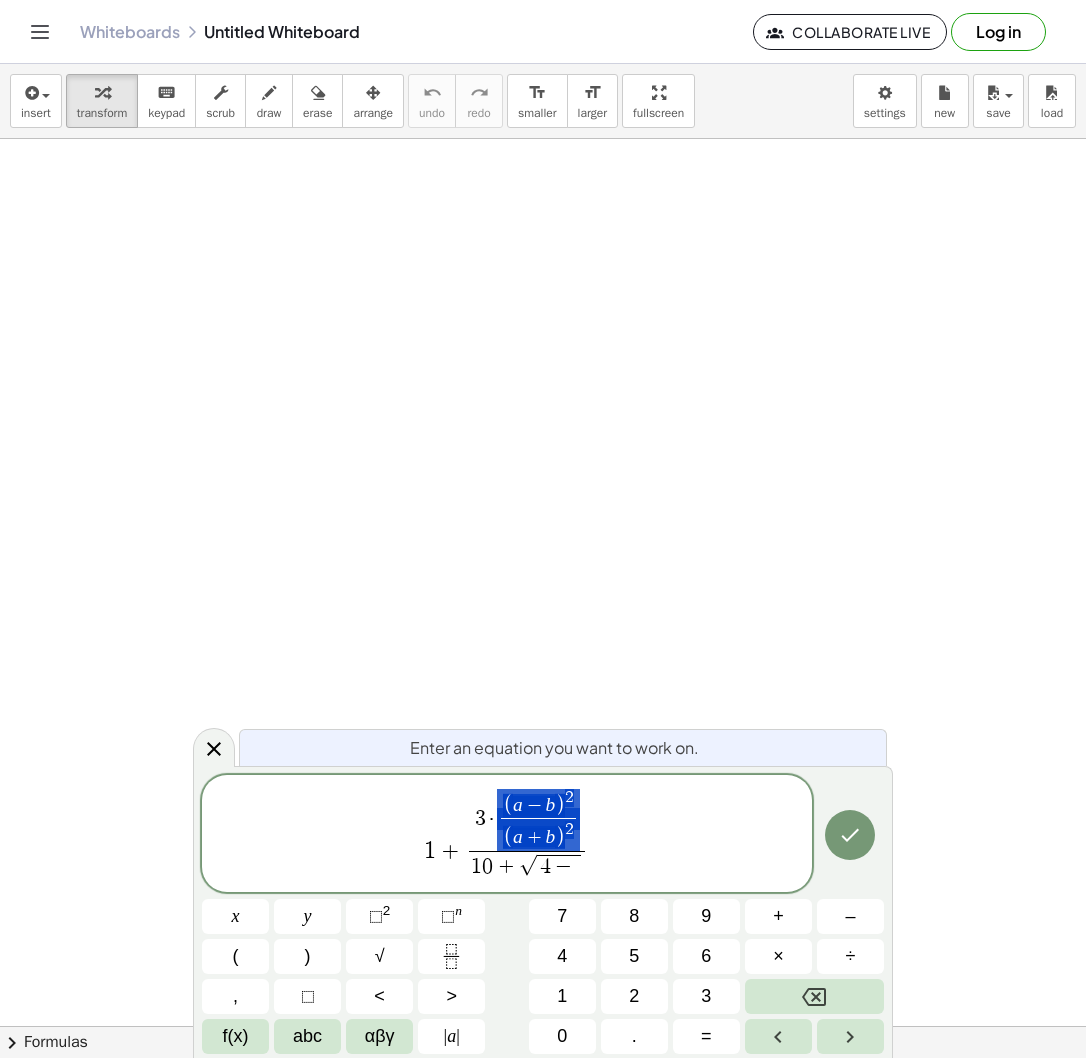 click on "4 −" at bounding box center [559, 867] 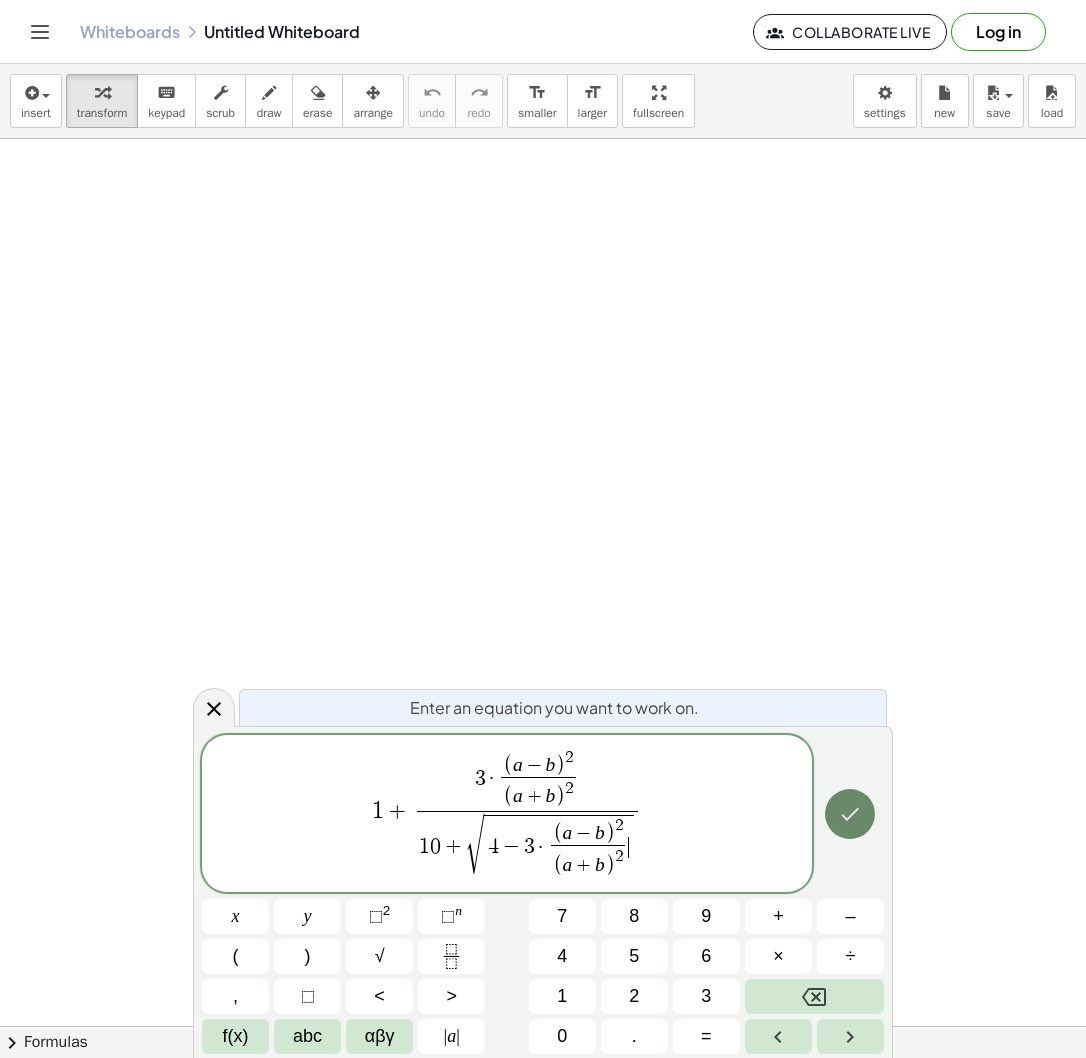 click 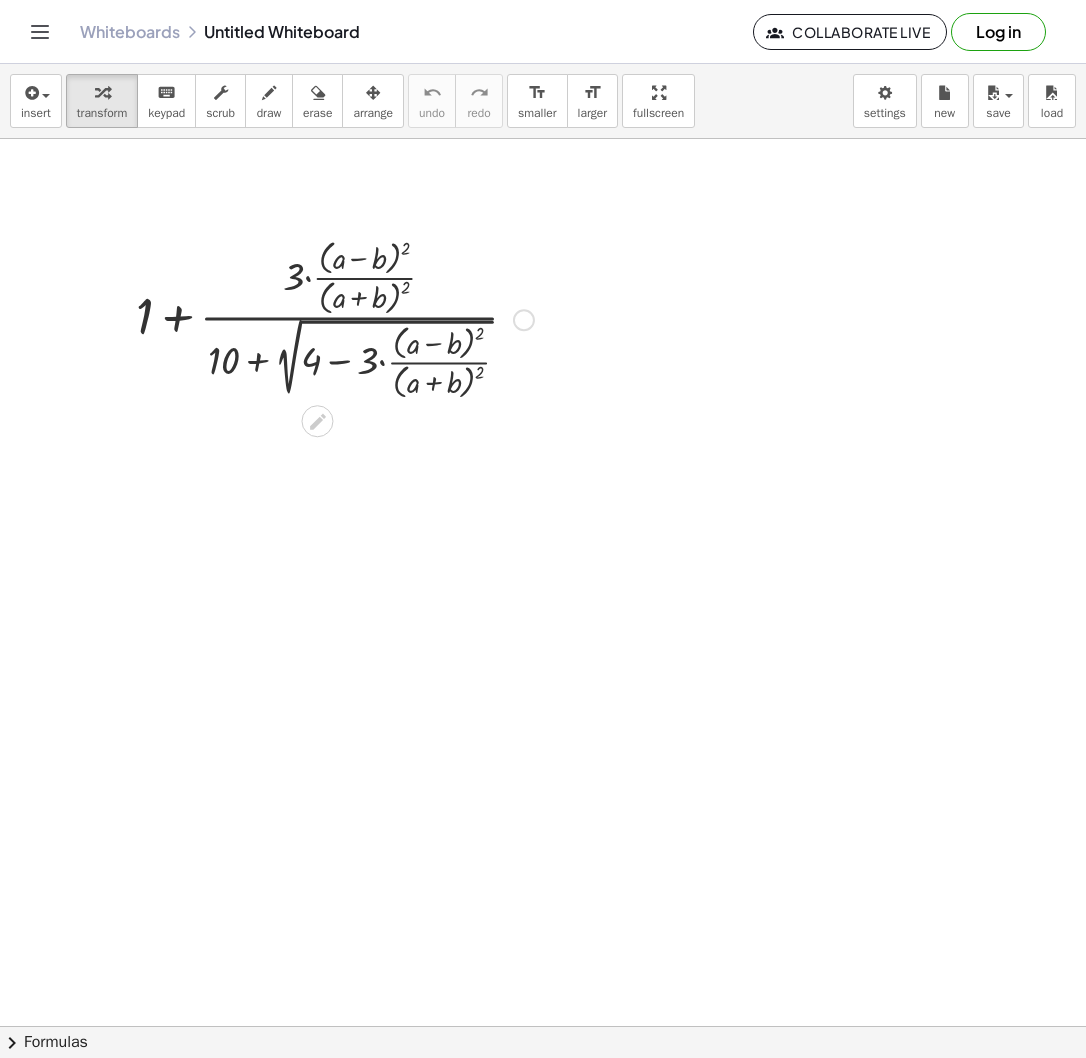 click at bounding box center (335, 318) 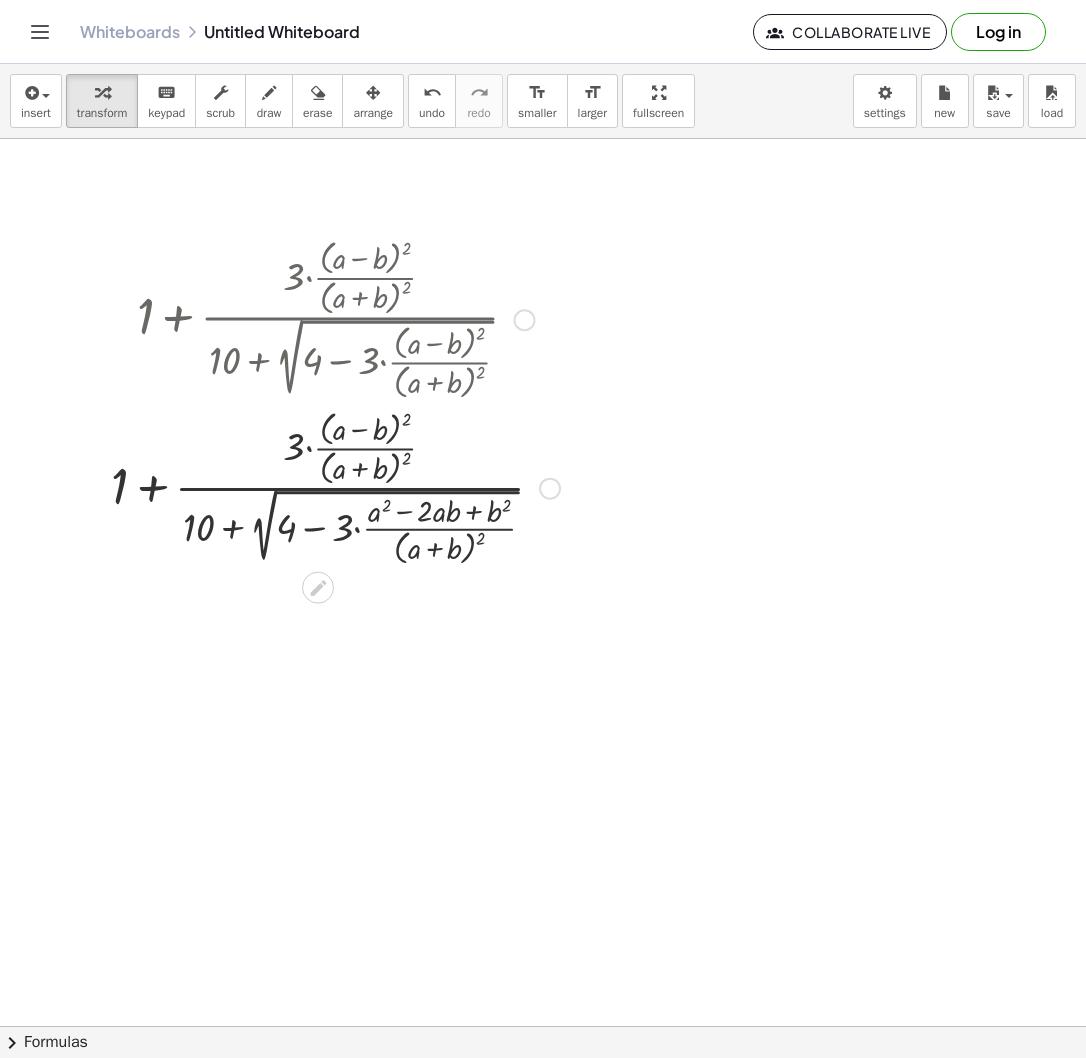 click at bounding box center (335, 487) 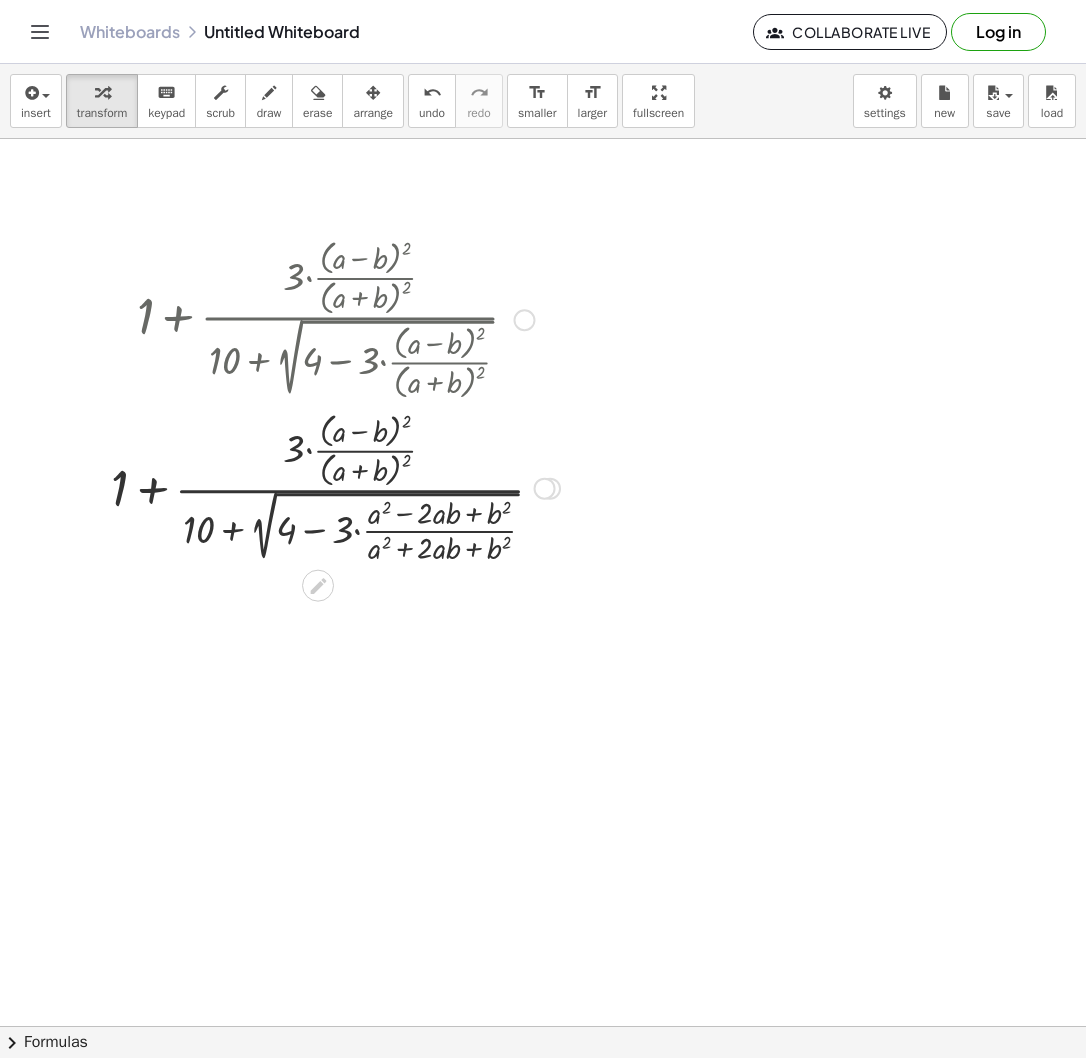 click at bounding box center (335, 487) 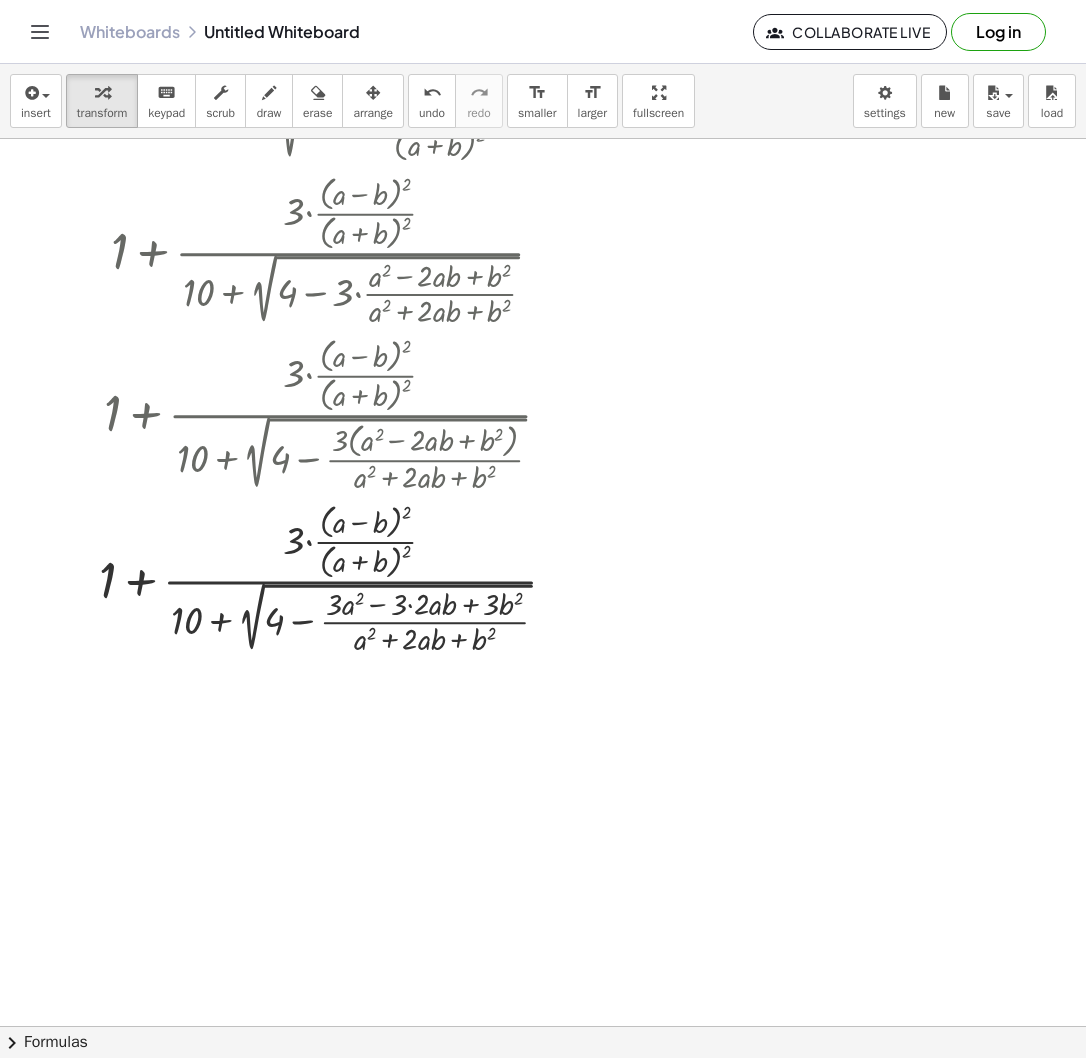 scroll, scrollTop: 253, scrollLeft: 0, axis: vertical 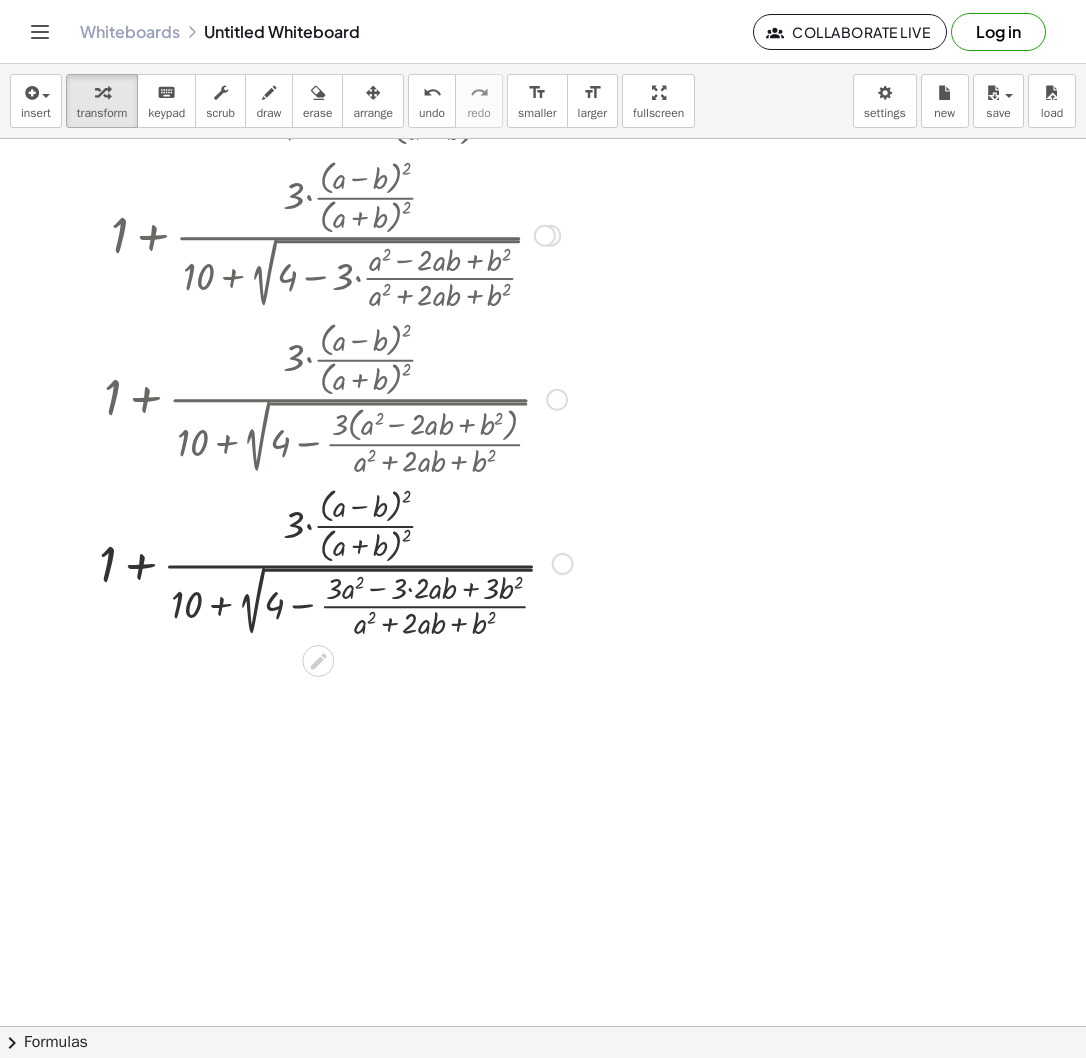 click at bounding box center (336, 562) 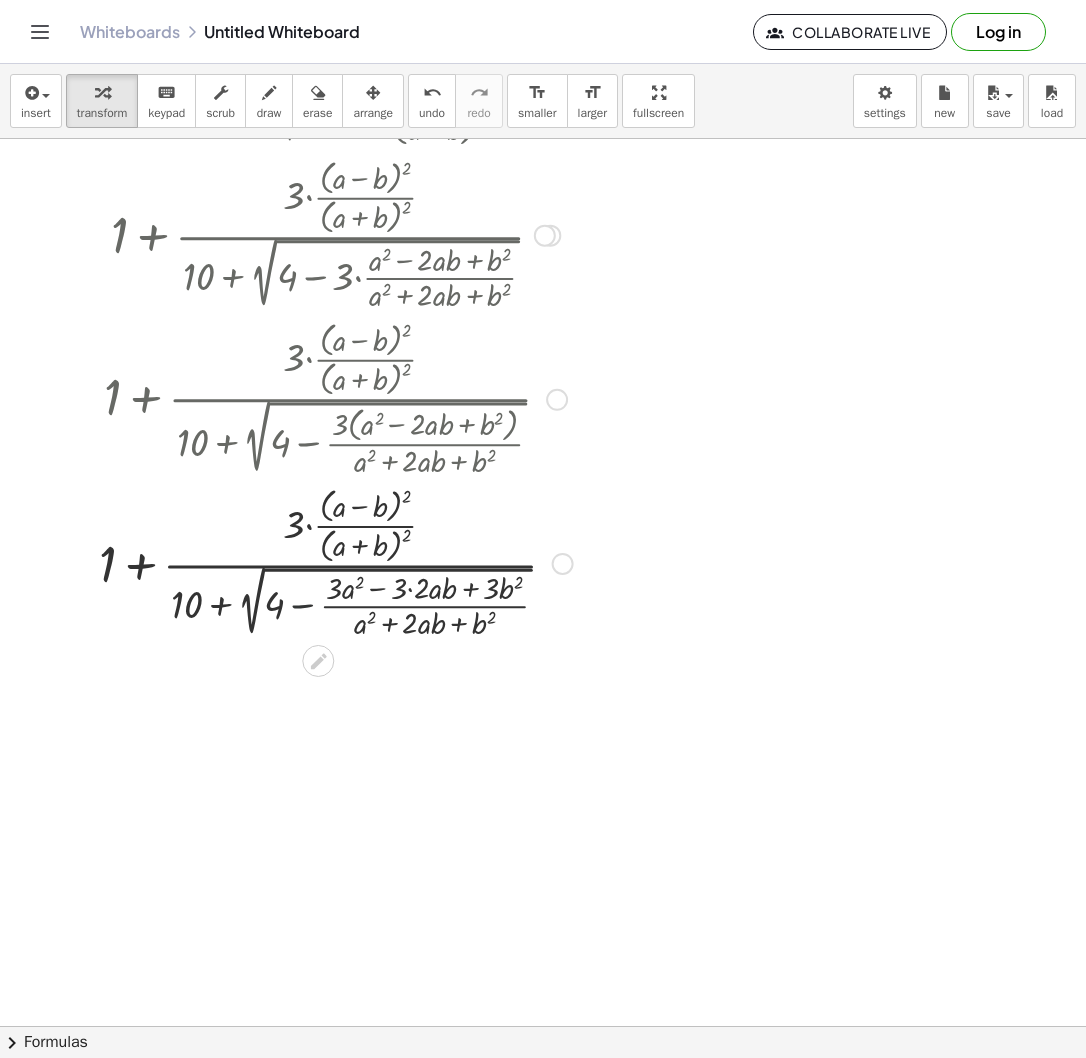 click at bounding box center [336, 562] 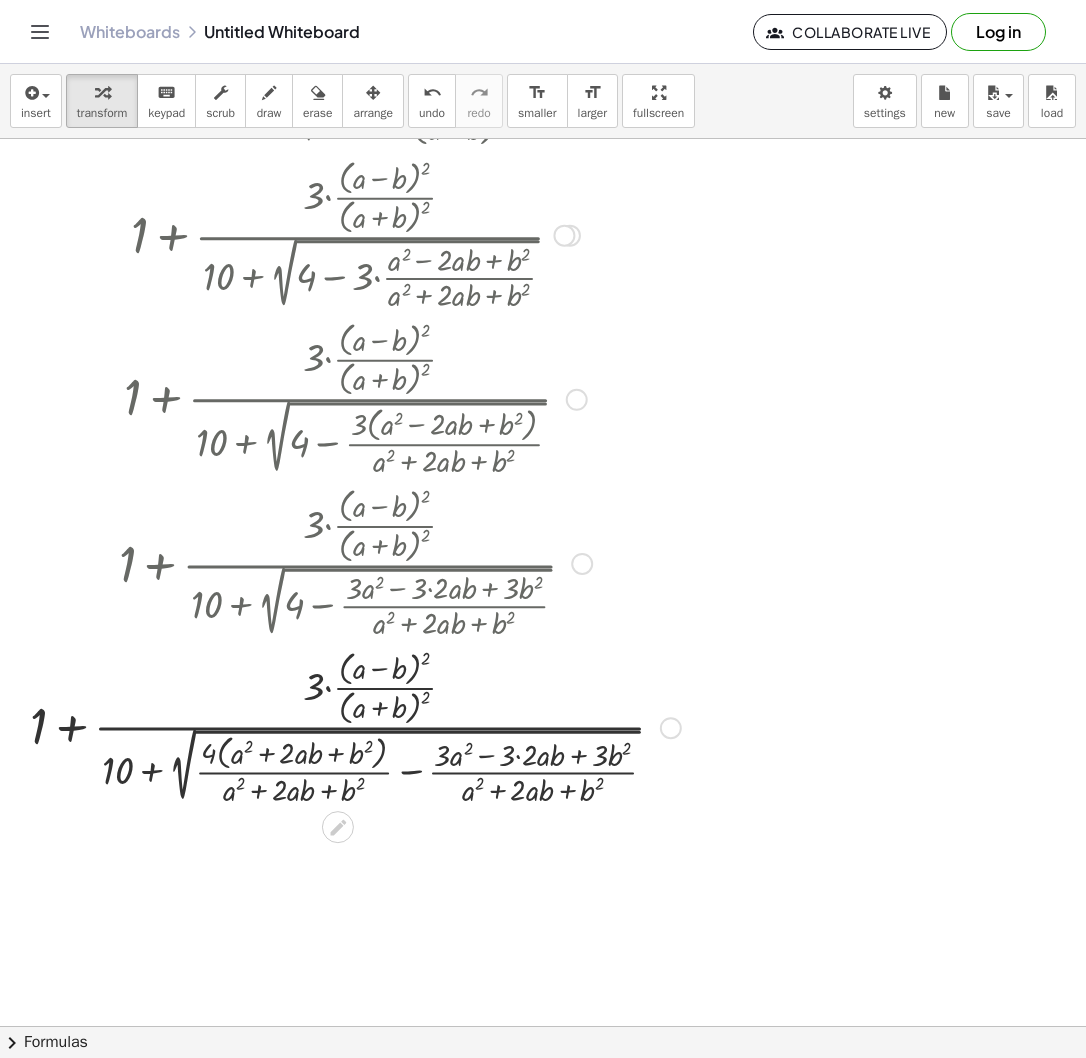 click at bounding box center [355, 726] 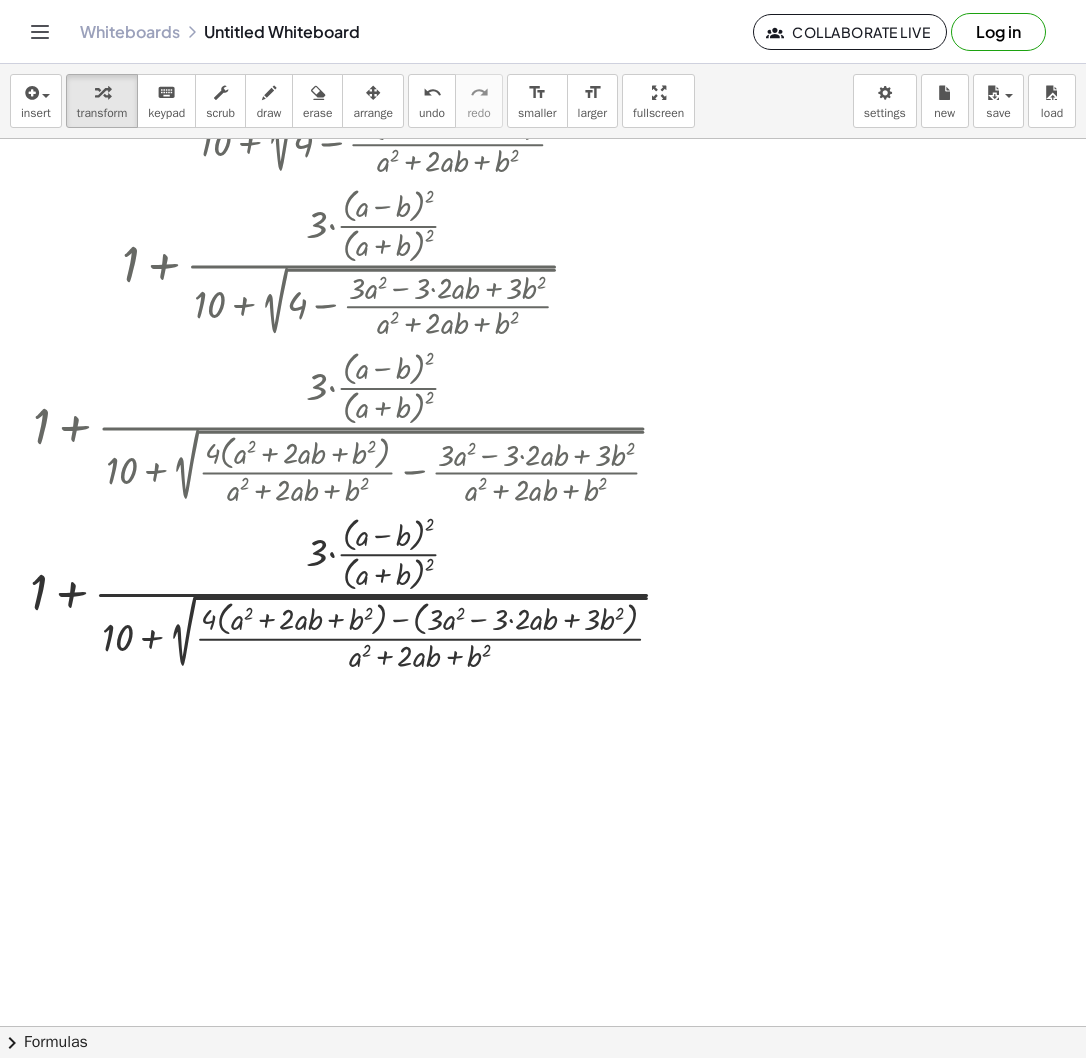 scroll, scrollTop: 626, scrollLeft: 0, axis: vertical 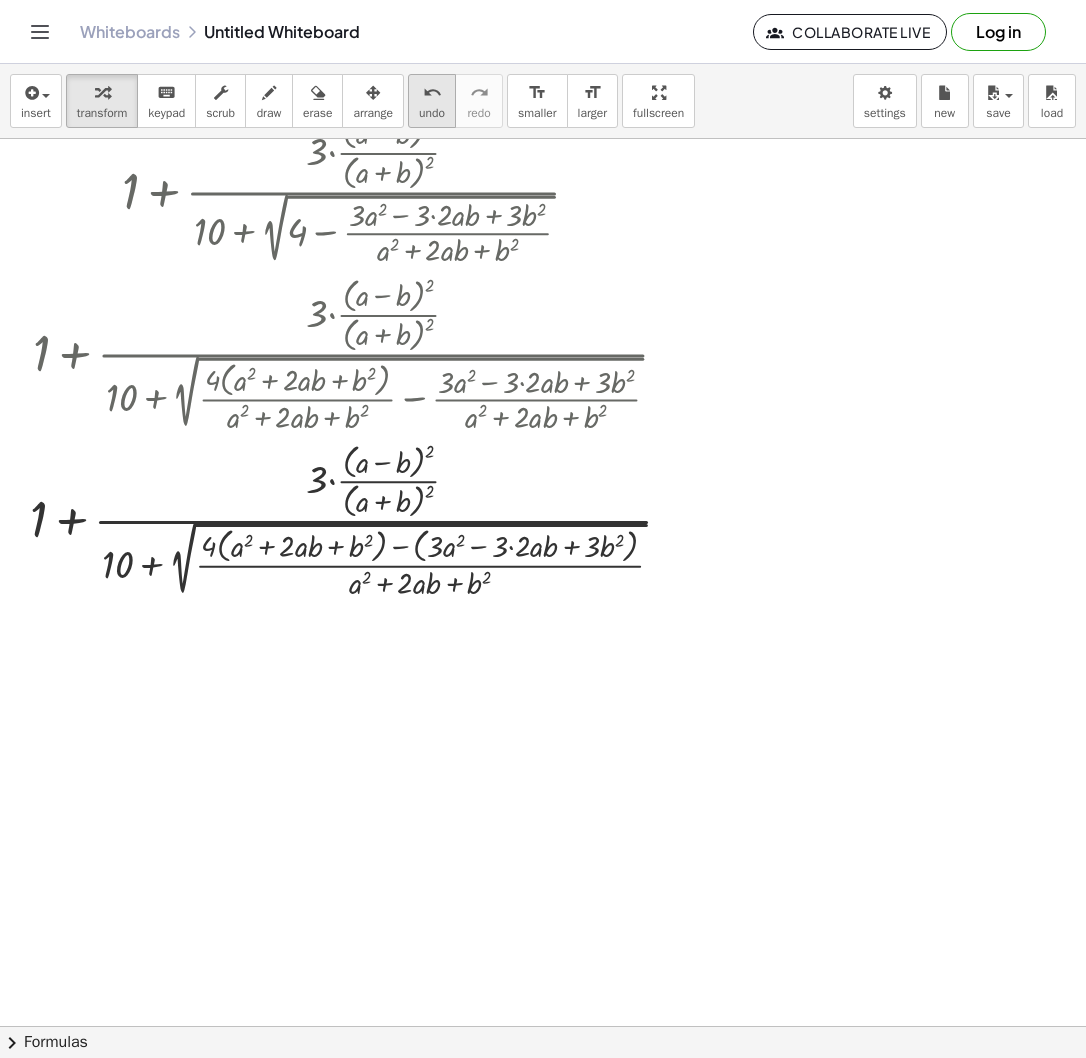 click on "undo undo" at bounding box center (432, 101) 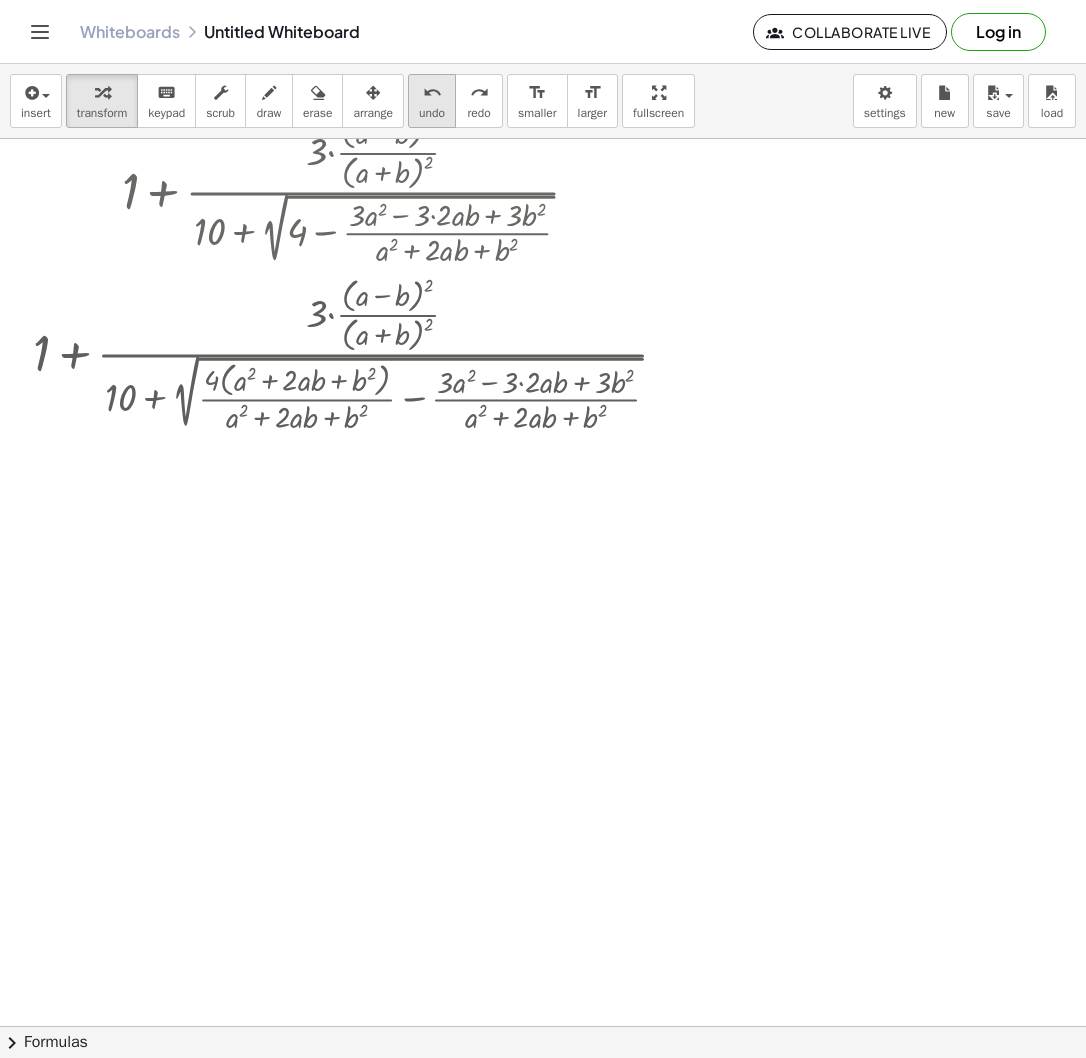 click on "undo undo" at bounding box center [432, 101] 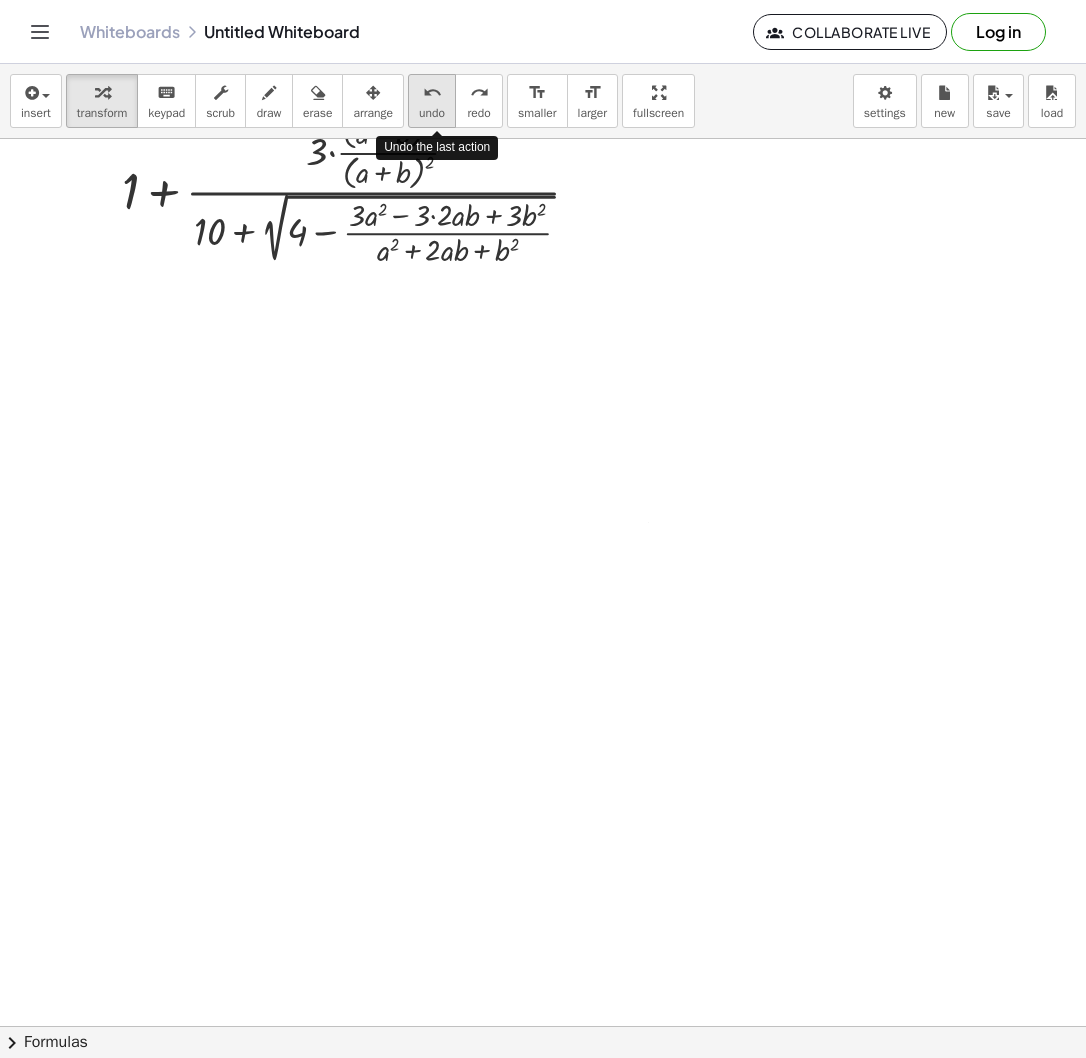 click on "undo undo" at bounding box center [432, 101] 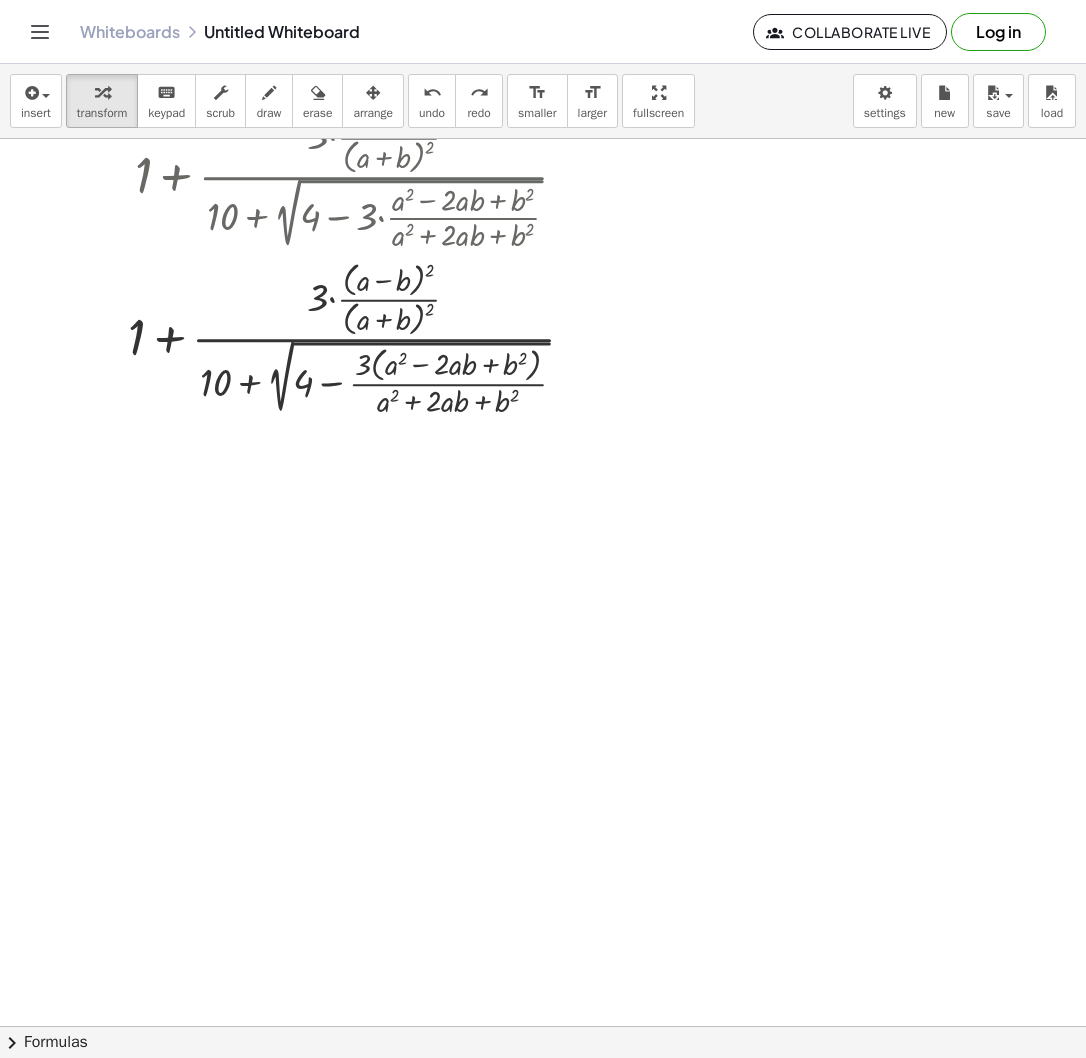 scroll, scrollTop: 272, scrollLeft: 0, axis: vertical 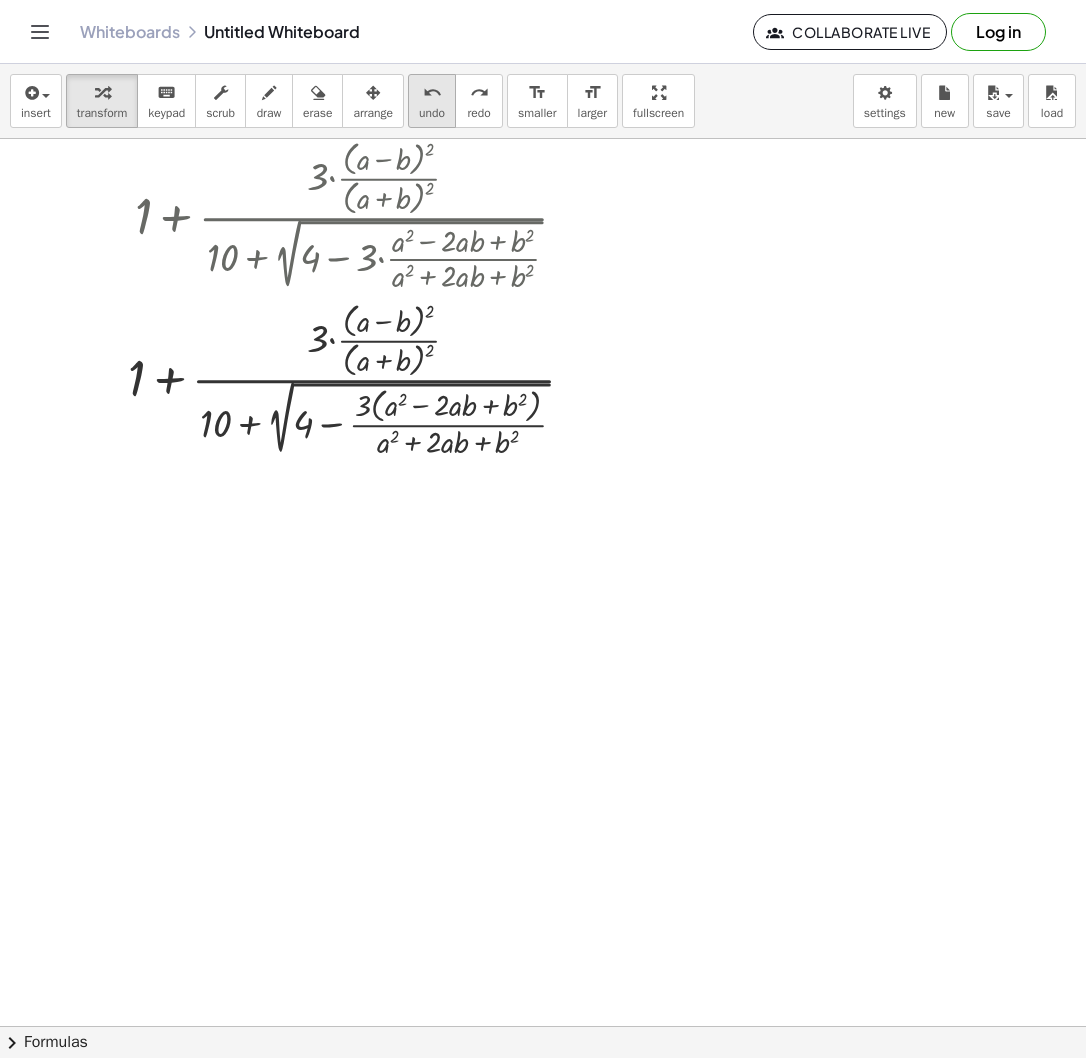 click on "undo" at bounding box center [432, 93] 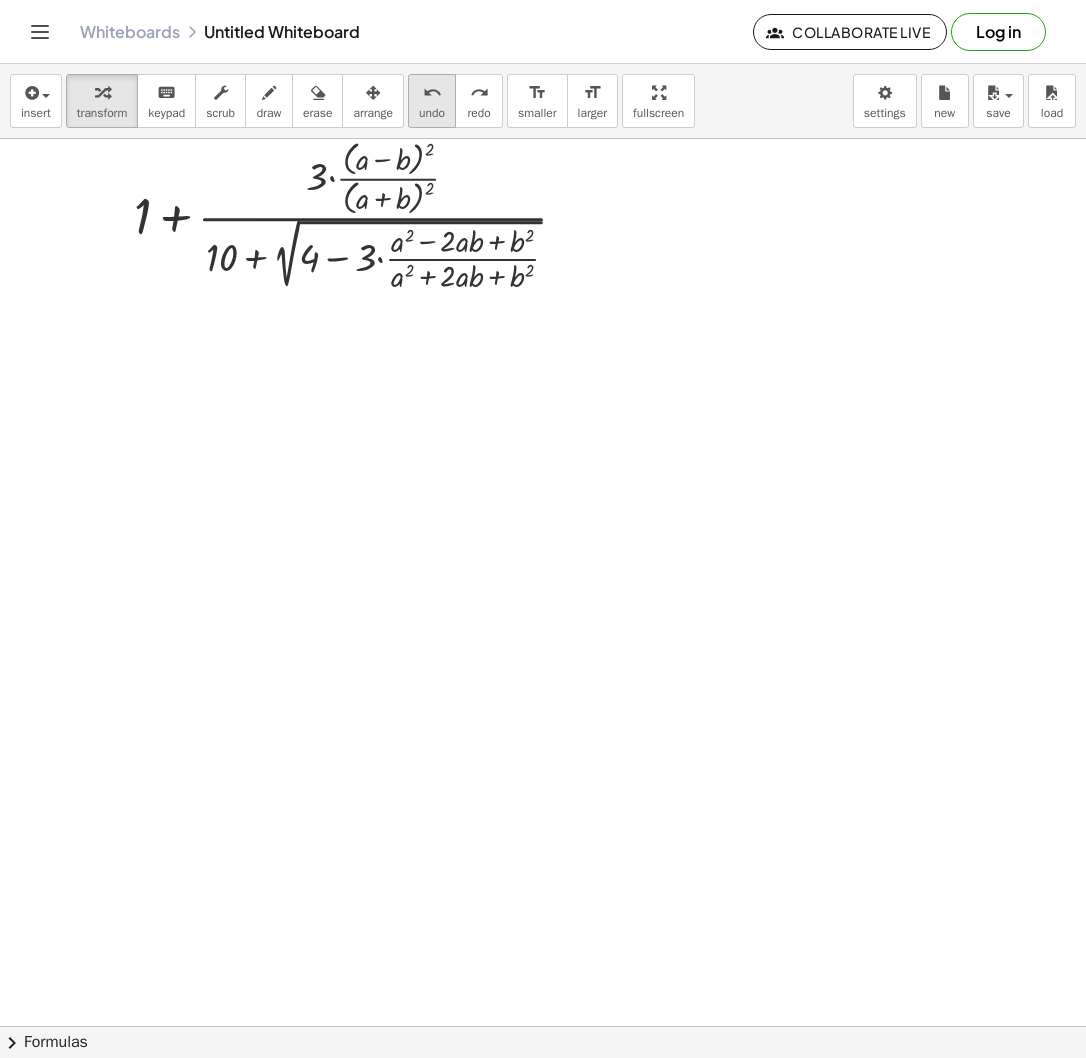 click on "undo" at bounding box center [432, 93] 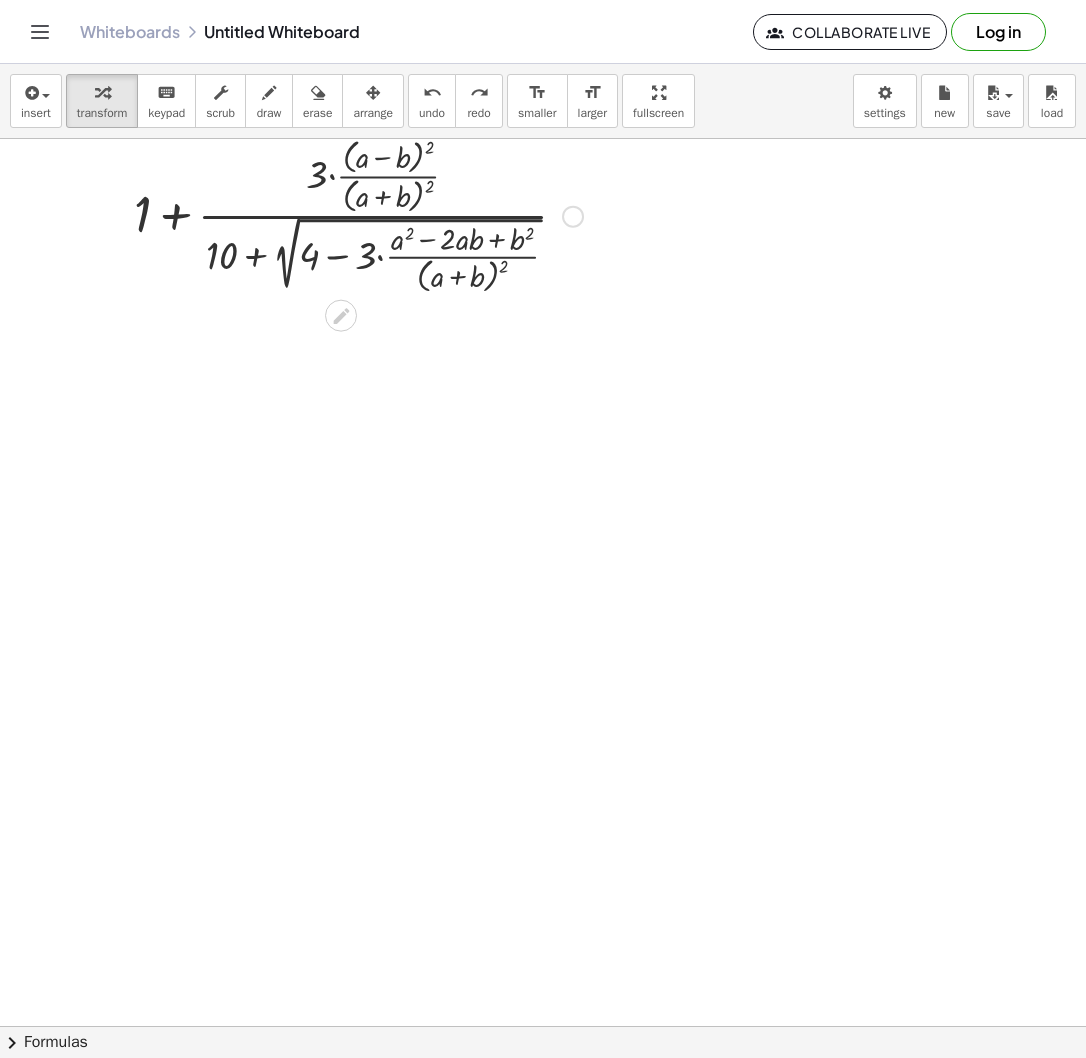 click at bounding box center [358, 215] 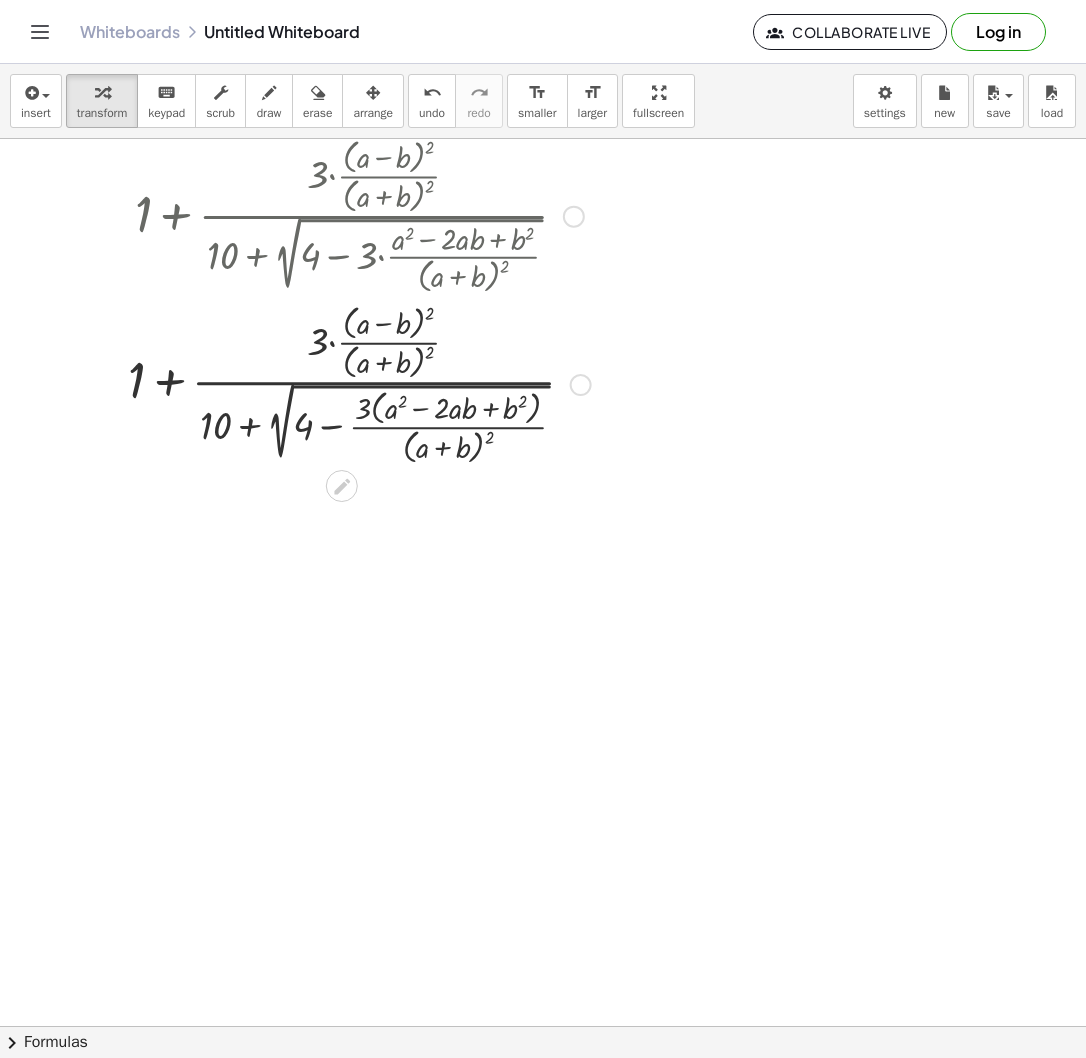 click at bounding box center [359, 383] 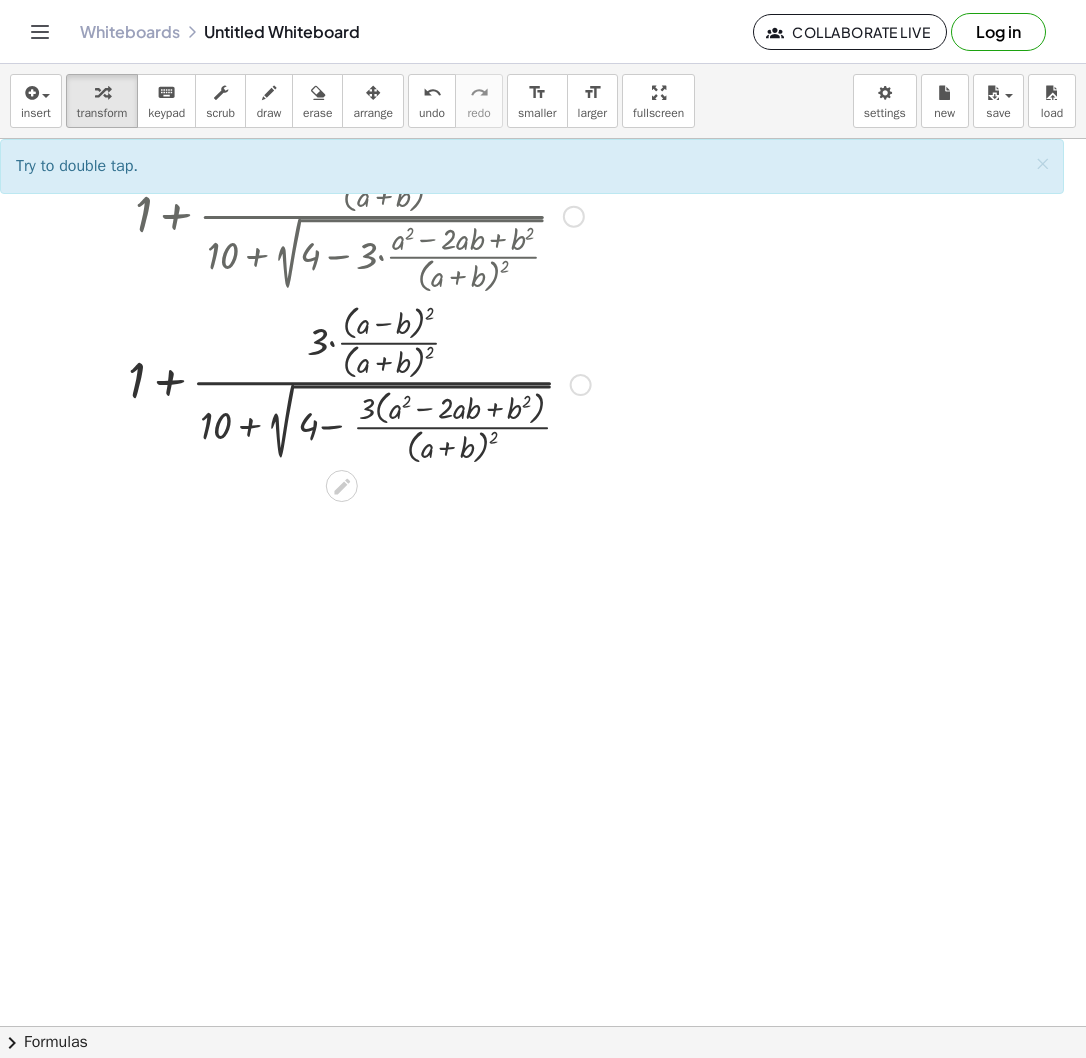 click at bounding box center [359, 383] 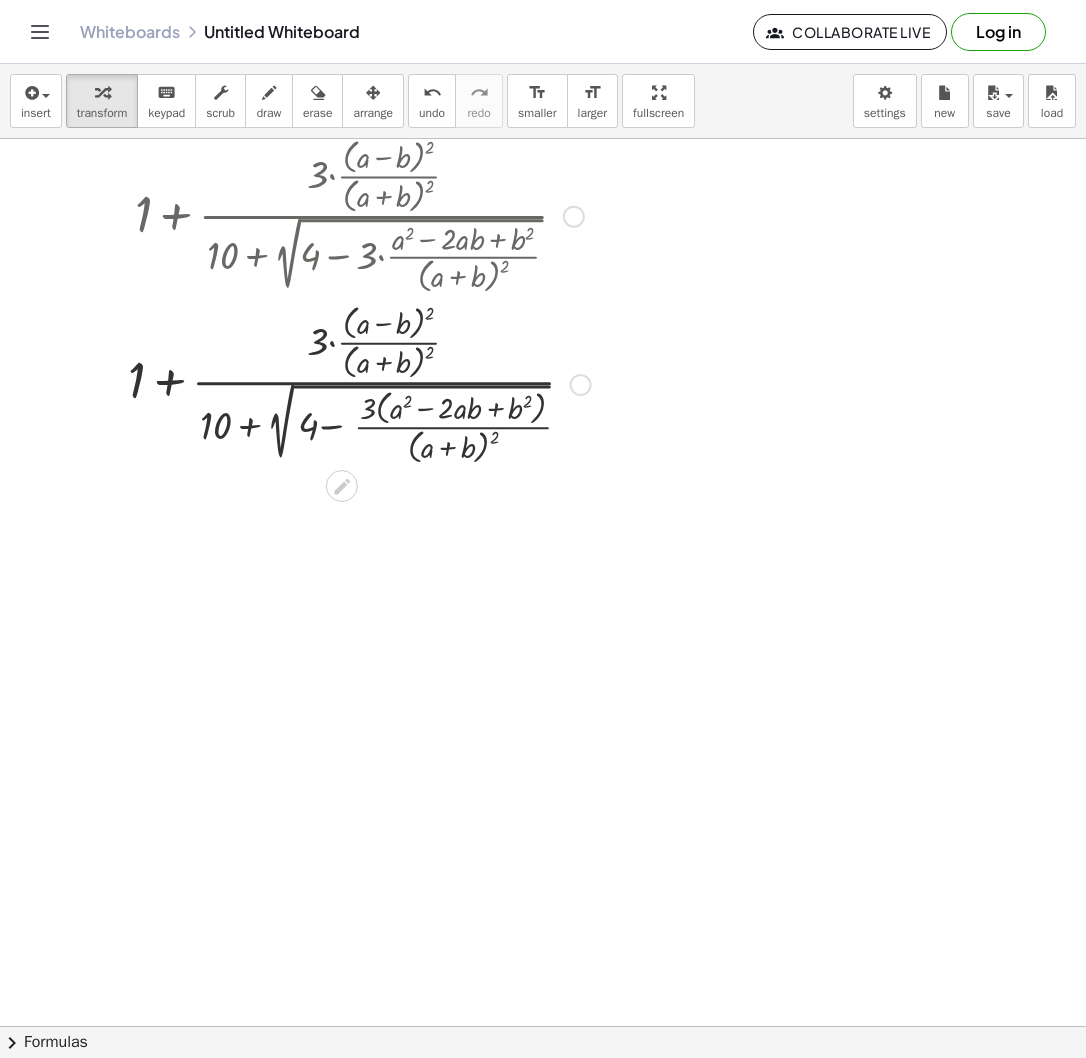 click at bounding box center [359, 383] 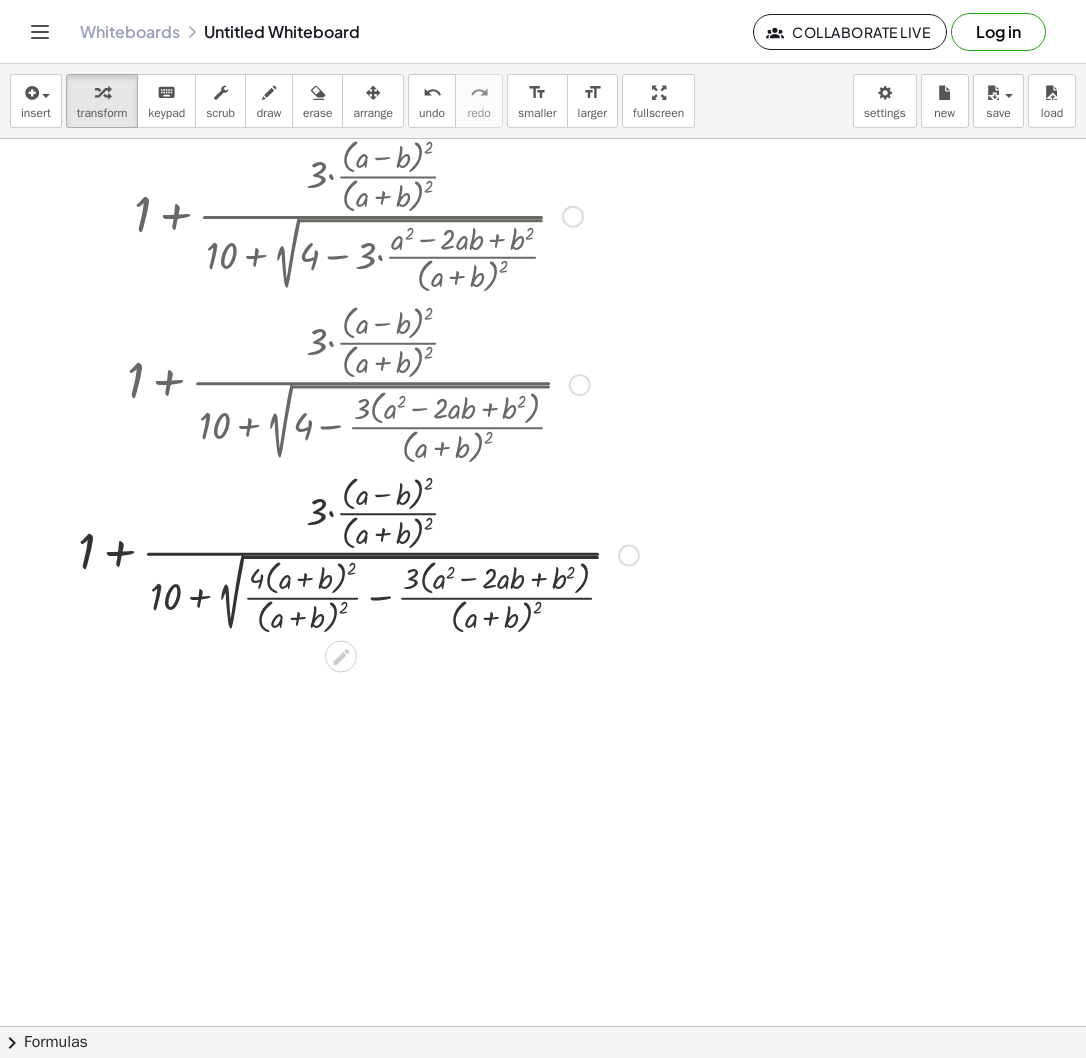 click at bounding box center (358, 553) 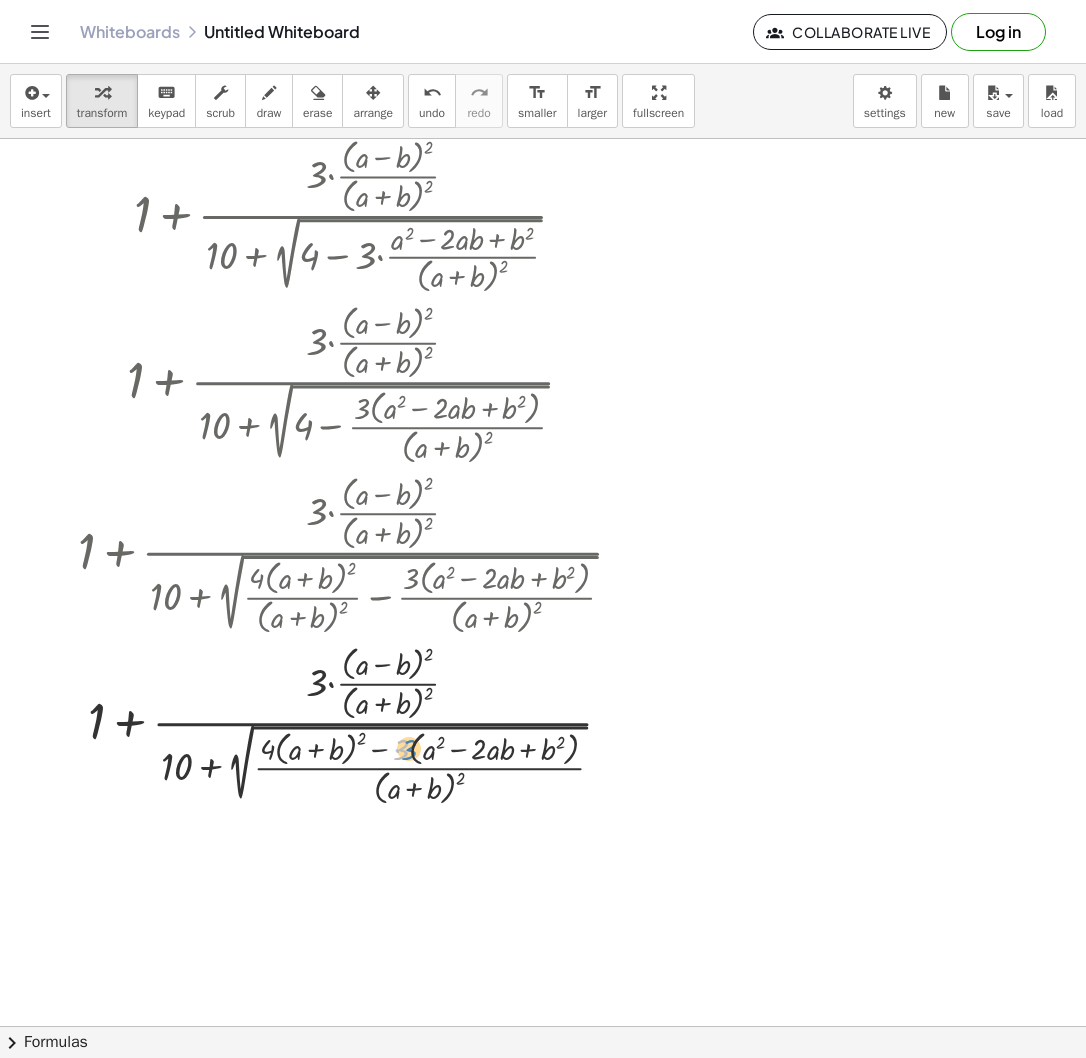 click at bounding box center (358, 724) 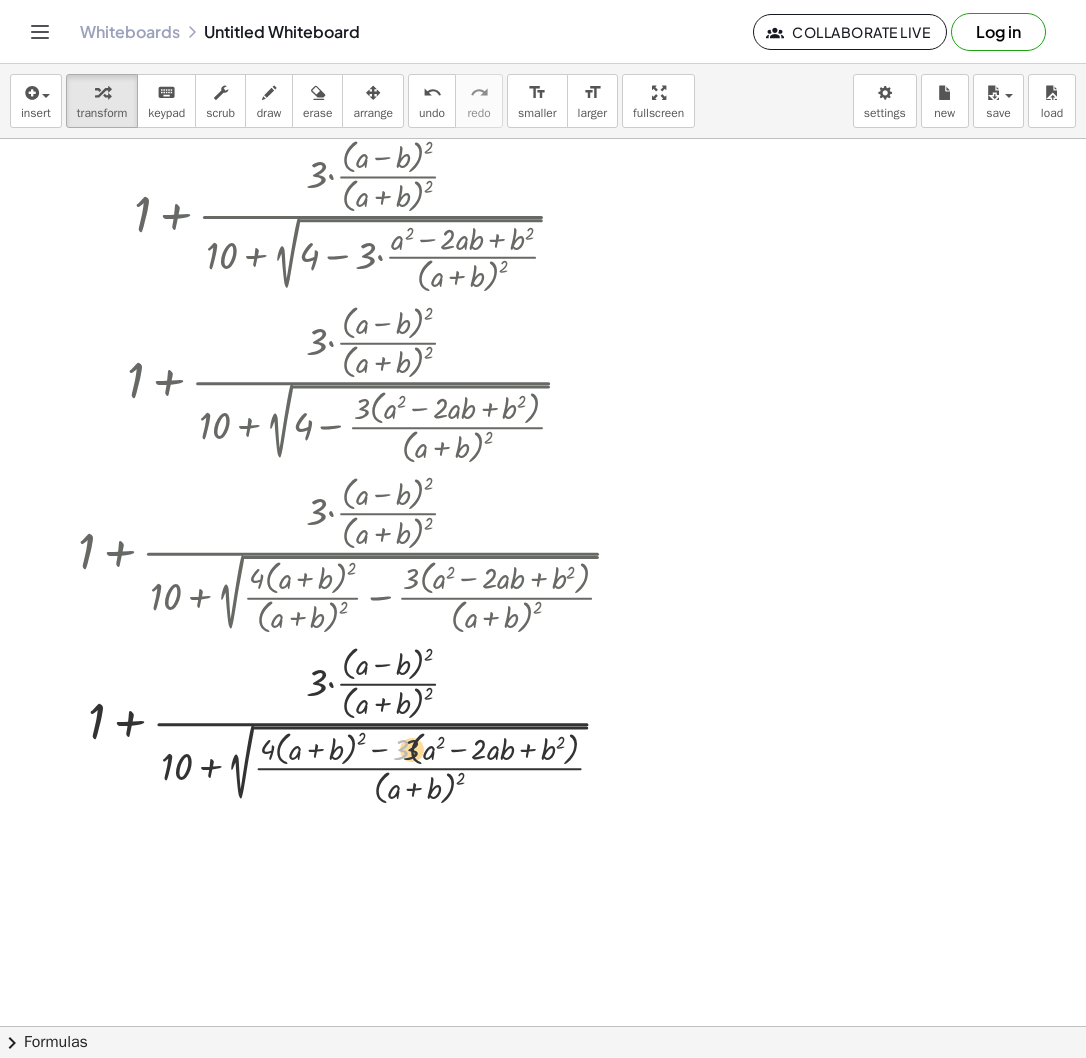 drag, startPoint x: 399, startPoint y: 753, endPoint x: 417, endPoint y: 754, distance: 18.027756 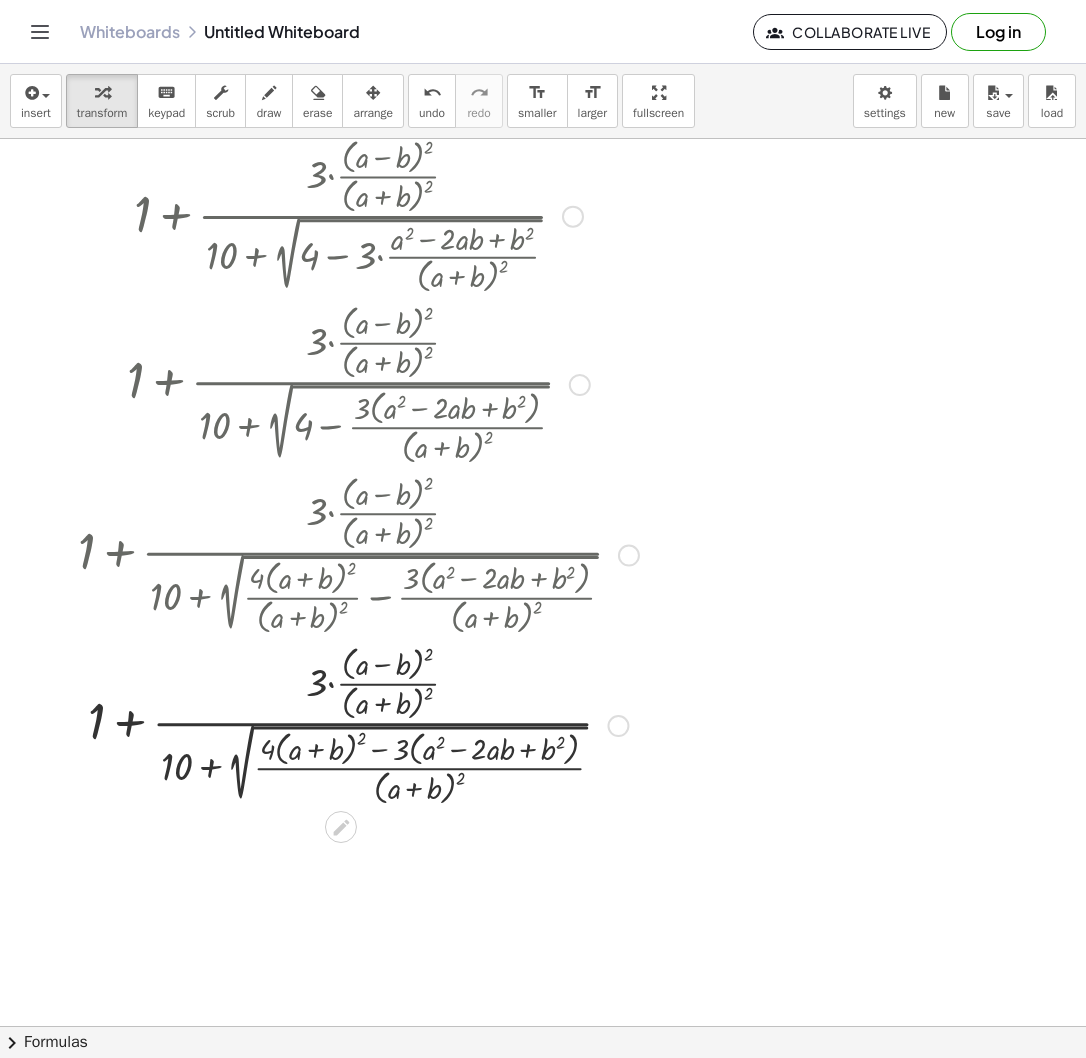 click at bounding box center [358, 724] 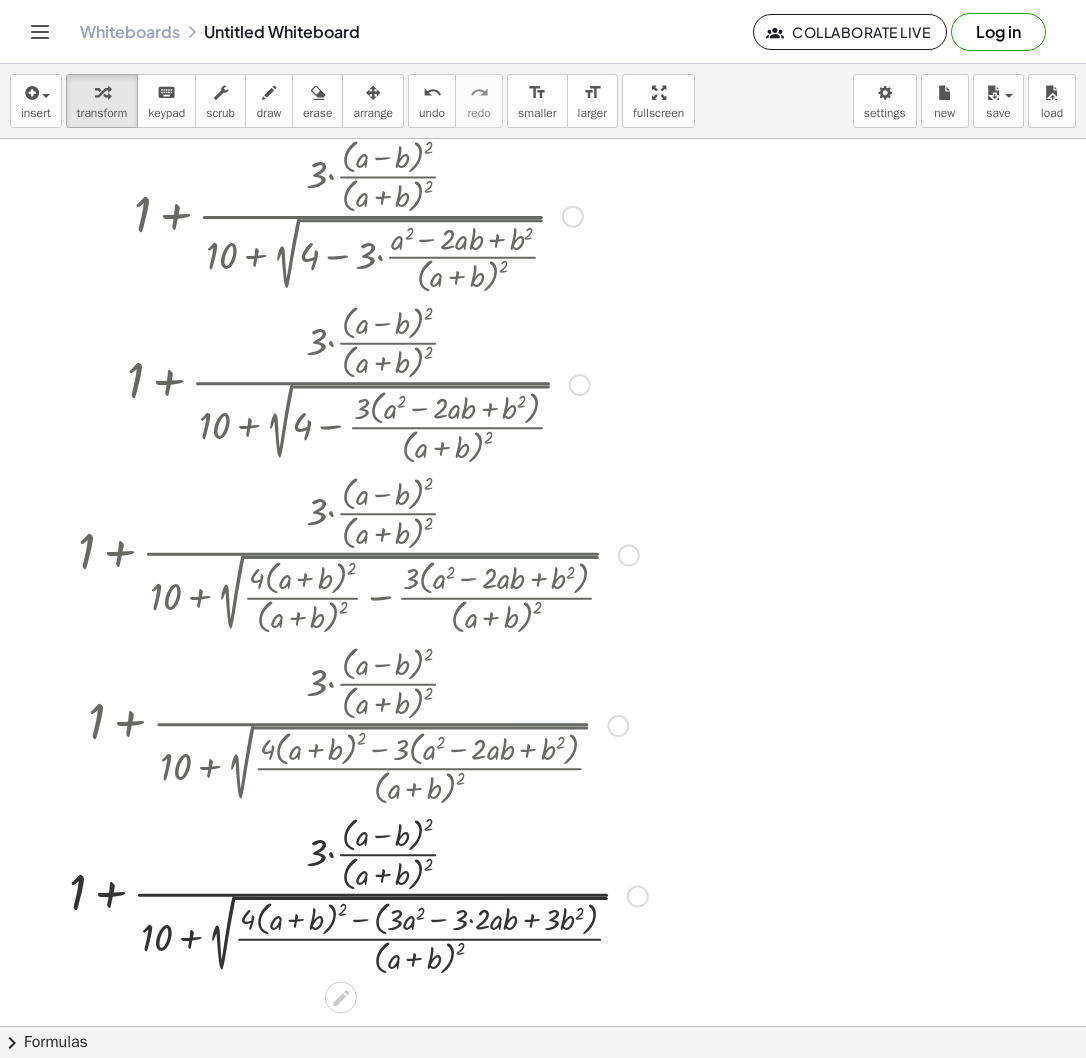 click at bounding box center [358, 894] 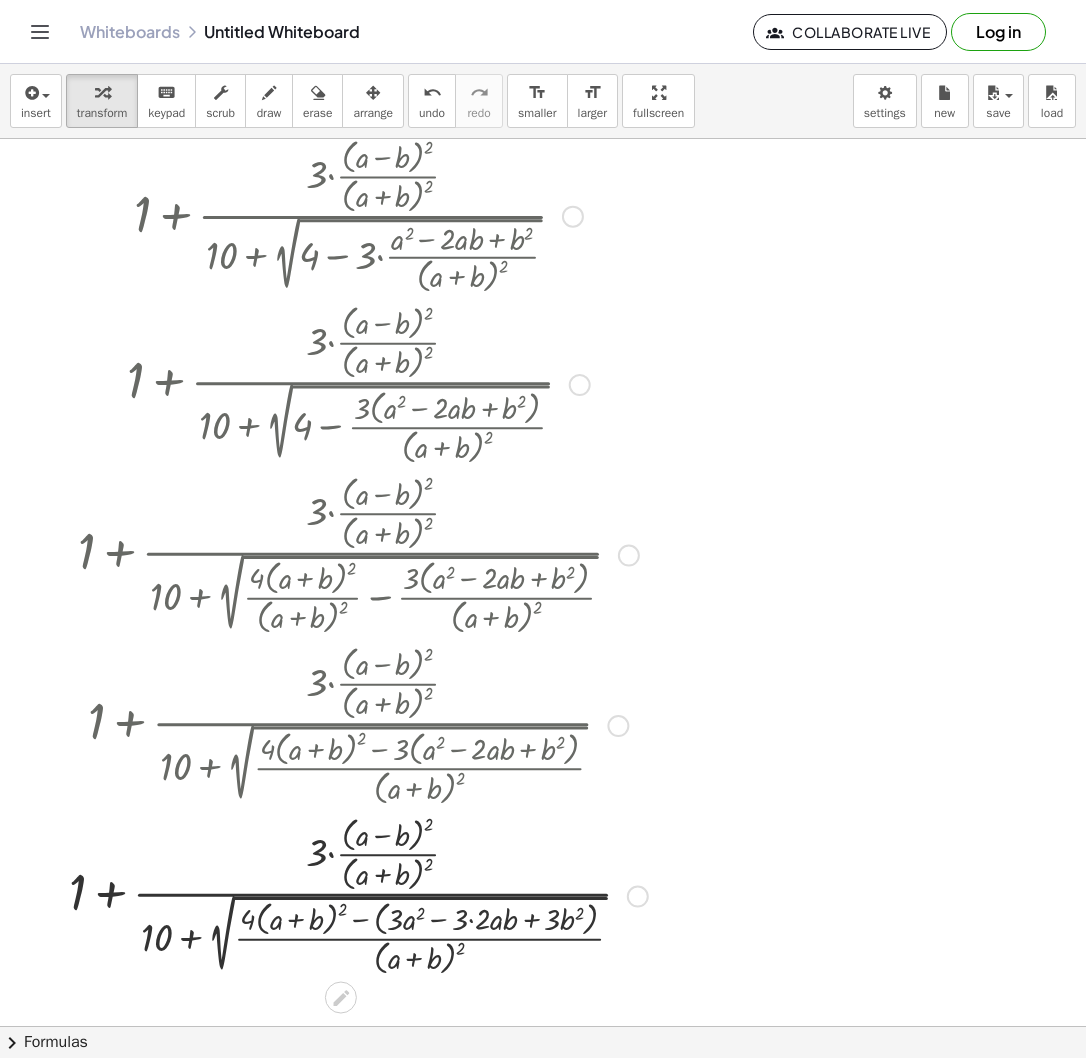 click at bounding box center [358, 894] 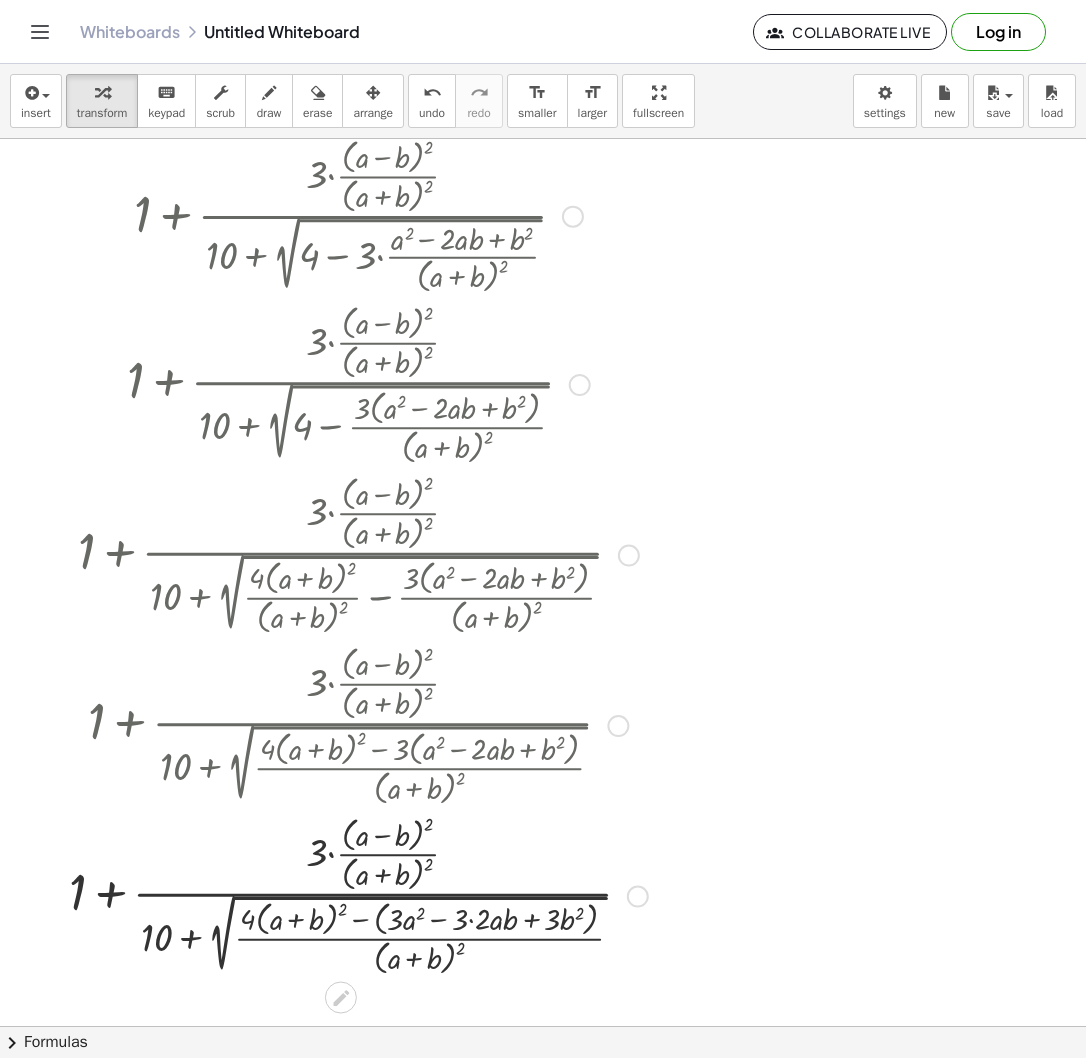 click at bounding box center (358, 894) 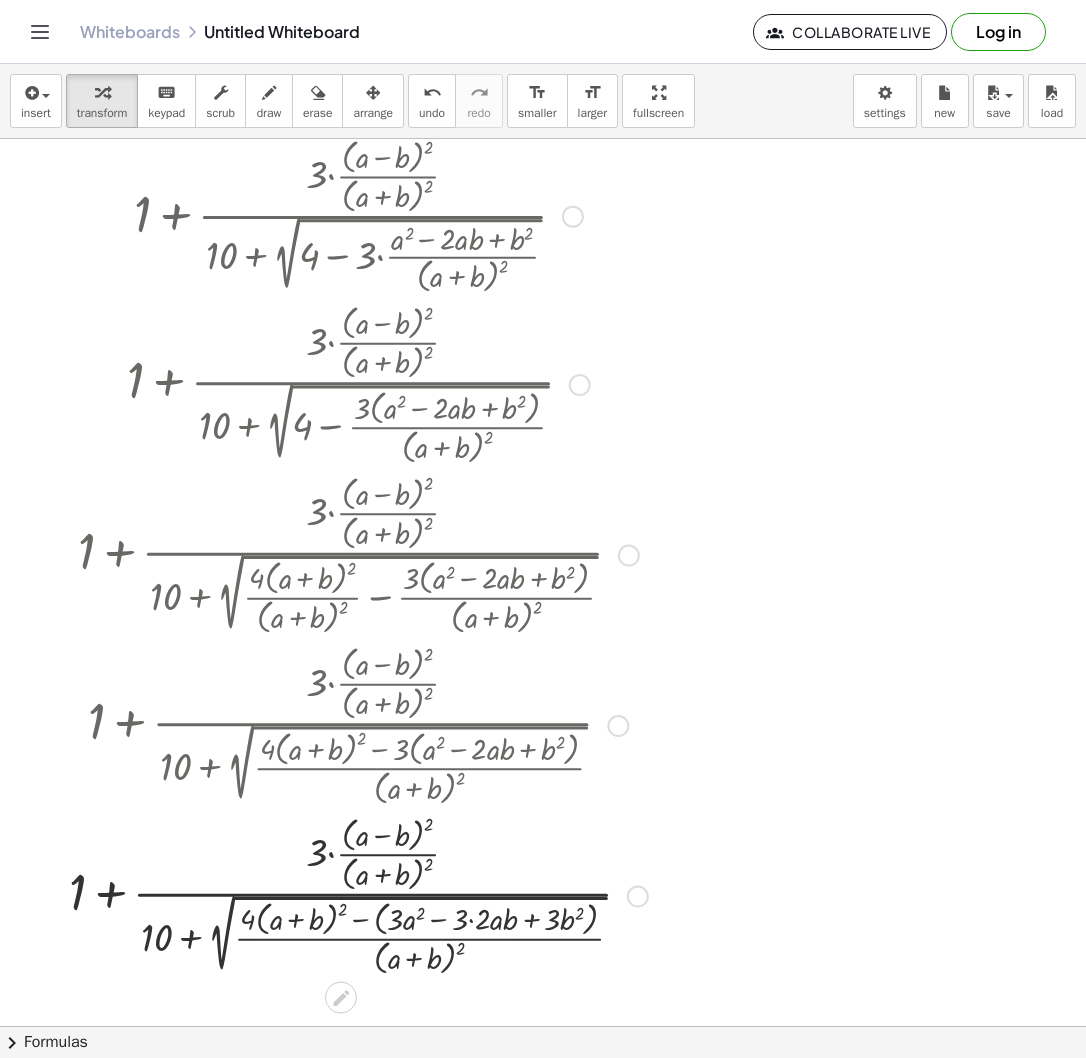 click at bounding box center [358, 894] 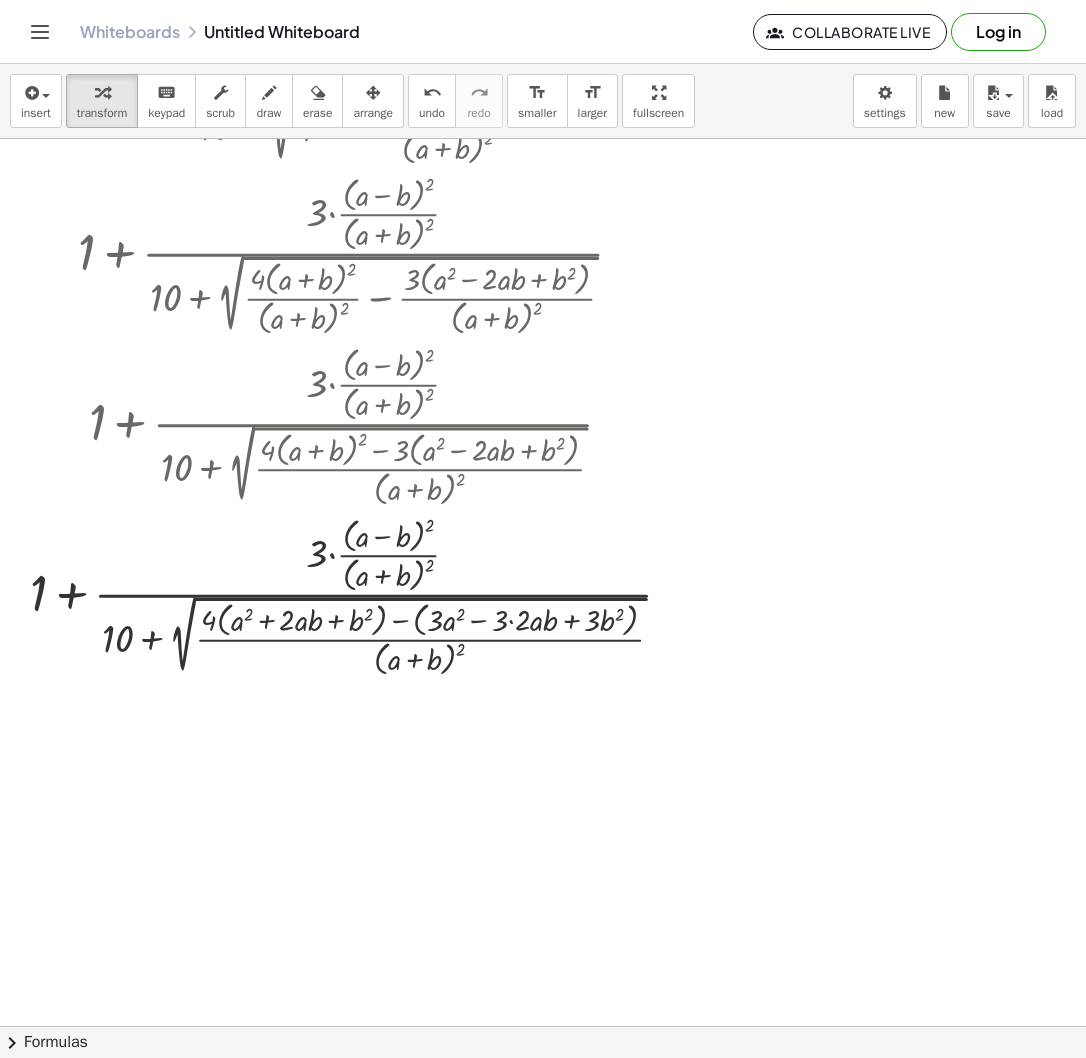 scroll, scrollTop: 578, scrollLeft: 0, axis: vertical 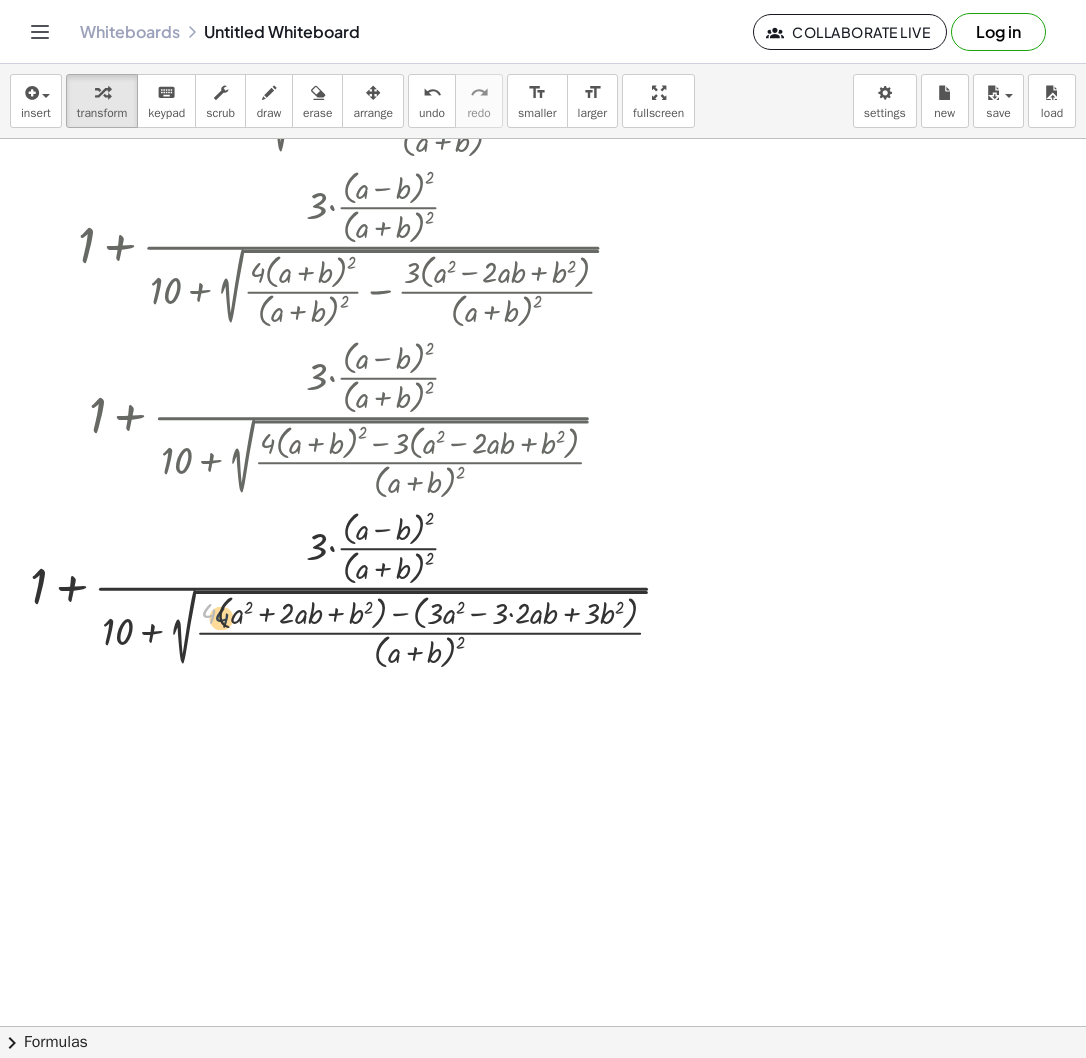 drag, startPoint x: 206, startPoint y: 610, endPoint x: 221, endPoint y: 615, distance: 15.811388 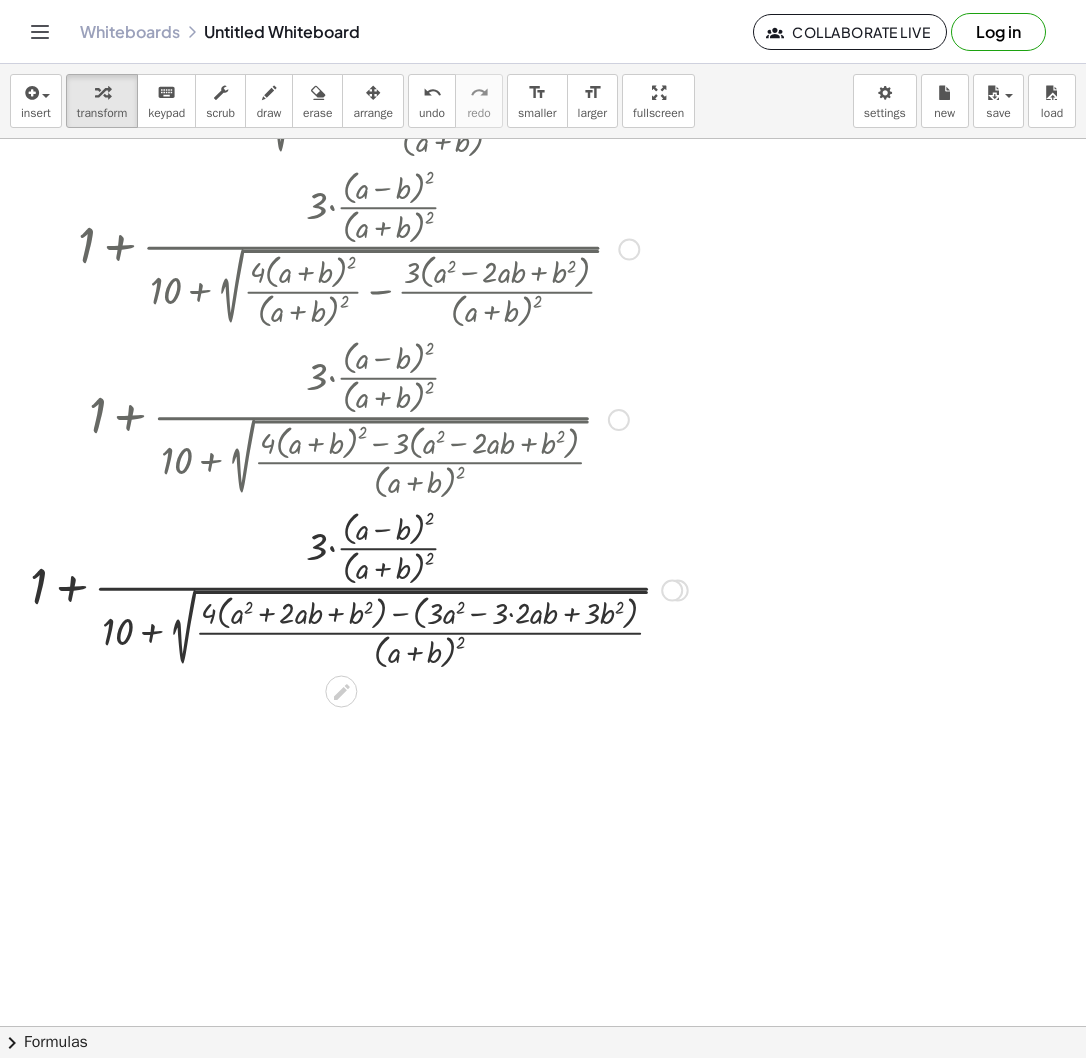 click at bounding box center (359, 588) 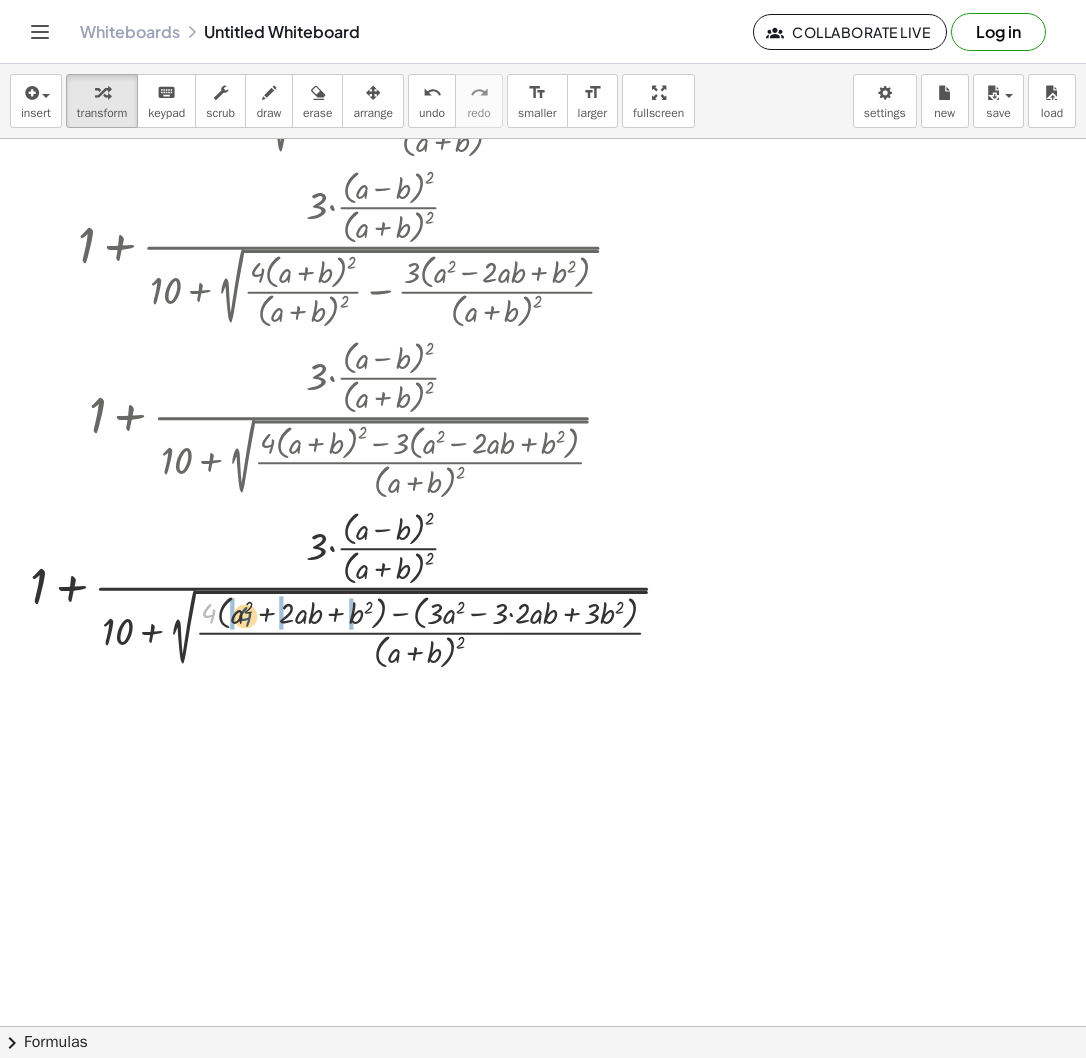 drag, startPoint x: 212, startPoint y: 613, endPoint x: 248, endPoint y: 616, distance: 36.124783 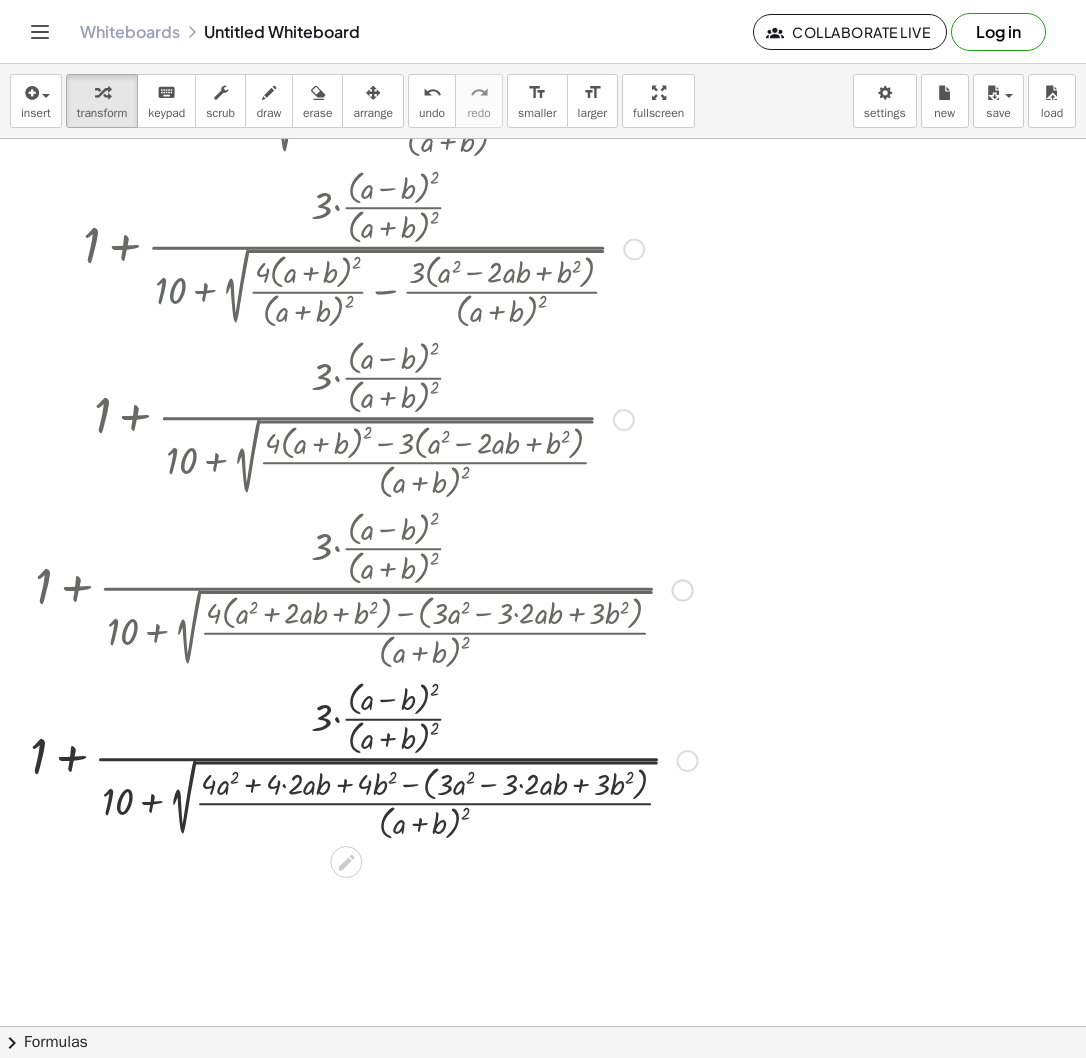 click at bounding box center (364, 759) 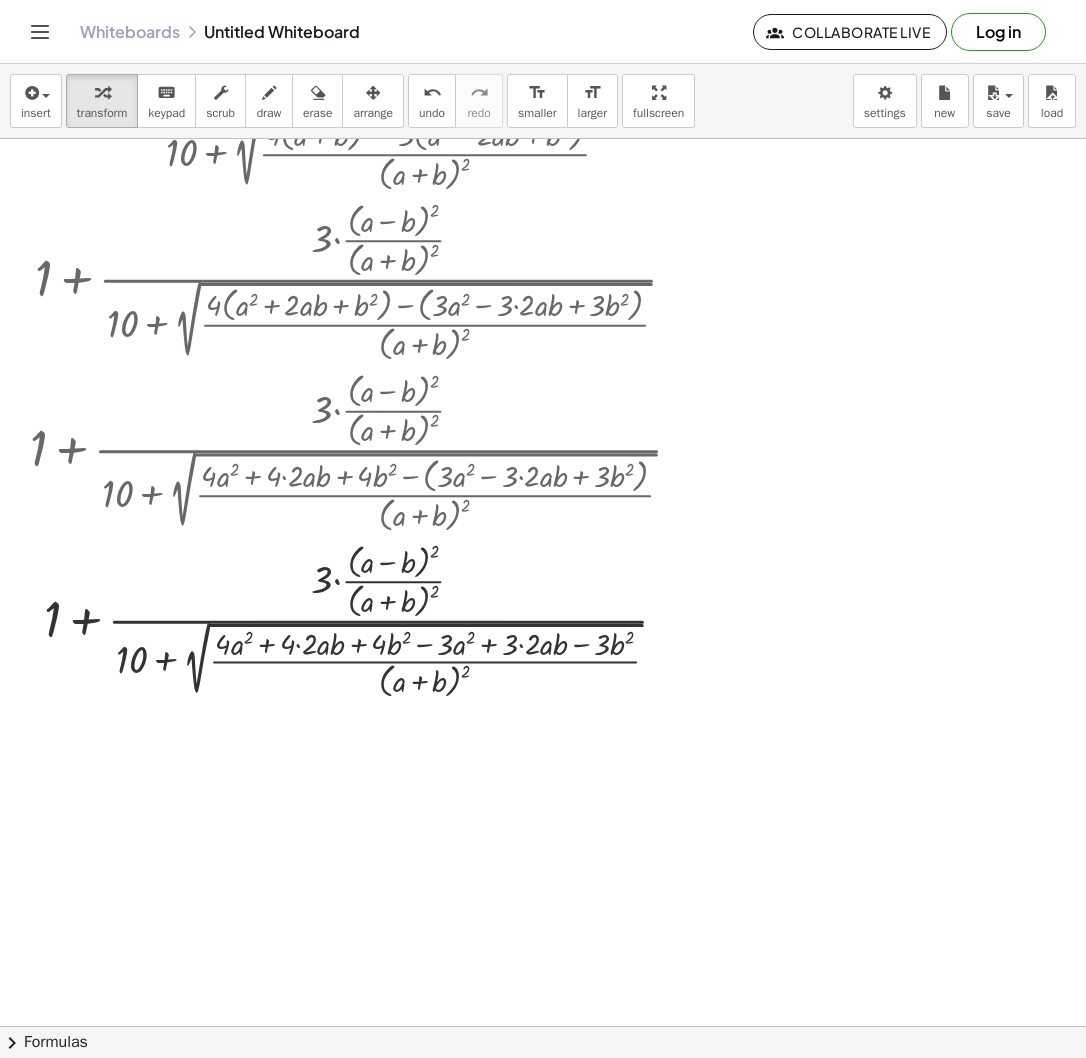 scroll, scrollTop: 981, scrollLeft: 0, axis: vertical 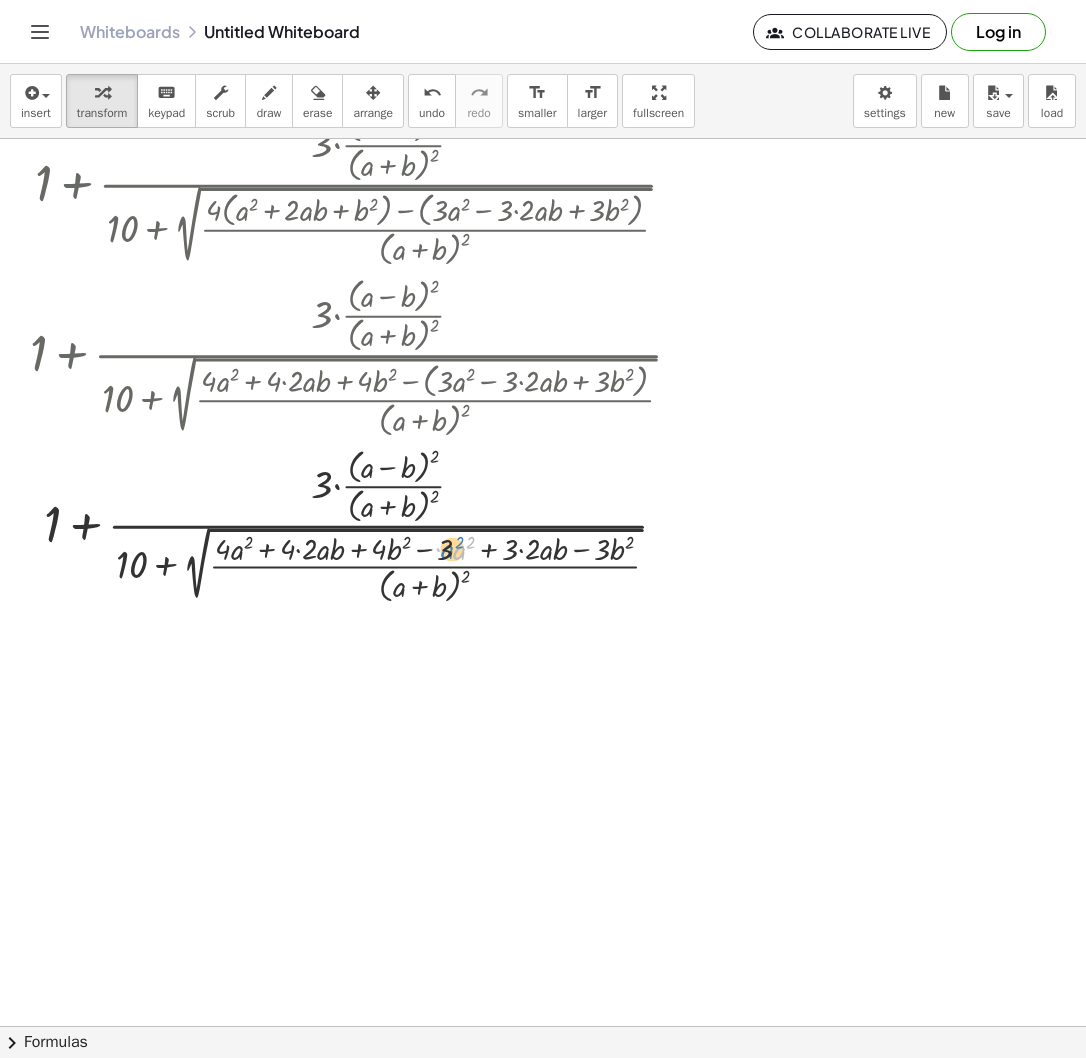 click at bounding box center (364, 524) 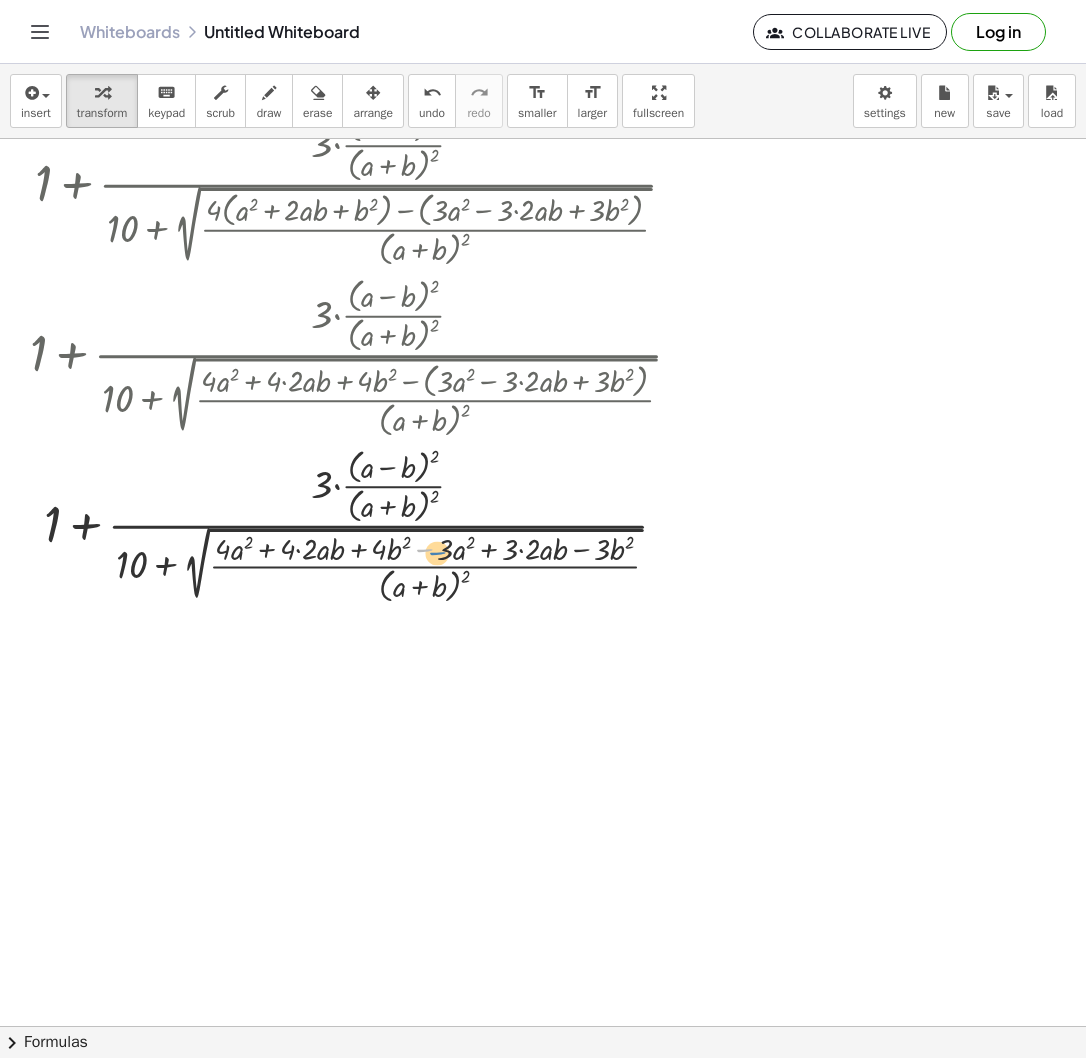 drag, startPoint x: 432, startPoint y: 551, endPoint x: 444, endPoint y: 554, distance: 12.369317 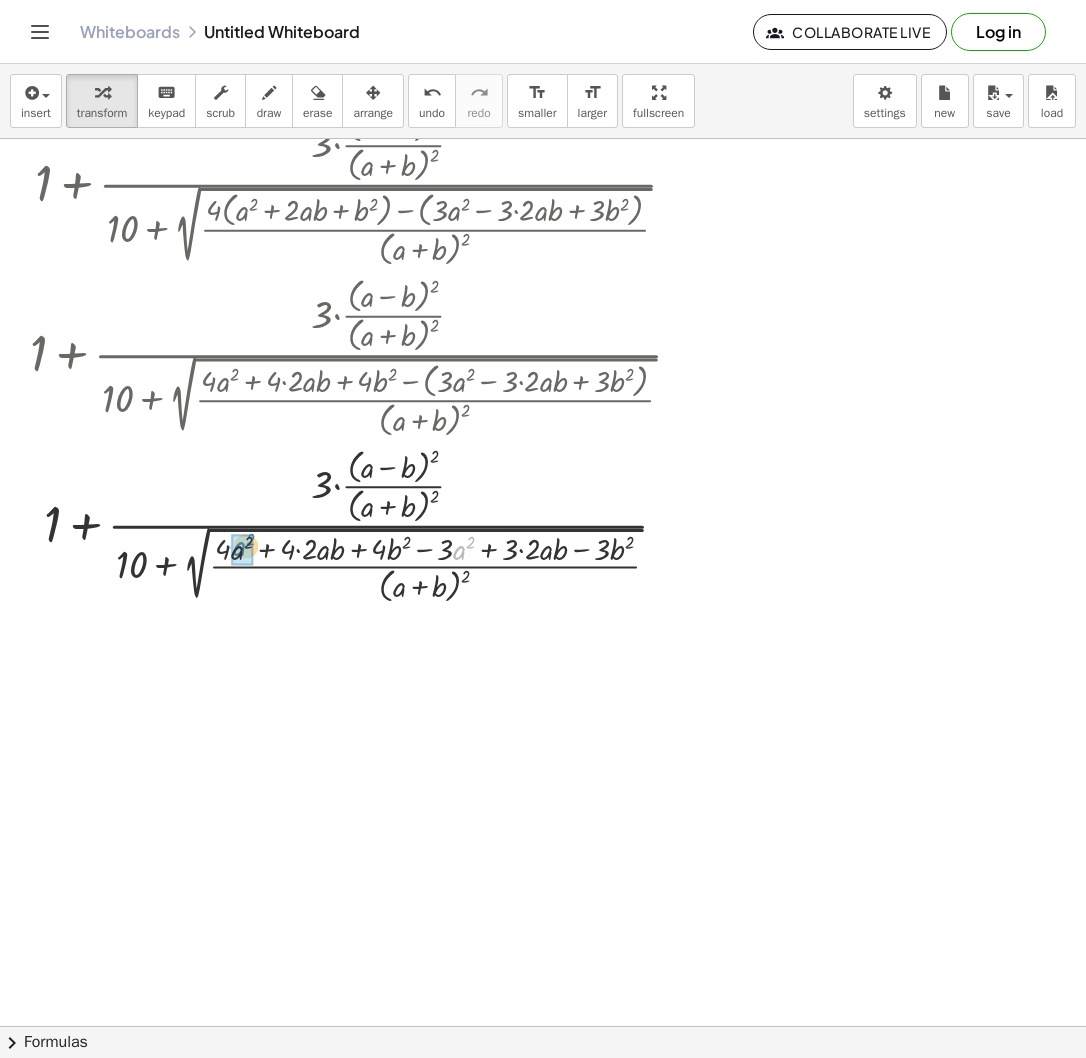 drag, startPoint x: 458, startPoint y: 551, endPoint x: 237, endPoint y: 545, distance: 221.08144 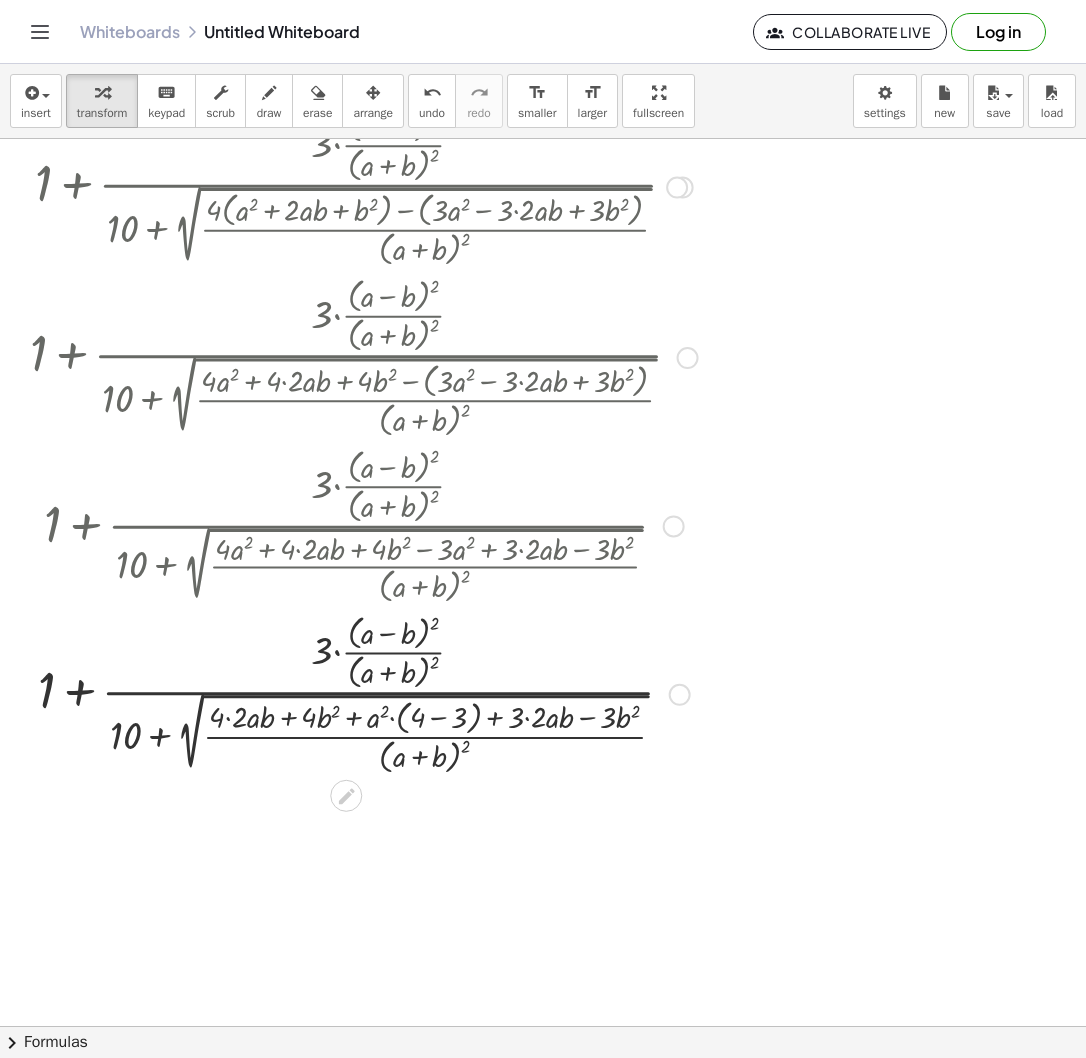 click at bounding box center (364, 693) 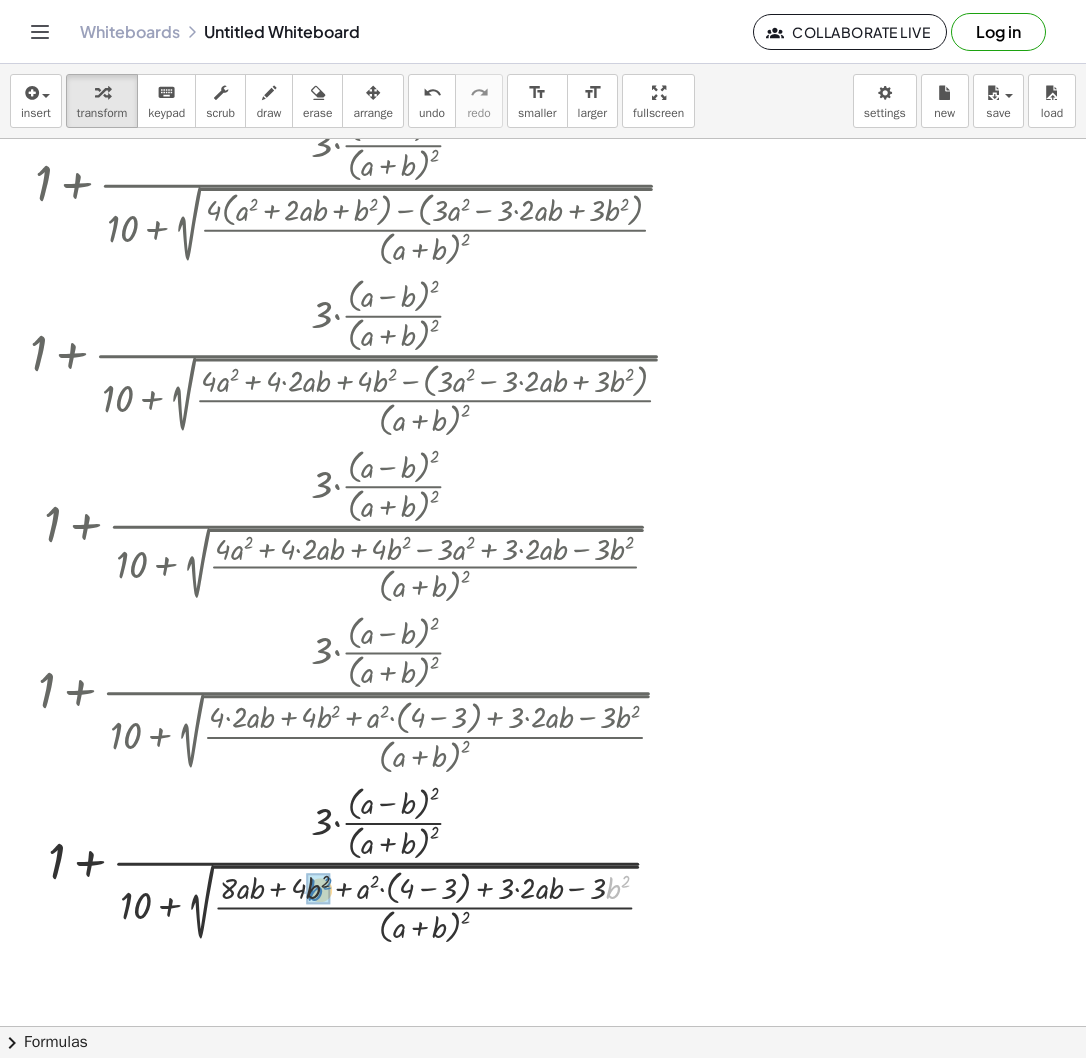 drag, startPoint x: 608, startPoint y: 893, endPoint x: 309, endPoint y: 897, distance: 299.02676 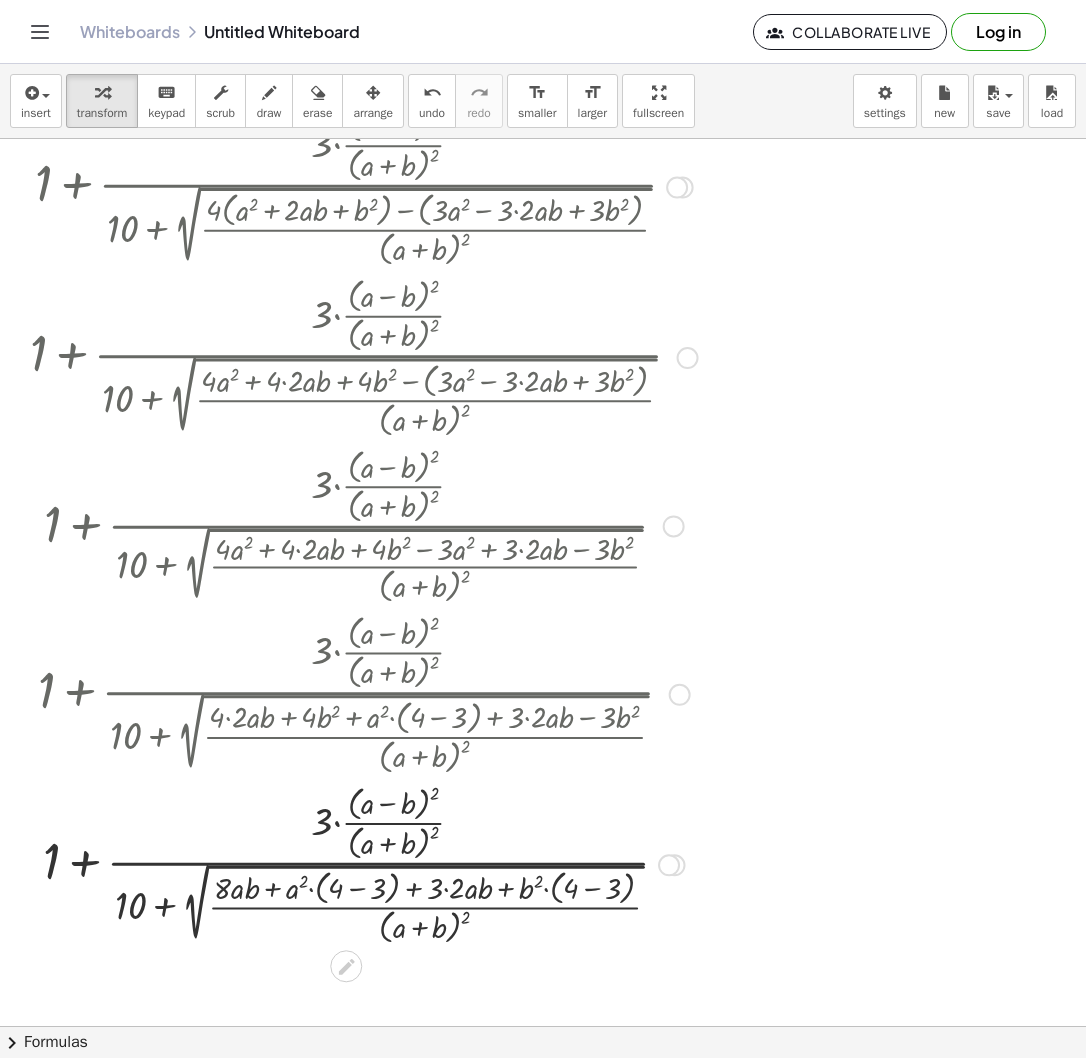 click at bounding box center [364, 863] 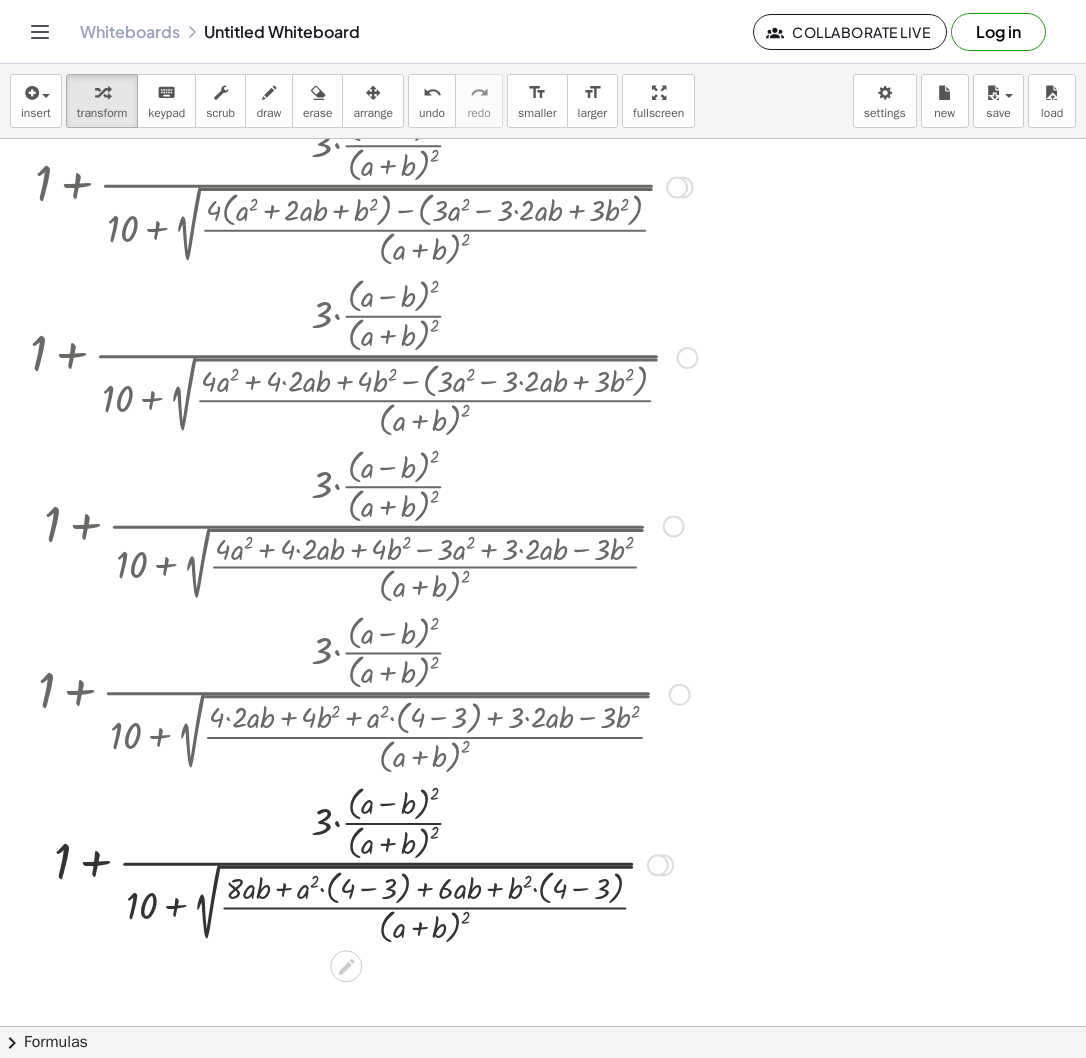 drag, startPoint x: 456, startPoint y: 889, endPoint x: 443, endPoint y: 896, distance: 14.764823 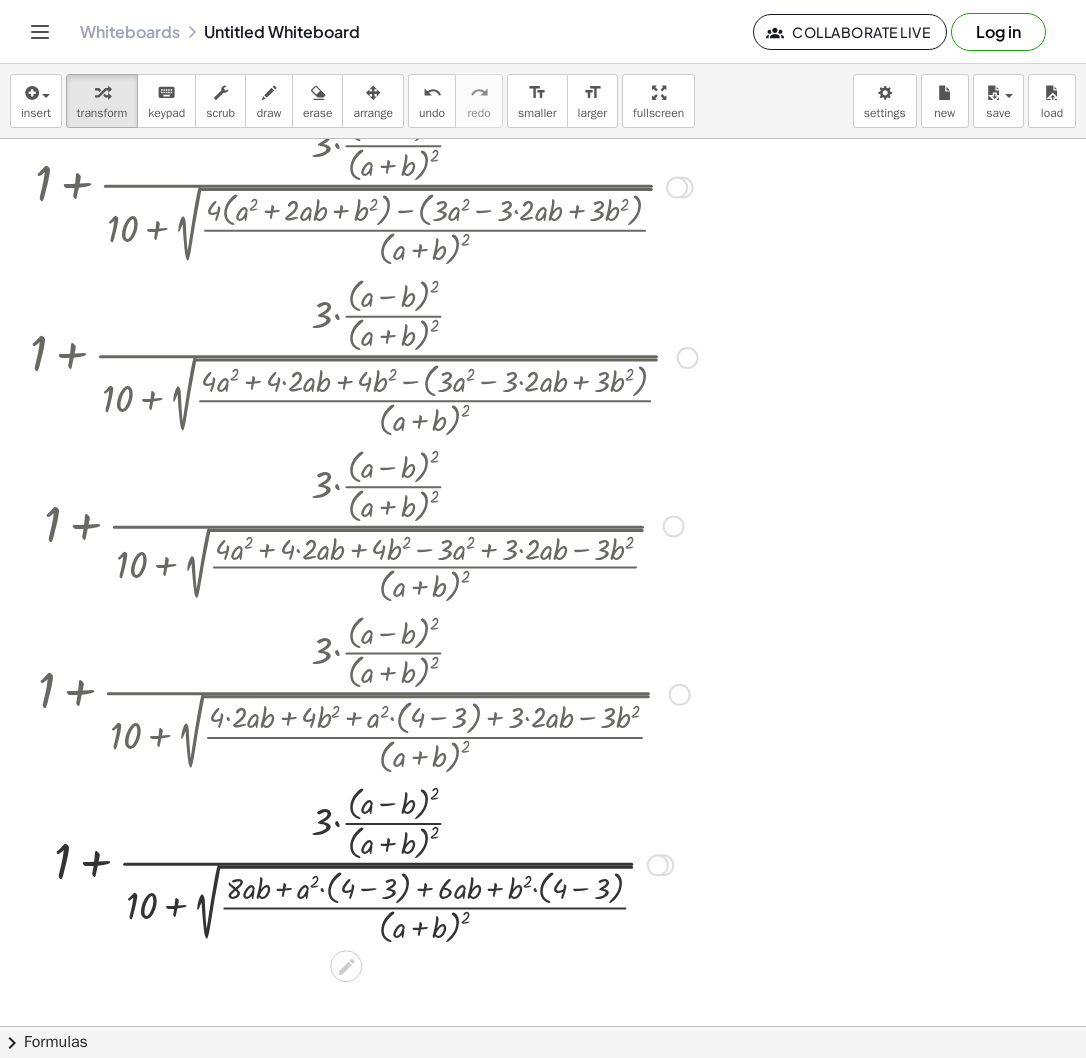 click at bounding box center (364, 863) 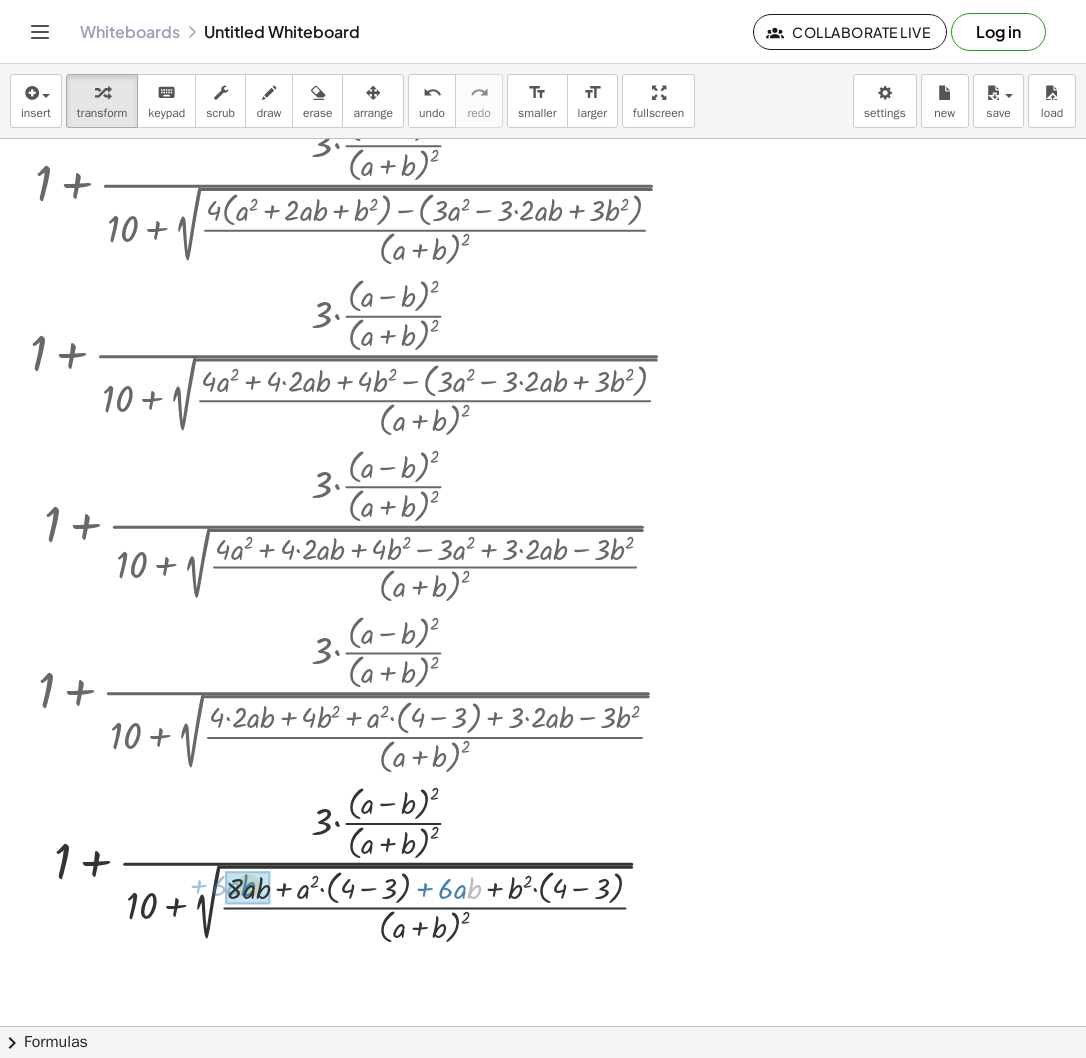 drag, startPoint x: 468, startPoint y: 886, endPoint x: 242, endPoint y: 883, distance: 226.01991 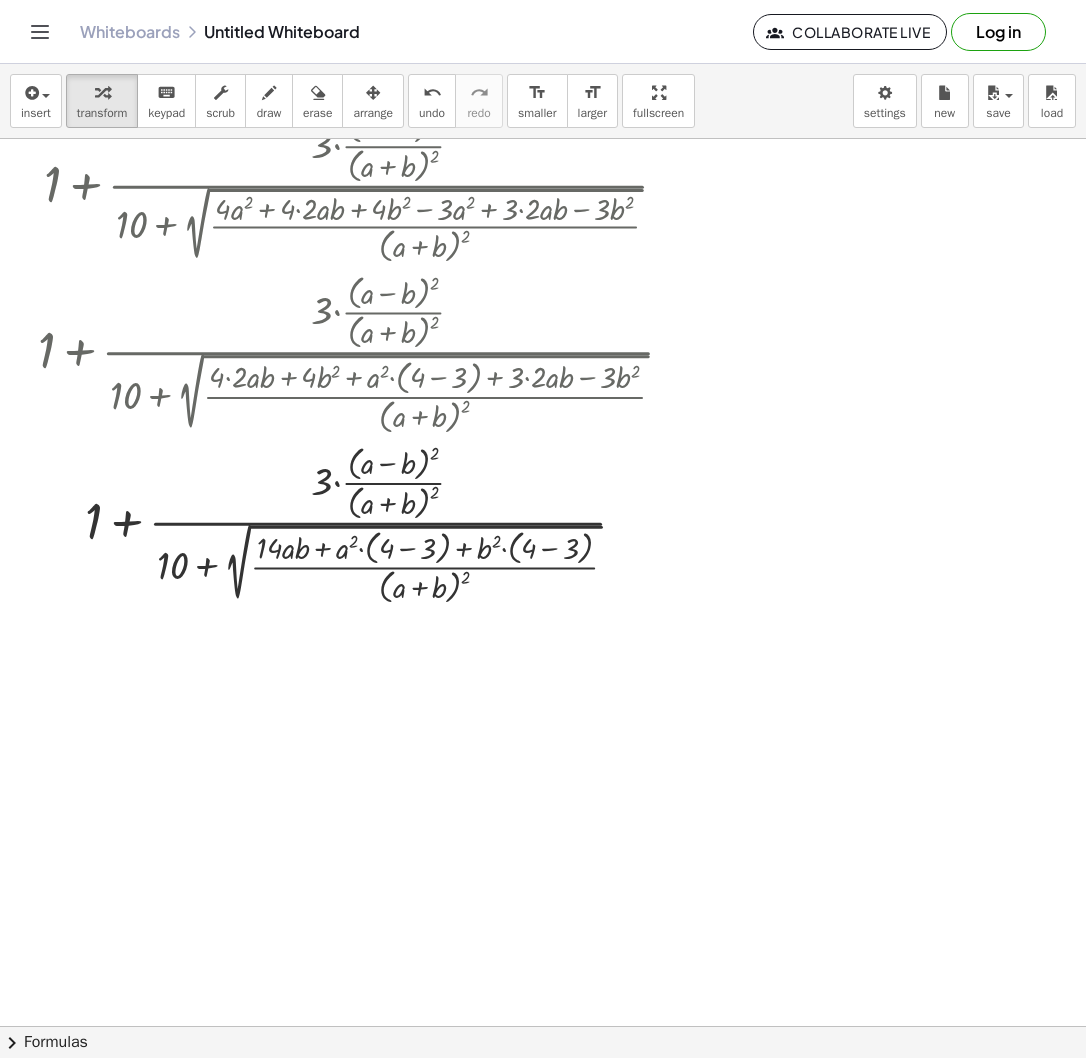 scroll, scrollTop: 1325, scrollLeft: 0, axis: vertical 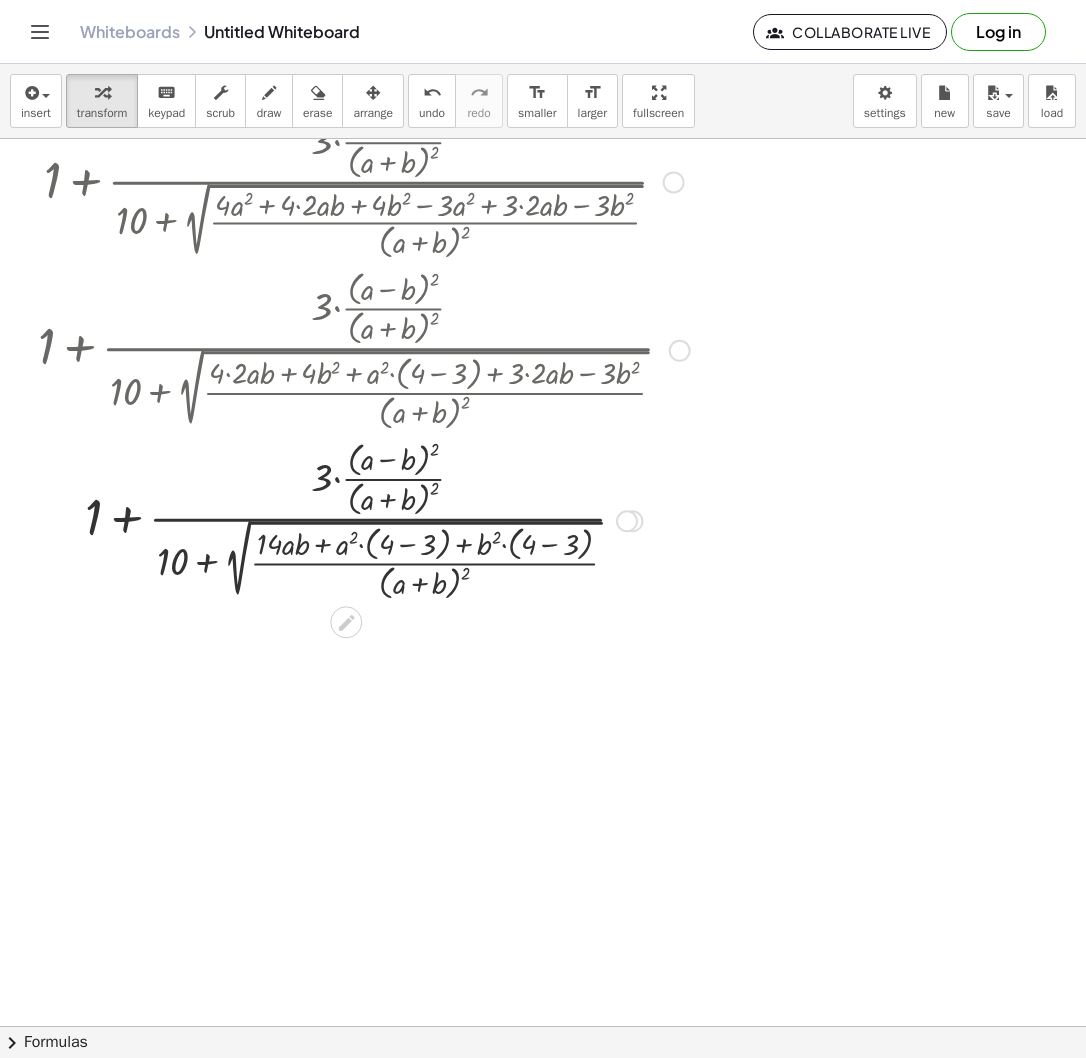 click at bounding box center [364, 519] 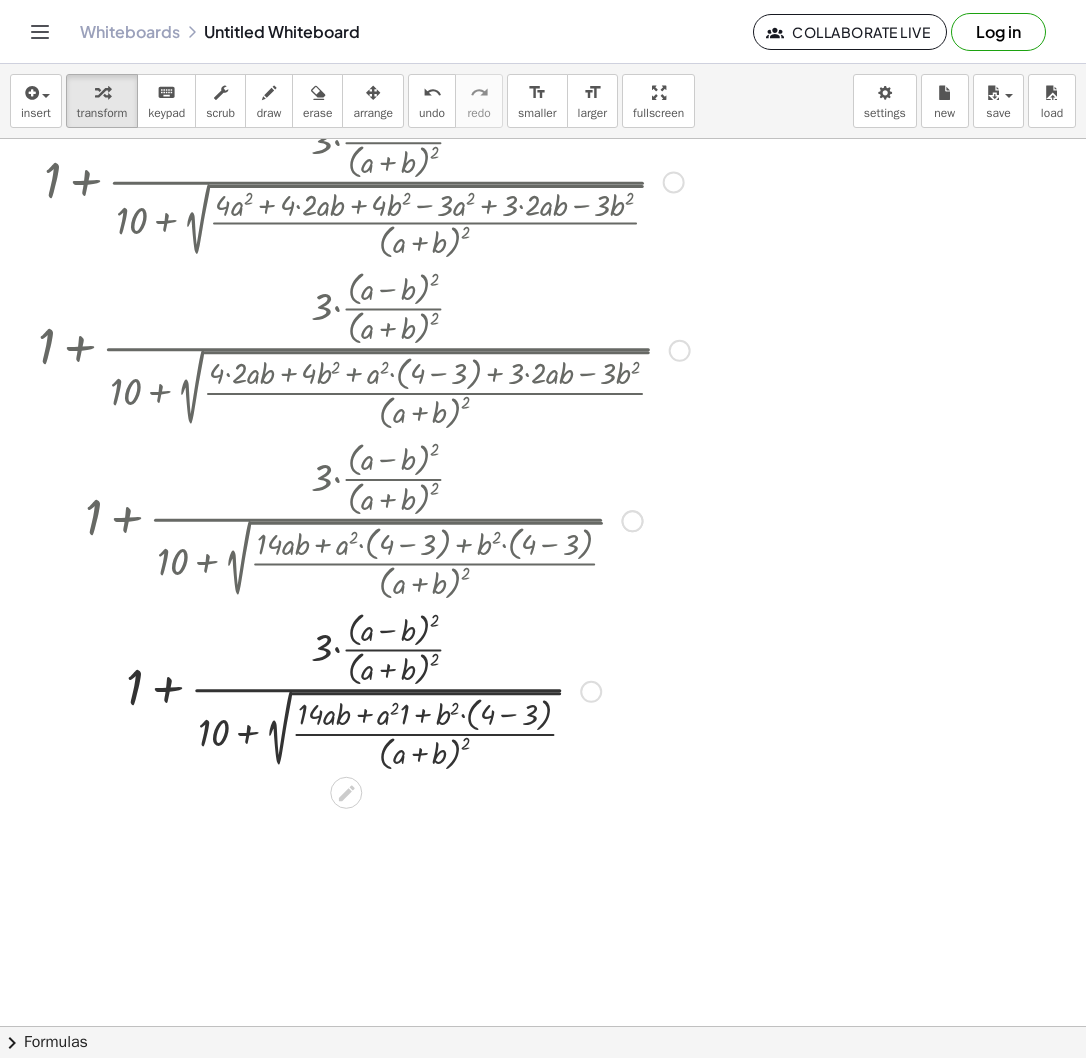 click at bounding box center (364, 690) 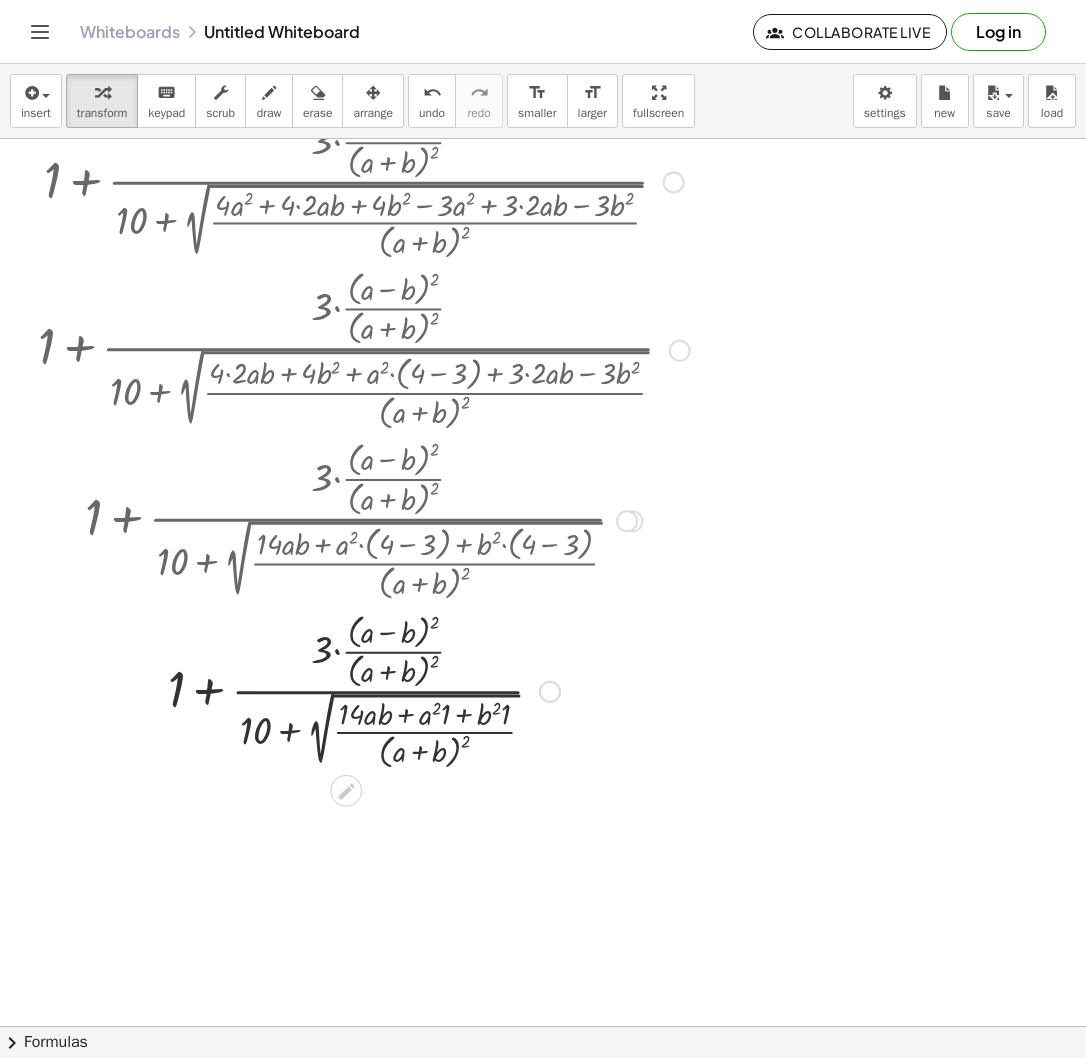 click at bounding box center [364, 690] 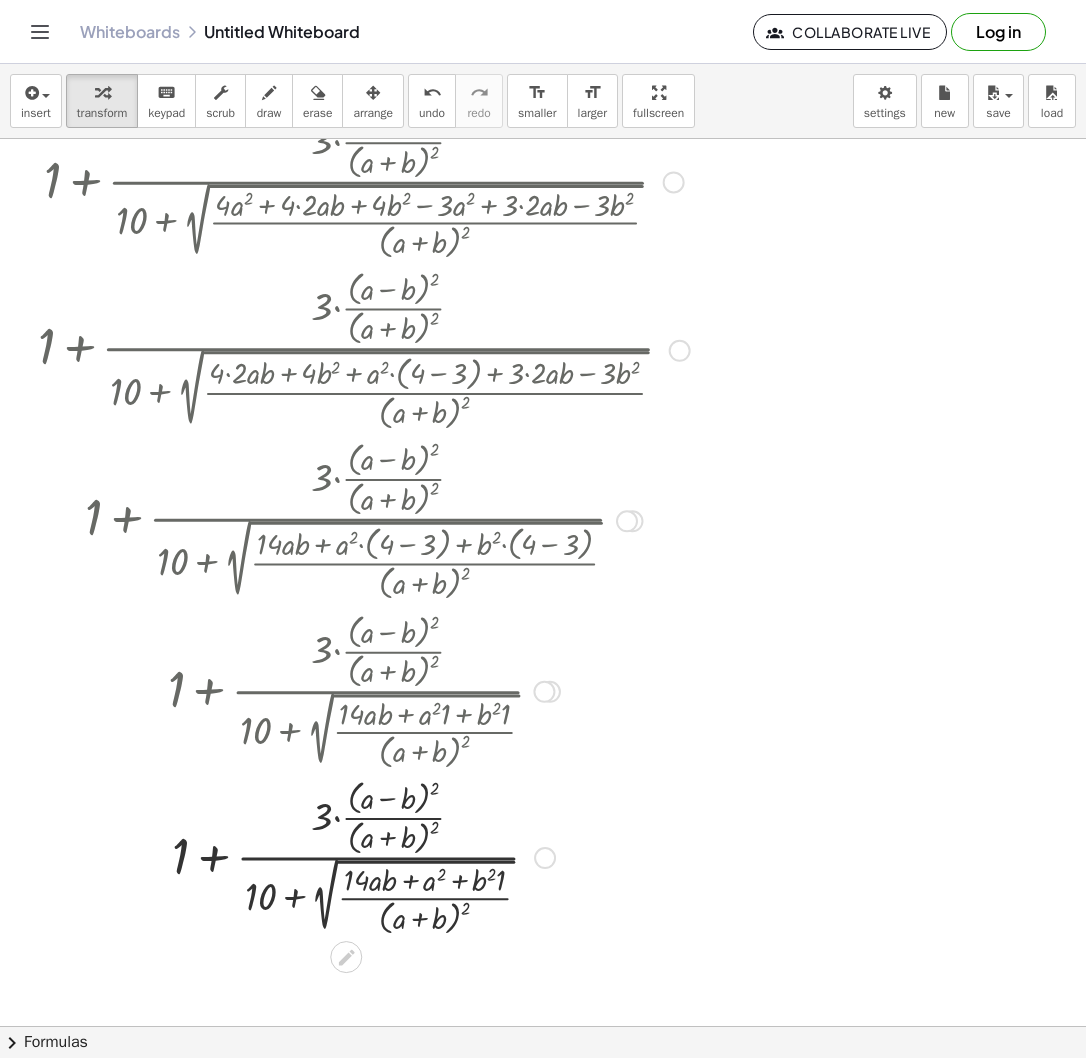 click at bounding box center (364, 856) 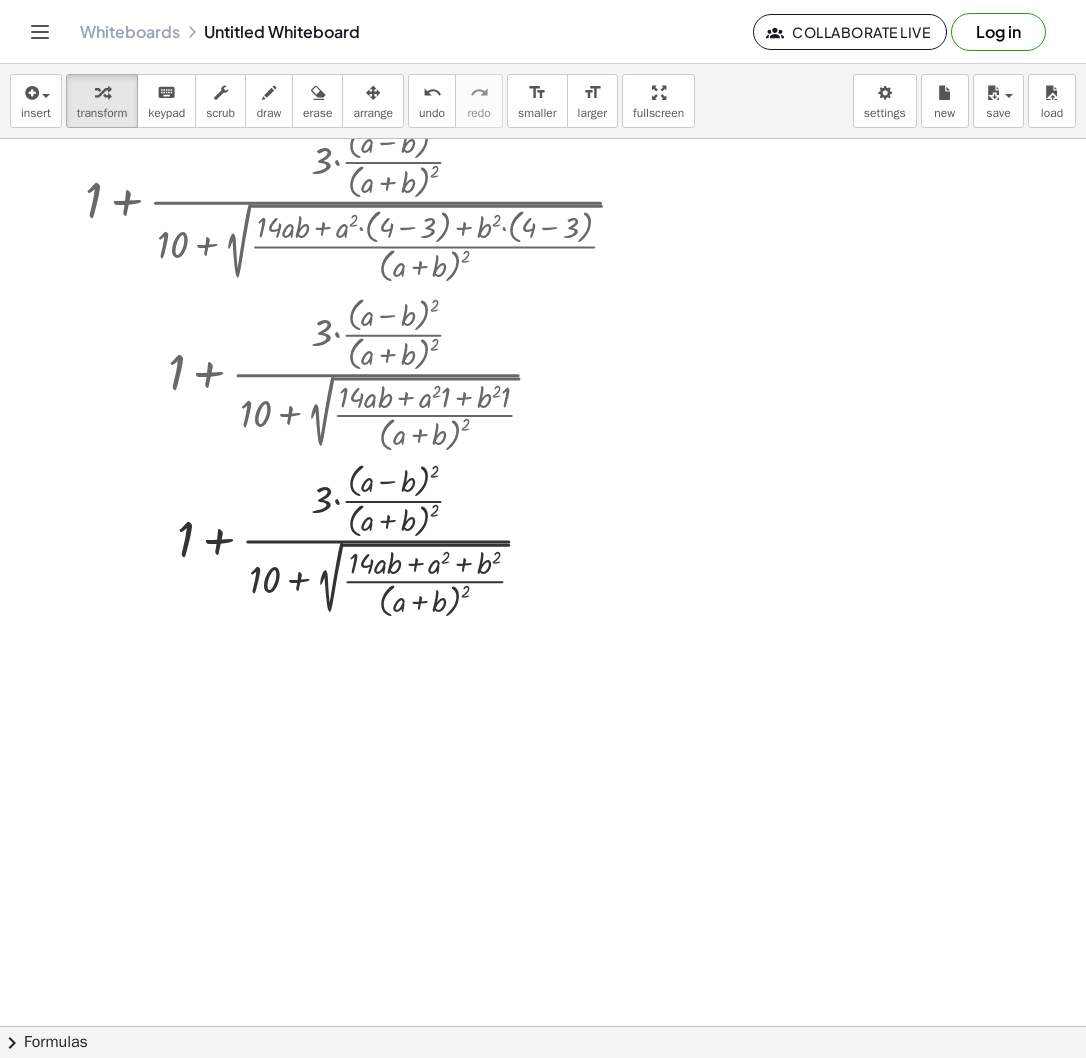 scroll, scrollTop: 1726, scrollLeft: 0, axis: vertical 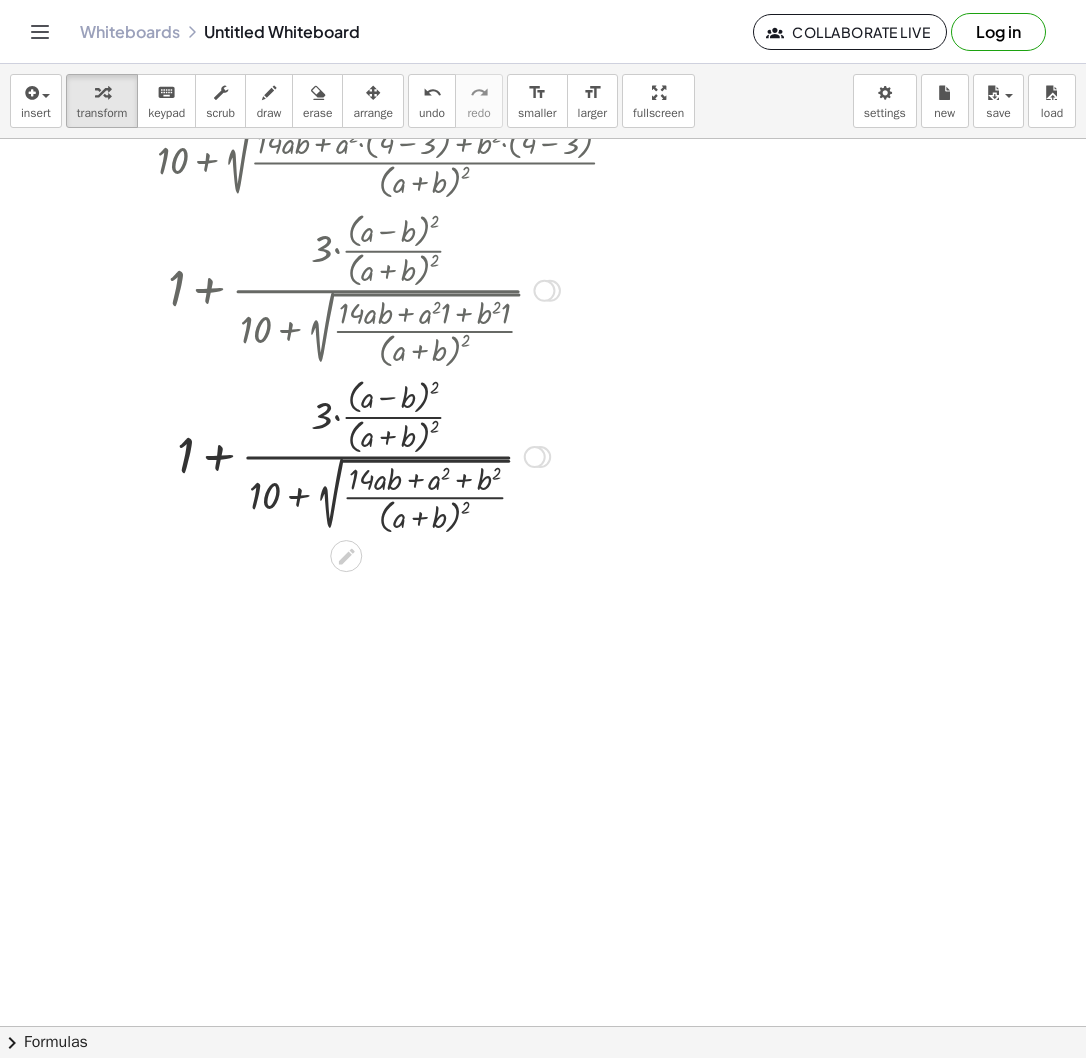 click at bounding box center [535, 457] 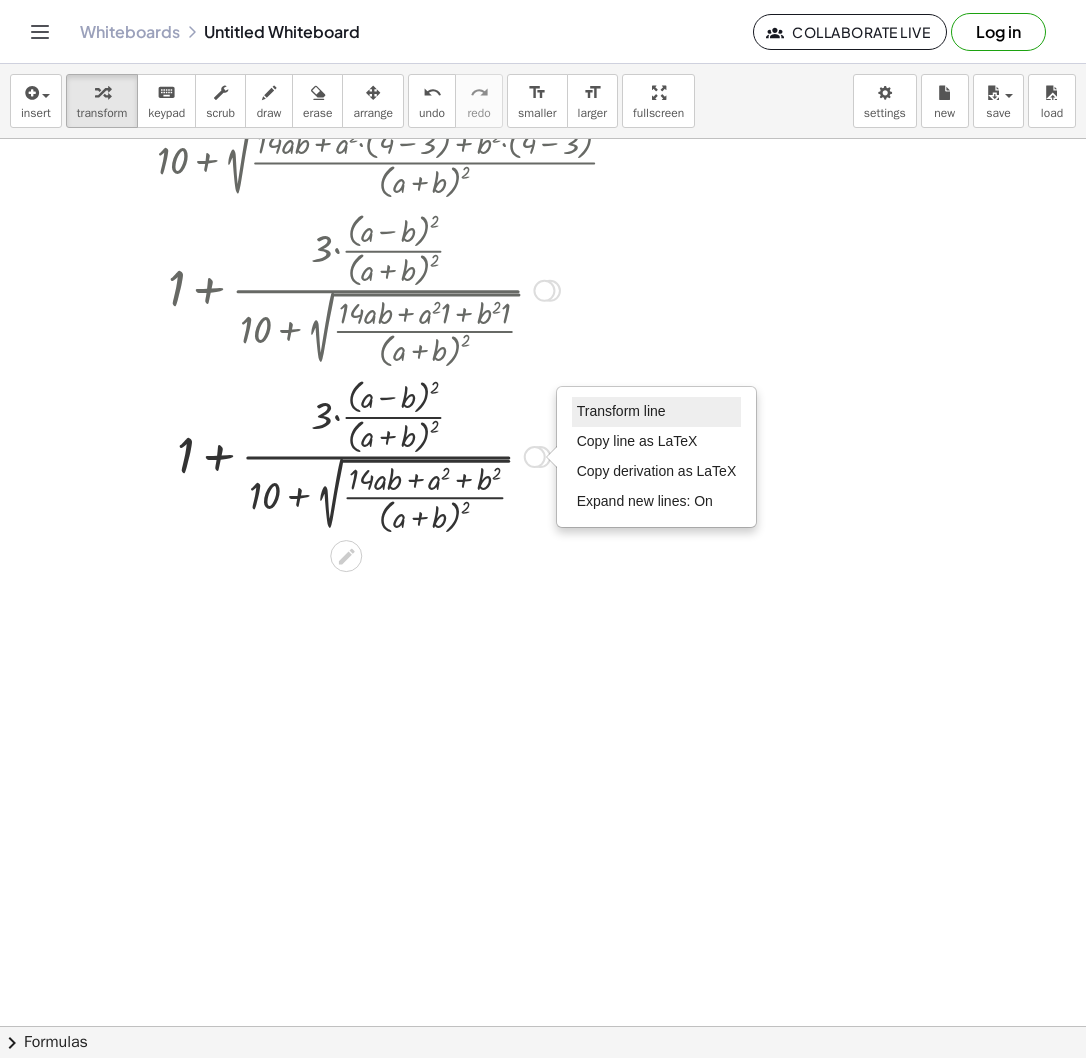 click on "Transform line" at bounding box center (657, 412) 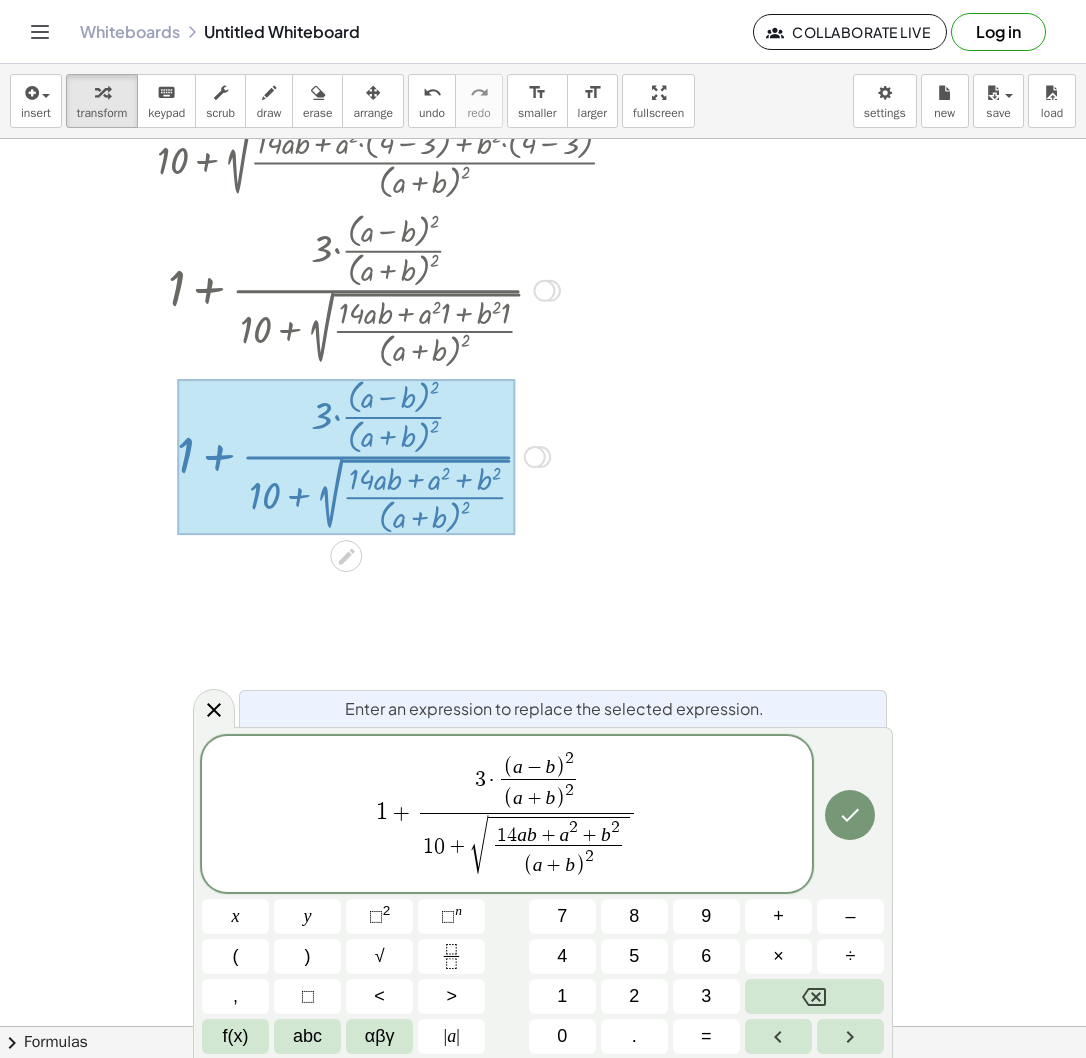 click on "1" at bounding box center [502, 835] 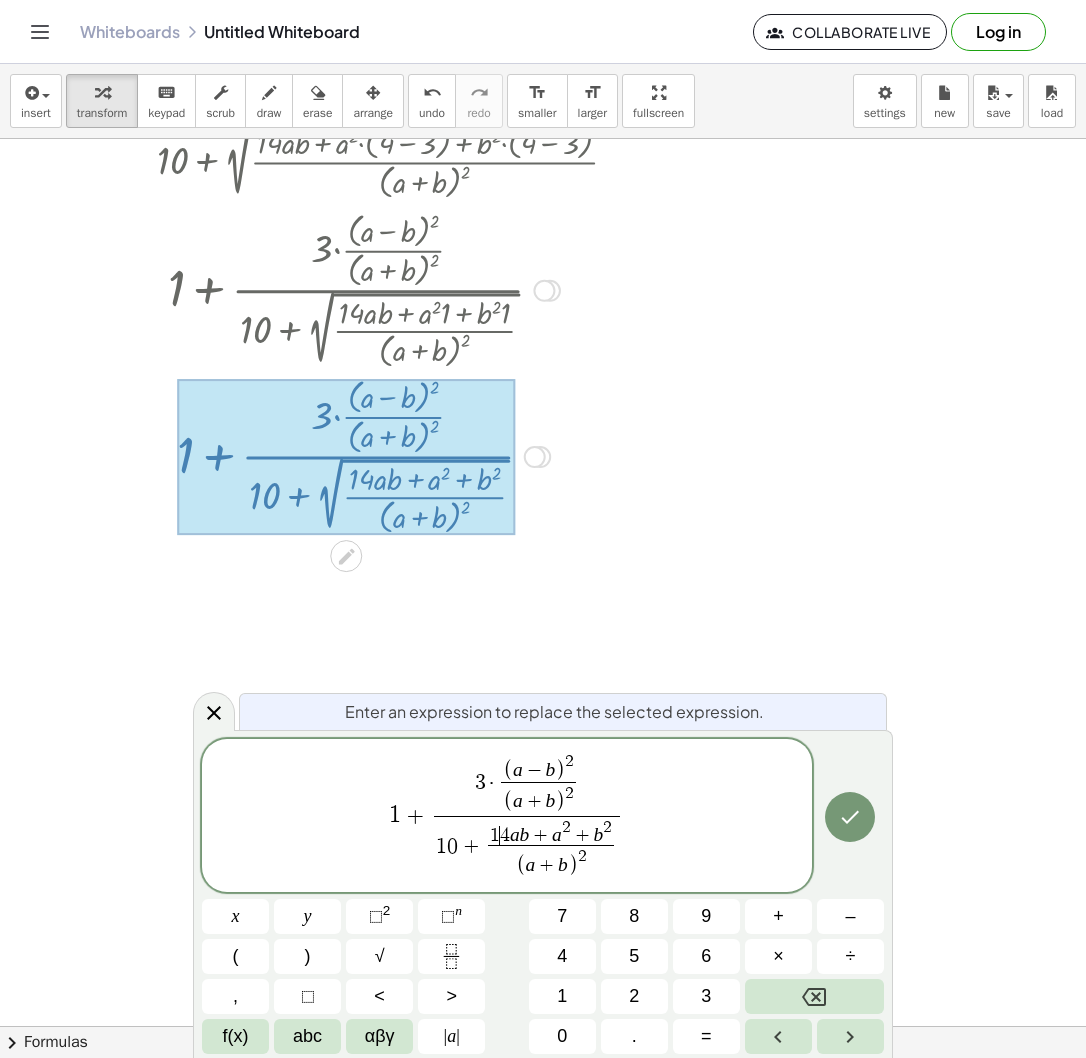 click on "1" at bounding box center (495, 835) 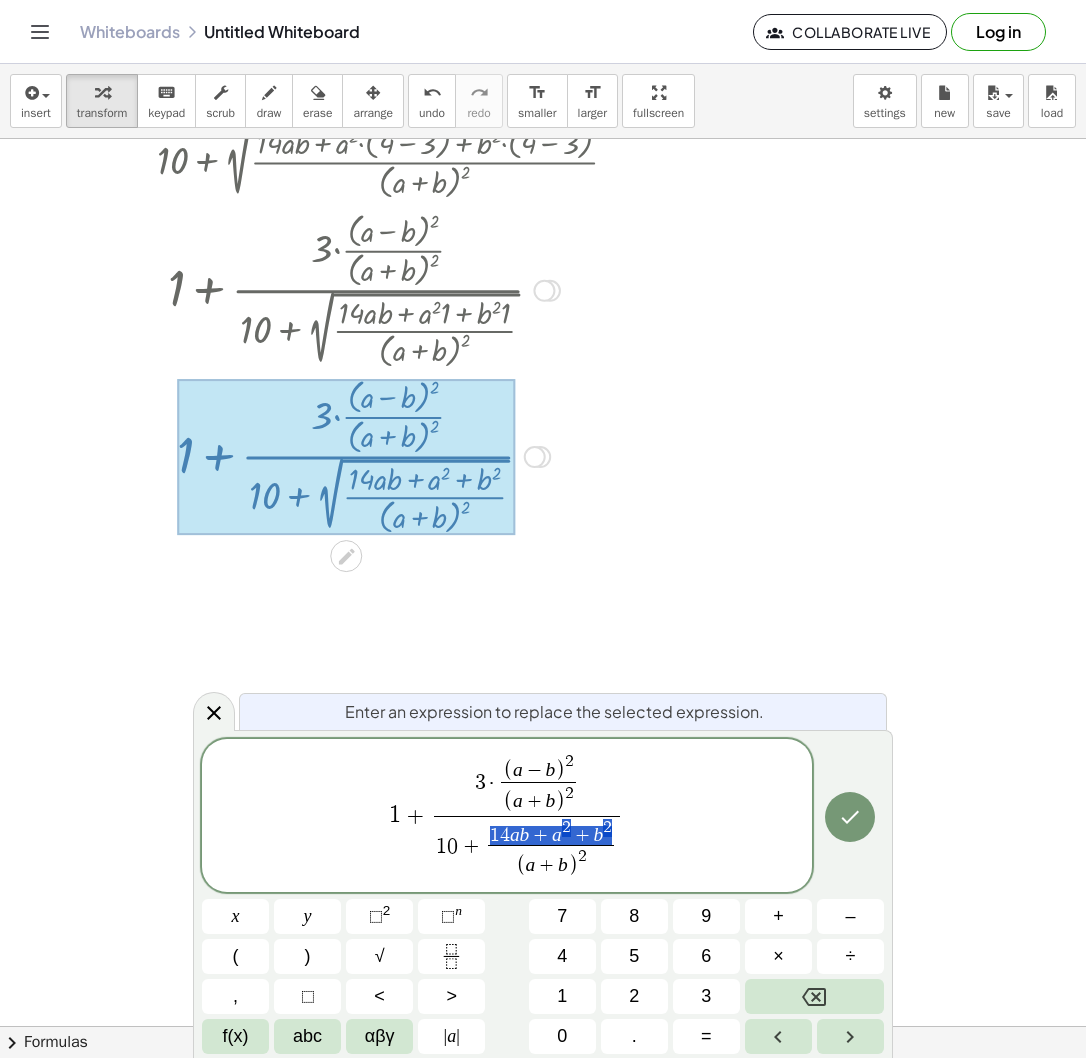 drag, startPoint x: 494, startPoint y: 830, endPoint x: 610, endPoint y: 827, distance: 116.03879 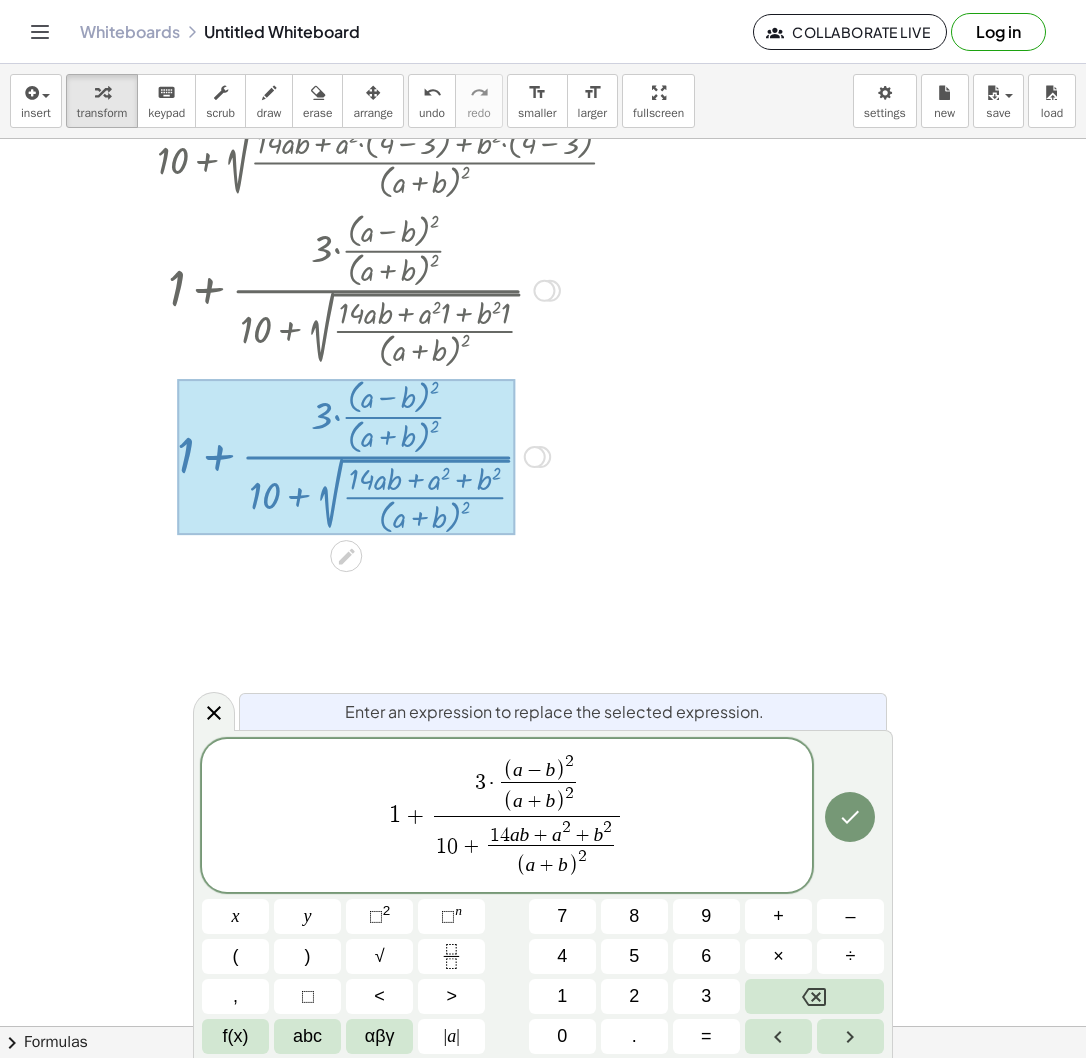 click on "2" at bounding box center (607, 827) 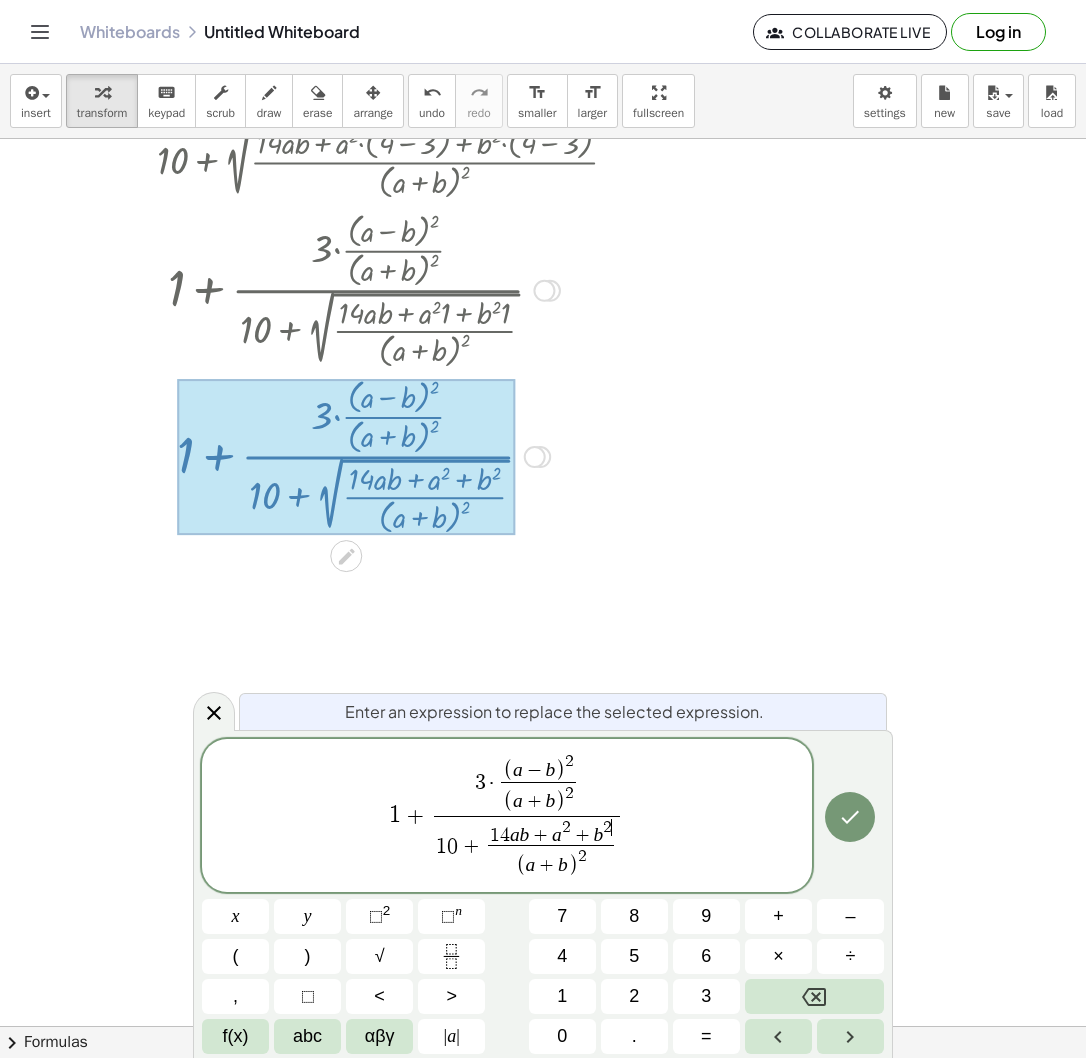 click on "( a + b ) 2" at bounding box center [551, 861] 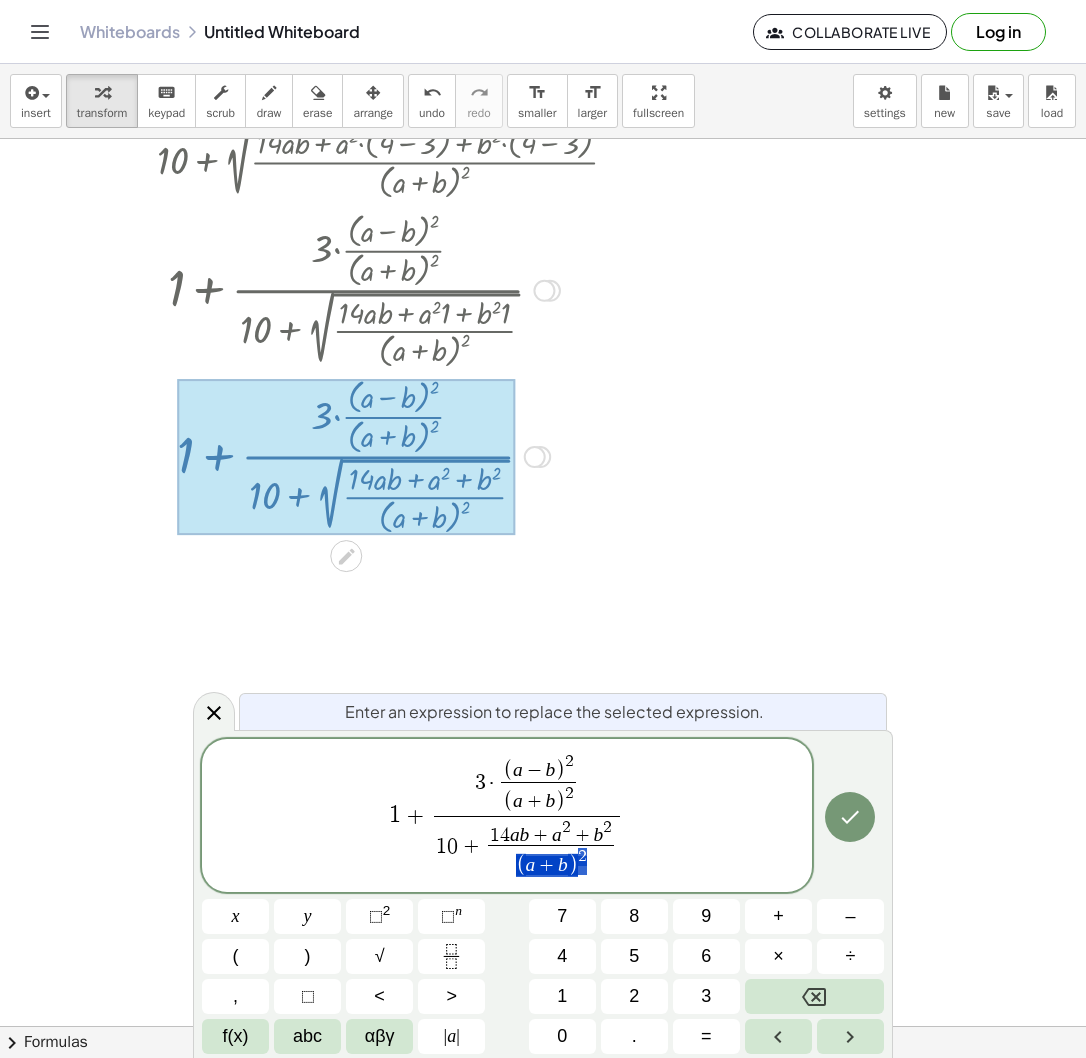 drag, startPoint x: 562, startPoint y: 865, endPoint x: 496, endPoint y: 869, distance: 66.1211 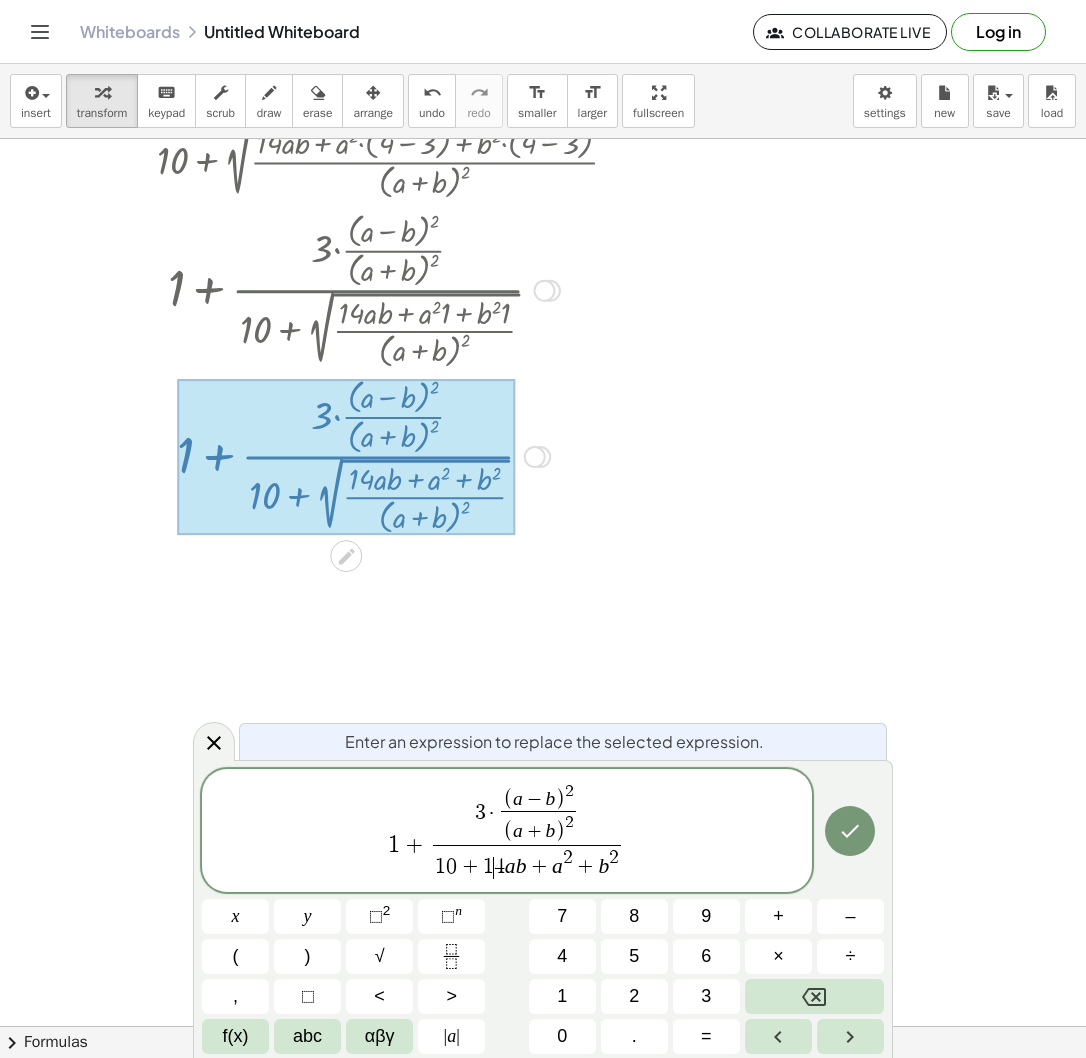 drag, startPoint x: 491, startPoint y: 863, endPoint x: 507, endPoint y: 866, distance: 16.27882 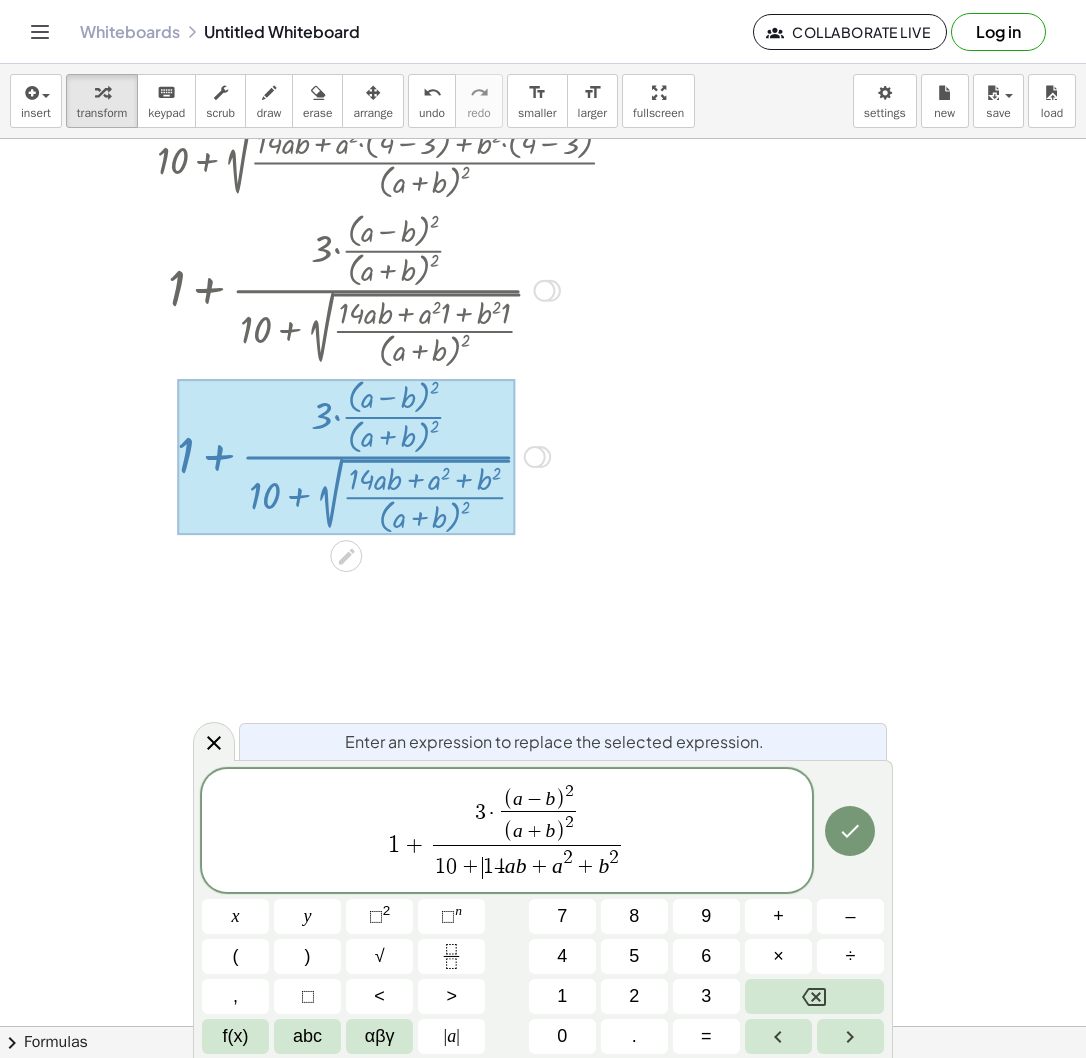 click on "1" at bounding box center [488, 867] 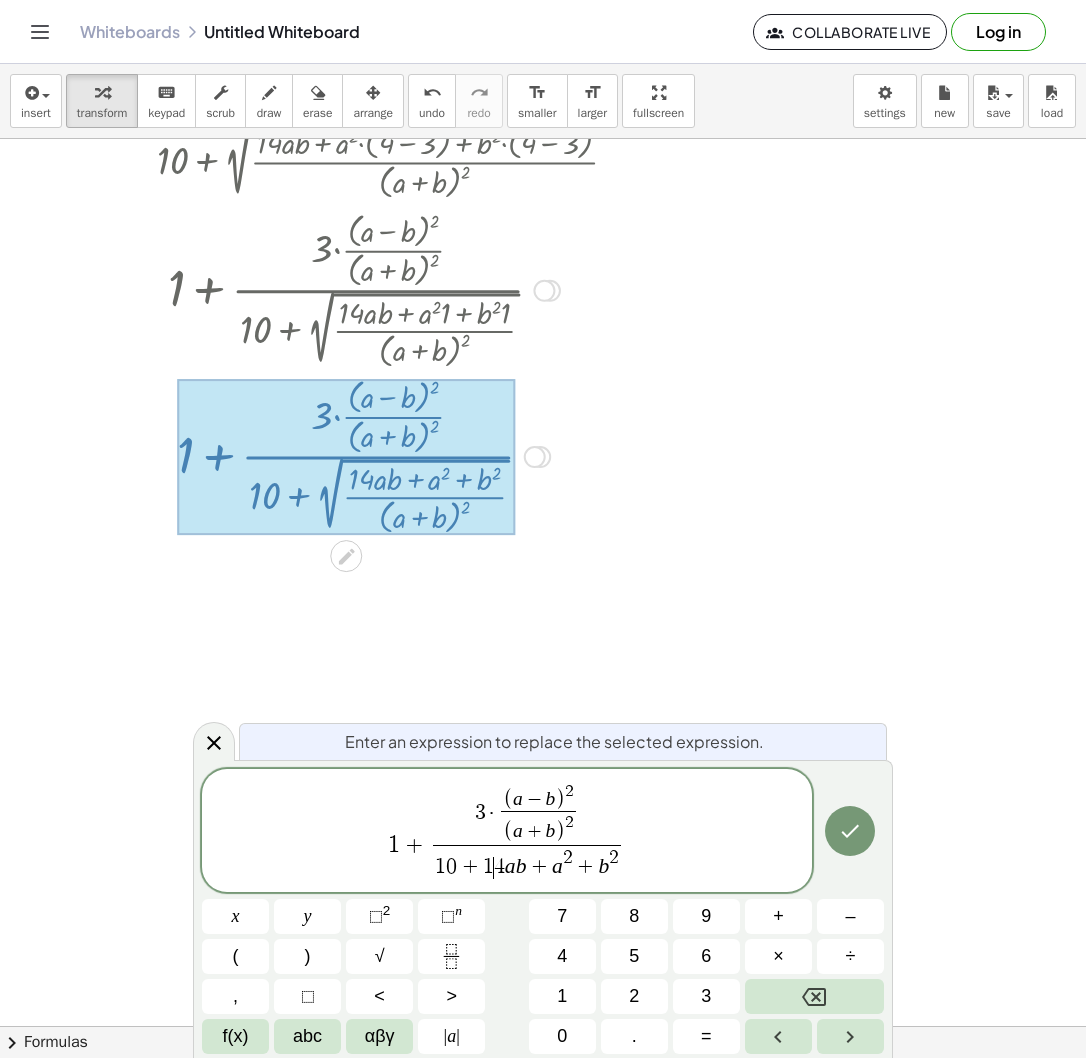 click on "1" at bounding box center [488, 867] 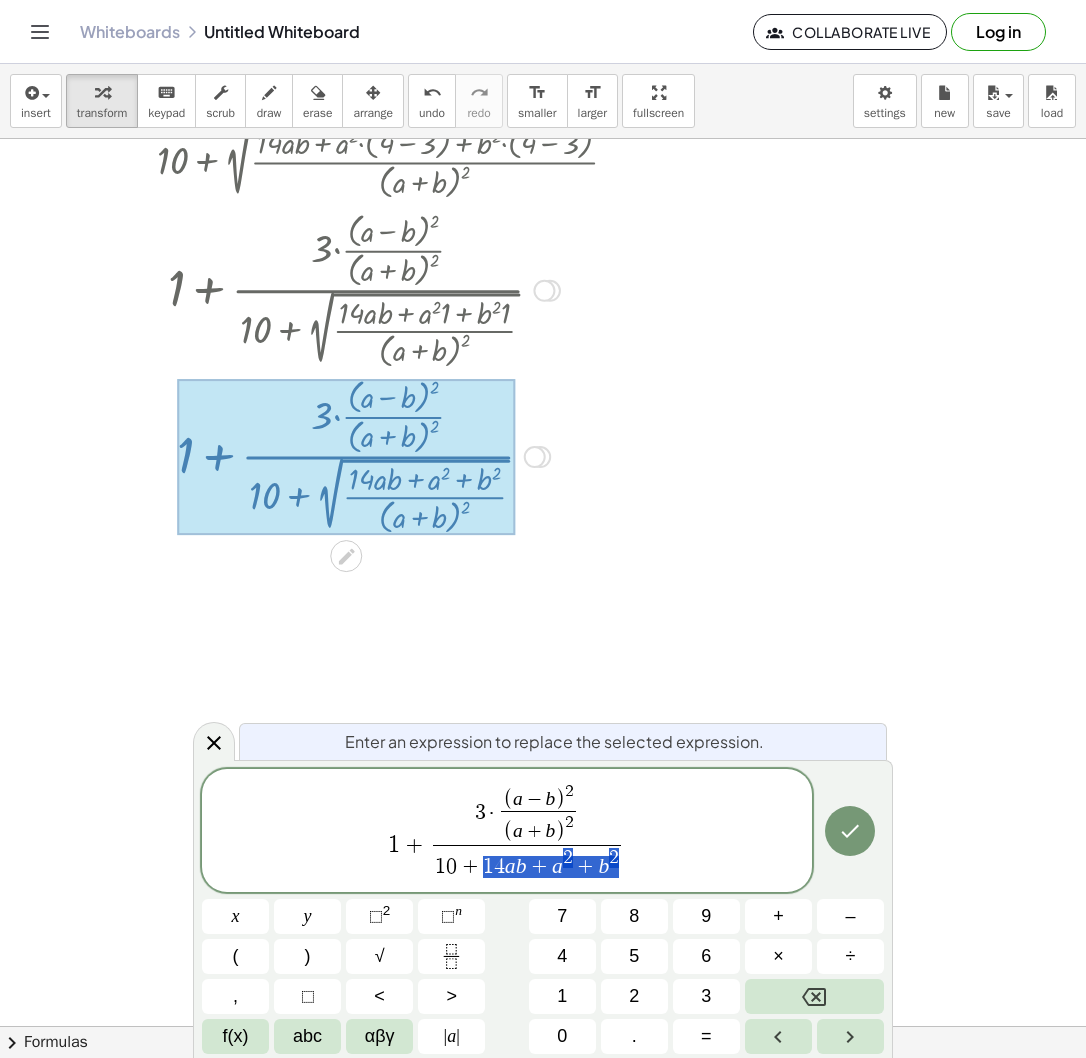 drag, startPoint x: 482, startPoint y: 866, endPoint x: 610, endPoint y: 869, distance: 128.03516 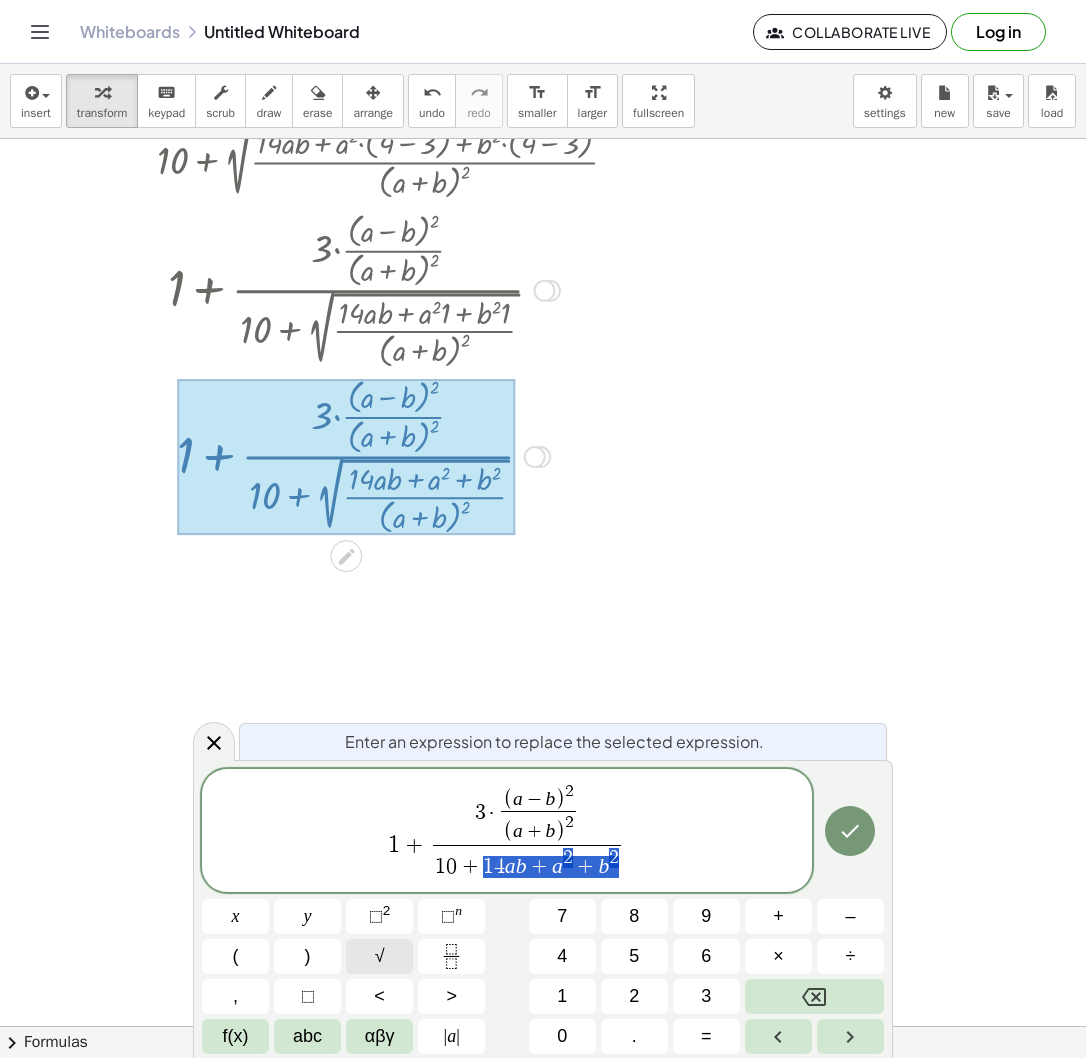 click on "√" at bounding box center [379, 956] 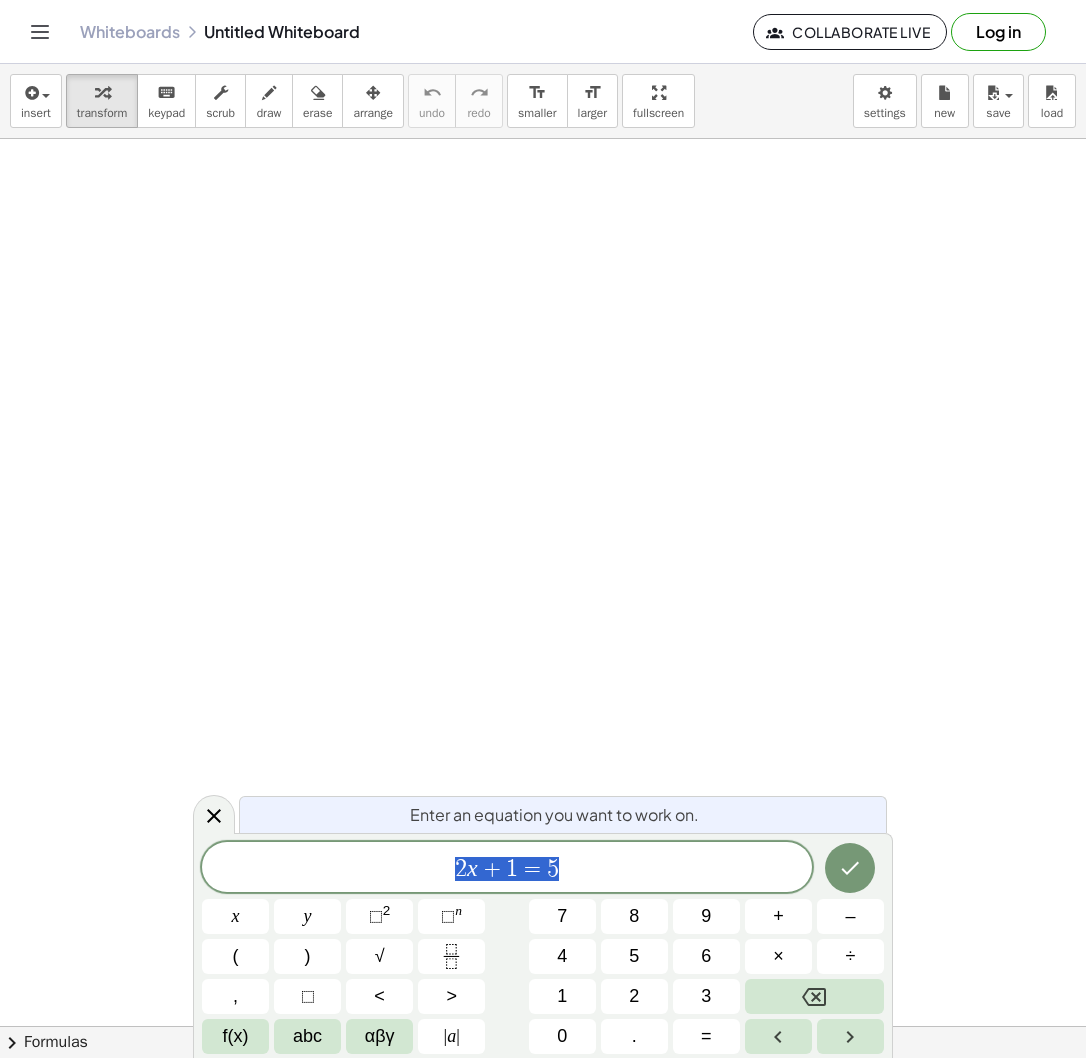 scroll, scrollTop: 0, scrollLeft: 0, axis: both 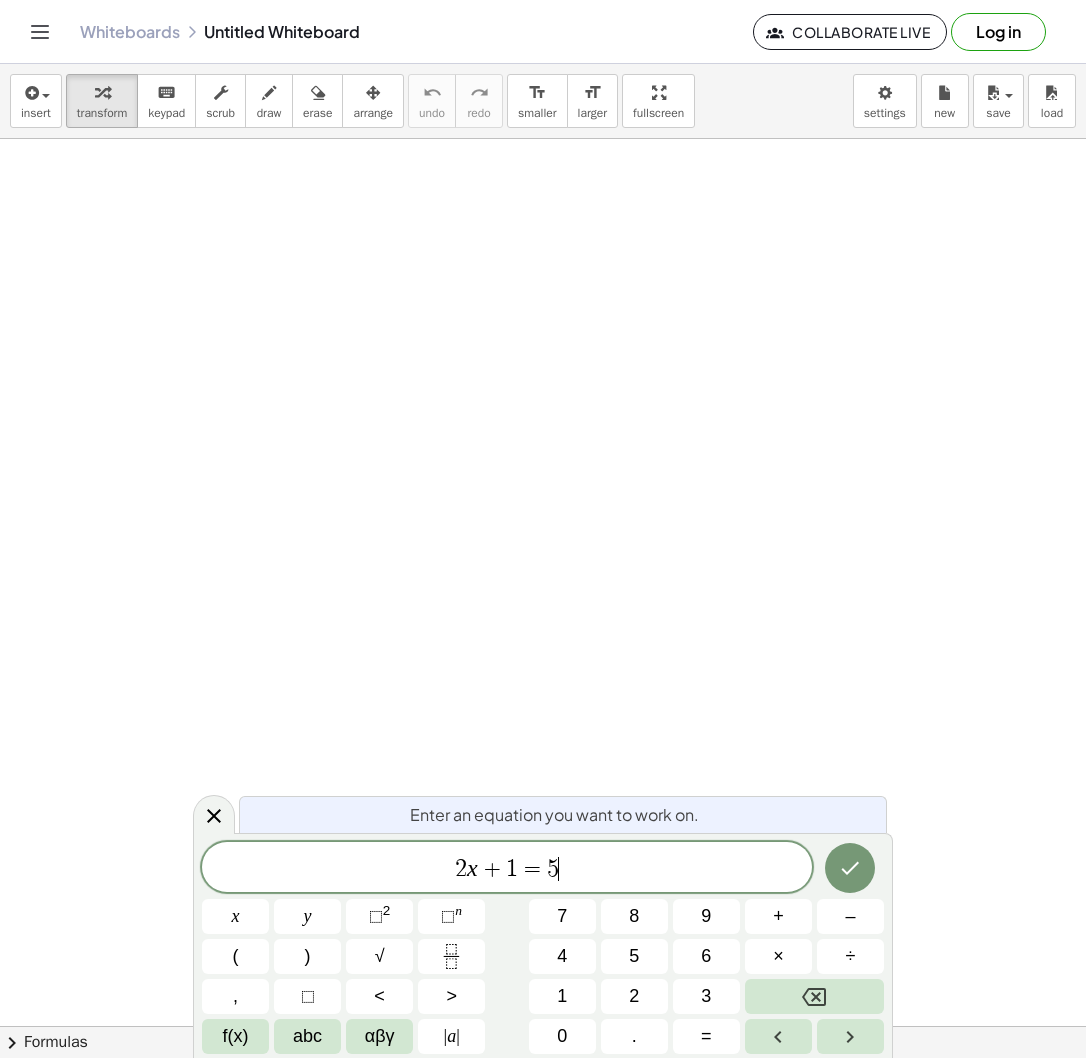 drag, startPoint x: 576, startPoint y: 854, endPoint x: 446, endPoint y: 865, distance: 130.46455 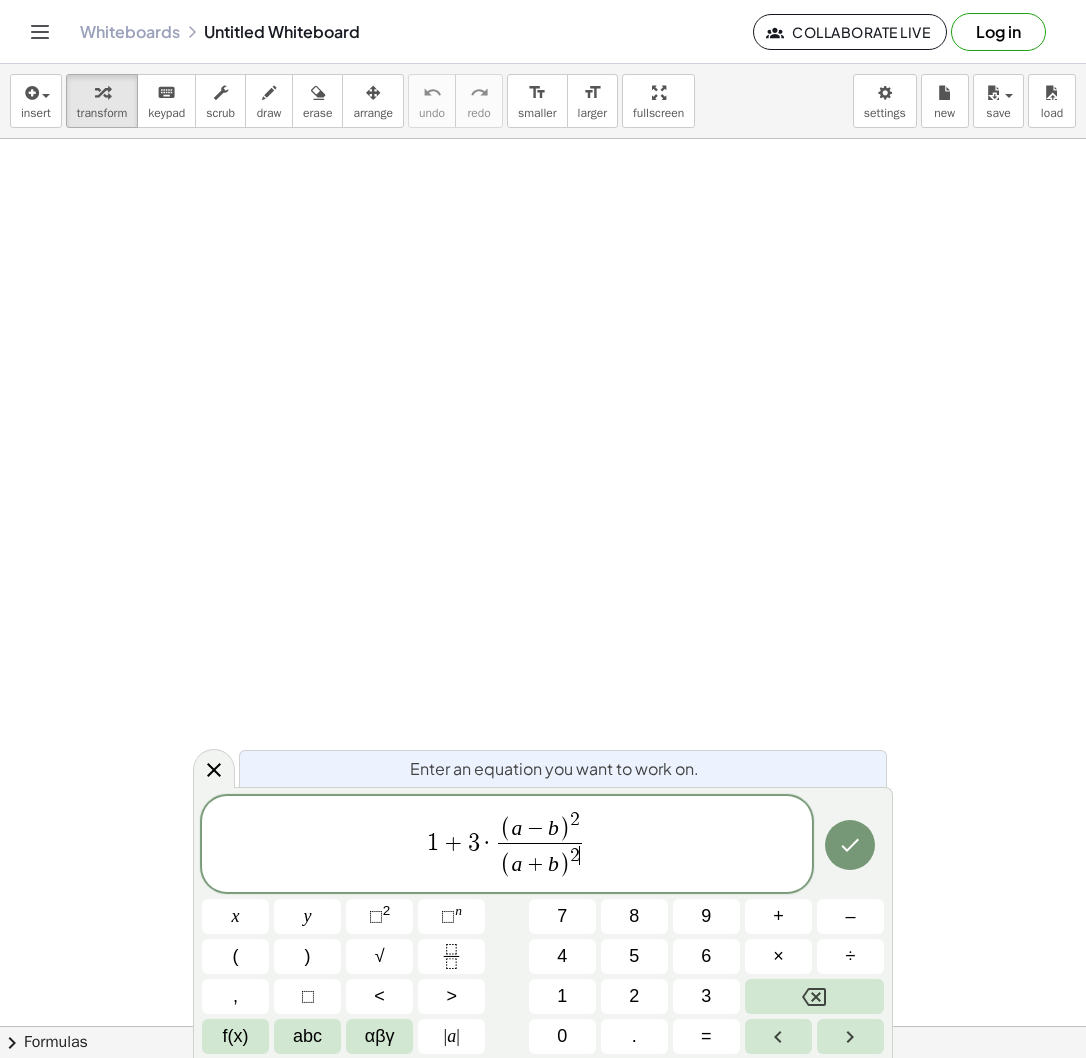 click on "1 + 3 · ( a − b ) 2 ( a + b ) 2 ​ ​" at bounding box center [507, 845] 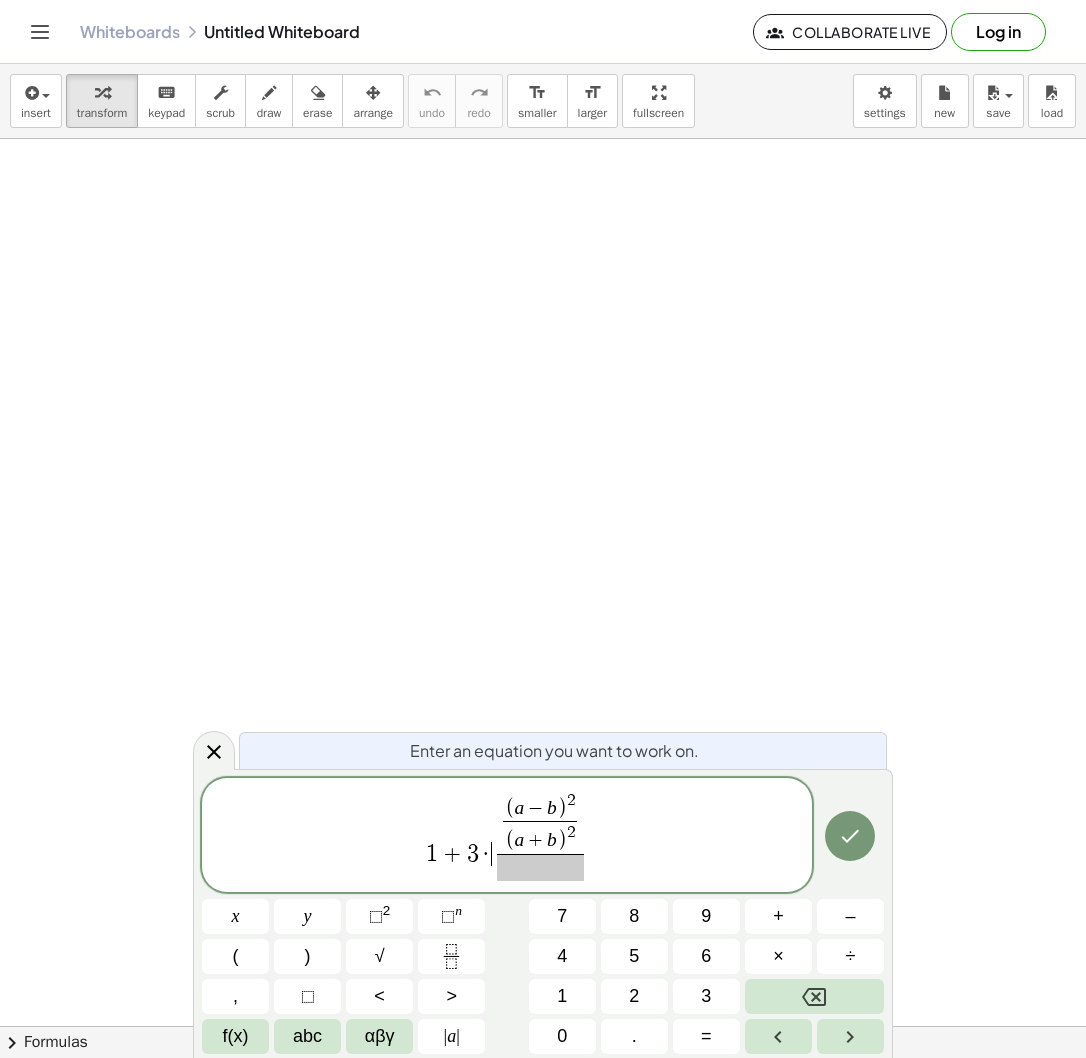 click on "( a − b ) 2 ( a + b ) 2 ​ ​" at bounding box center [540, 836] 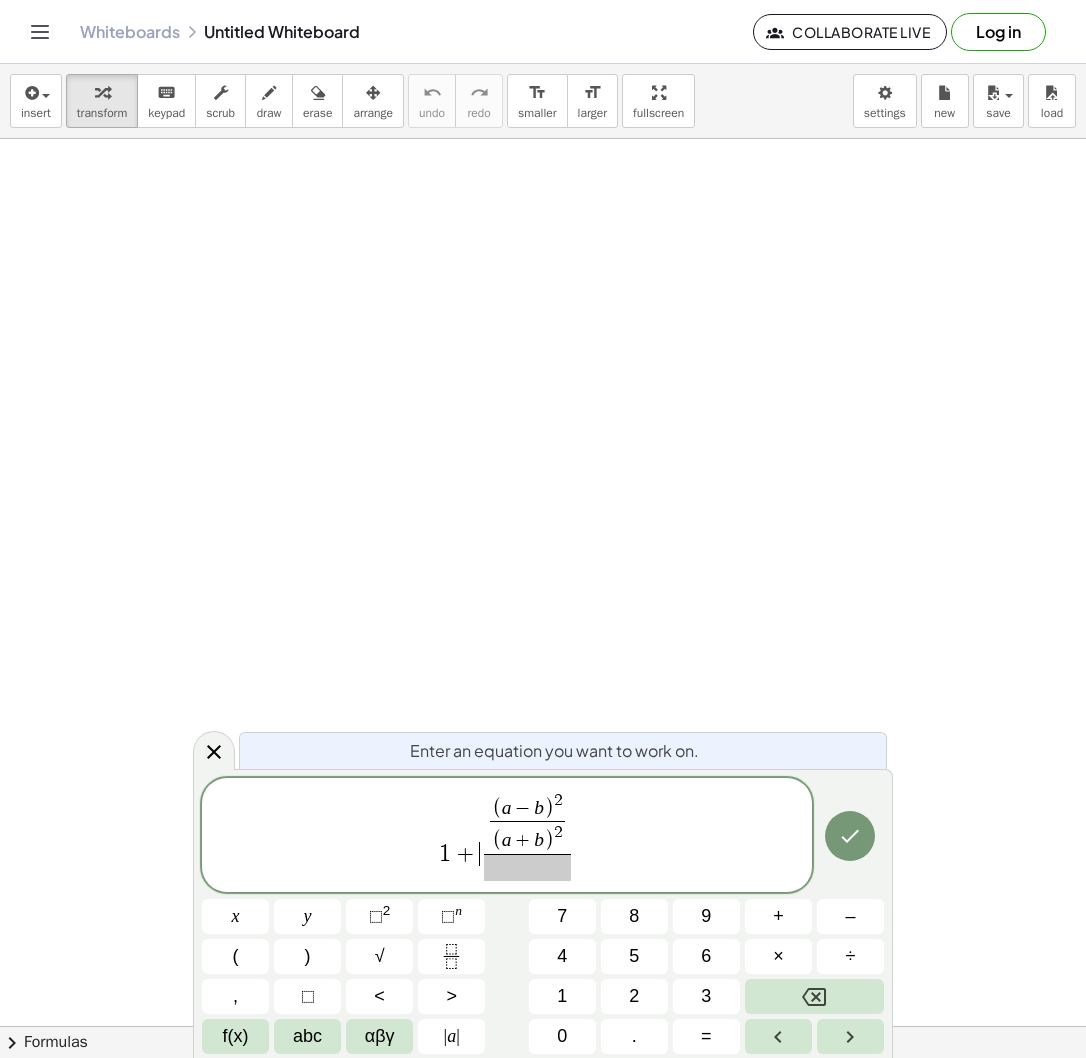 click on "( a − b ) 2 ( a + b ) 2 ​" at bounding box center (527, 823) 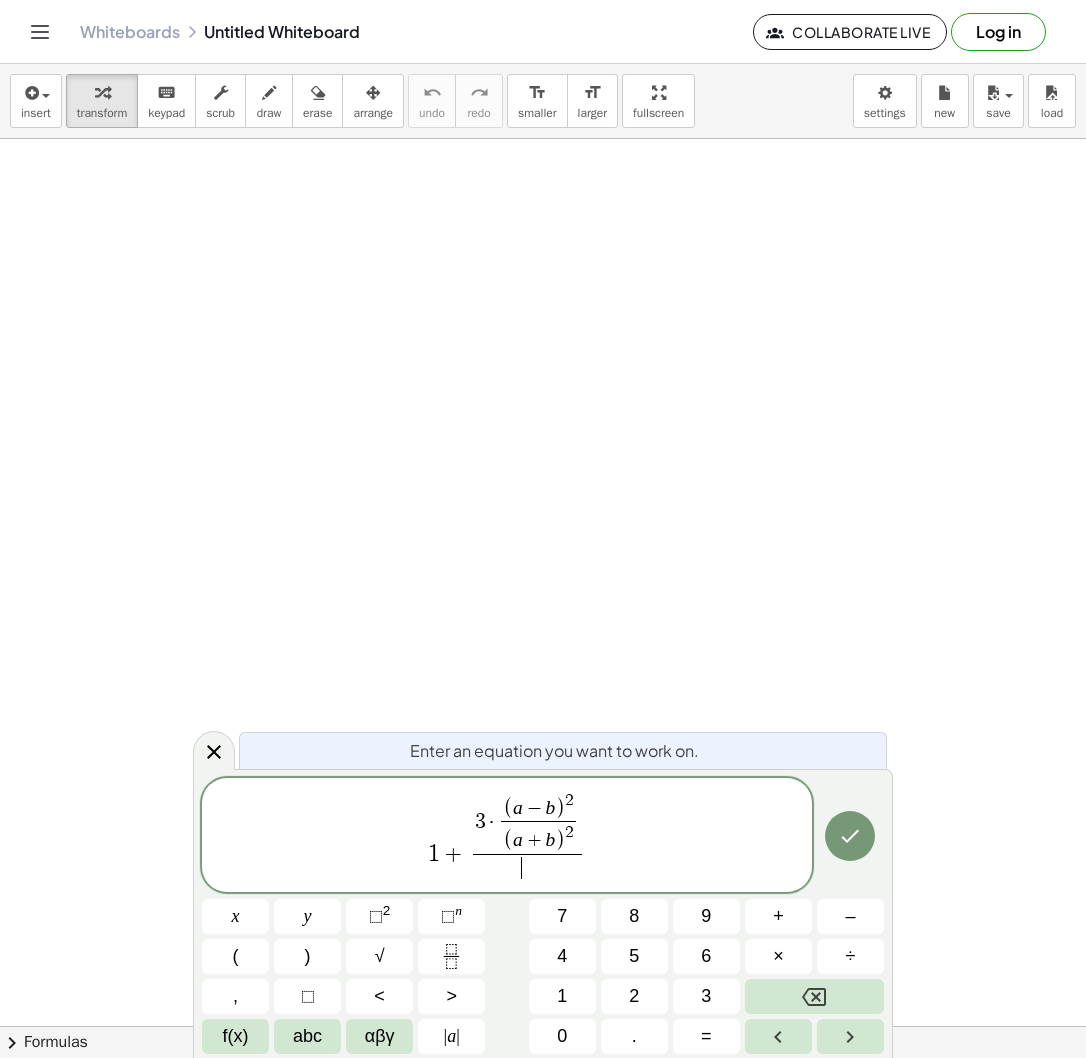 click on "​" at bounding box center (528, 867) 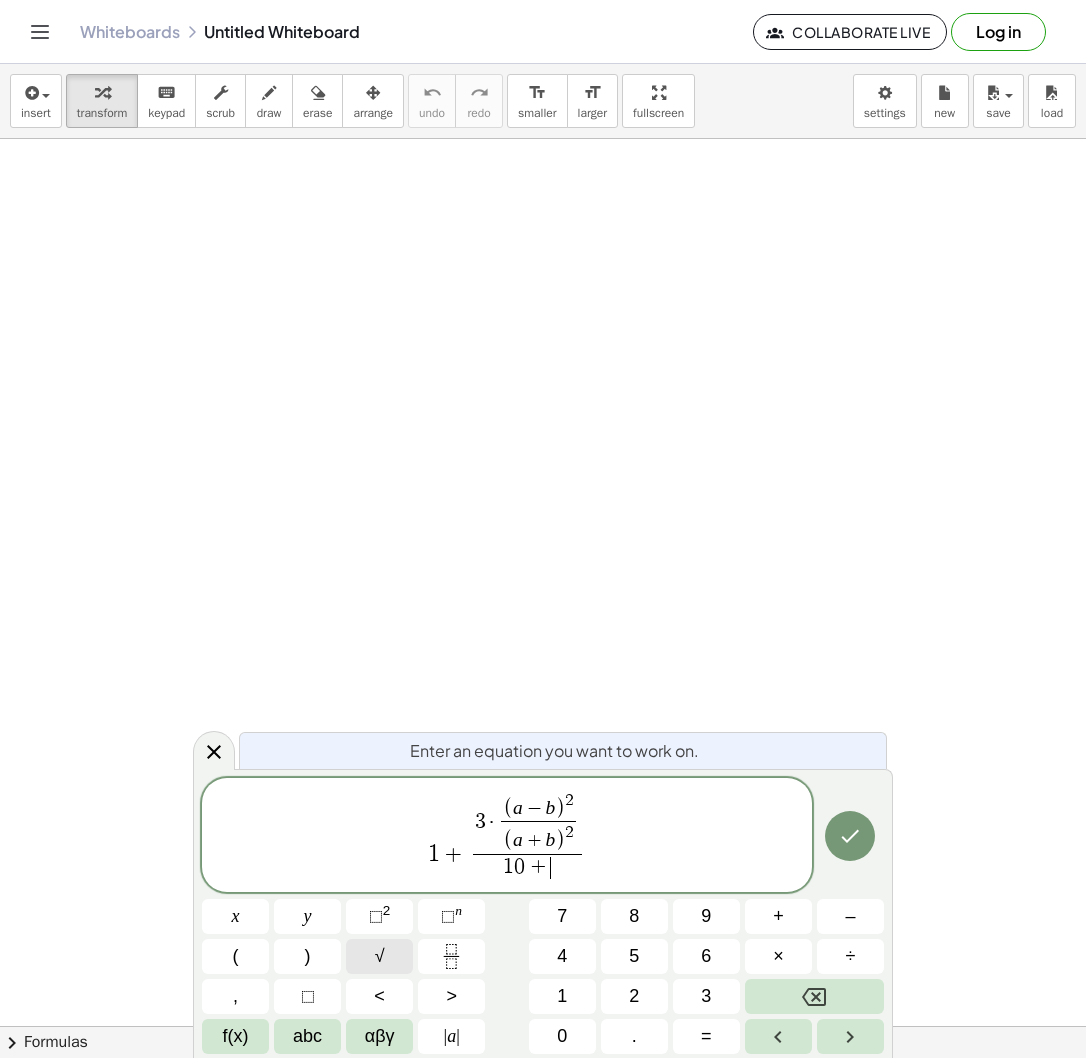 click on "√" at bounding box center [379, 956] 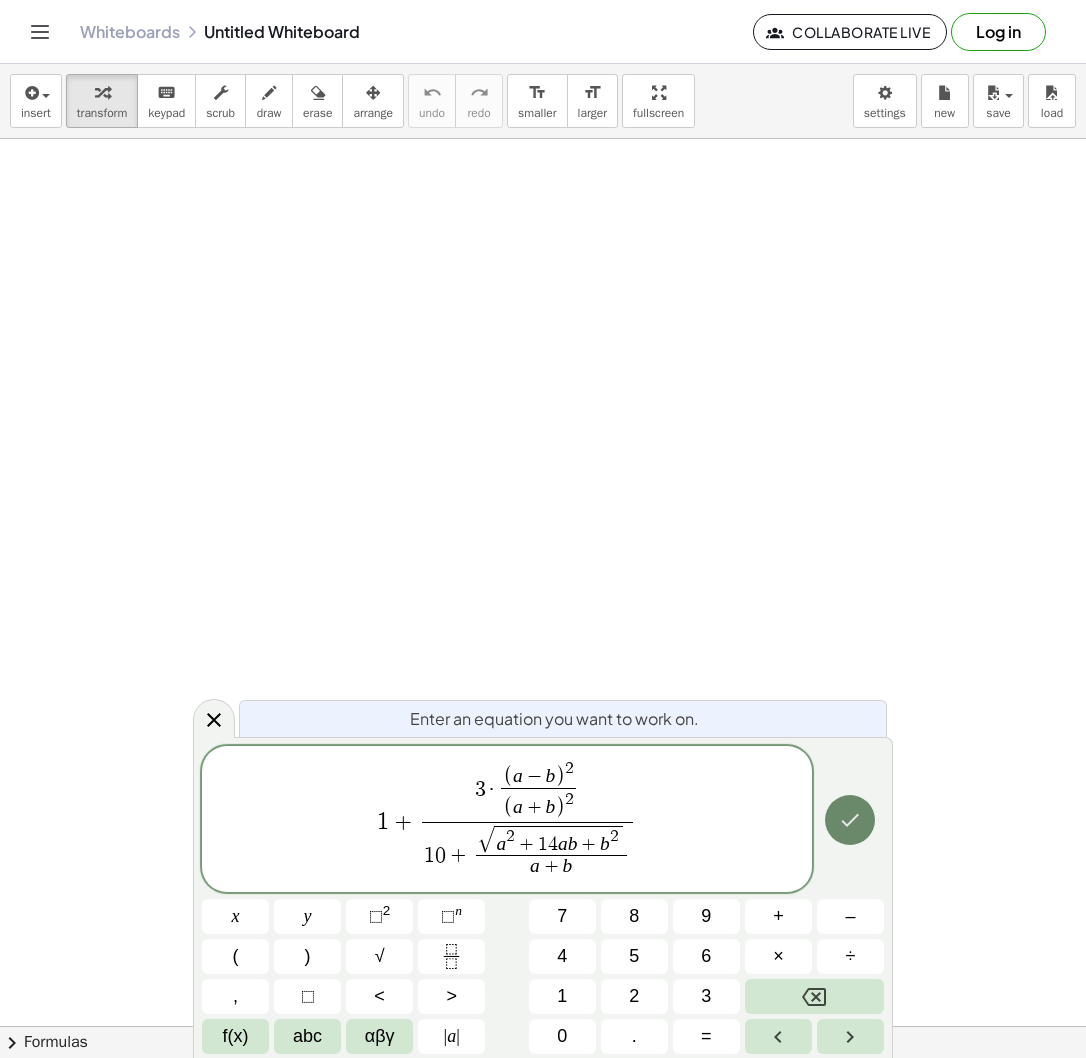 click 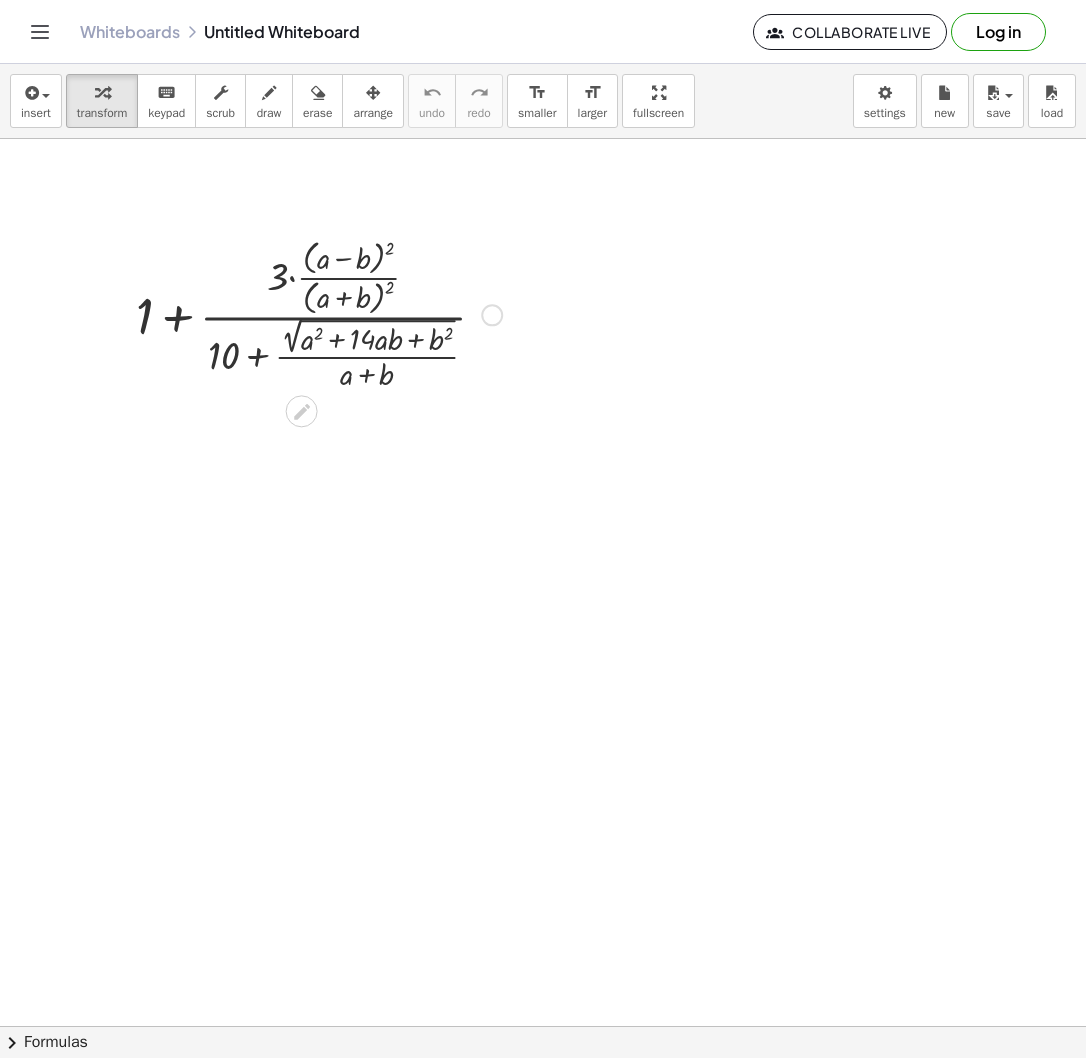 click at bounding box center [319, 313] 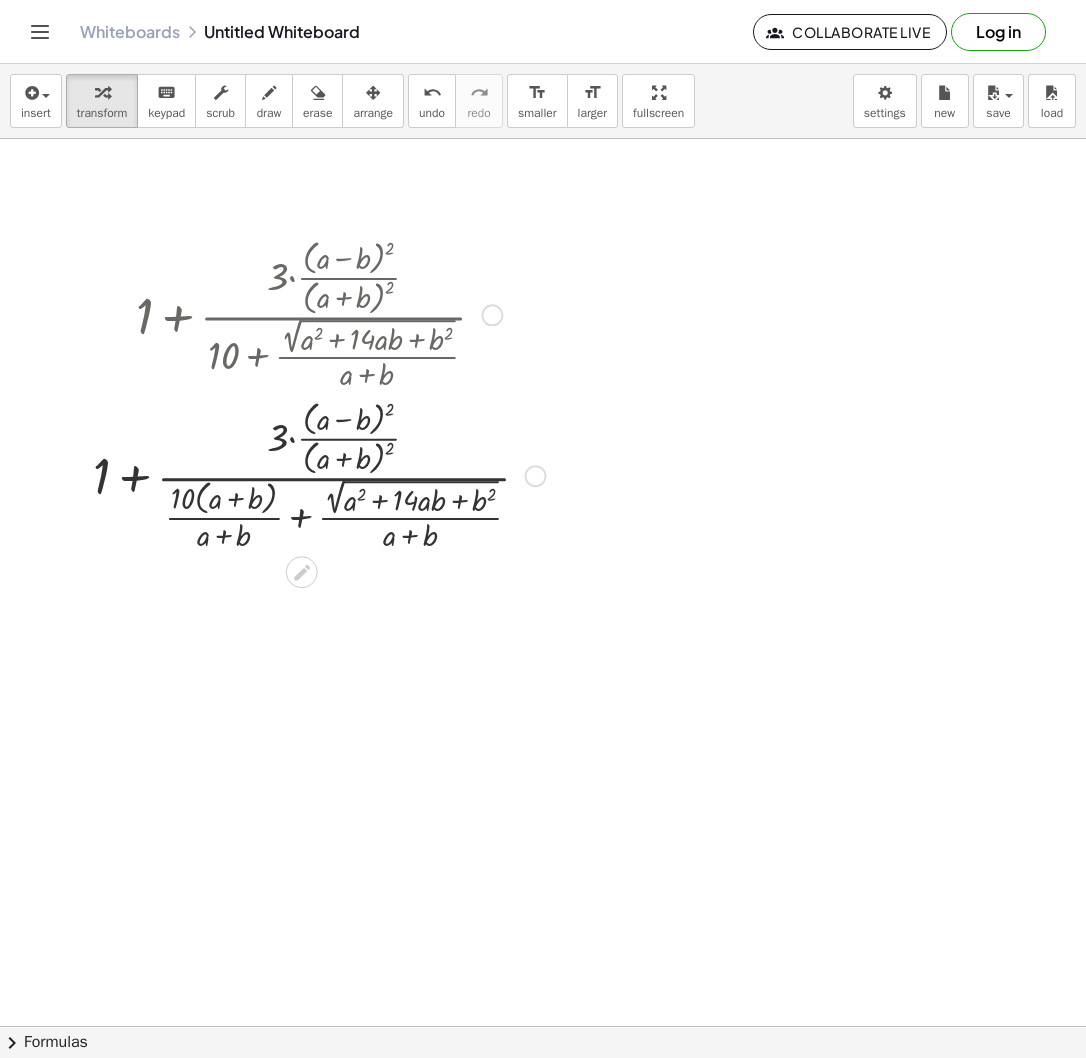 click at bounding box center [319, 474] 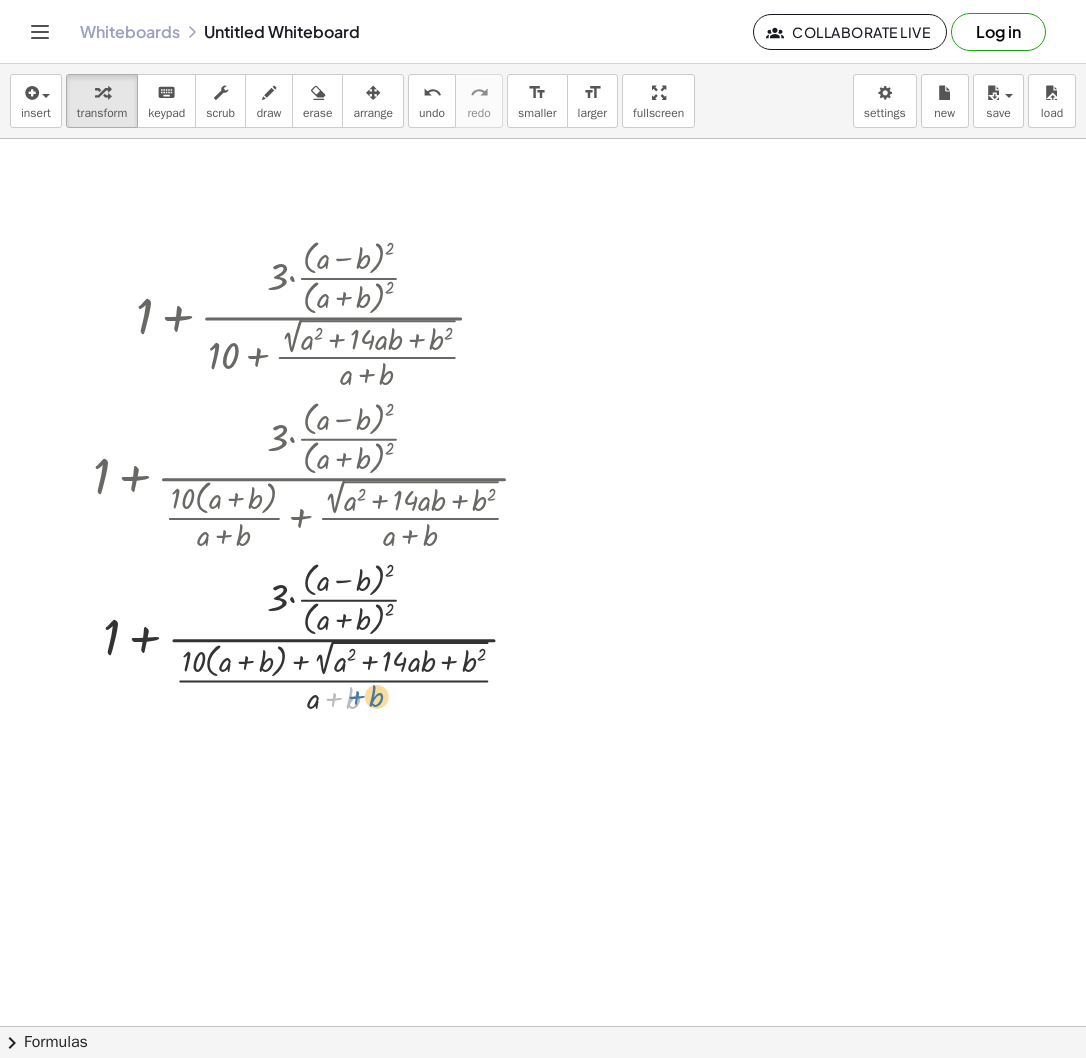 click at bounding box center [319, 636] 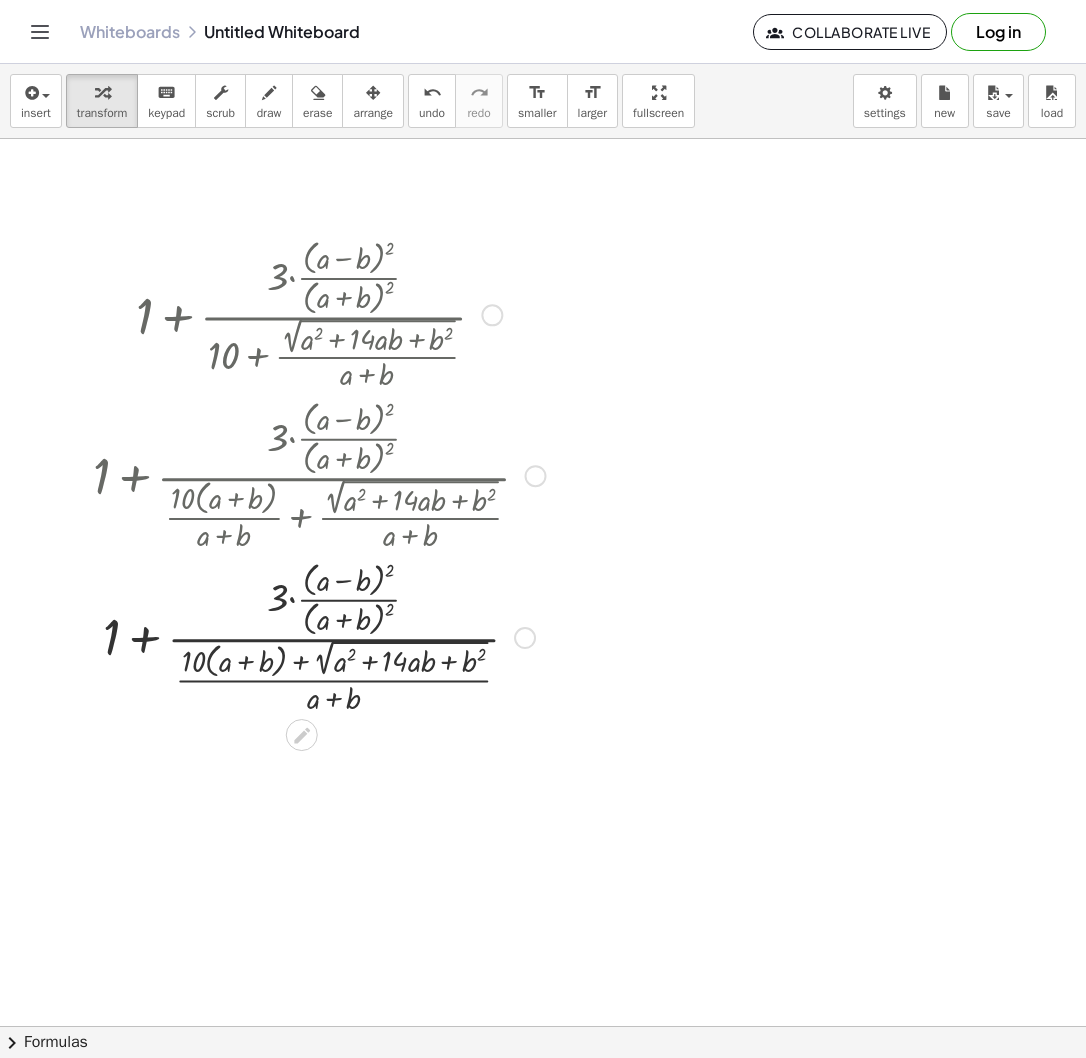 click at bounding box center (319, 636) 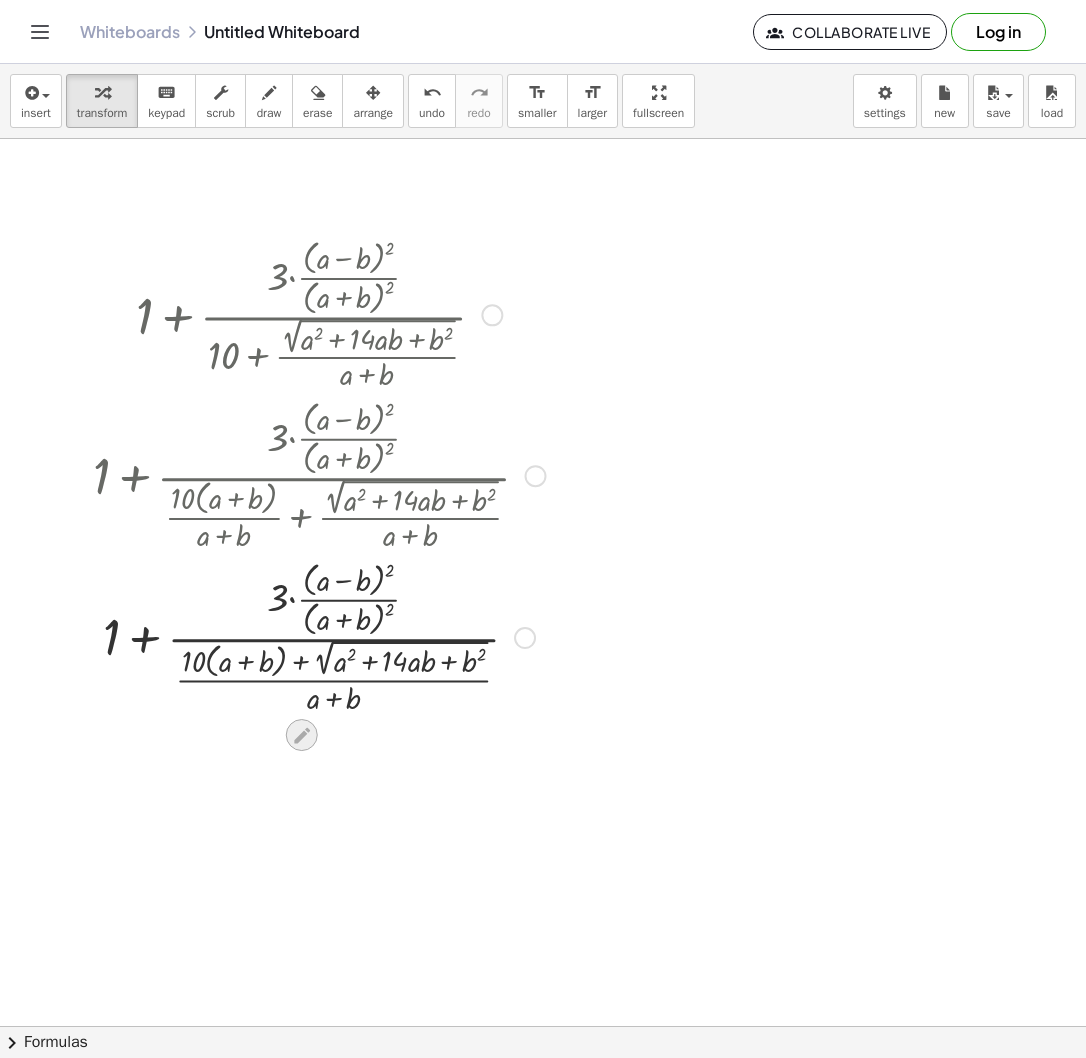 click 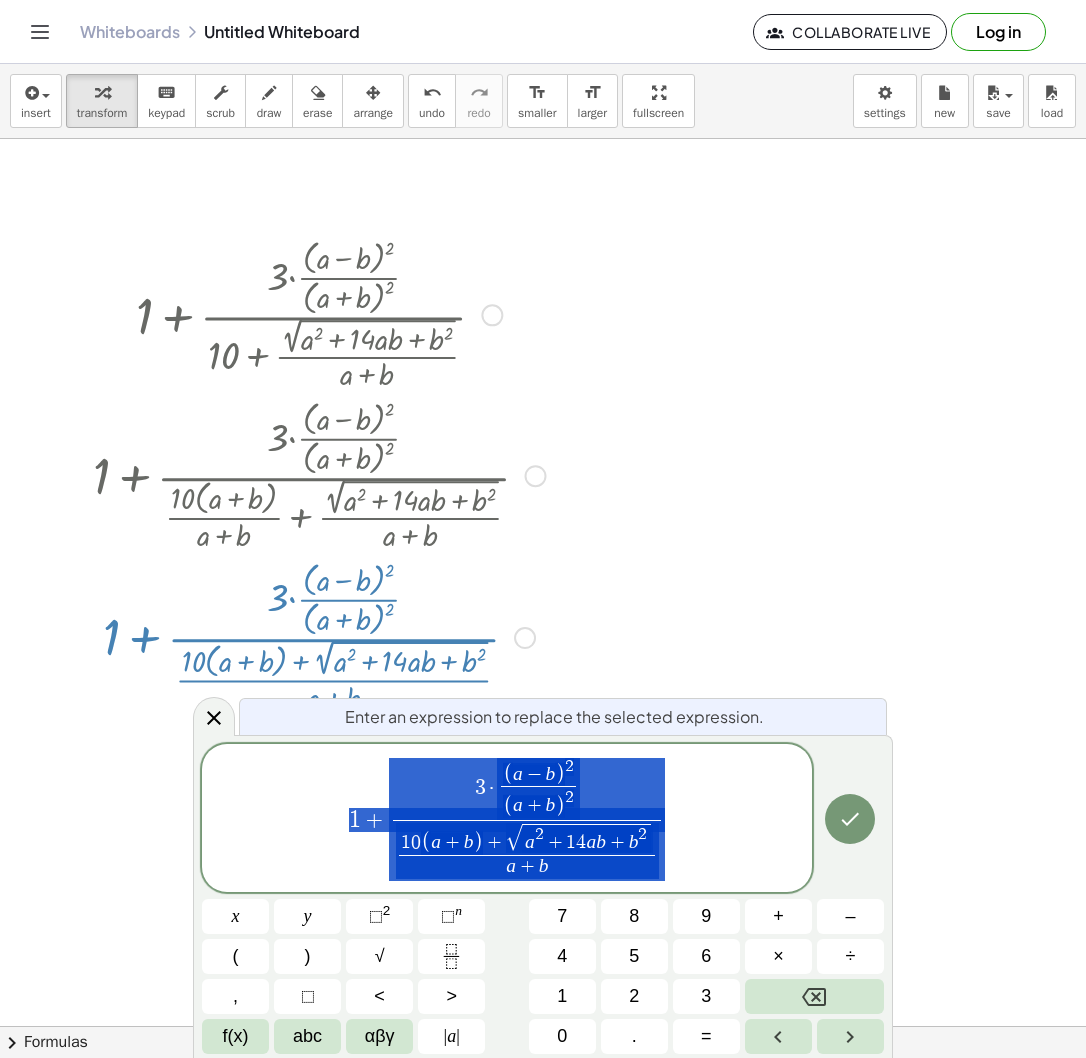 click on "1 + 3 · ( a − b ) 2 ( a + b ) 2 ​ 1 0 ( a + b ) + √ a 2 + 1 4 a b + b 2 a + b ​ ​" 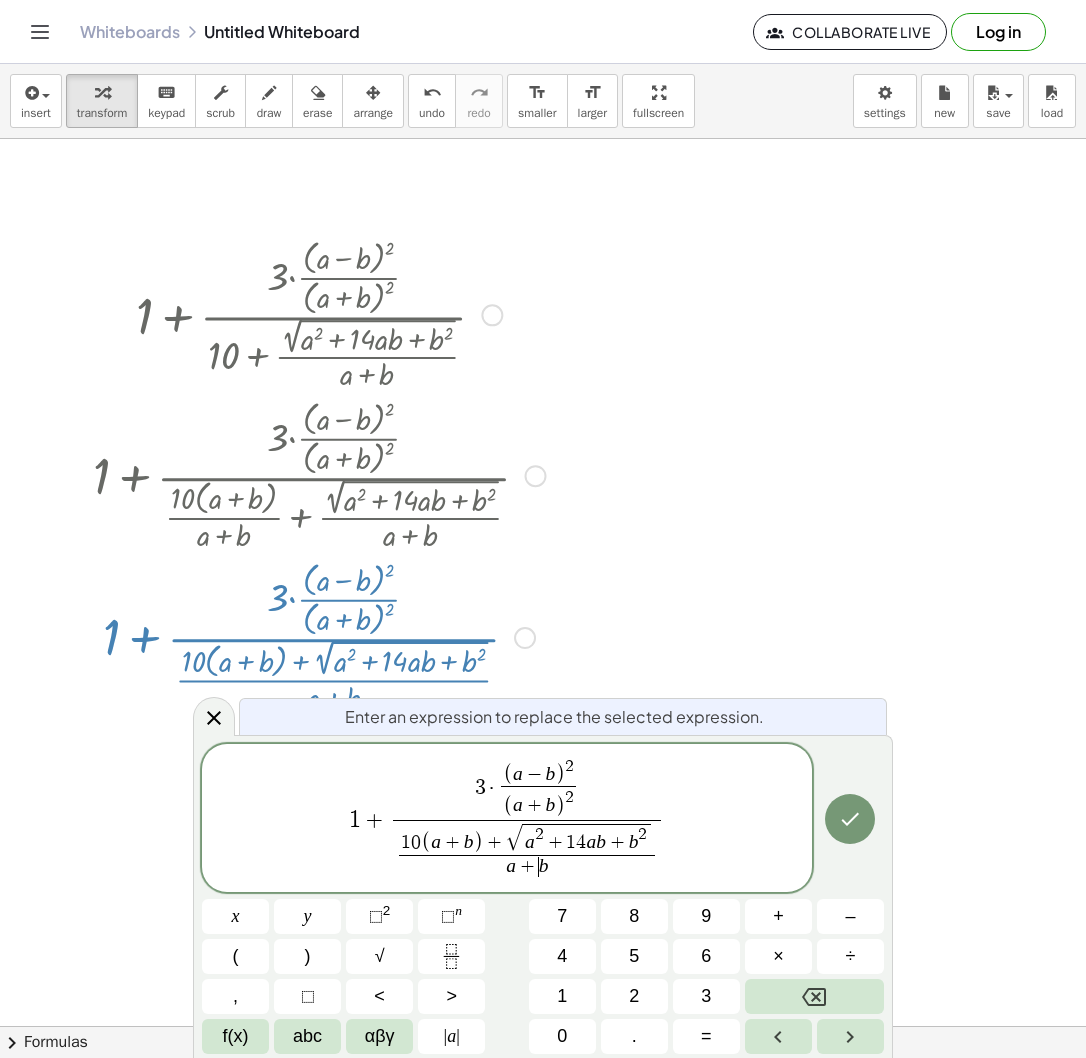 click on "a + ​ b" at bounding box center (527, 867) 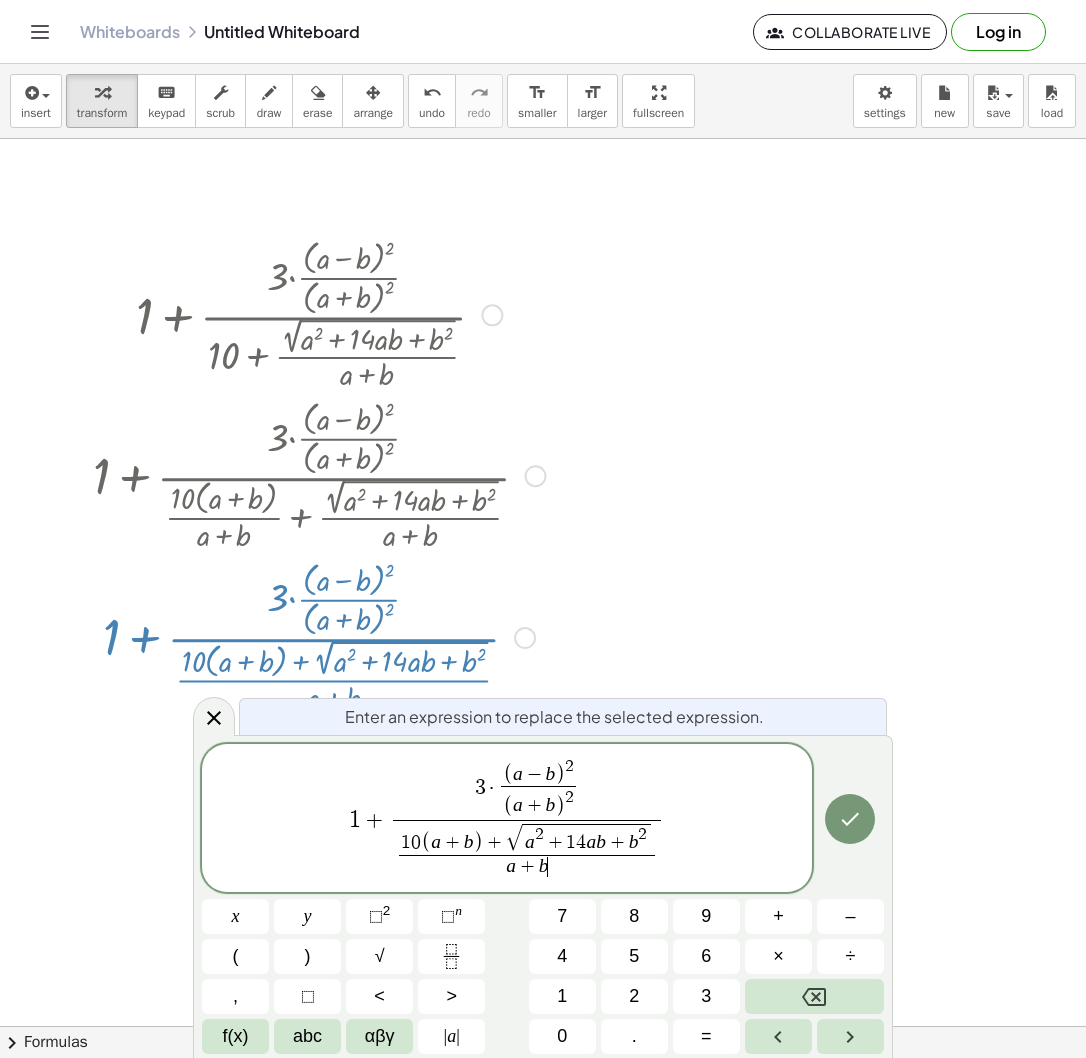 click on "a + b ​" at bounding box center (527, 867) 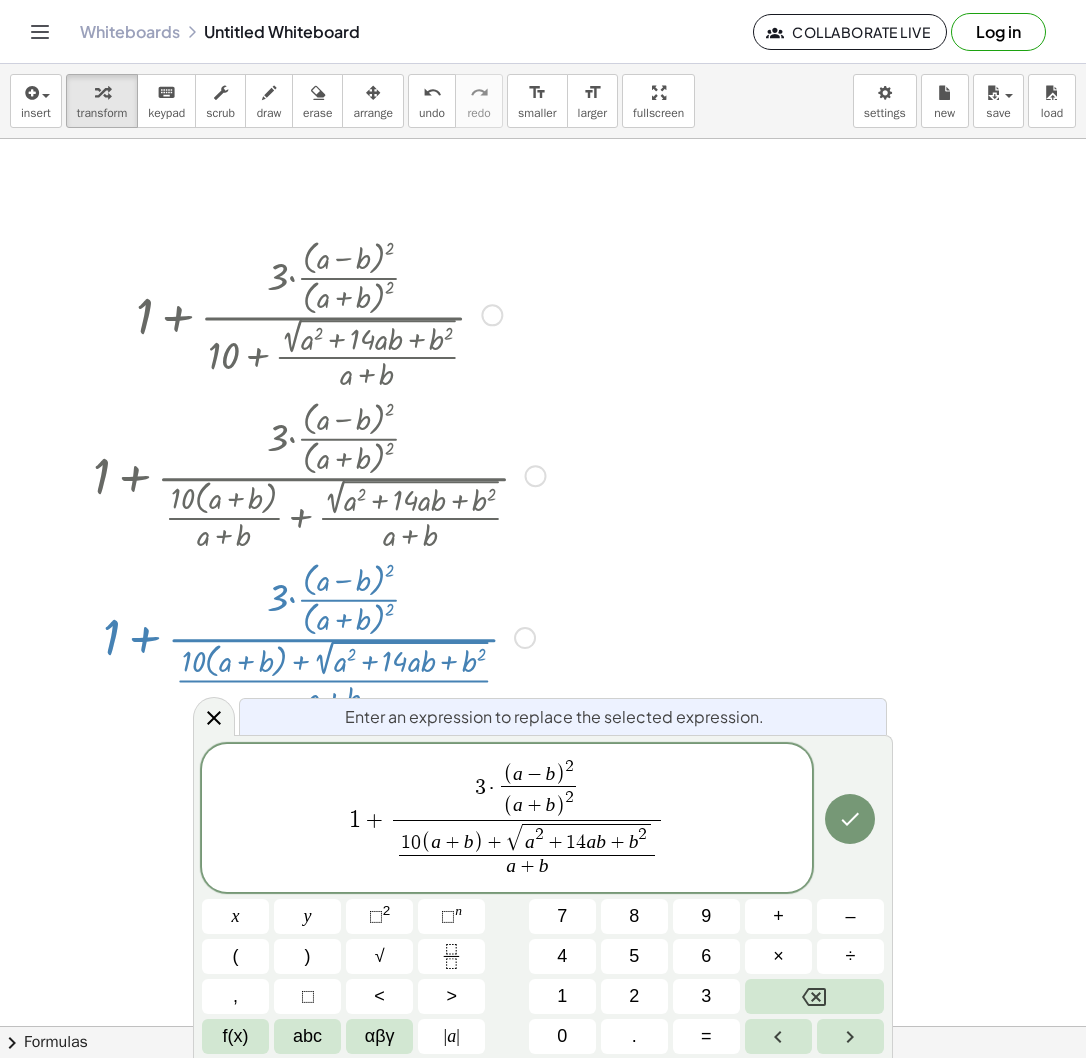 click on "1 + 3 · ( a − b ) 2 ( a + b ) 2 ​ 1 0 ( a + b ) + √ a 2 + 1 4 a b + b 2 a + b ​ ​" at bounding box center (507, 819) 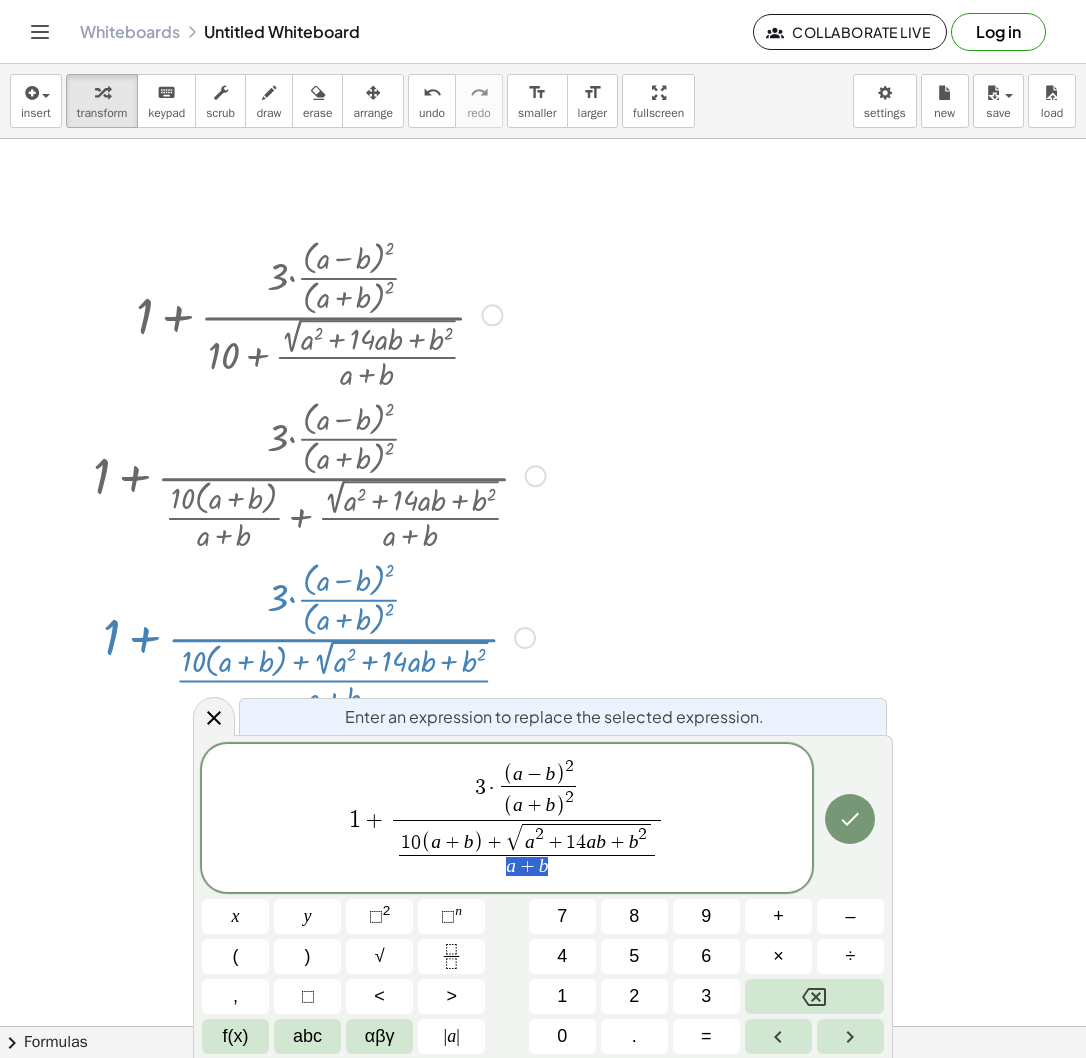 drag, startPoint x: 558, startPoint y: 866, endPoint x: 491, endPoint y: 873, distance: 67.36468 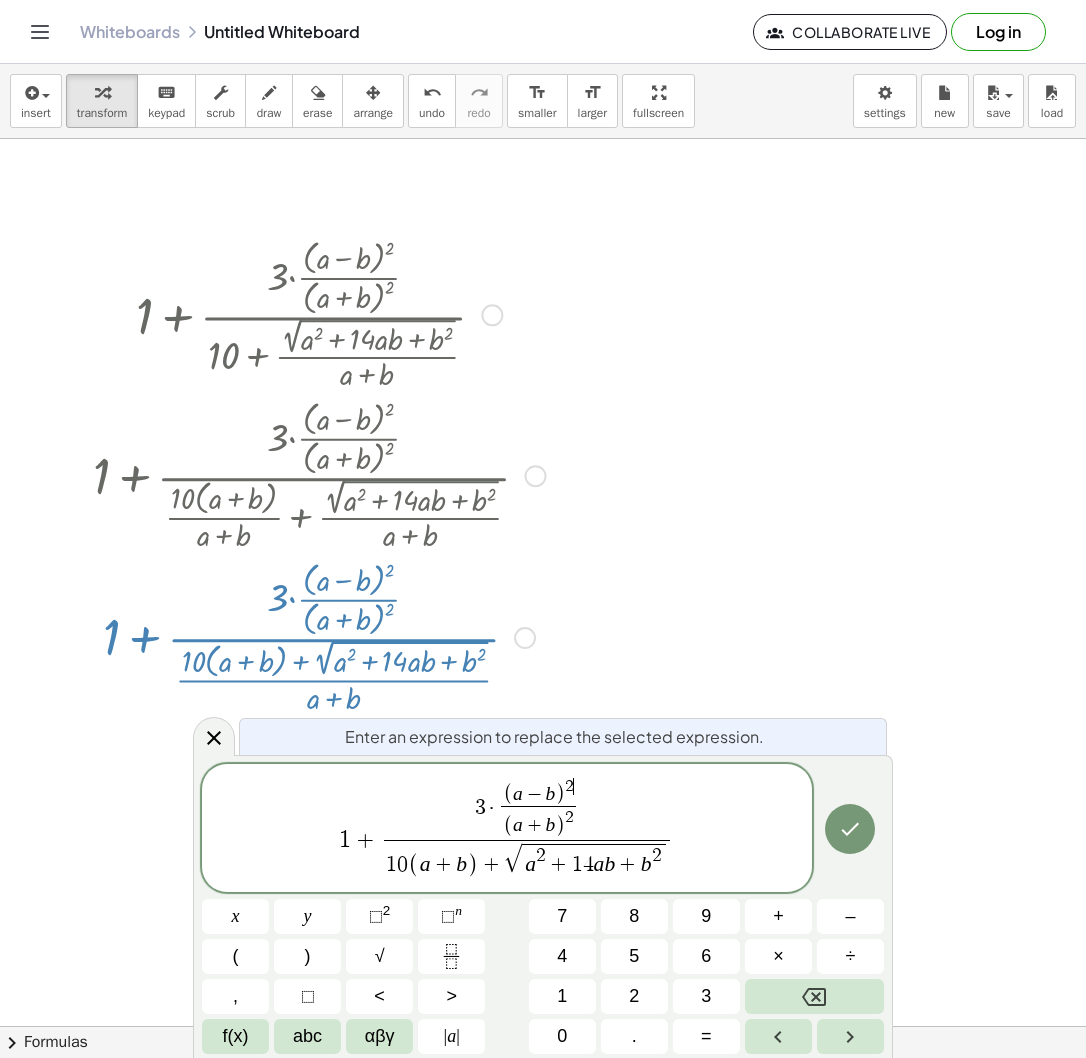 click on "2" at bounding box center [569, 786] 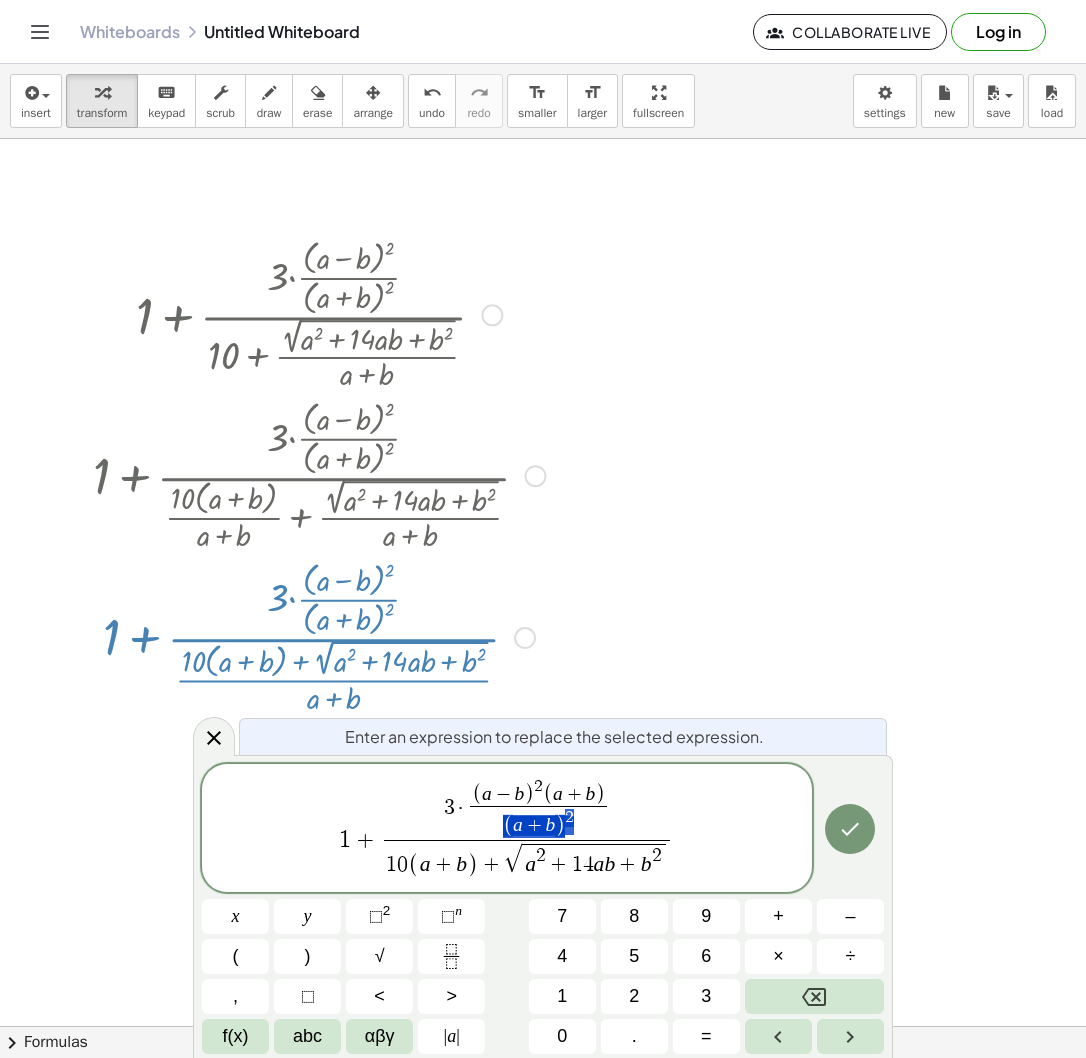 drag, startPoint x: 578, startPoint y: 824, endPoint x: 514, endPoint y: 825, distance: 64.00781 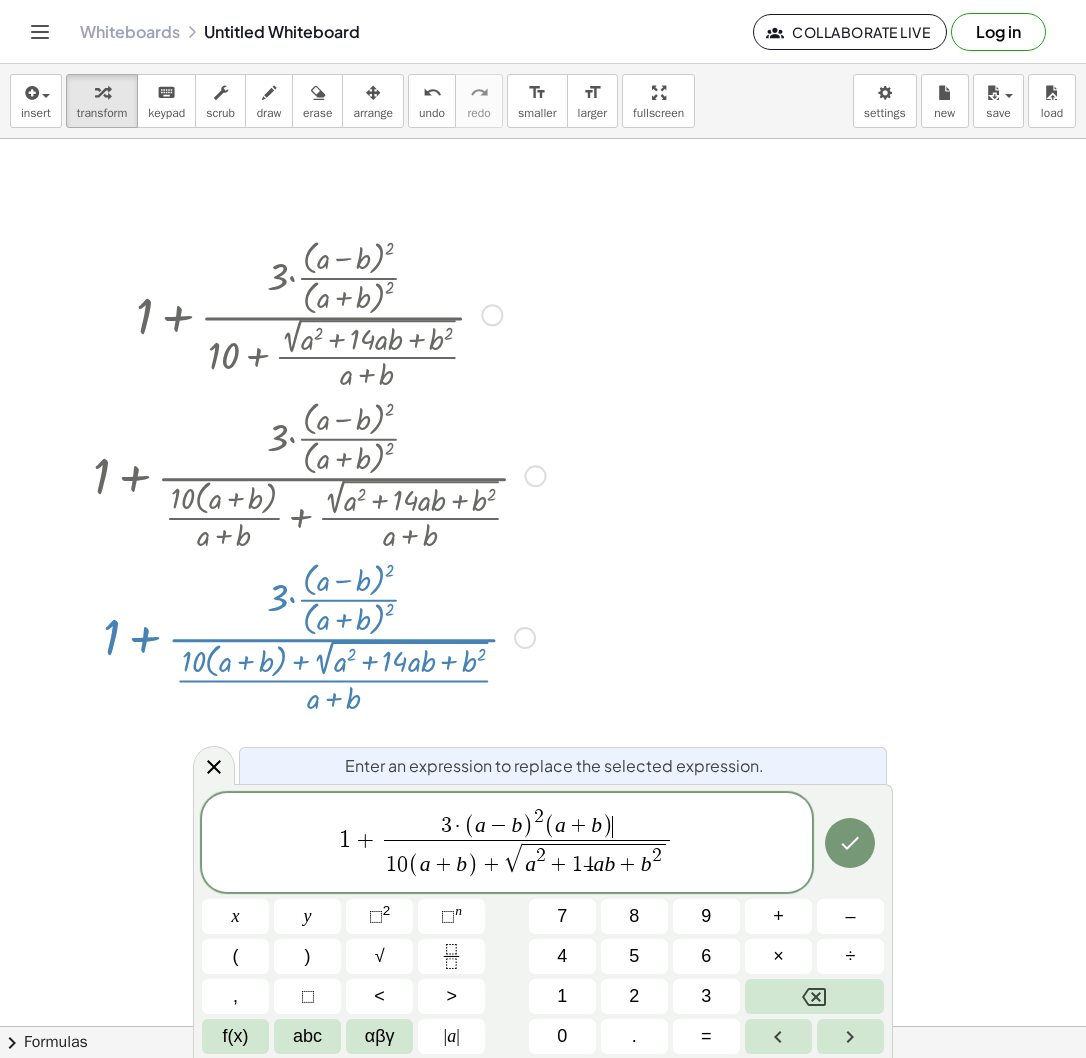 click on "1" at bounding box center [391, 865] 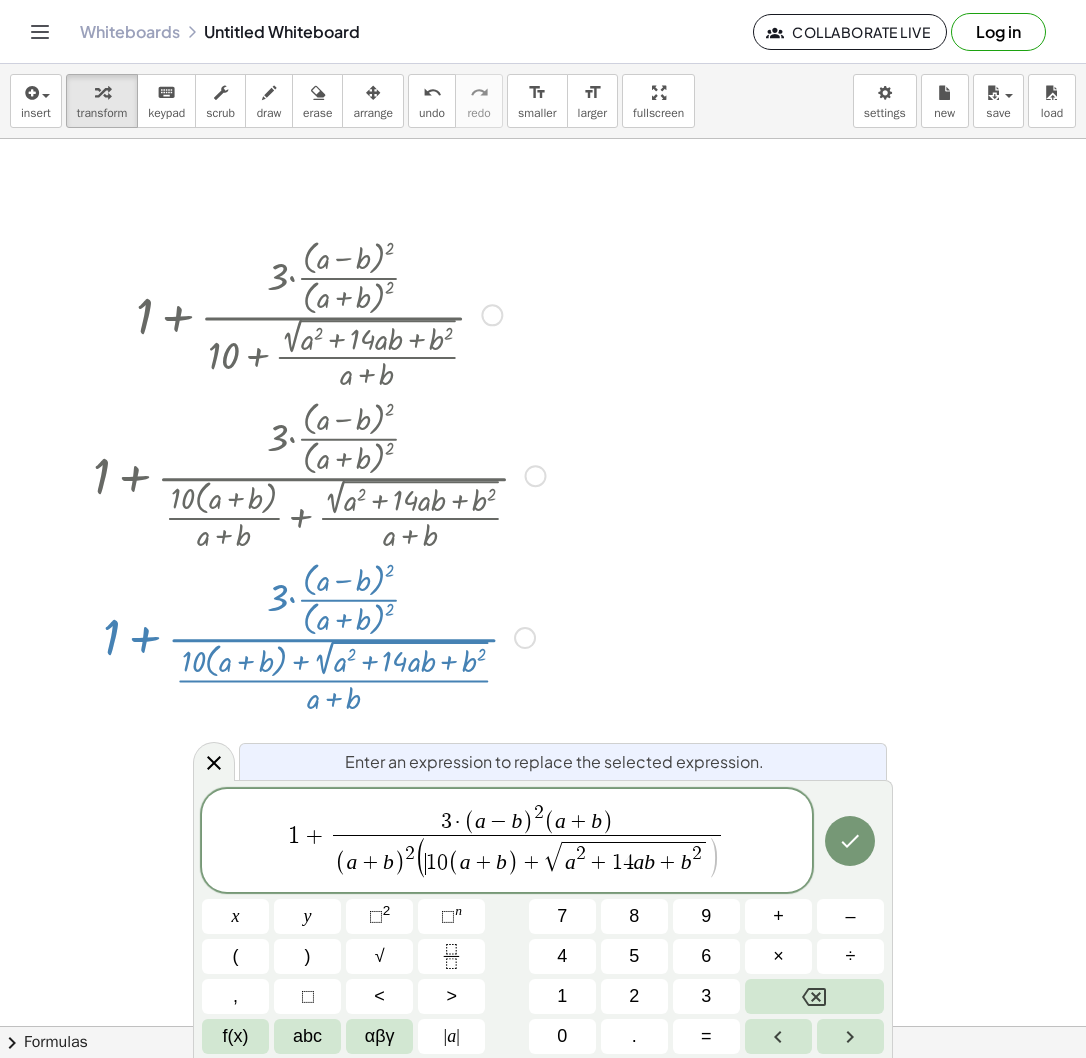 click on "( ​ 1 0 ( a + b ) + √ a 2 + 1 4 a b + b 2 )" at bounding box center [567, 859] 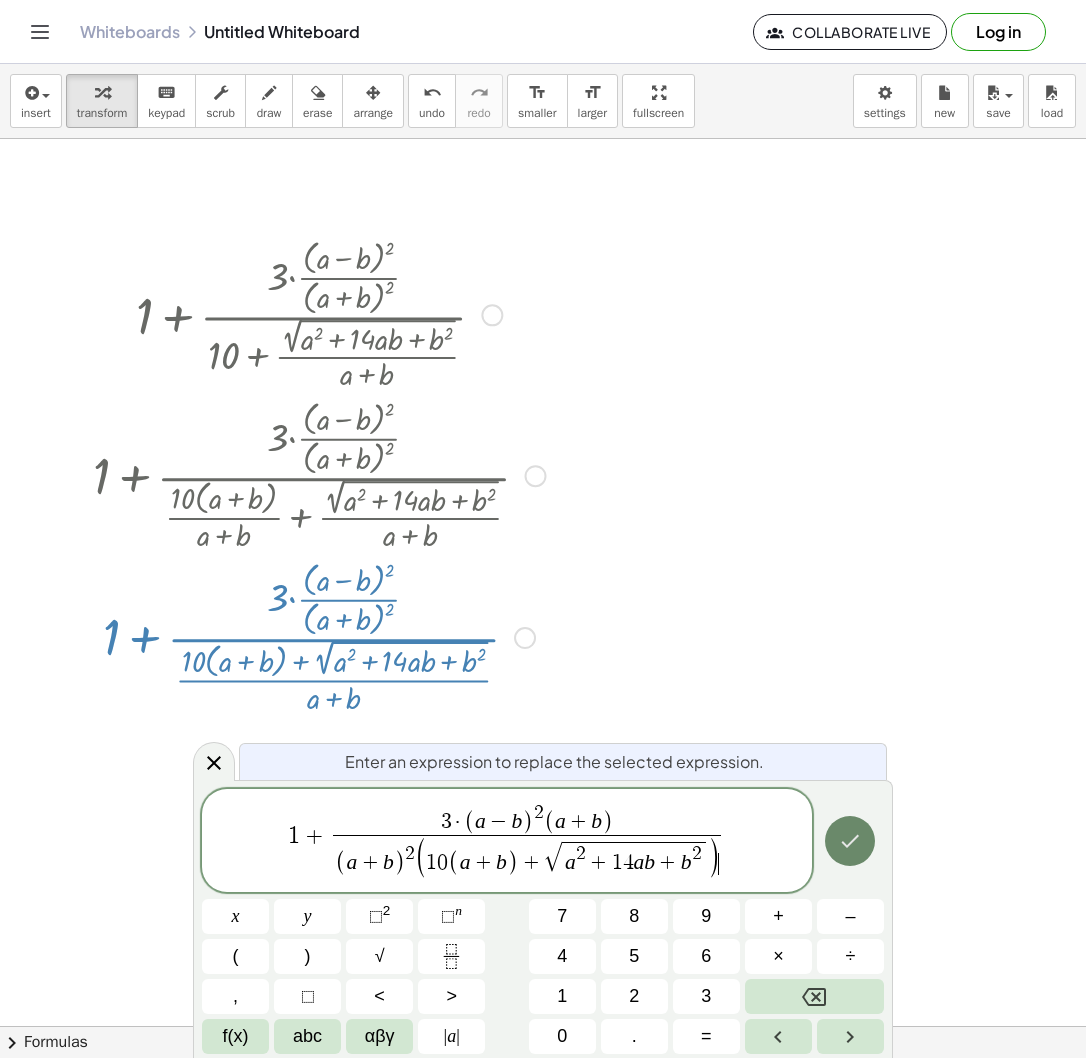 click 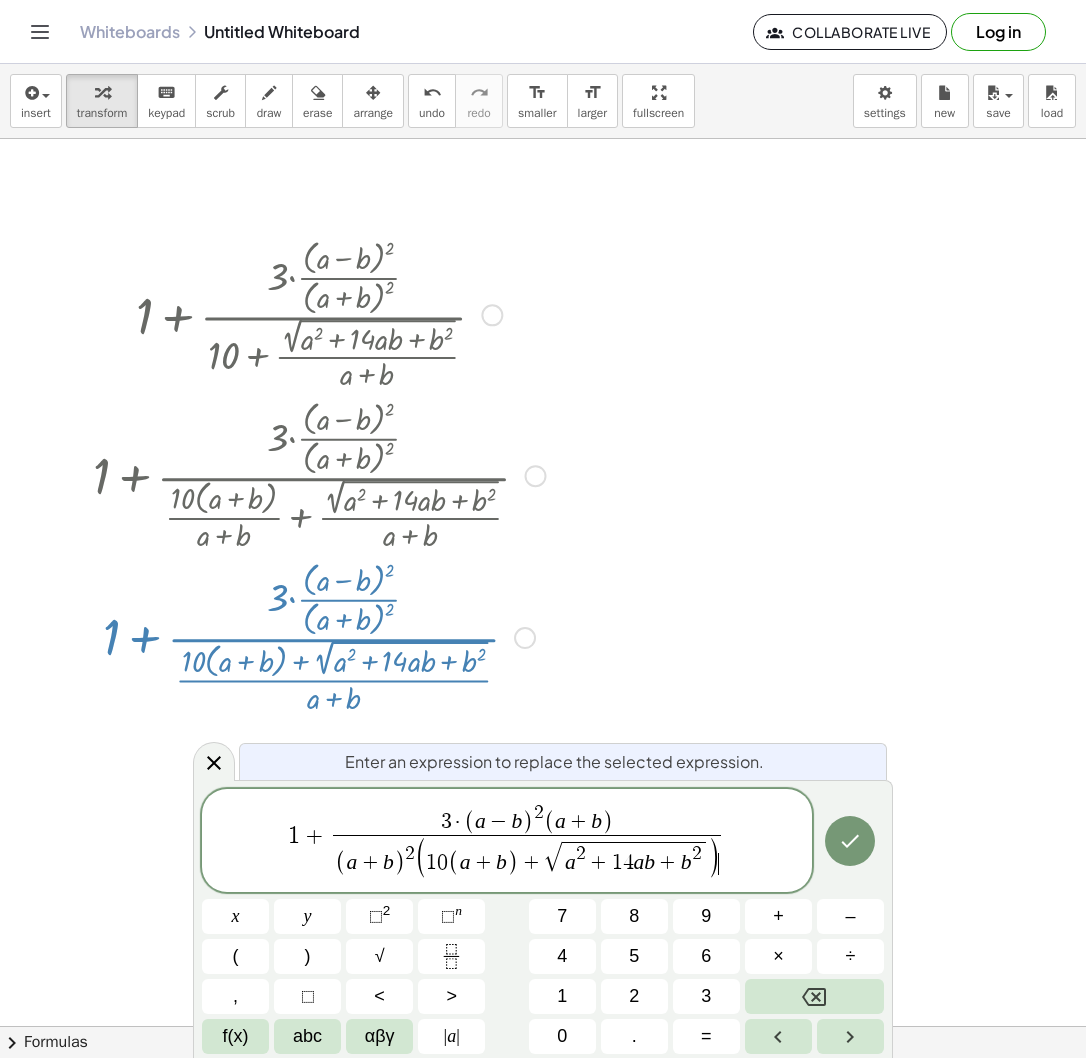 click at bounding box center [543, 1026] 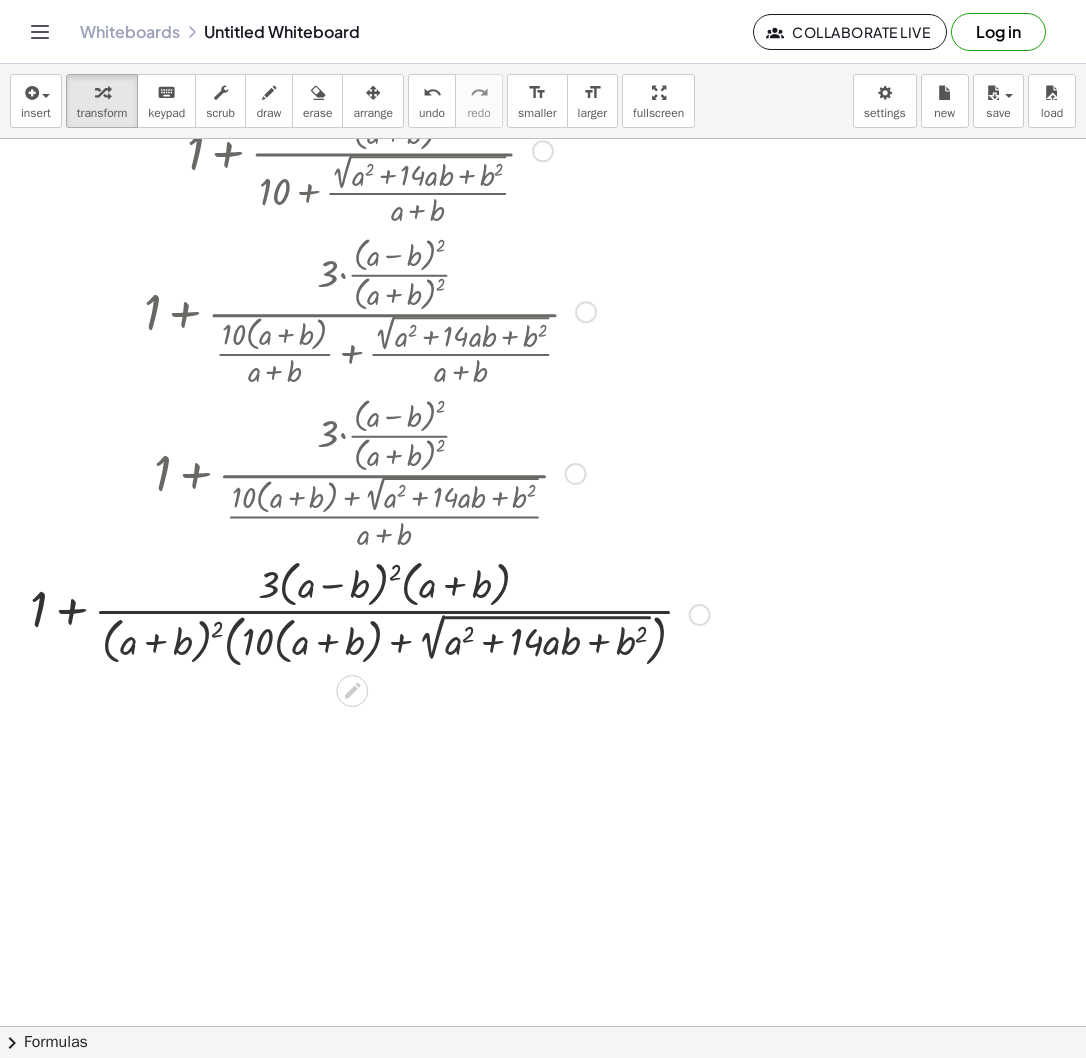 scroll, scrollTop: 173, scrollLeft: 0, axis: vertical 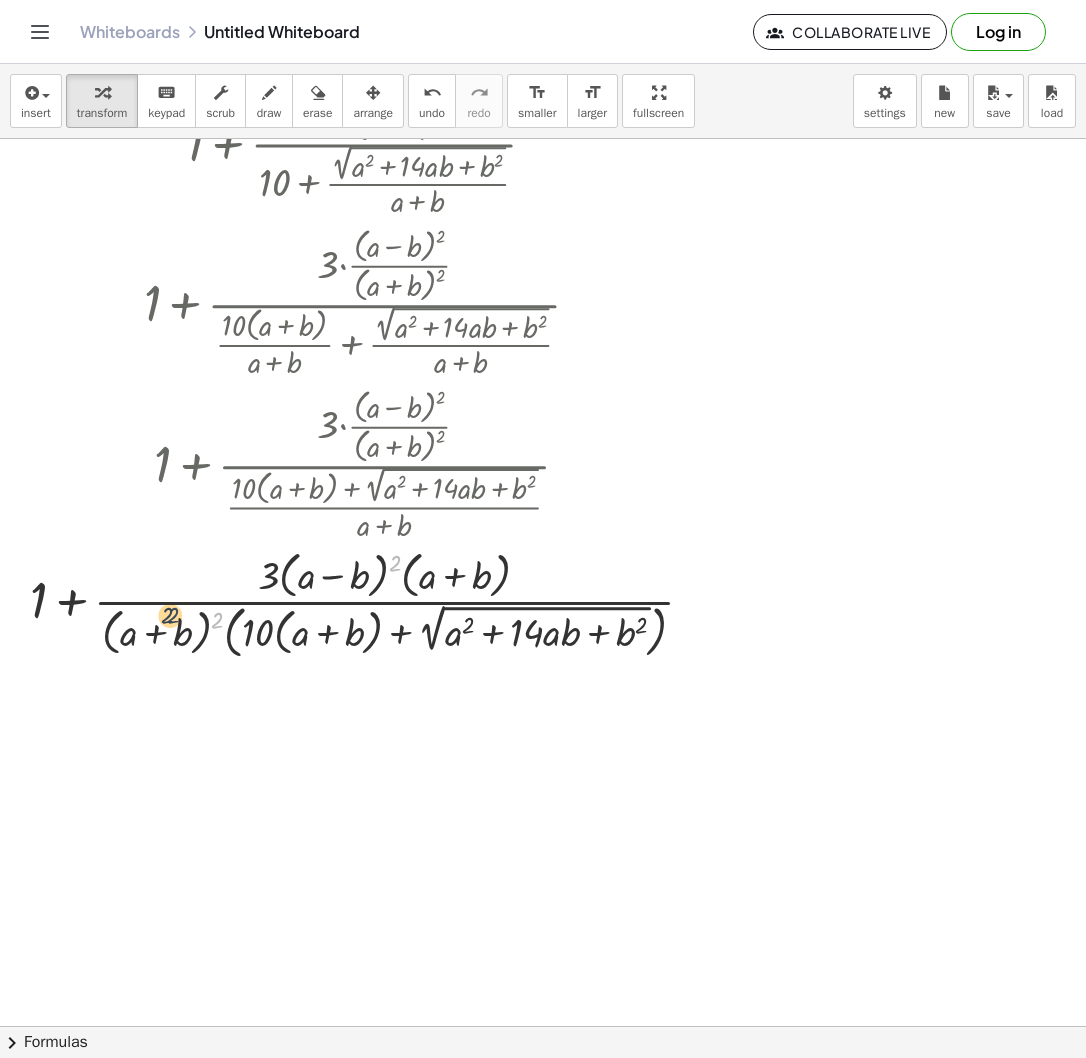 drag, startPoint x: 401, startPoint y: 575, endPoint x: 267, endPoint y: 610, distance: 138.49548 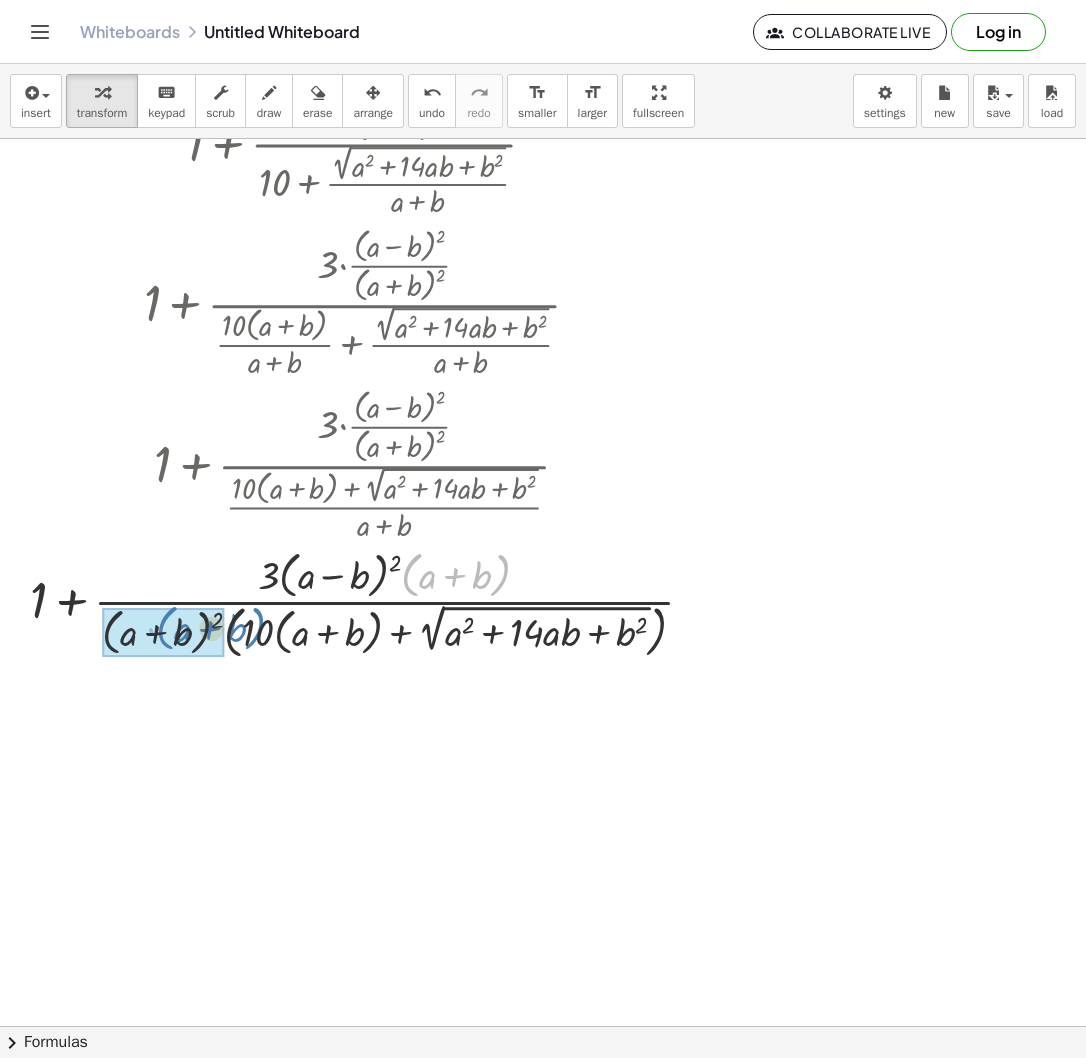 drag, startPoint x: 406, startPoint y: 563, endPoint x: 159, endPoint y: 616, distance: 252.62225 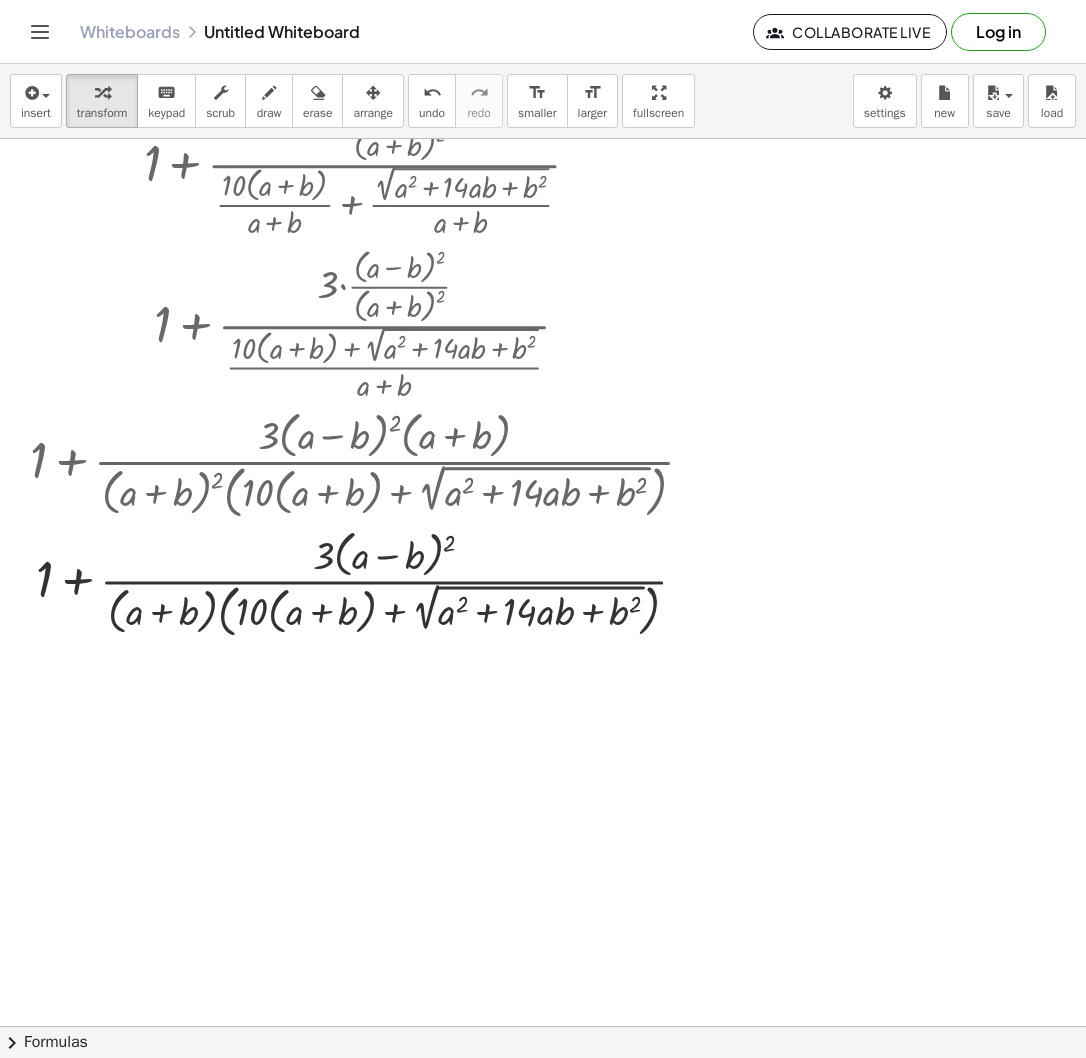 scroll, scrollTop: 315, scrollLeft: 0, axis: vertical 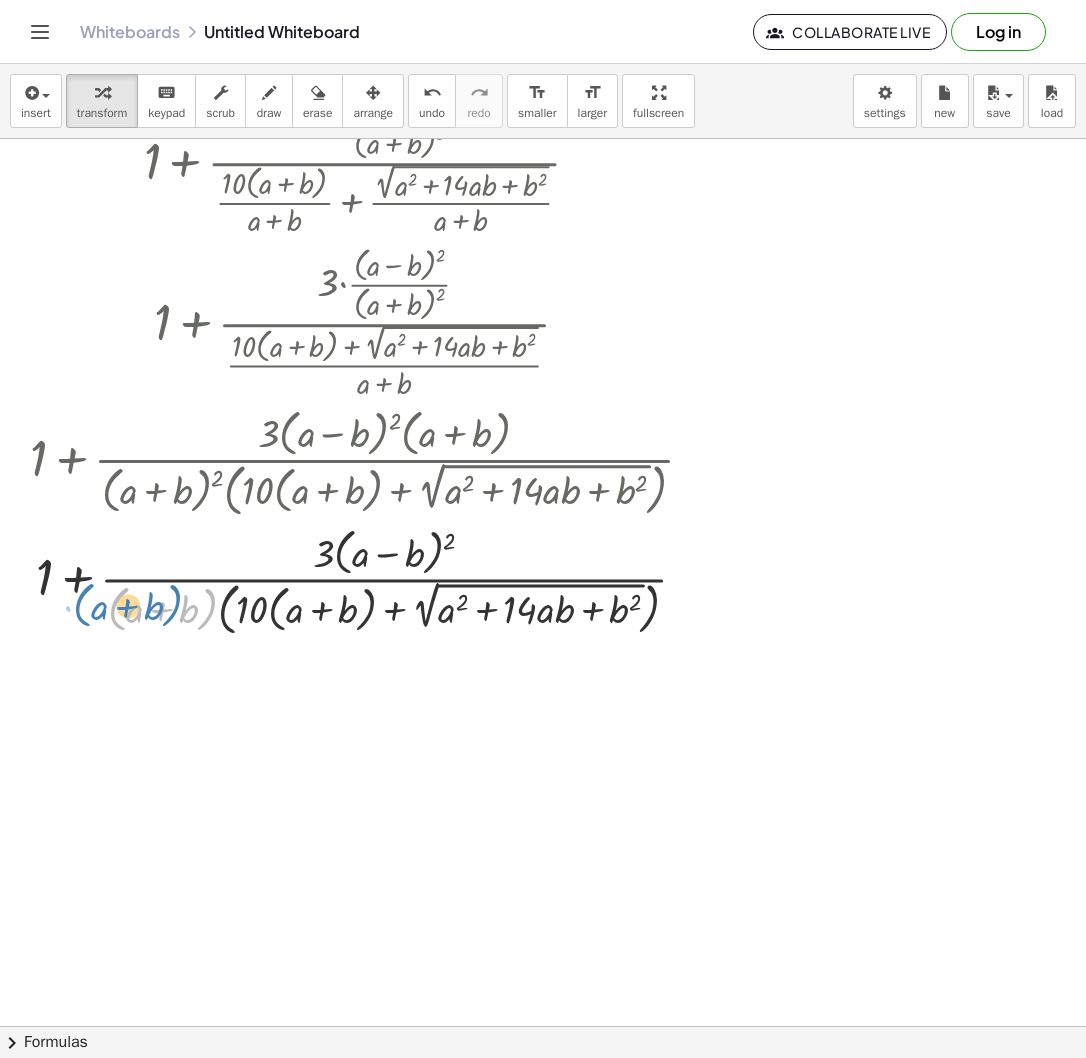 drag, startPoint x: 119, startPoint y: 596, endPoint x: 94, endPoint y: 596, distance: 25 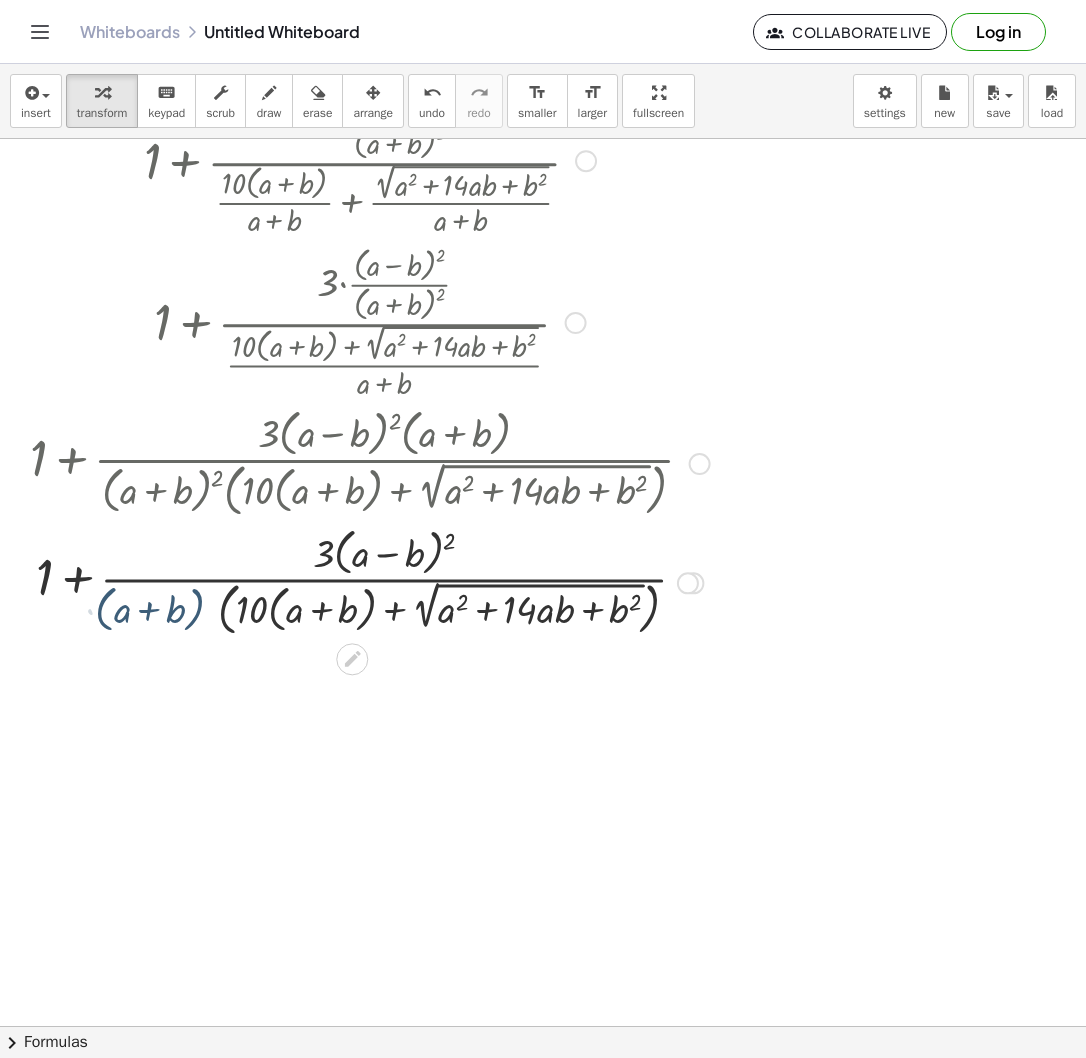 click at bounding box center [370, 581] 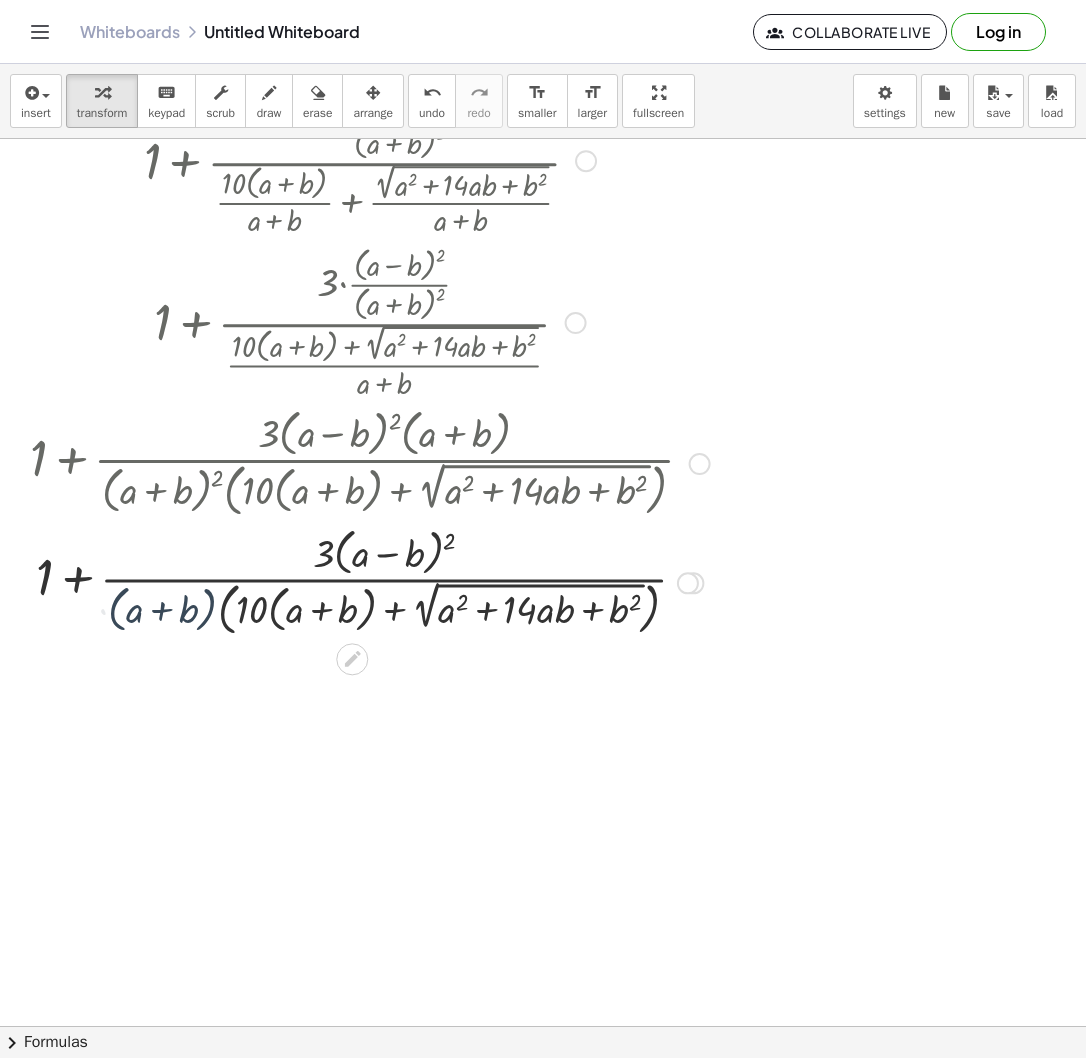 click at bounding box center [370, 581] 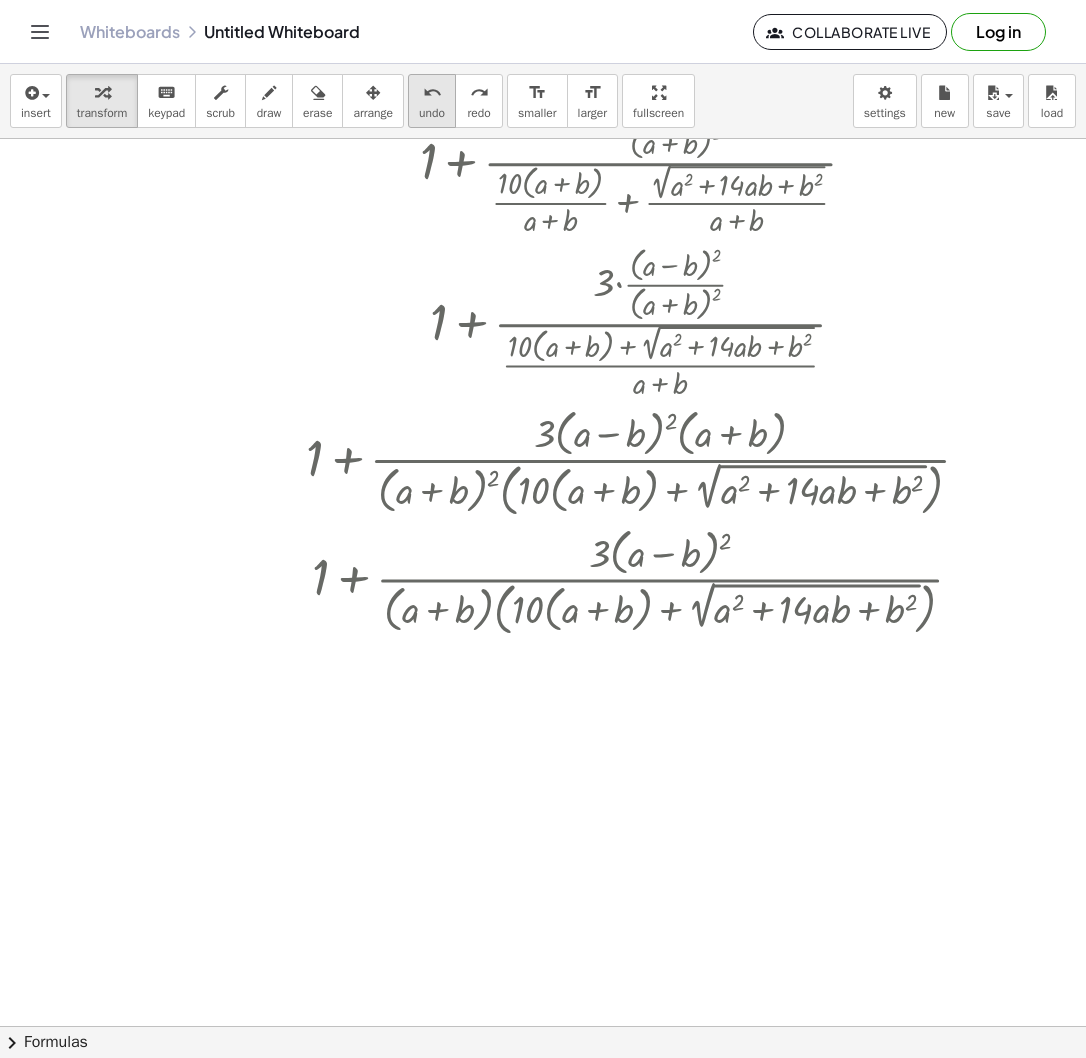 click on "undo" at bounding box center [432, 93] 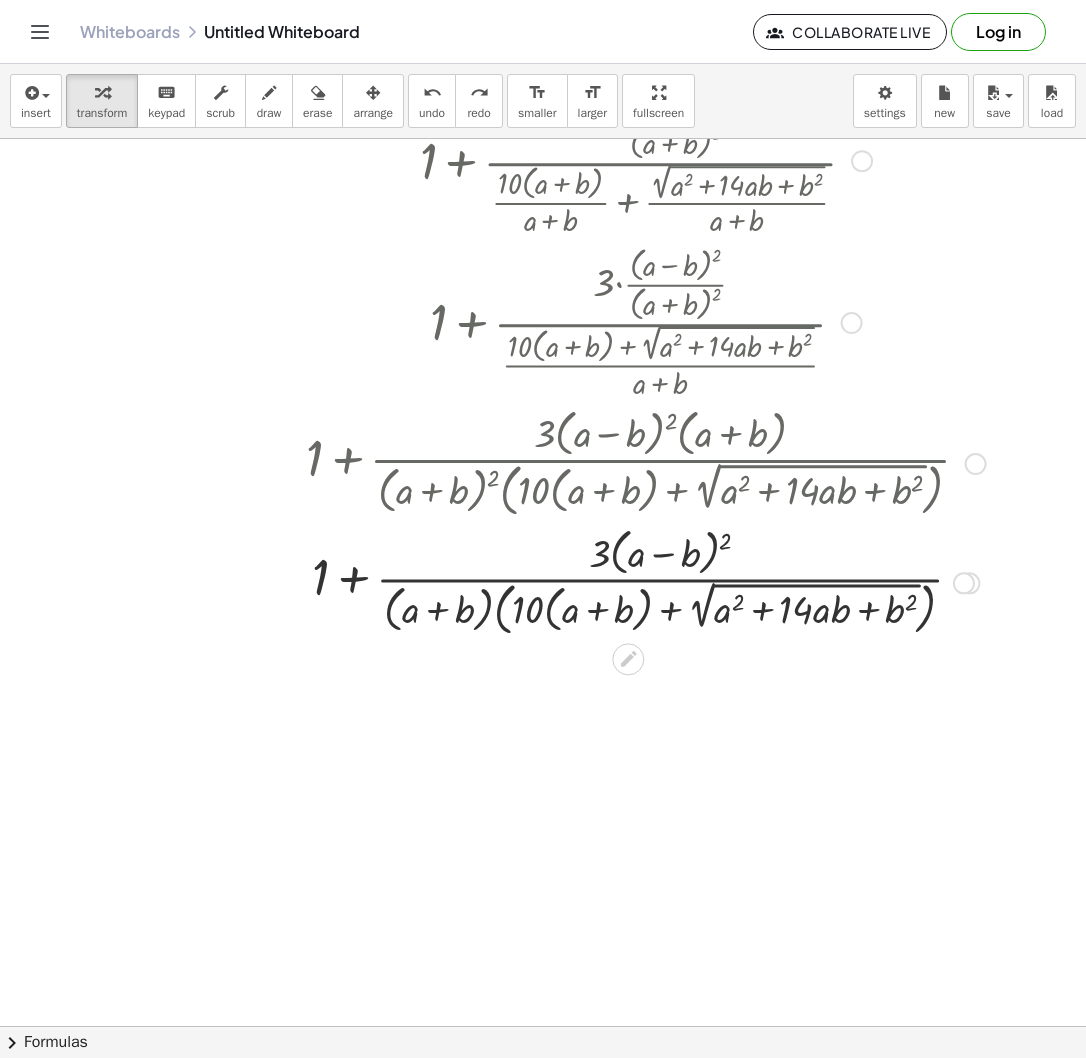 click on "+ 1 + · 3 · · ( + a − b ) 2 · ( + a + b ) 2 · ( + 10 + · 2 √ ( + a 2 + · 14 · a · b + b 2 ) · ( + a + b ) ) + 1 + · 3 · · ( + a − b ) 2 · ( + a + b ) 2 · ( + · 10 · ( + a + b ) · ( + a + b ) + · 2 √ ( + a 2 + · 14 · a · b + b 2 ) · ( + a + b ) ) + 1 + · 3 · · ( + a − b ) 2 · ( + a + b ) 2 · · ( + · 10 · ( + a + b ) + 2 √ ( + a 2 + · 14 · a · b + b 2 ) ) · ( + a + b ) + 1 + · 3 · ( + a − b ) 2 · ( + a + b ) · ( + a + b ) 2 · ( + · 10 · ( + a + b ) + 2 √ ( + a 2 + · 14 · a · b + b 2 ) ) + 1 + · 3 · ( + a − b ) 2 · ( + a + b ) ( + 2 − 1 ) · ( + · 10 · ( + a + b ) + 2 √ ( + a 2 + · 14 · a · b + b 2 ) ) + 1 + · 3 · ( + a − b ) 2 · ( + a + b ) 1 · ( + · 10 · ( + a + b ) + 2 √ ( + a 2 + · 14 · a · b + b 2 ) ) + 1 + · 3 · ( + a − b ) 2 · ( + a + b ) · ( + · 10 · ( + a + b ) + 2 √ ( + a 2 + · 14 · a · b + b 2 ) )" at bounding box center (638, 279) 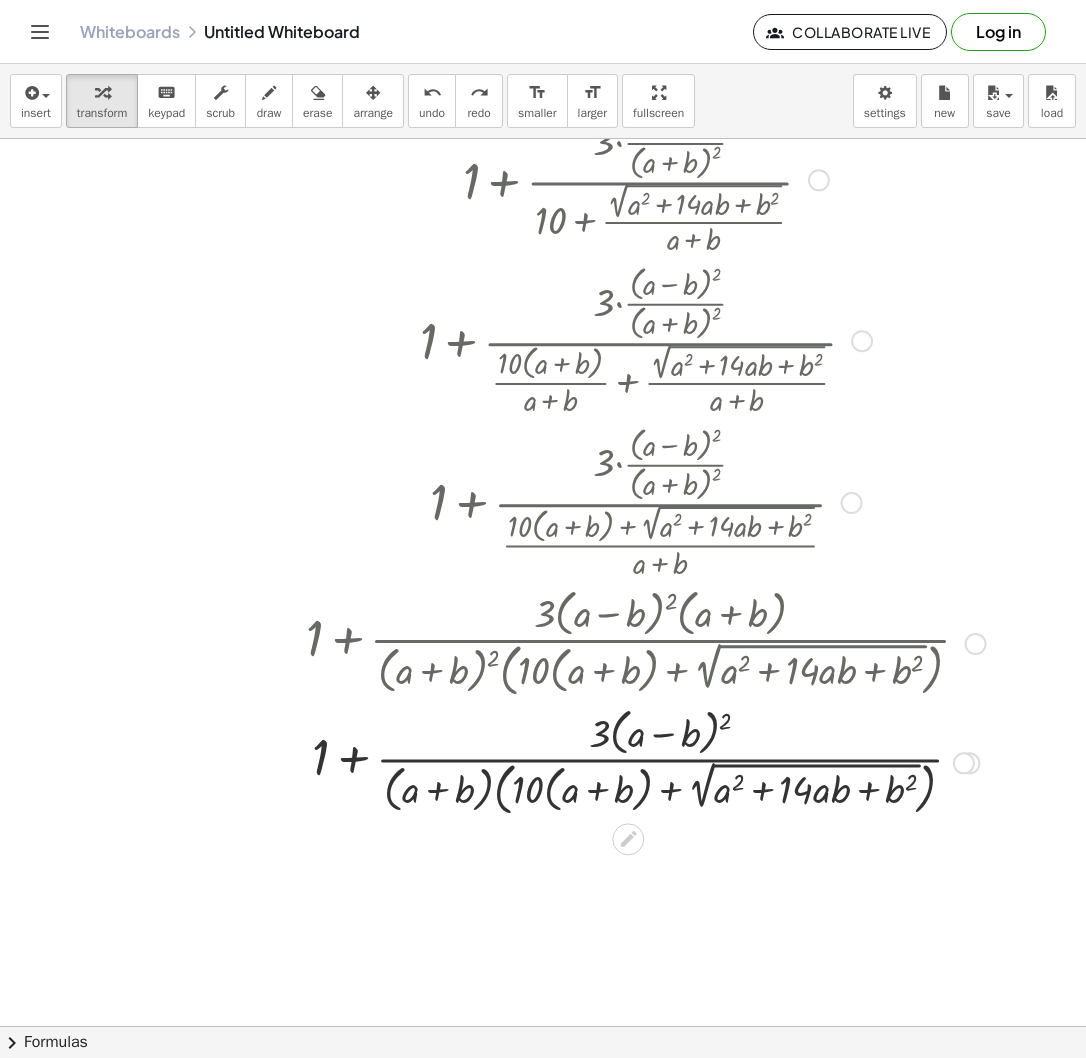 scroll, scrollTop: 75, scrollLeft: 0, axis: vertical 